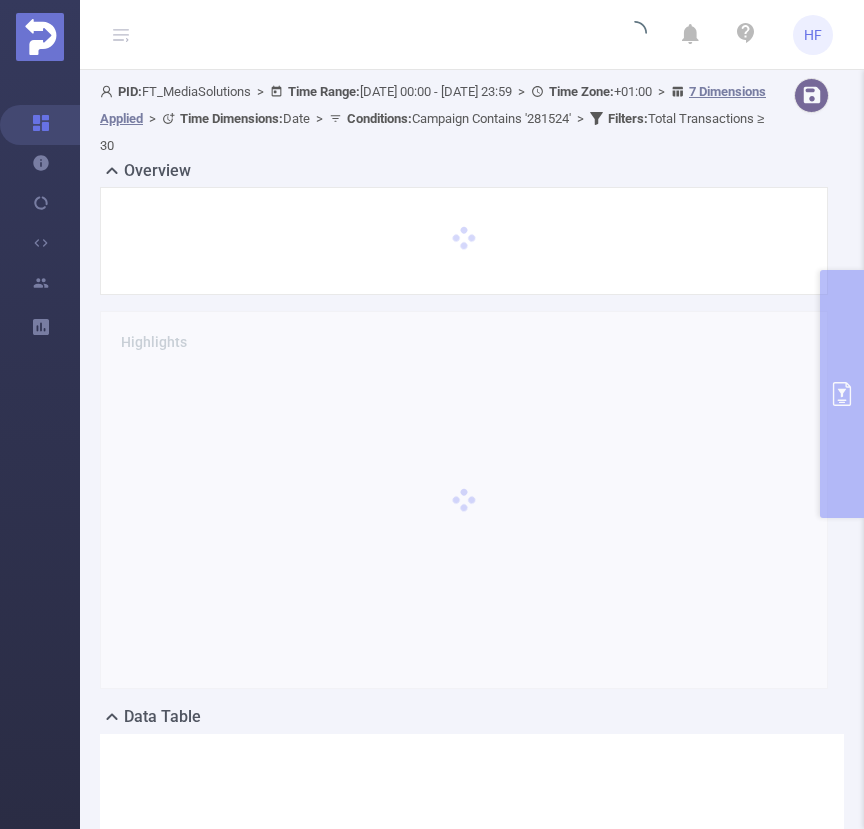 scroll, scrollTop: 0, scrollLeft: 0, axis: both 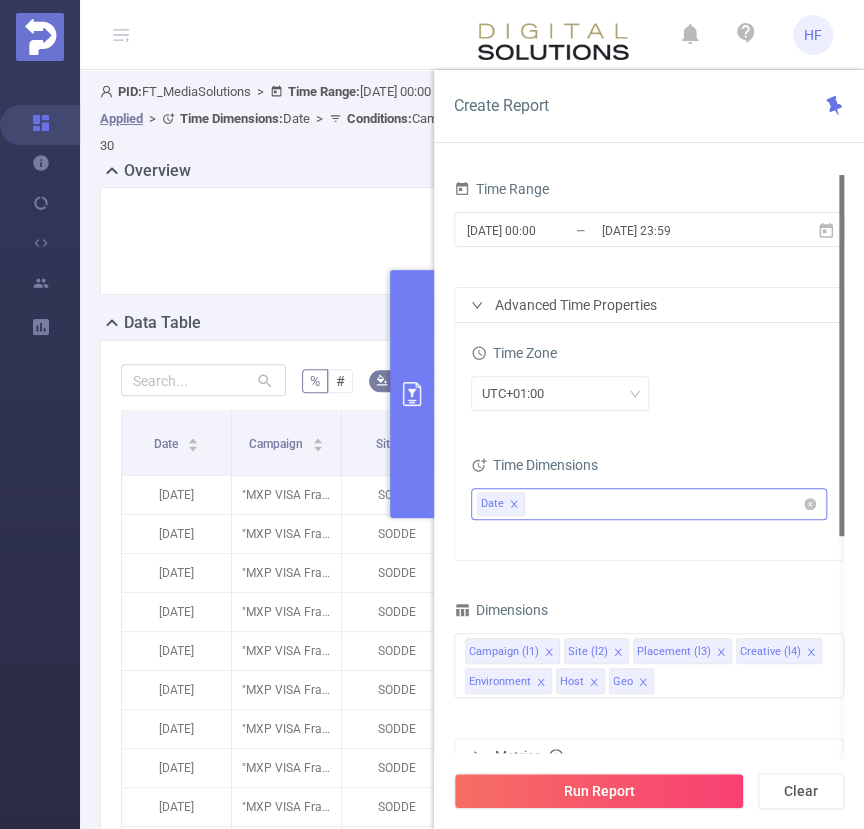 click 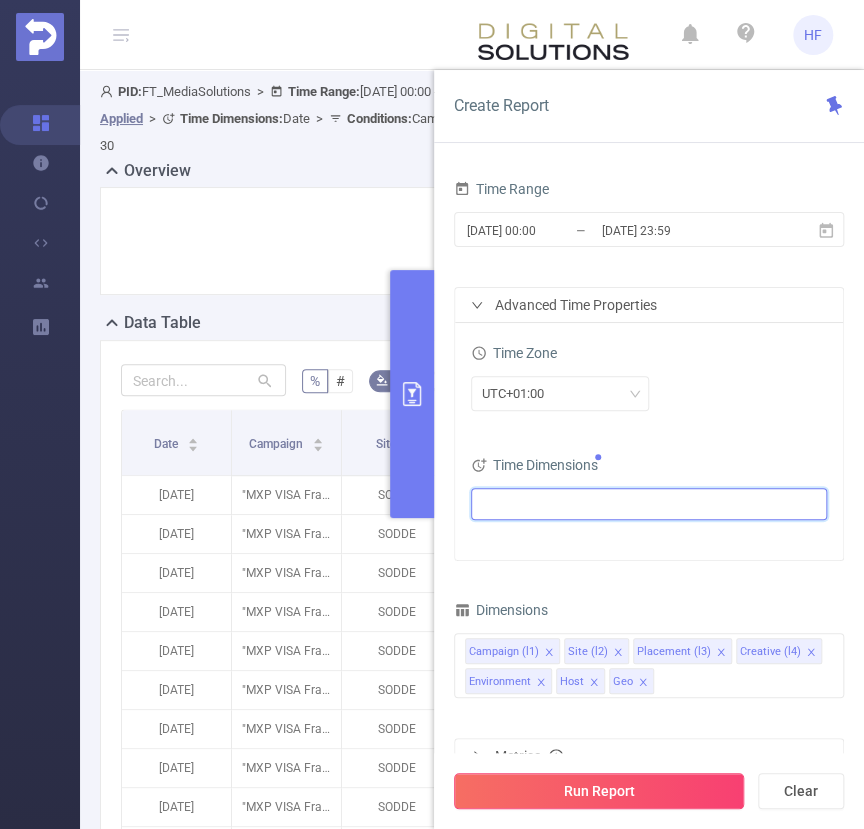 click on "Run Report" at bounding box center [599, 791] 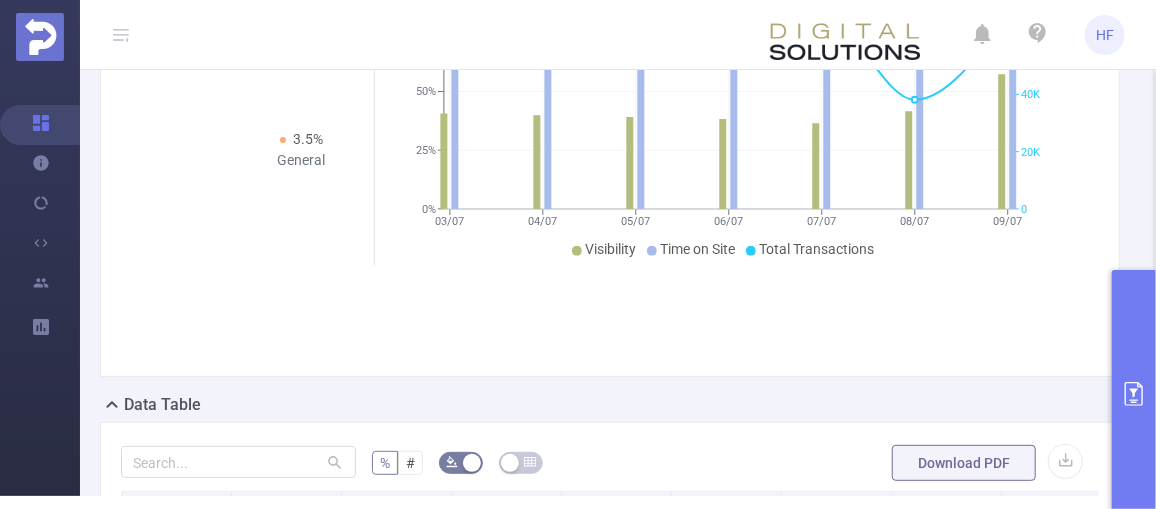 scroll, scrollTop: 135, scrollLeft: 0, axis: vertical 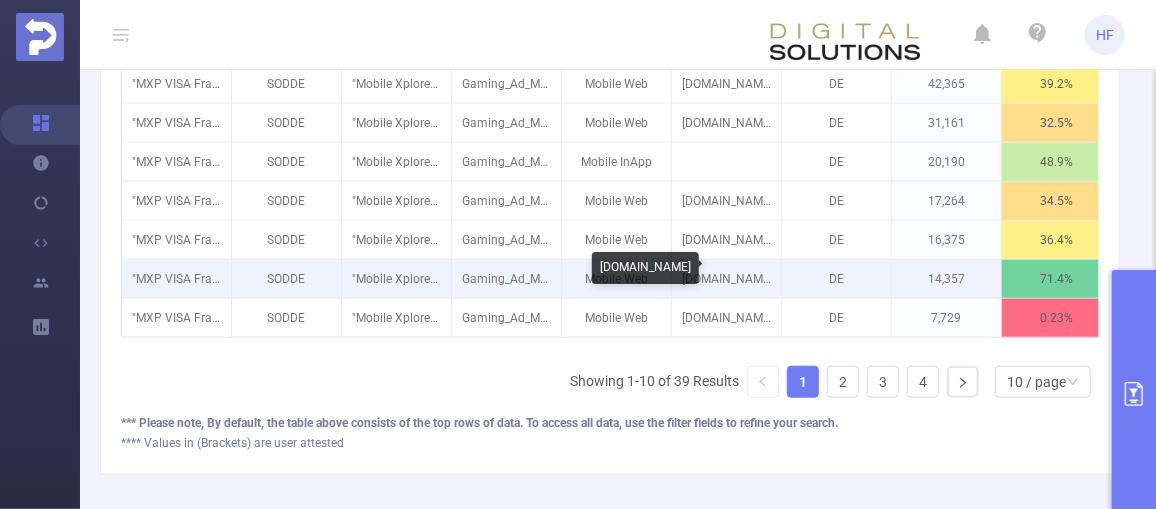 type 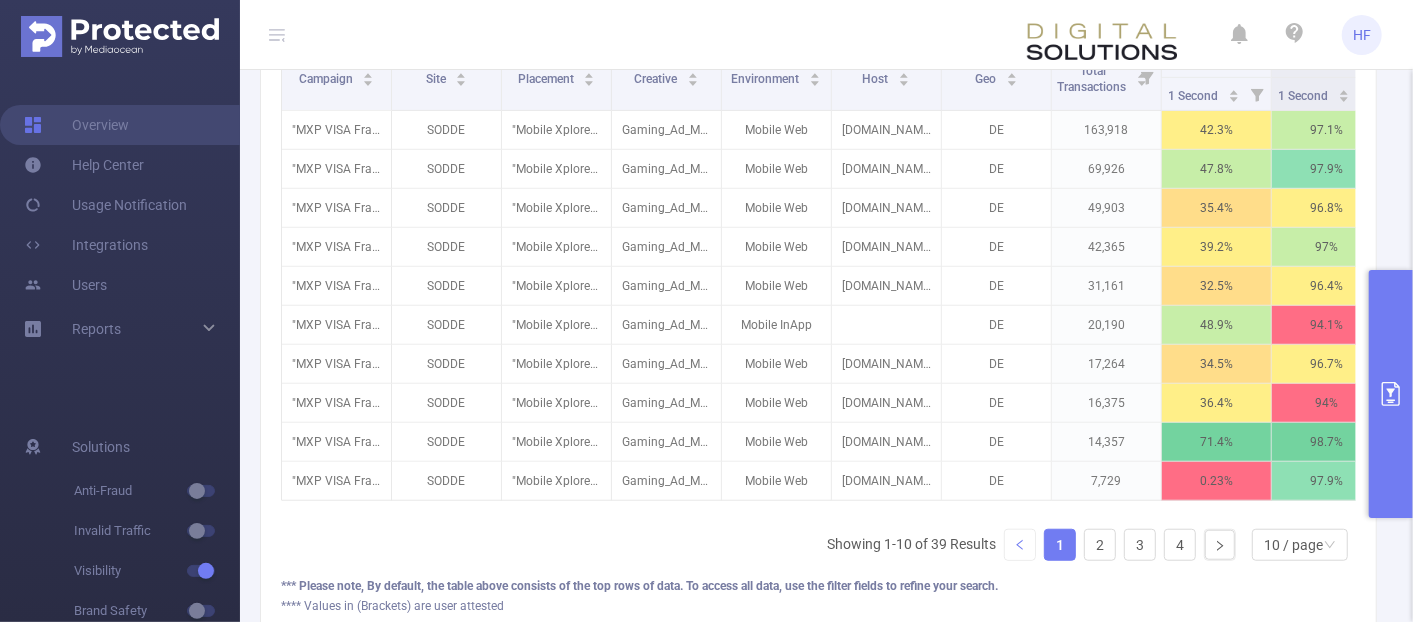 scroll, scrollTop: 660, scrollLeft: 0, axis: vertical 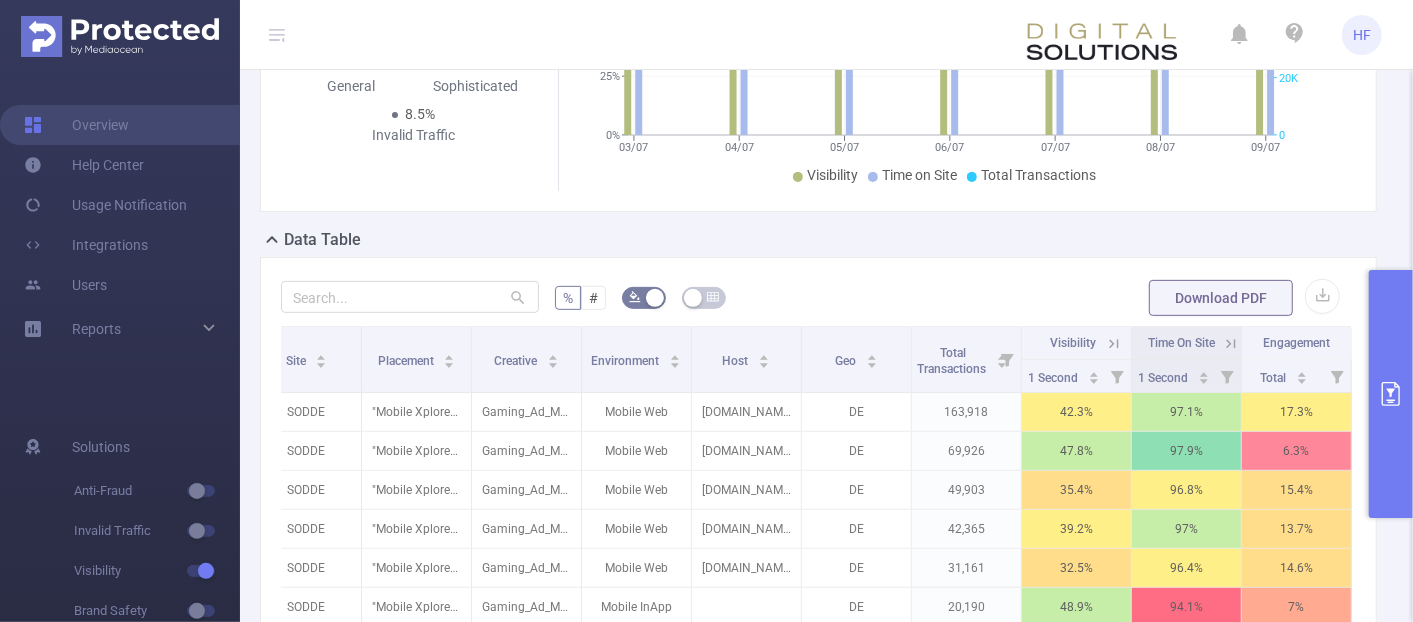 click at bounding box center [1111, 343] 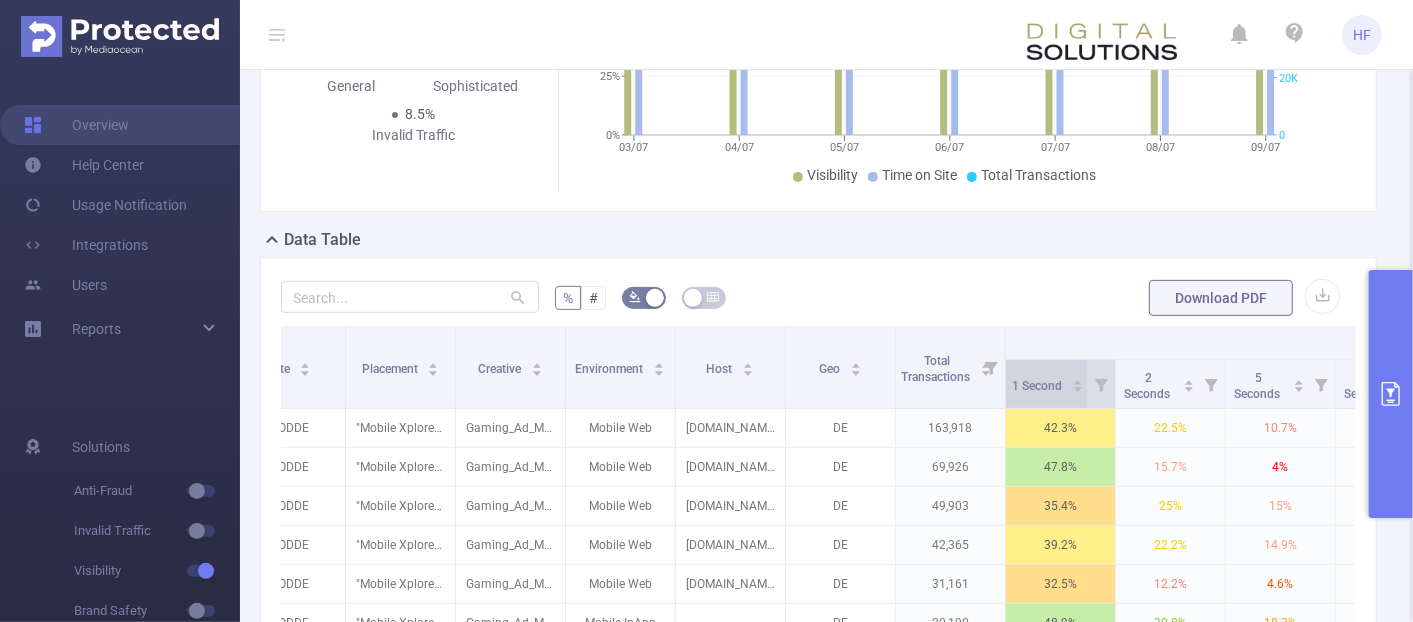 click on "1 Second" at bounding box center [1048, 384] 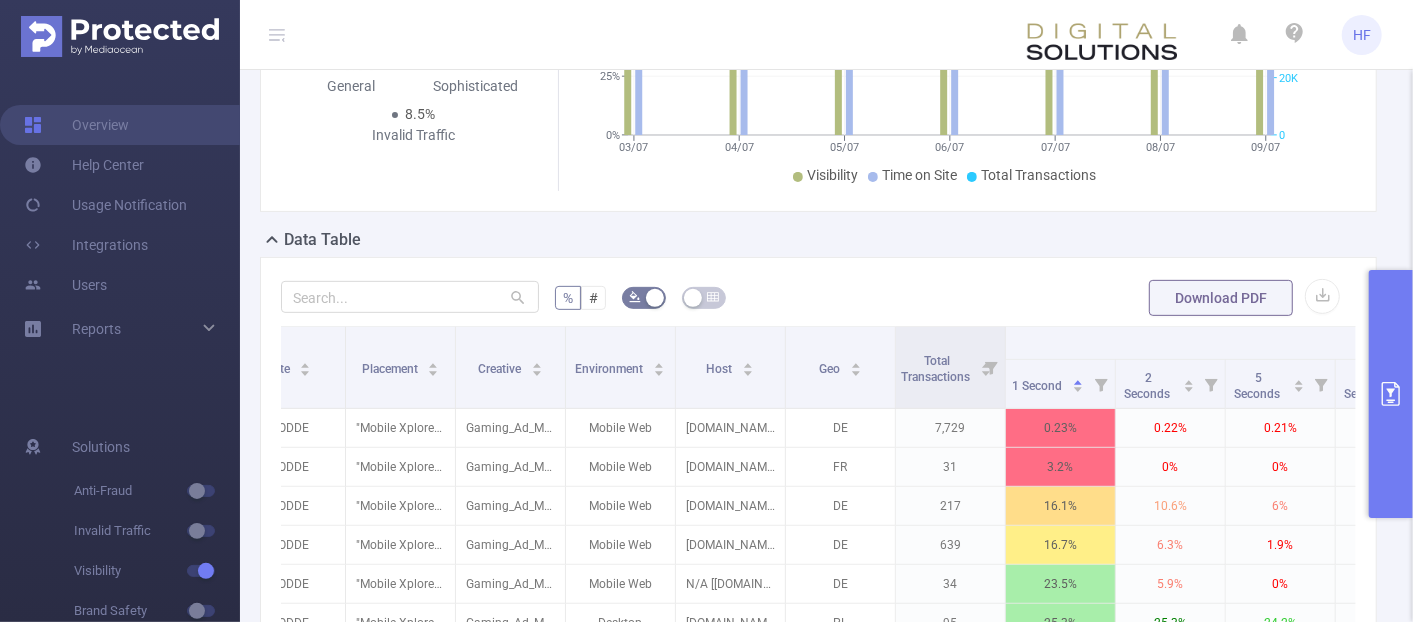 click on "Visibility" at bounding box center (1446, 343) 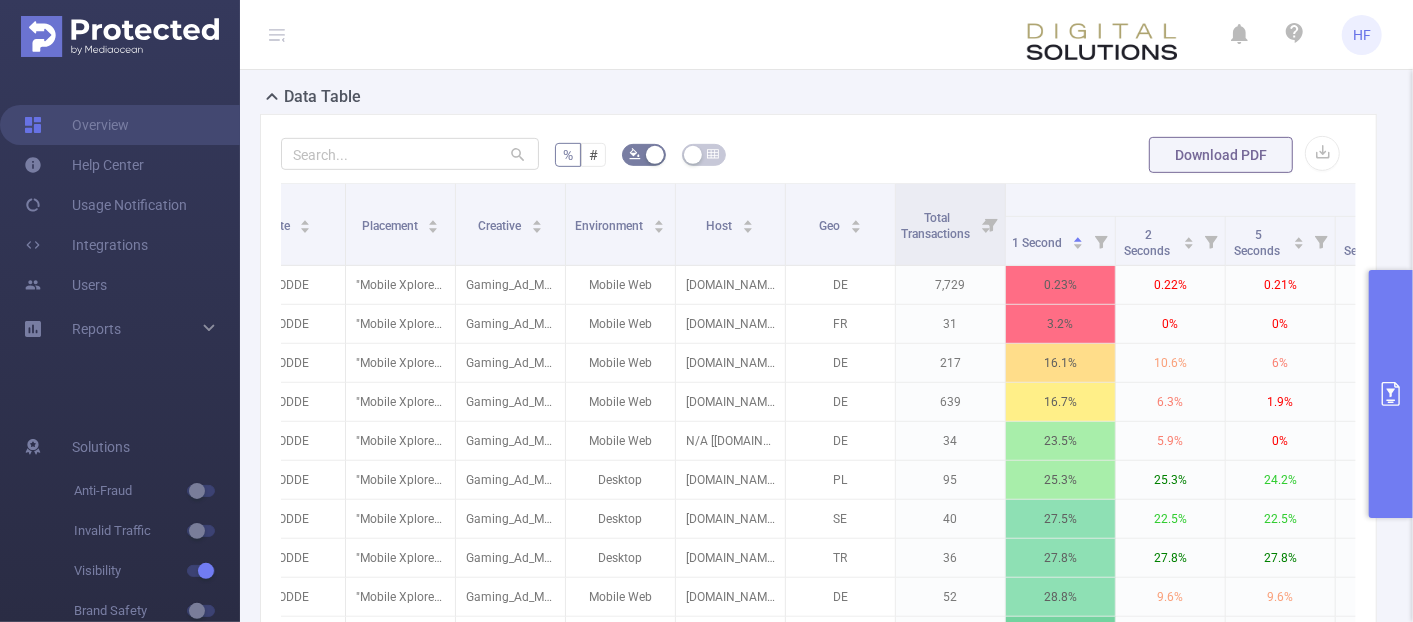 scroll, scrollTop: 771, scrollLeft: 0, axis: vertical 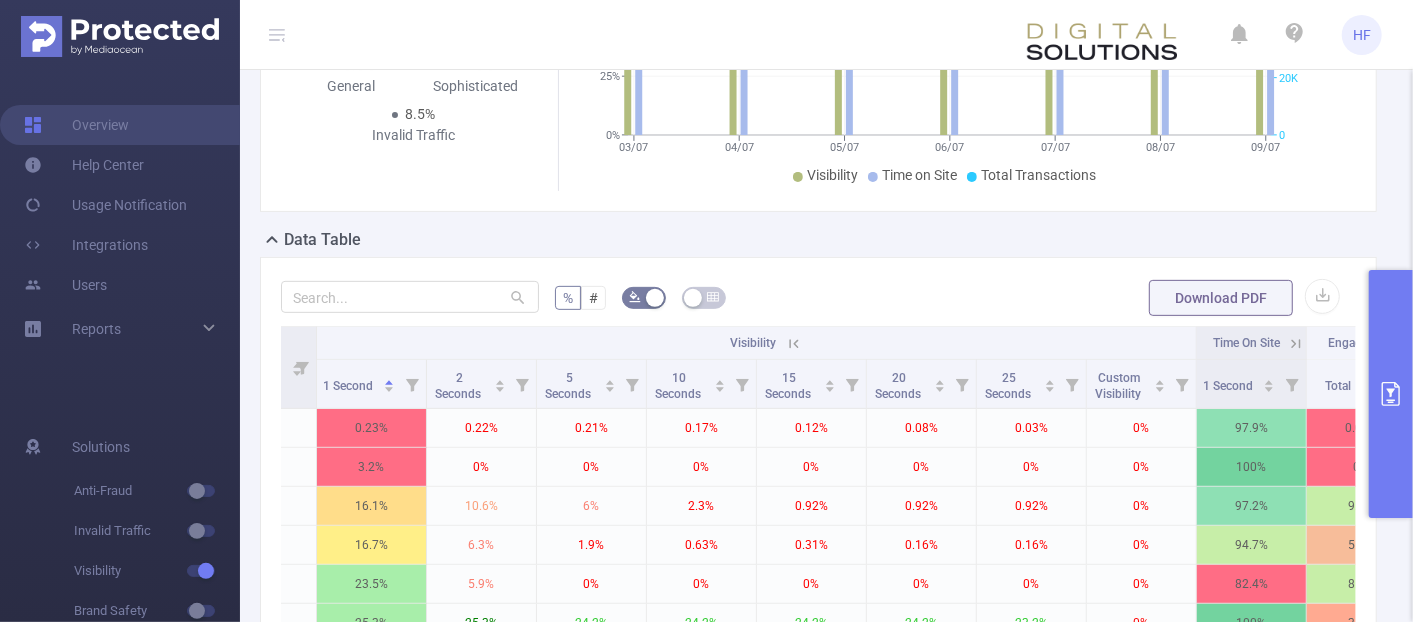 click 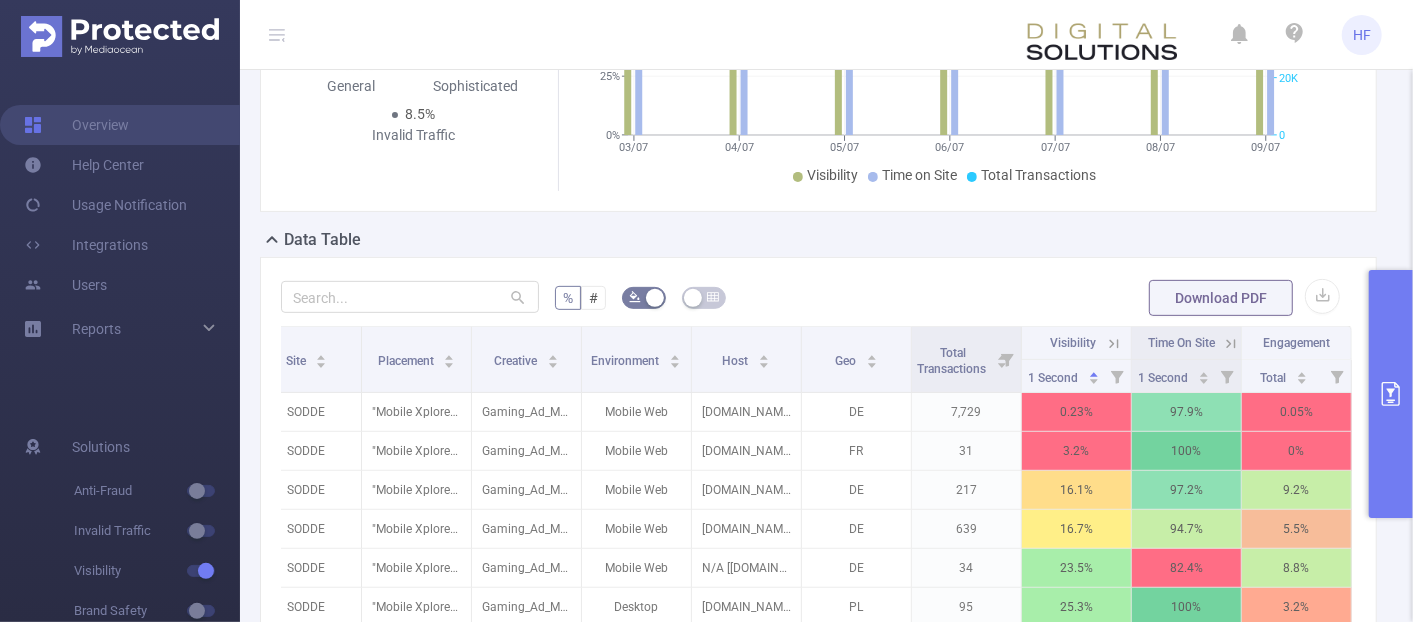 scroll, scrollTop: 0, scrollLeft: 156, axis: horizontal 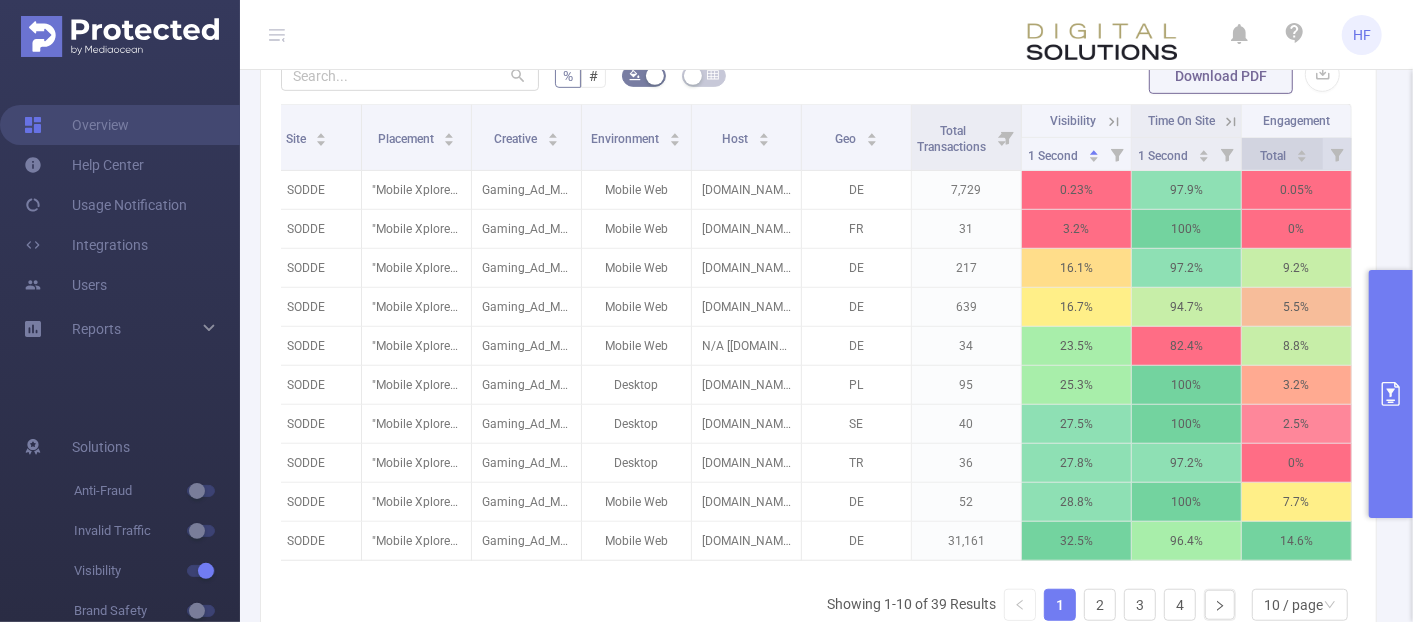 click on "Total" at bounding box center (1284, 154) 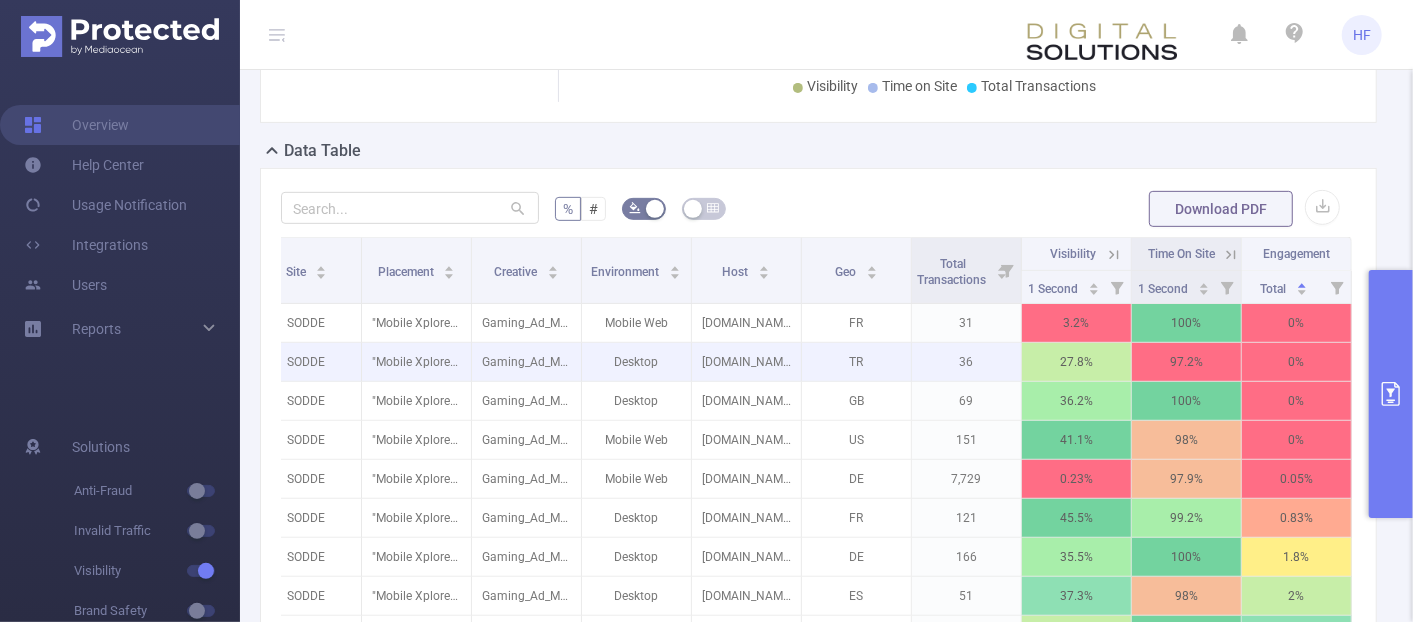 scroll, scrollTop: 333, scrollLeft: 0, axis: vertical 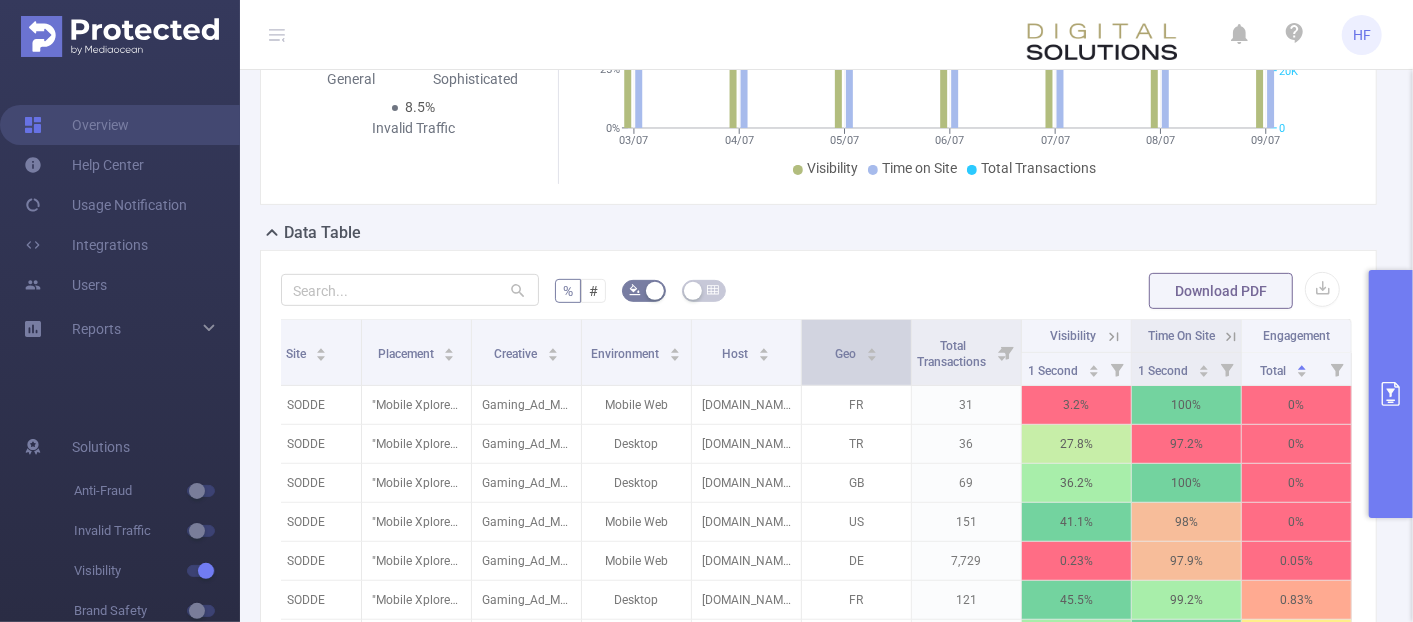 click on "Geo" at bounding box center [856, 352] 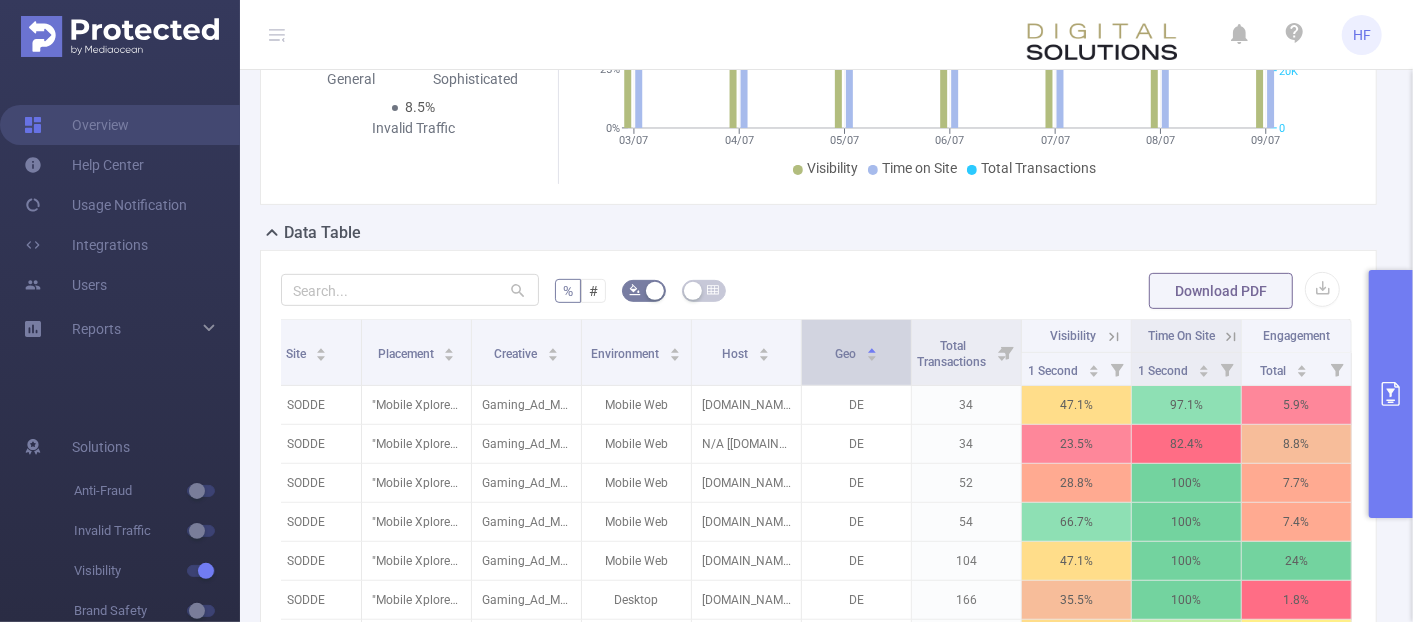 click 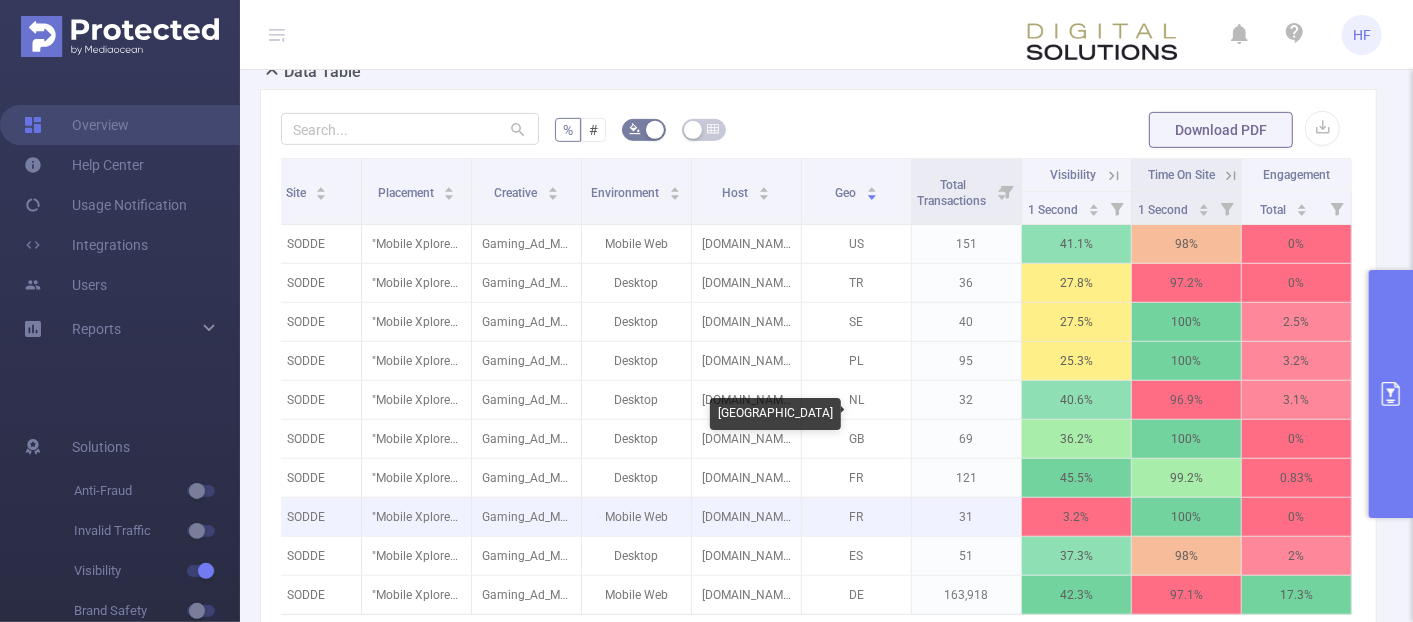 scroll, scrollTop: 444, scrollLeft: 0, axis: vertical 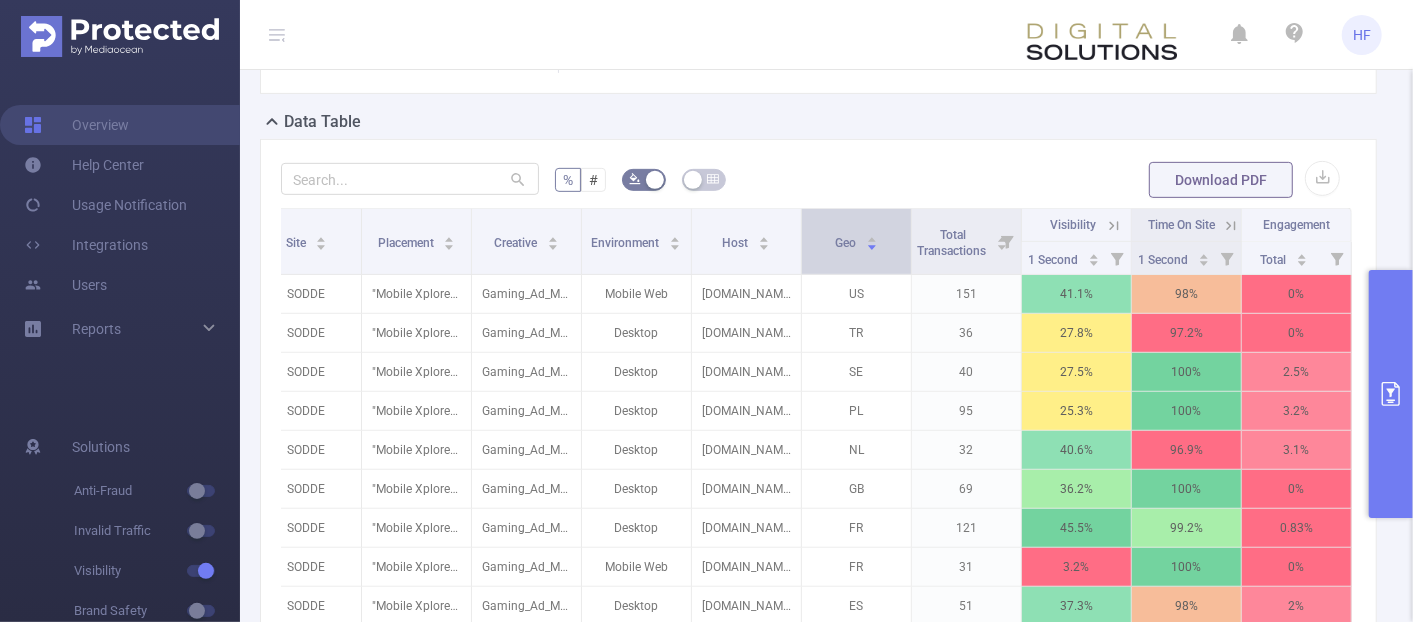 click 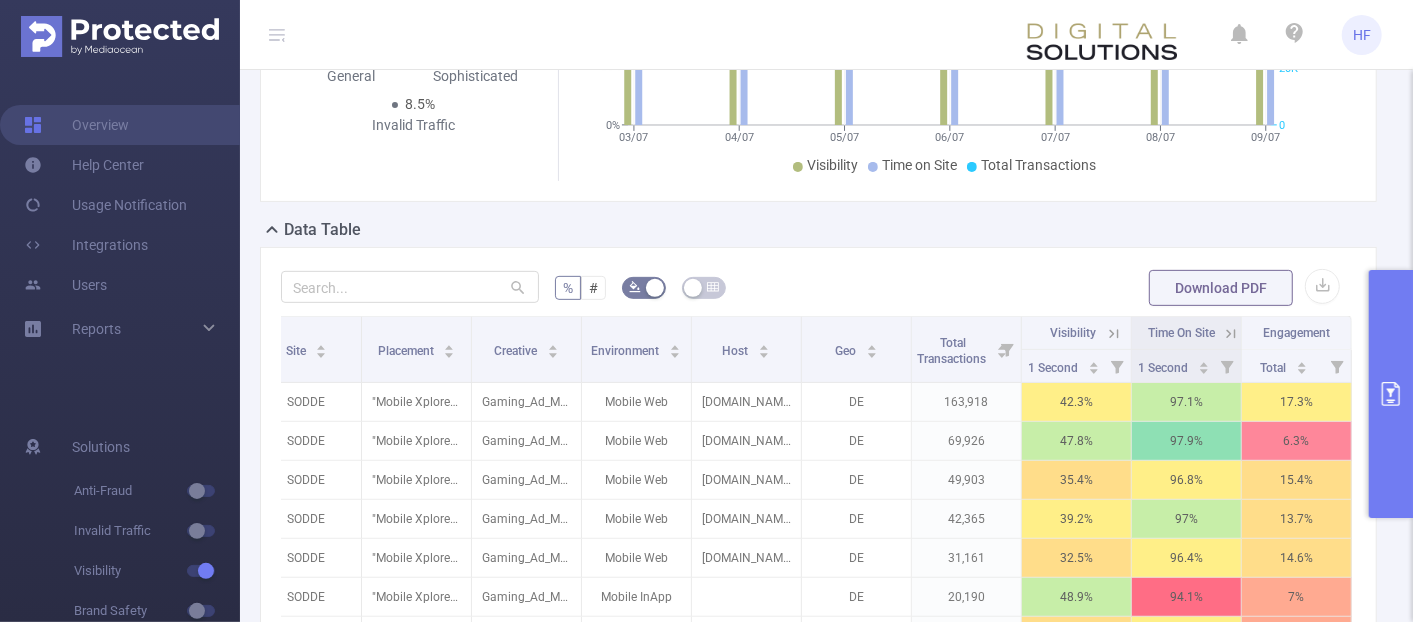 scroll, scrollTop: 333, scrollLeft: 0, axis: vertical 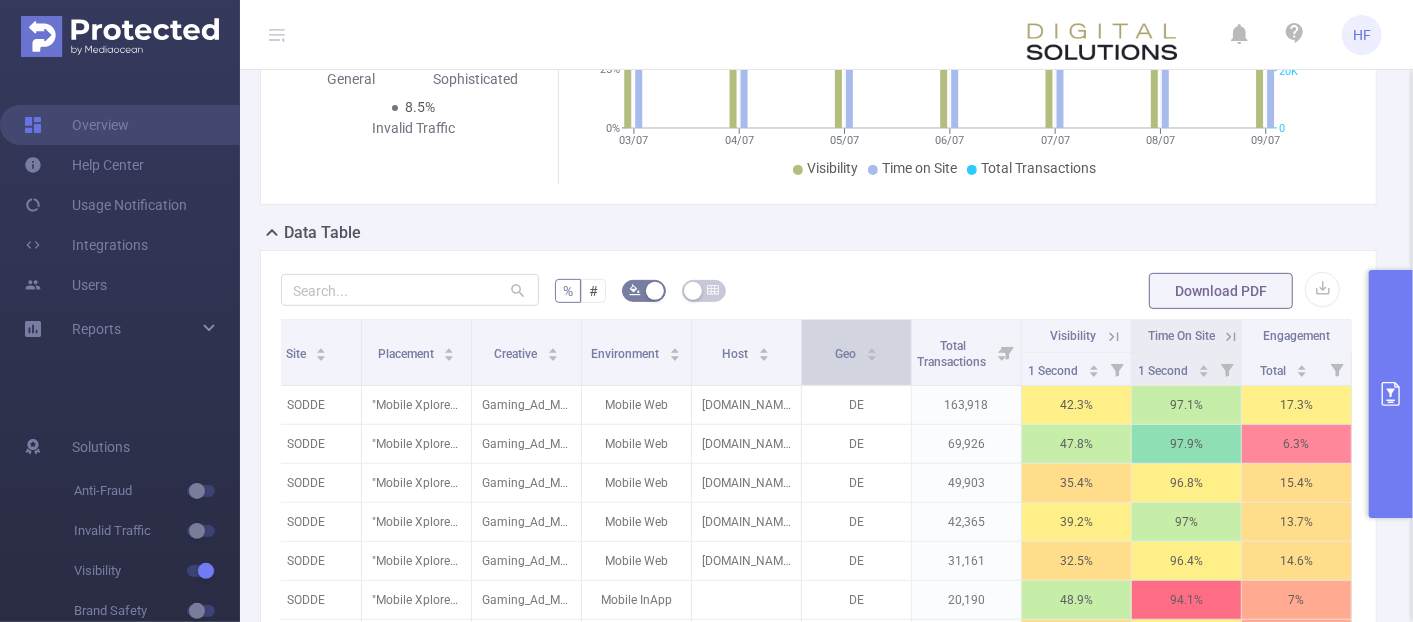 click 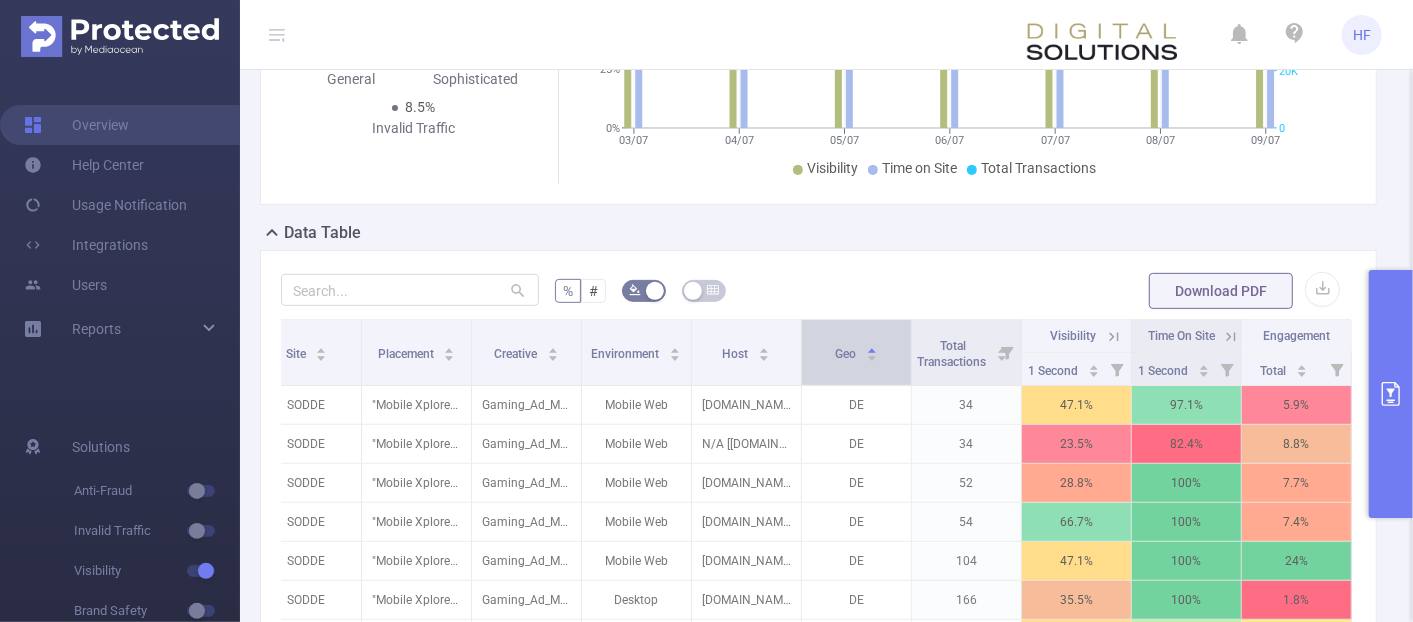 click on "Geo" at bounding box center [856, 352] 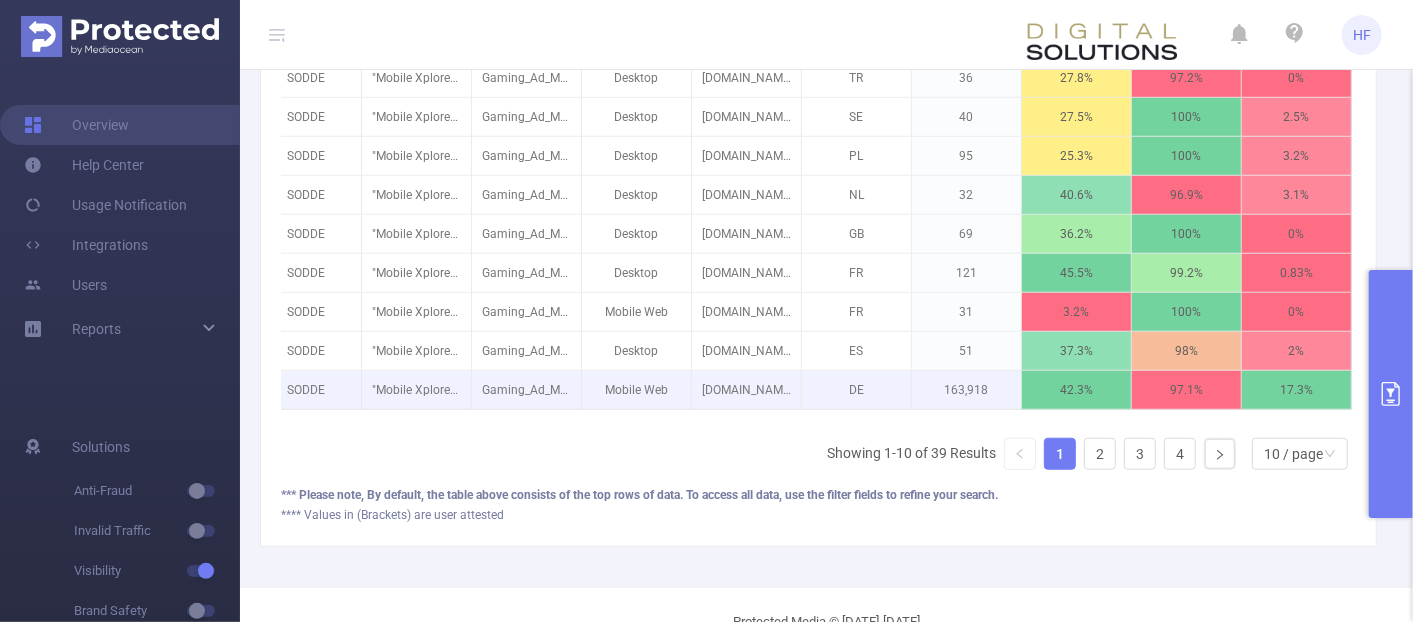 scroll, scrollTop: 648, scrollLeft: 0, axis: vertical 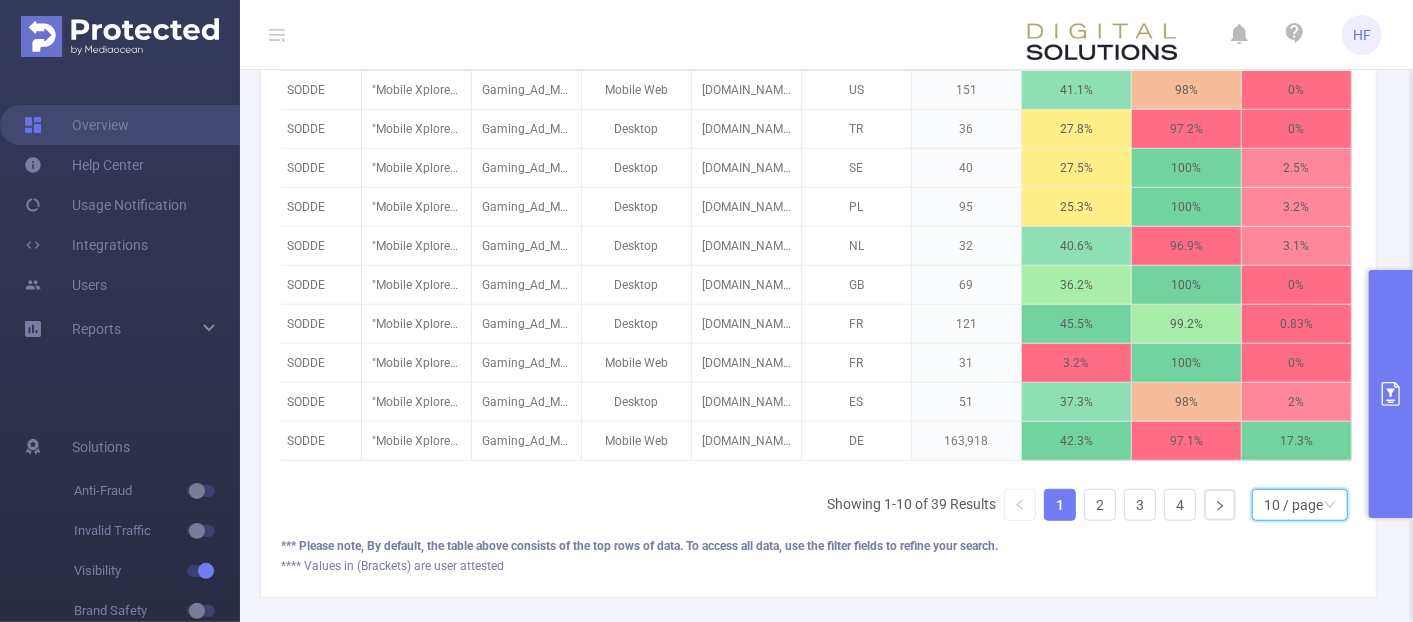 click on "10 / page" at bounding box center [1293, 505] 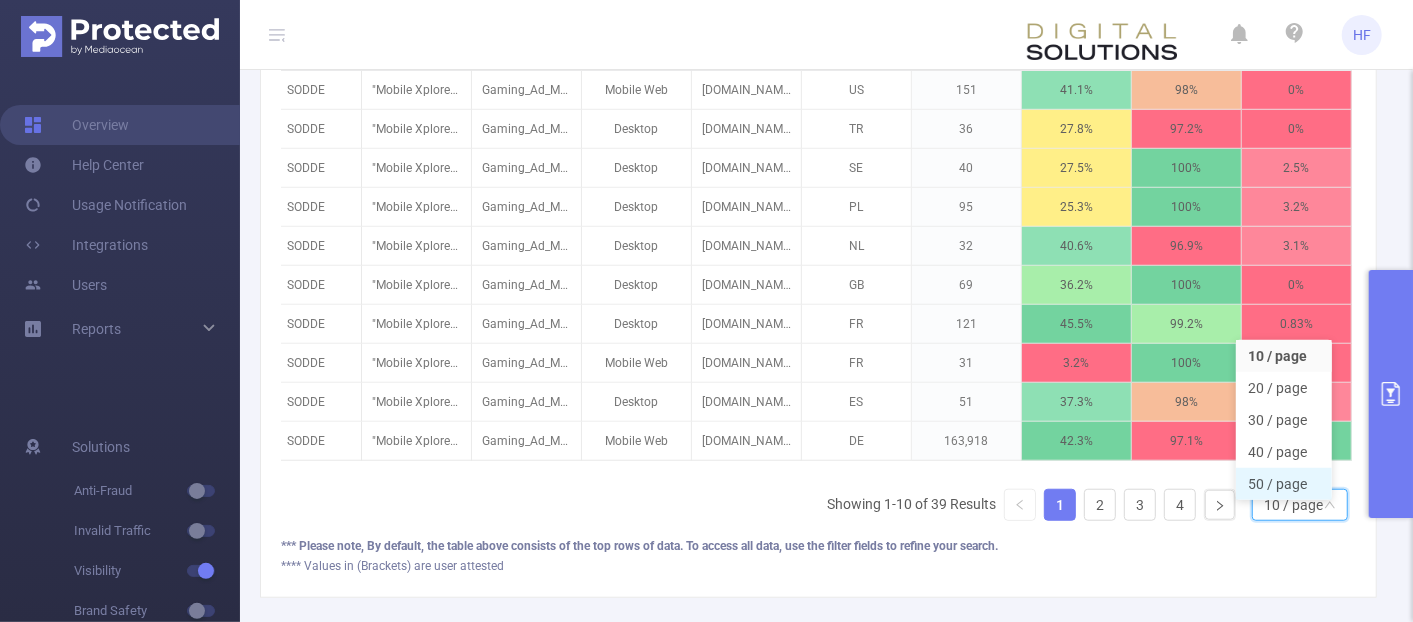 click on "50 / page" at bounding box center (1284, 484) 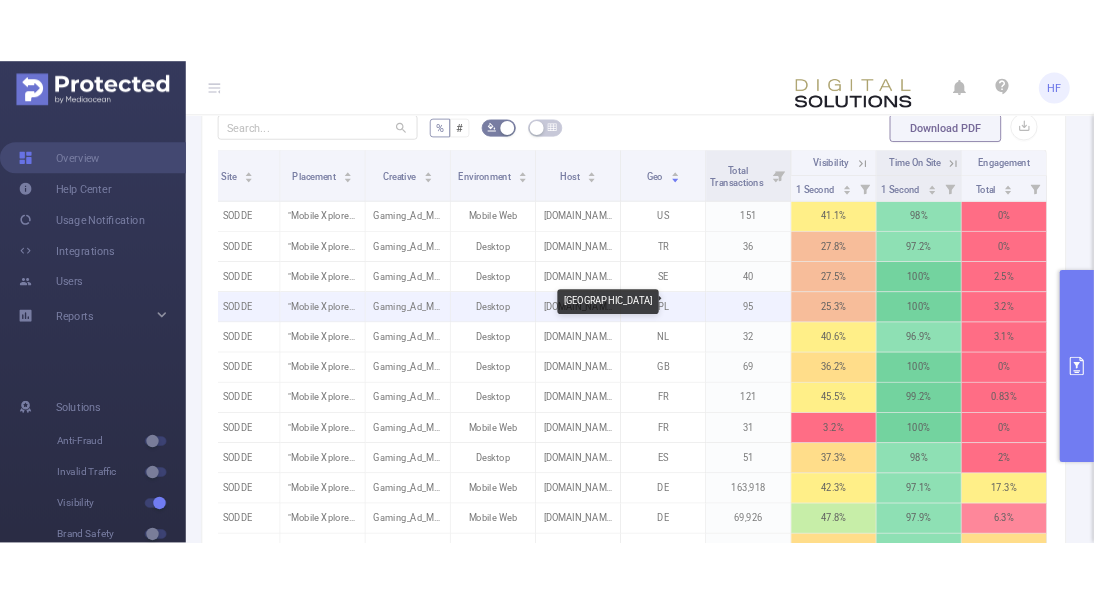 scroll, scrollTop: 648, scrollLeft: 0, axis: vertical 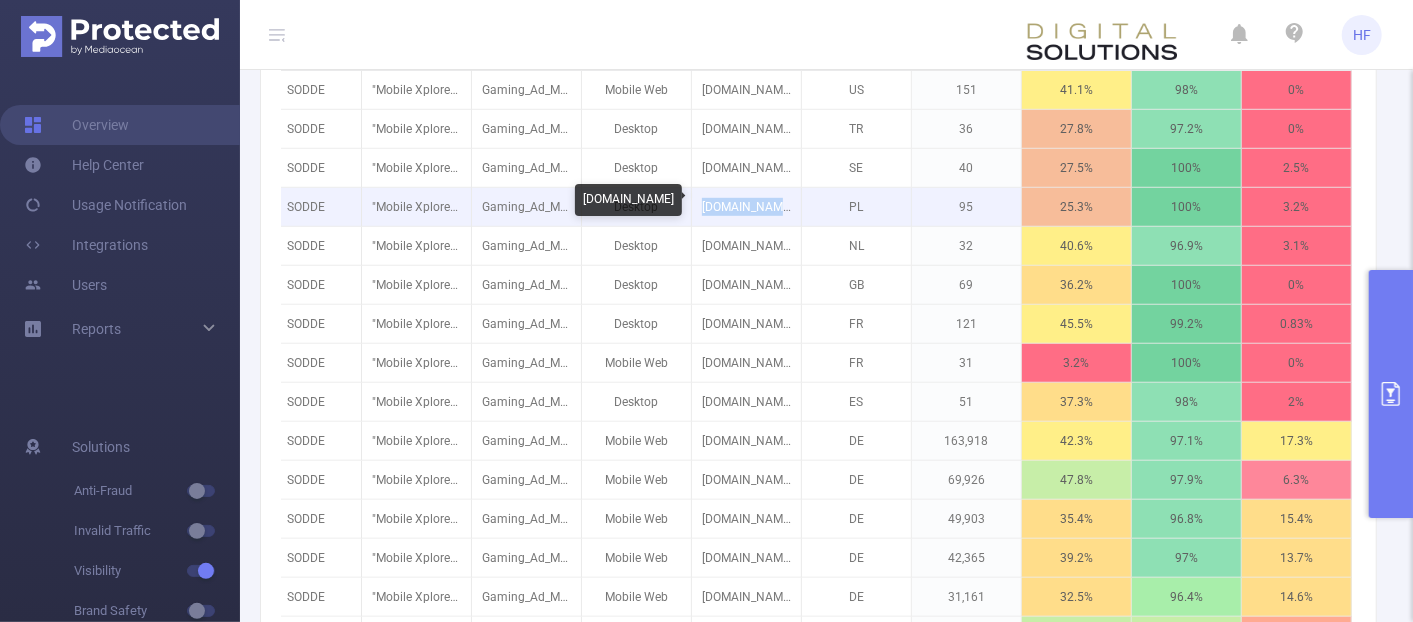 drag, startPoint x: 691, startPoint y: 200, endPoint x: 768, endPoint y: 192, distance: 77.41447 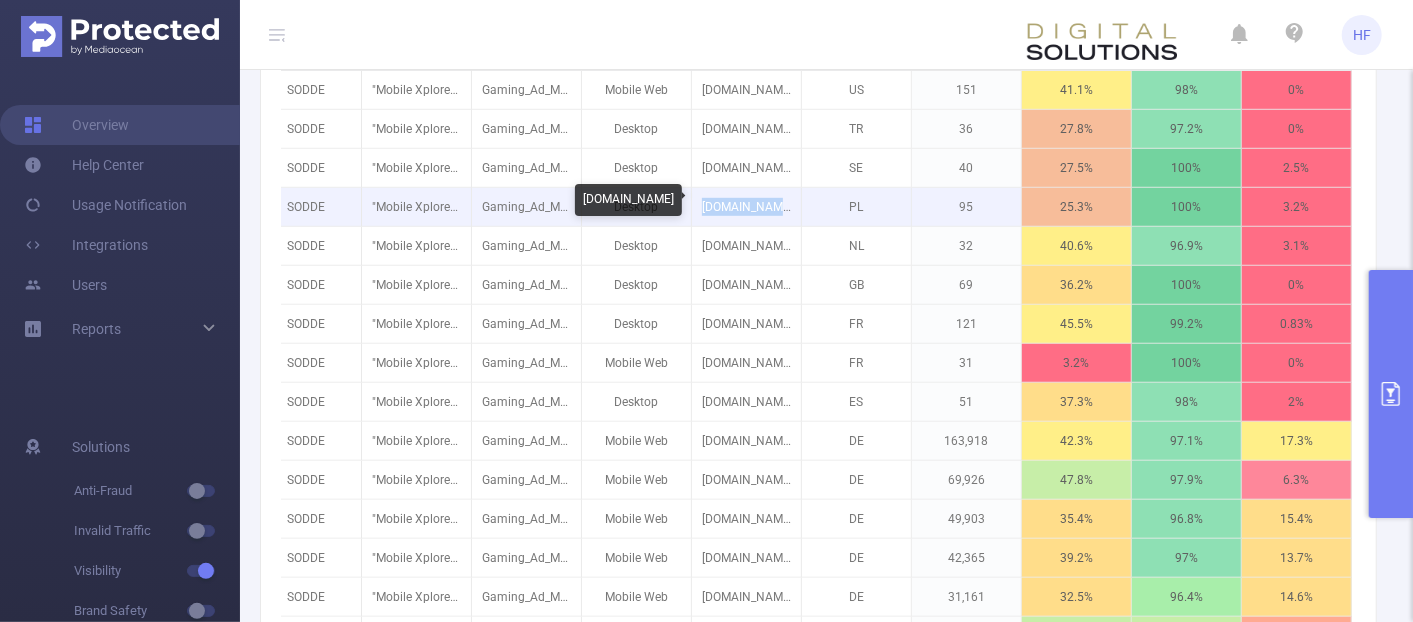 copy on "overwolf.com" 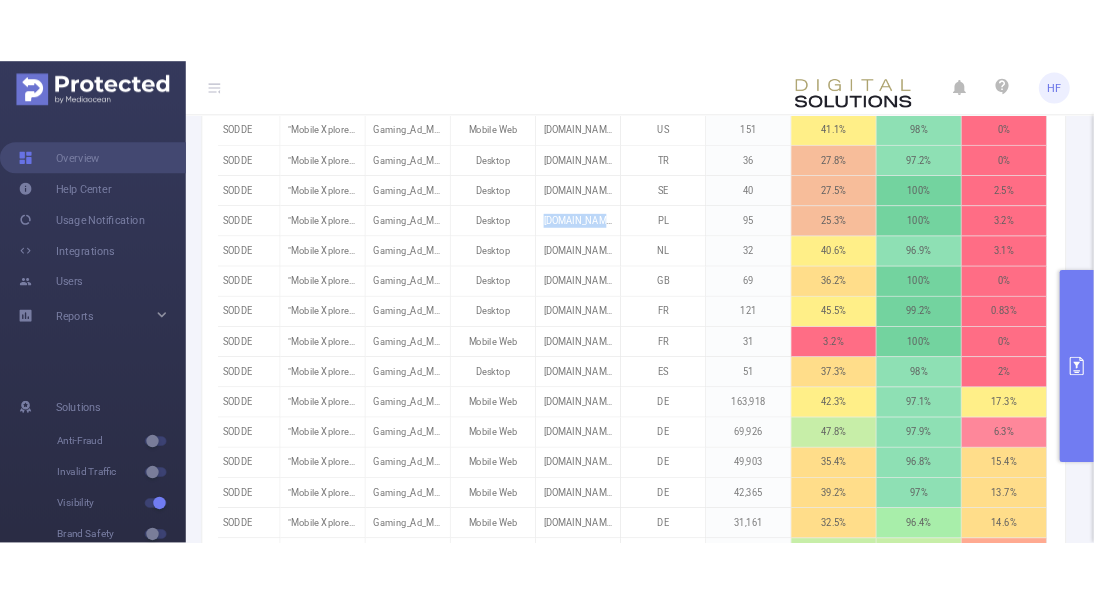 scroll, scrollTop: 648, scrollLeft: 0, axis: vertical 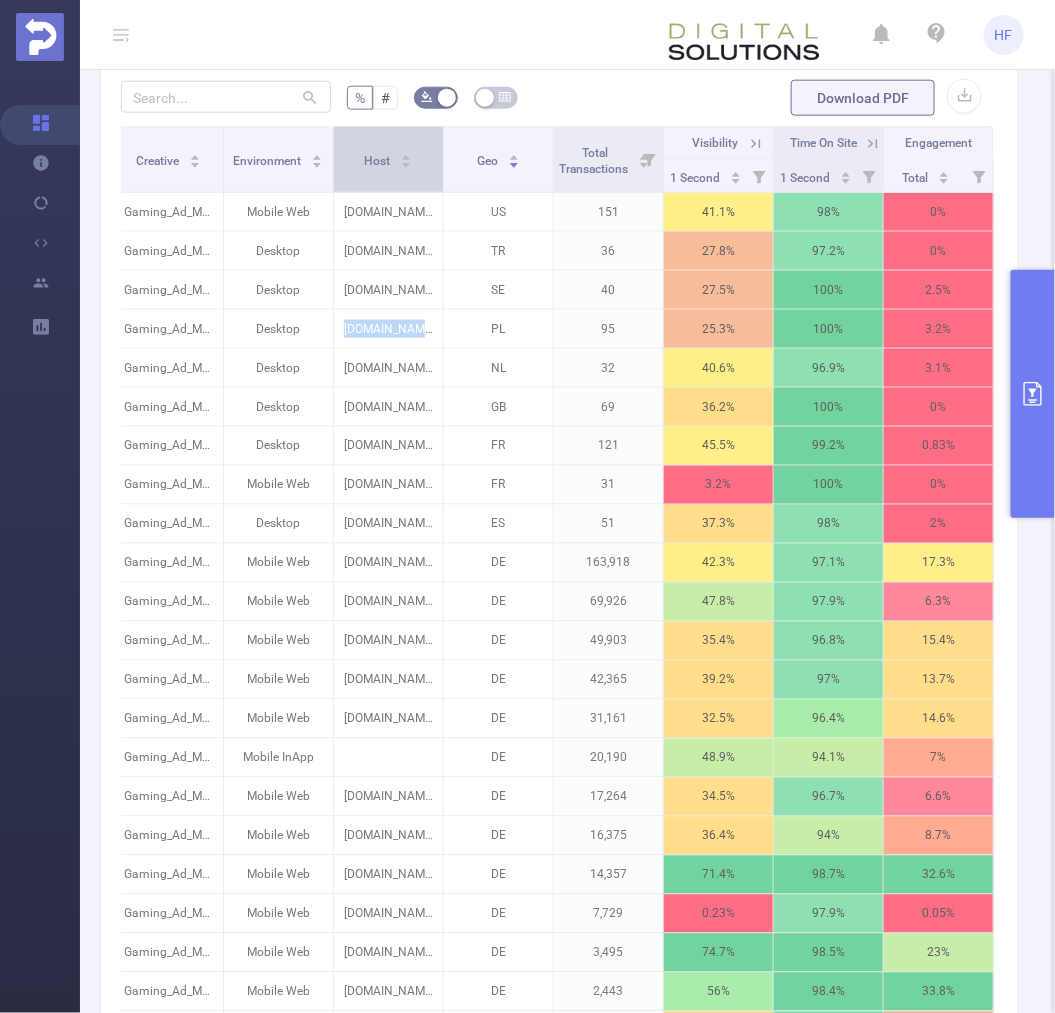 click 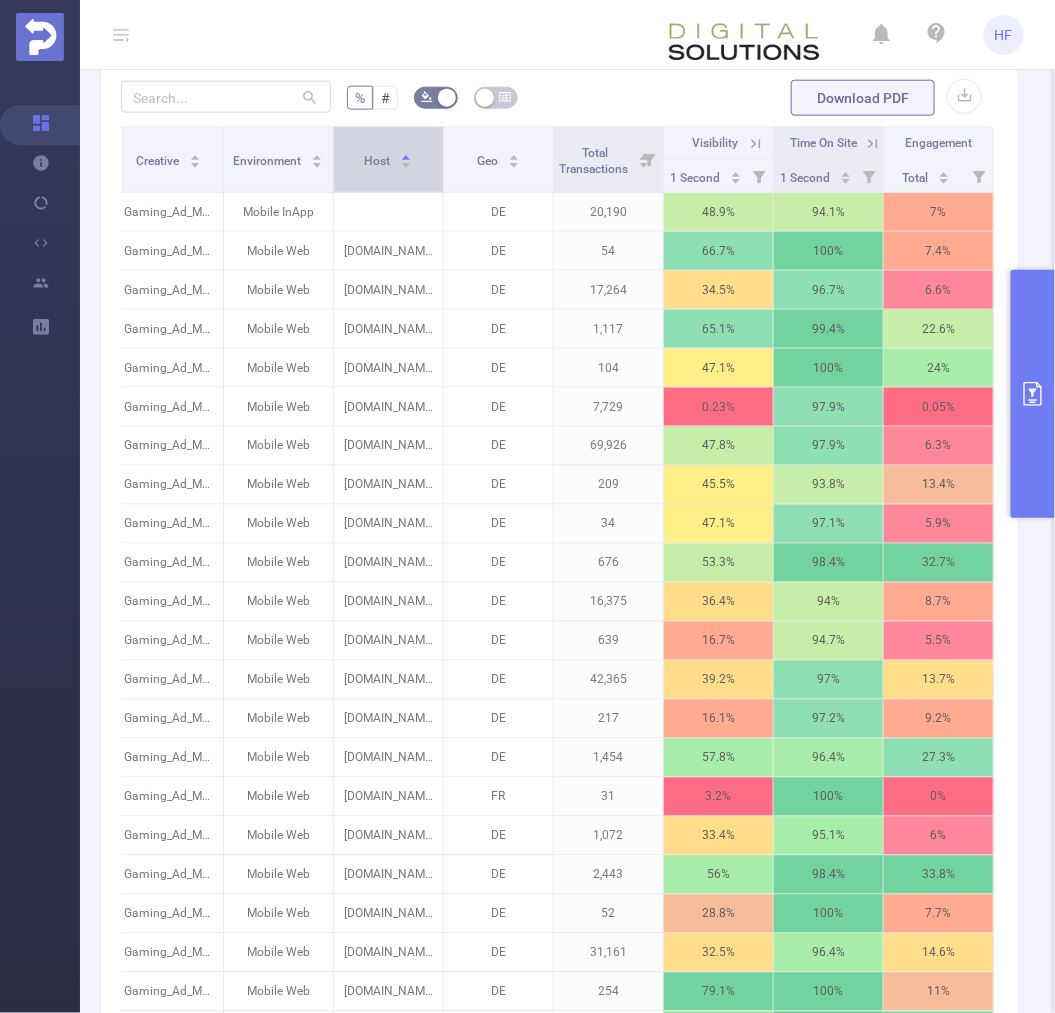 click 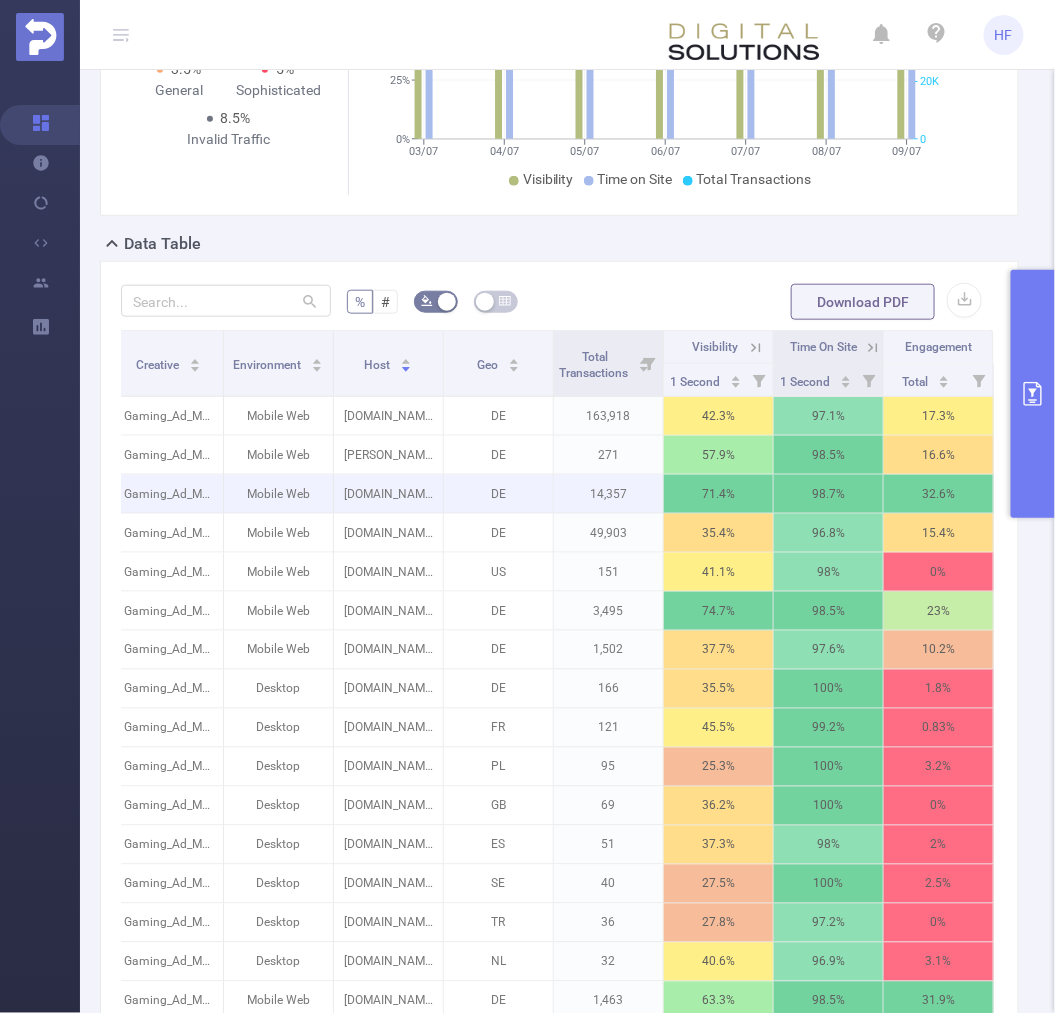 scroll, scrollTop: 333, scrollLeft: 0, axis: vertical 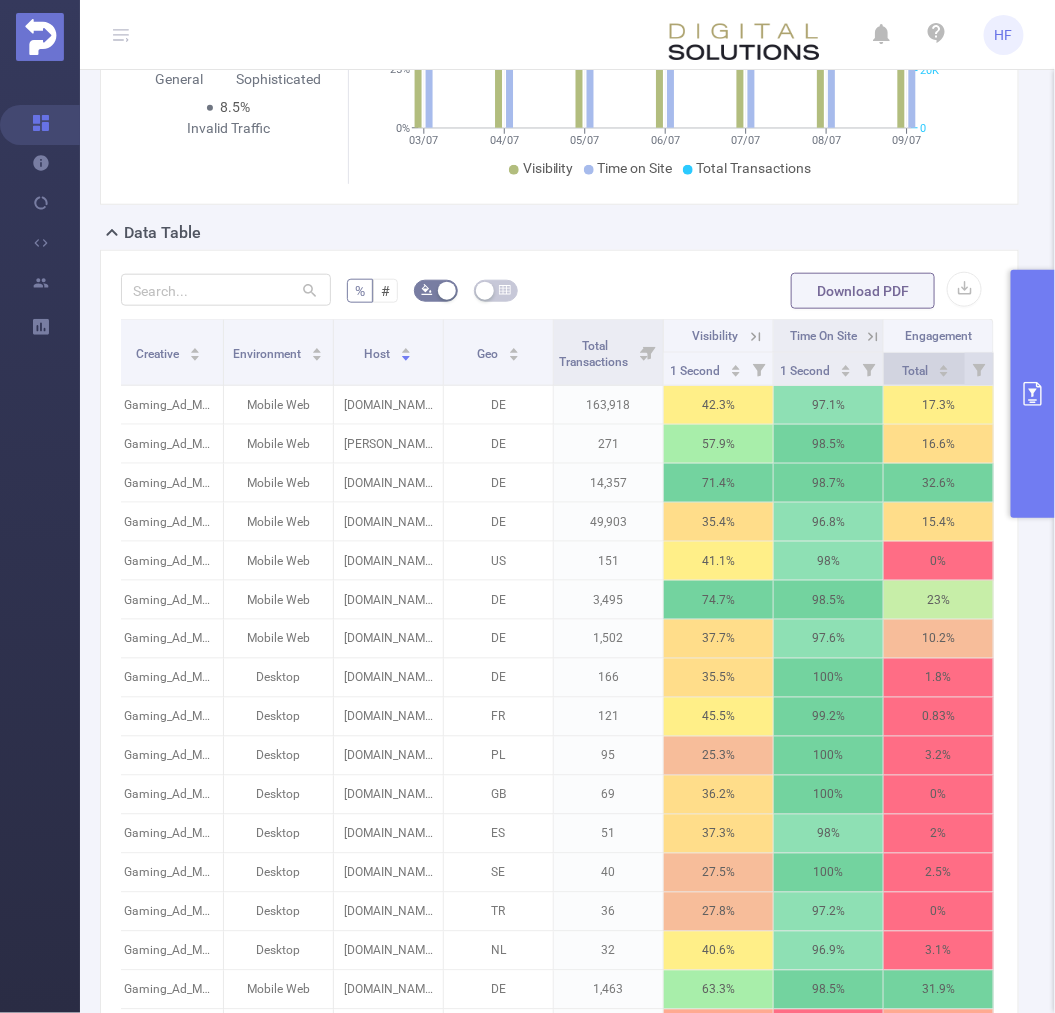 click 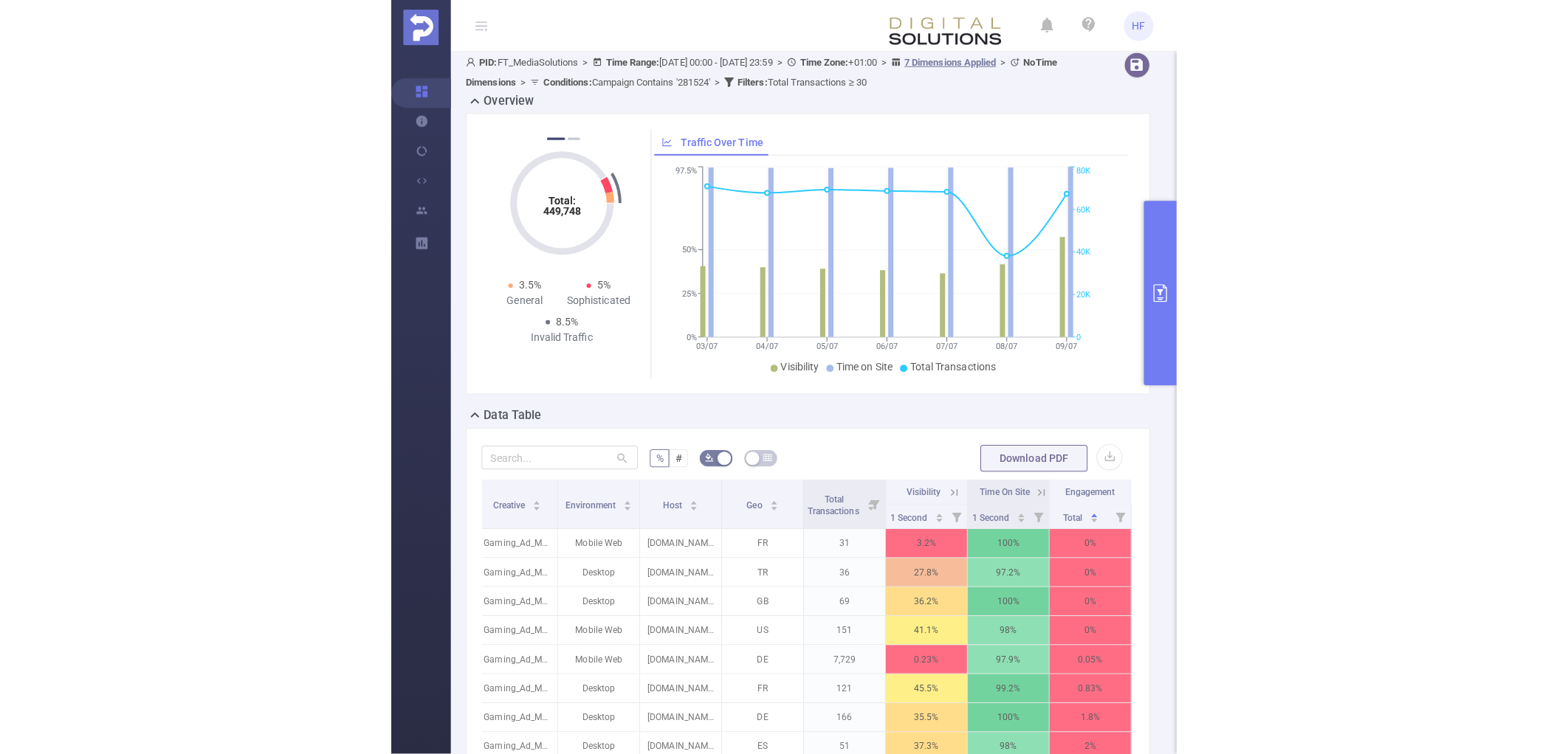 scroll, scrollTop: 0, scrollLeft: 0, axis: both 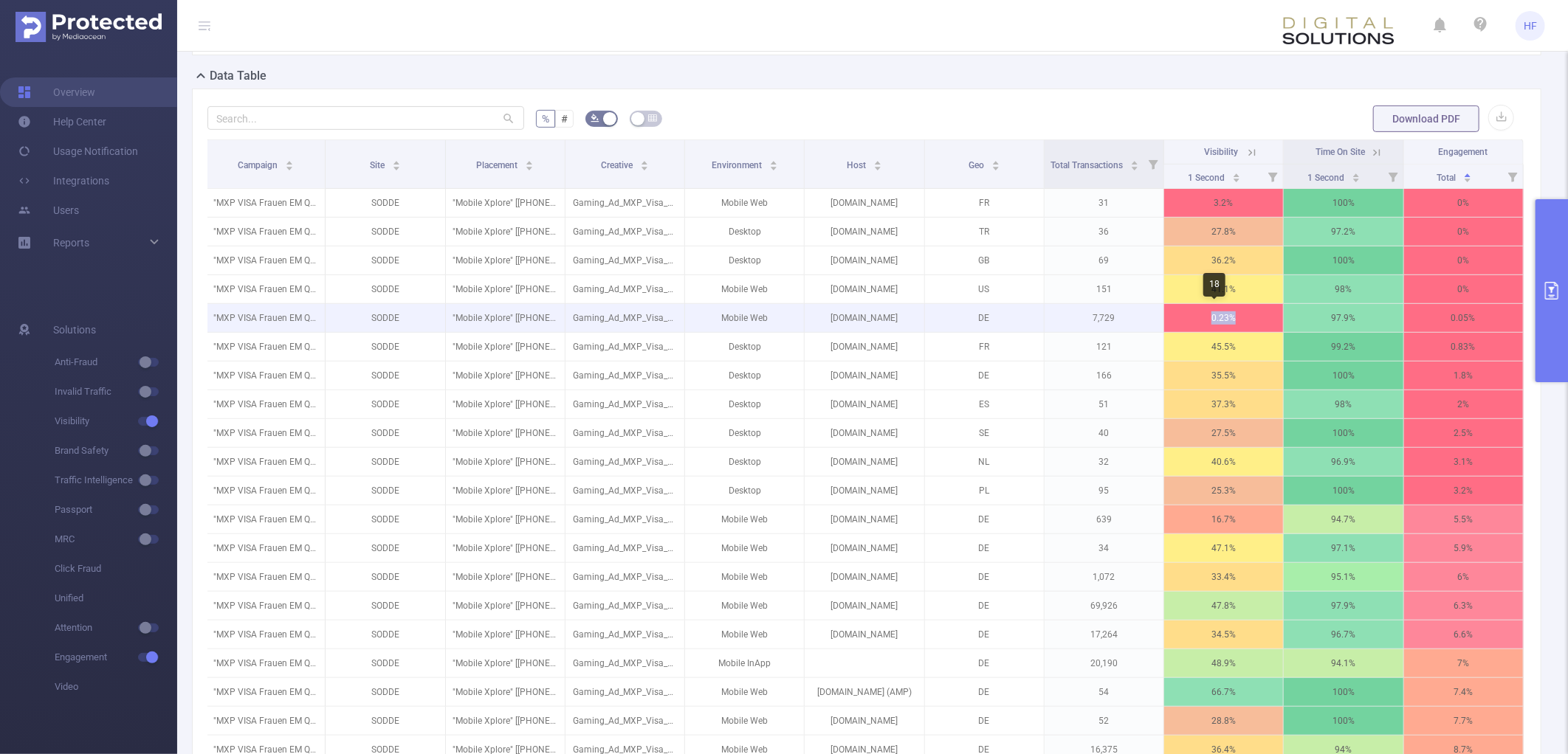 drag, startPoint x: 1233, startPoint y: 321, endPoint x: 1170, endPoint y: 314, distance: 63.3877 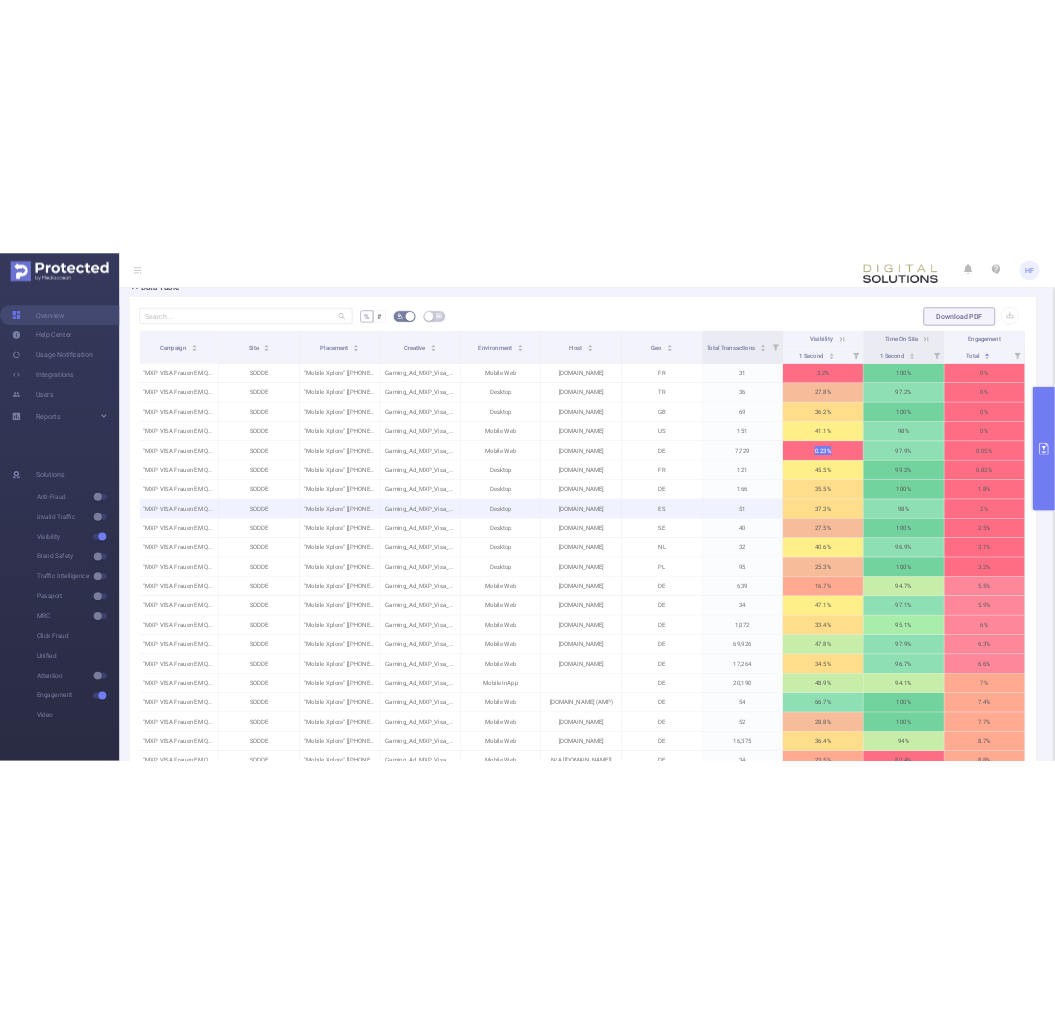 scroll, scrollTop: 444, scrollLeft: 0, axis: vertical 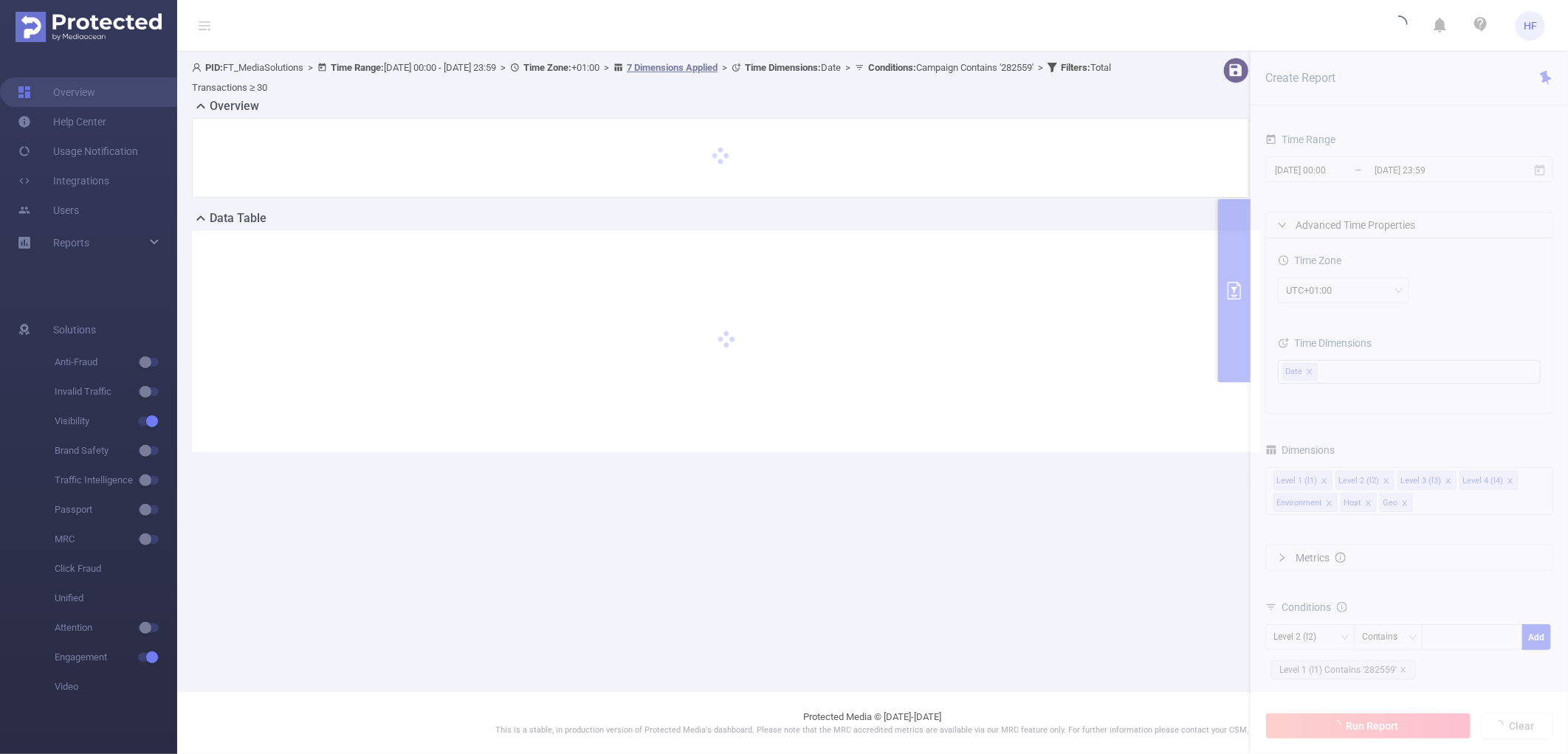 click on "PID:  FT_MediaSolutions  >  Time Range:  2025-07-03 00:00 -
2025-07-09 23:59  >  Time Zone:  +01:00  >  7 Dimensions Applied  >  Time Dimensions :  Date  >  Conditions :  Campaign Contains '282559'  >  Filters :  Total Transactions ≥ 30  Overview  Data Table Create Report    Time Range 2025-07-03 00:00   _   2025-07-09 23:59 Advanced Time Properties    Time Zone UTC+01:00     Time Dimensions Date      Dimensions Level 1 (l1) Level 2 (l2) Level 3 (l3) Level 4 (l4) Environment Host Geo   Metrics    Conditions  Level 2 (l2) Contains   Add Level 1 (l1) Contains '282559'    Filters Total Transactions ≥ Add Total Transactions ≥ 30 Run Report  Clear" at bounding box center (873, 266) 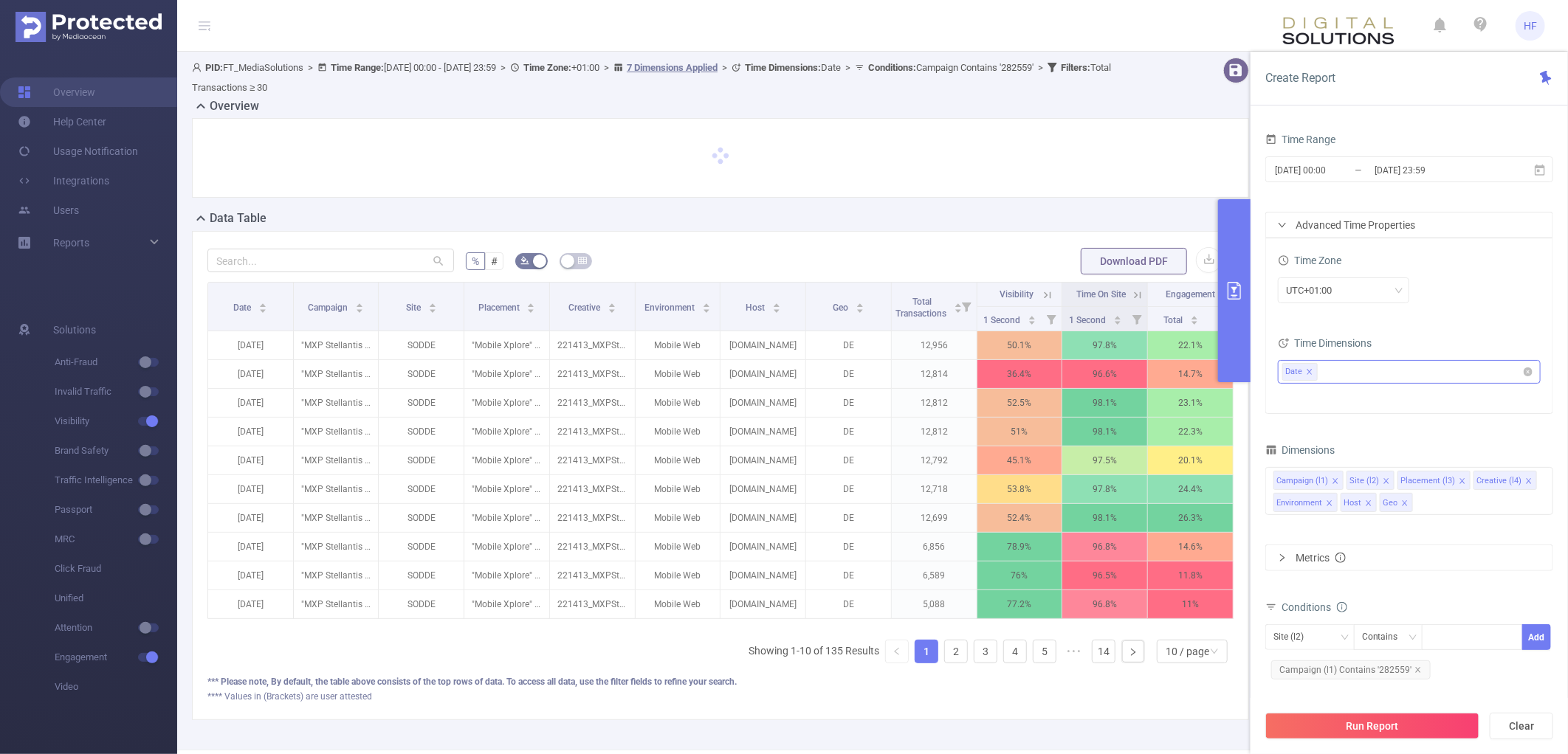 click 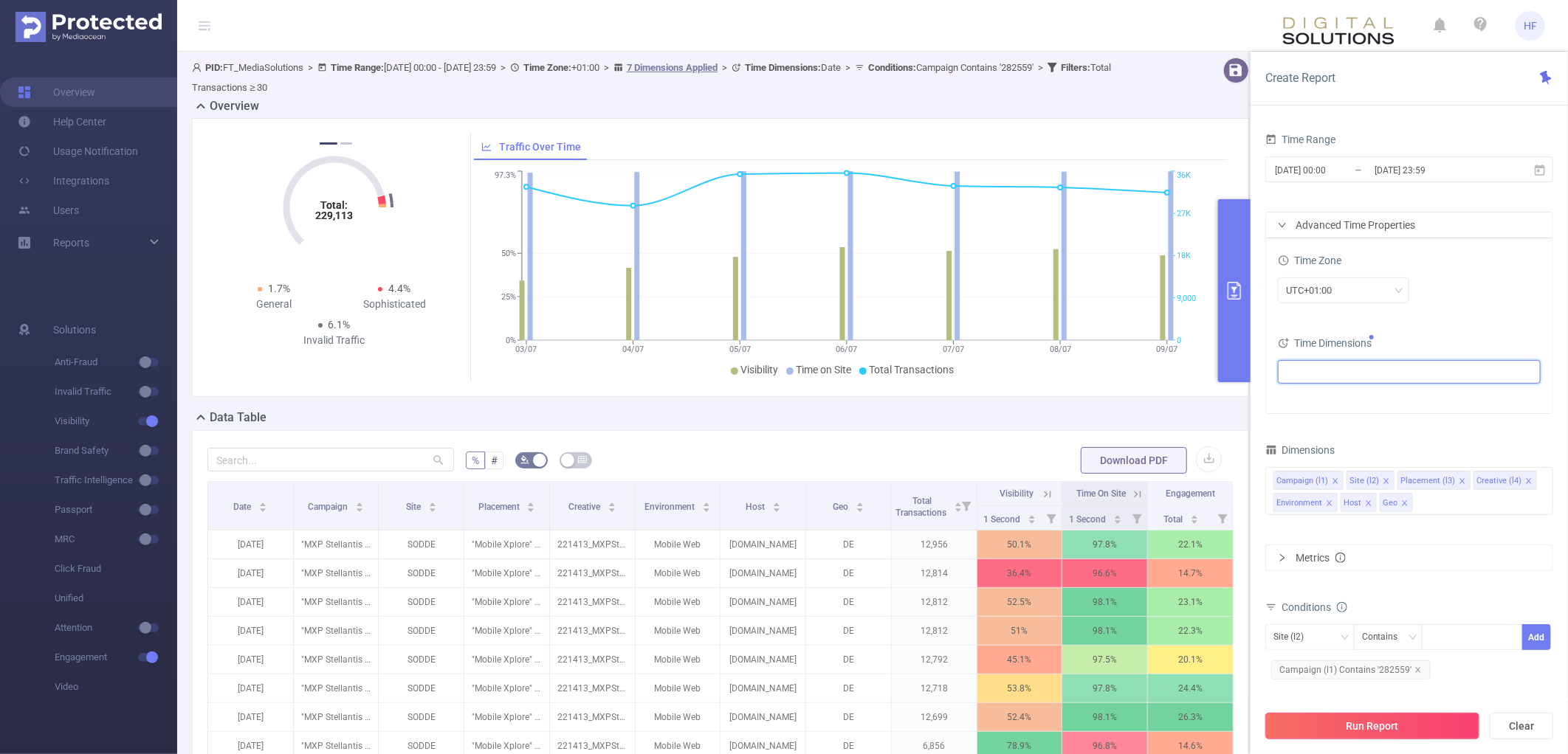 click on "Run Report" at bounding box center (1372, 726) 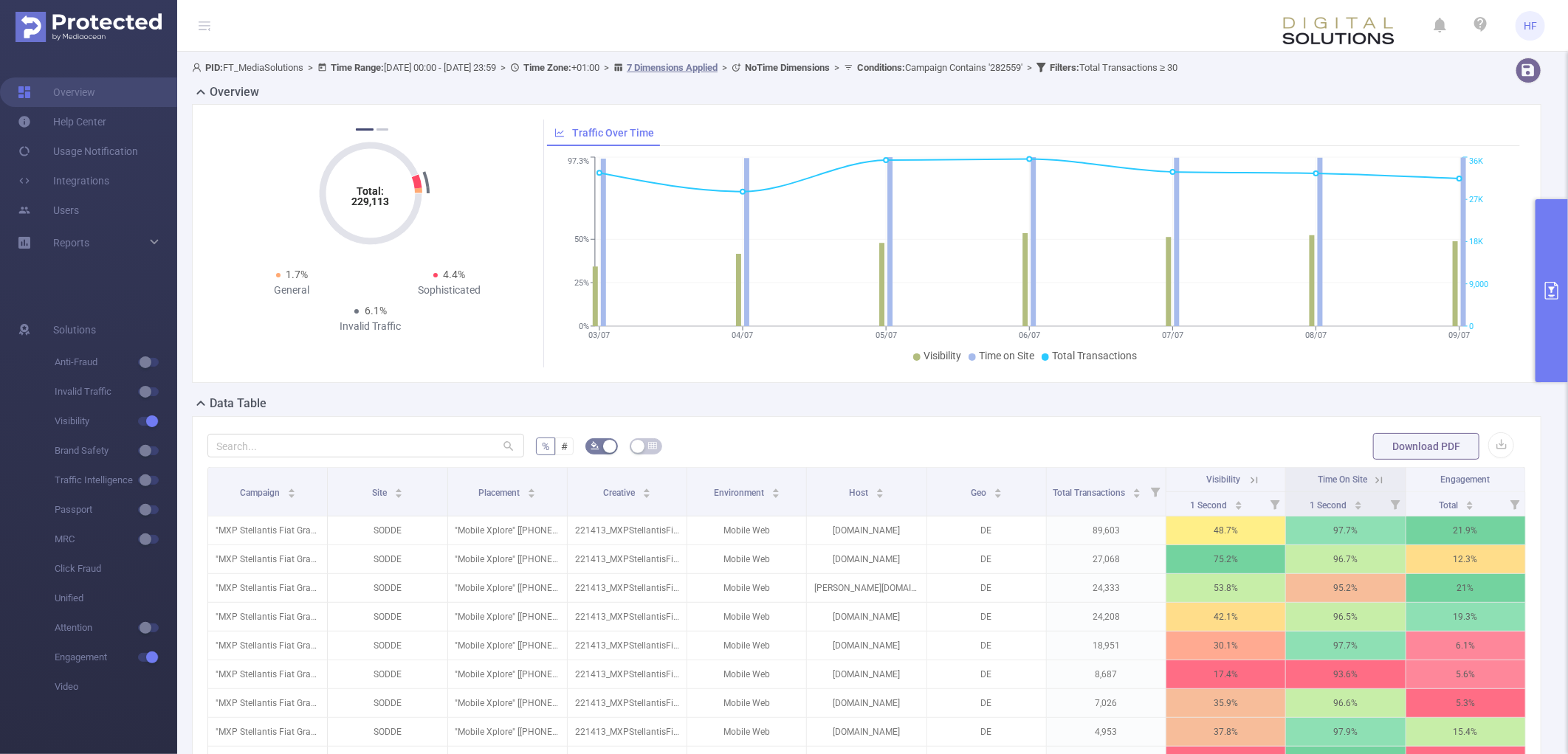 click on "Total: 229,113 Total: 229,113 3% Fraudulent 3% Suspicious 6% Invalid Traffic Total: 229,113 Total: 229,113 1.7% General 4.4% Sophisticated 6.1% Invalid Traffic Total: 229,113 Total: 229,113 3% Fraudulent 3% Suspicious 6% Invalid Traffic Total: 229,113 Total: 229,113 1.7% General 4.4% Sophisticated 6.1% Invalid Traffic Total: 229,113 Total: 229,113 3% Fraudulent 3% Suspicious 6% Invalid Traffic 1 2" at bounding box center [372, 243] 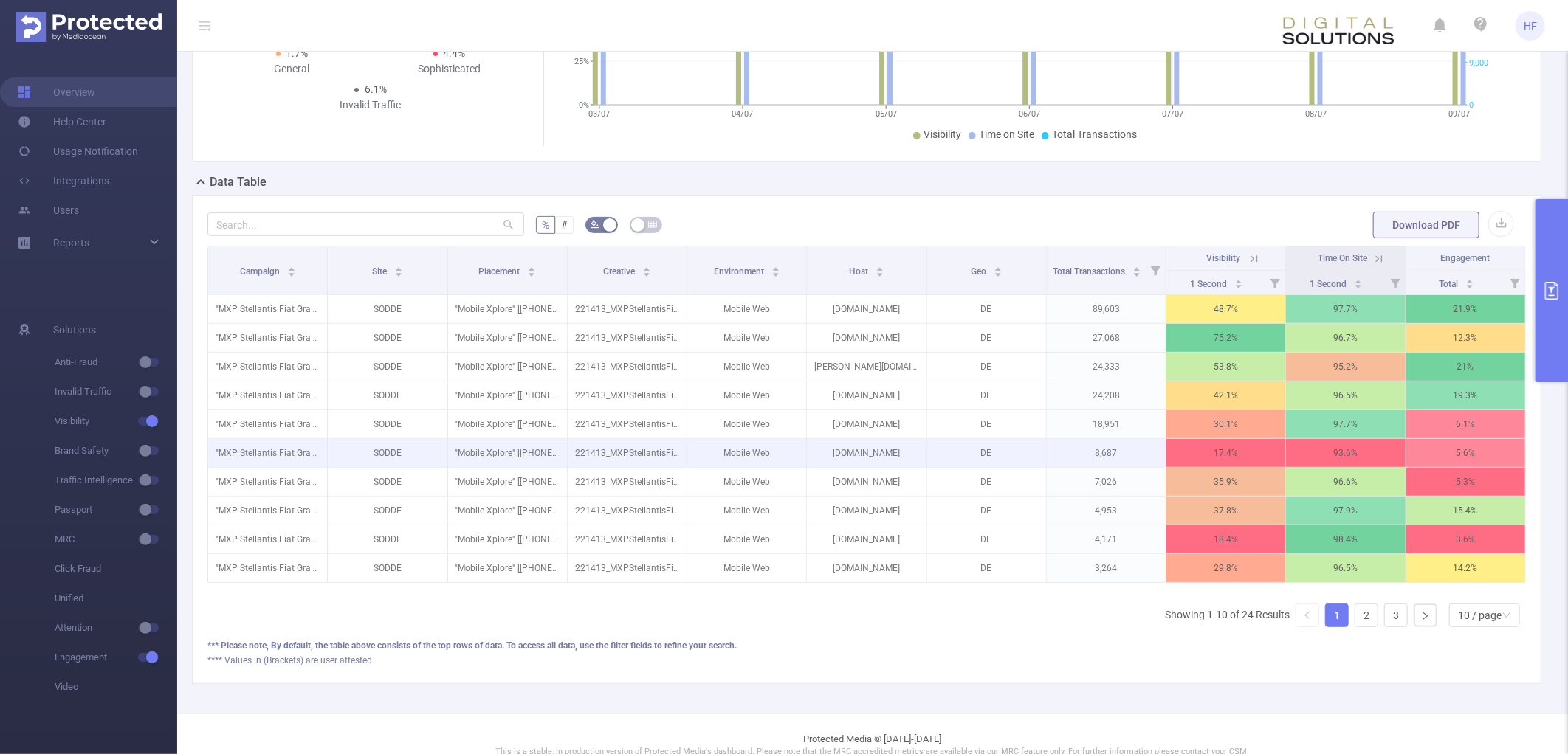 scroll, scrollTop: 246, scrollLeft: 0, axis: vertical 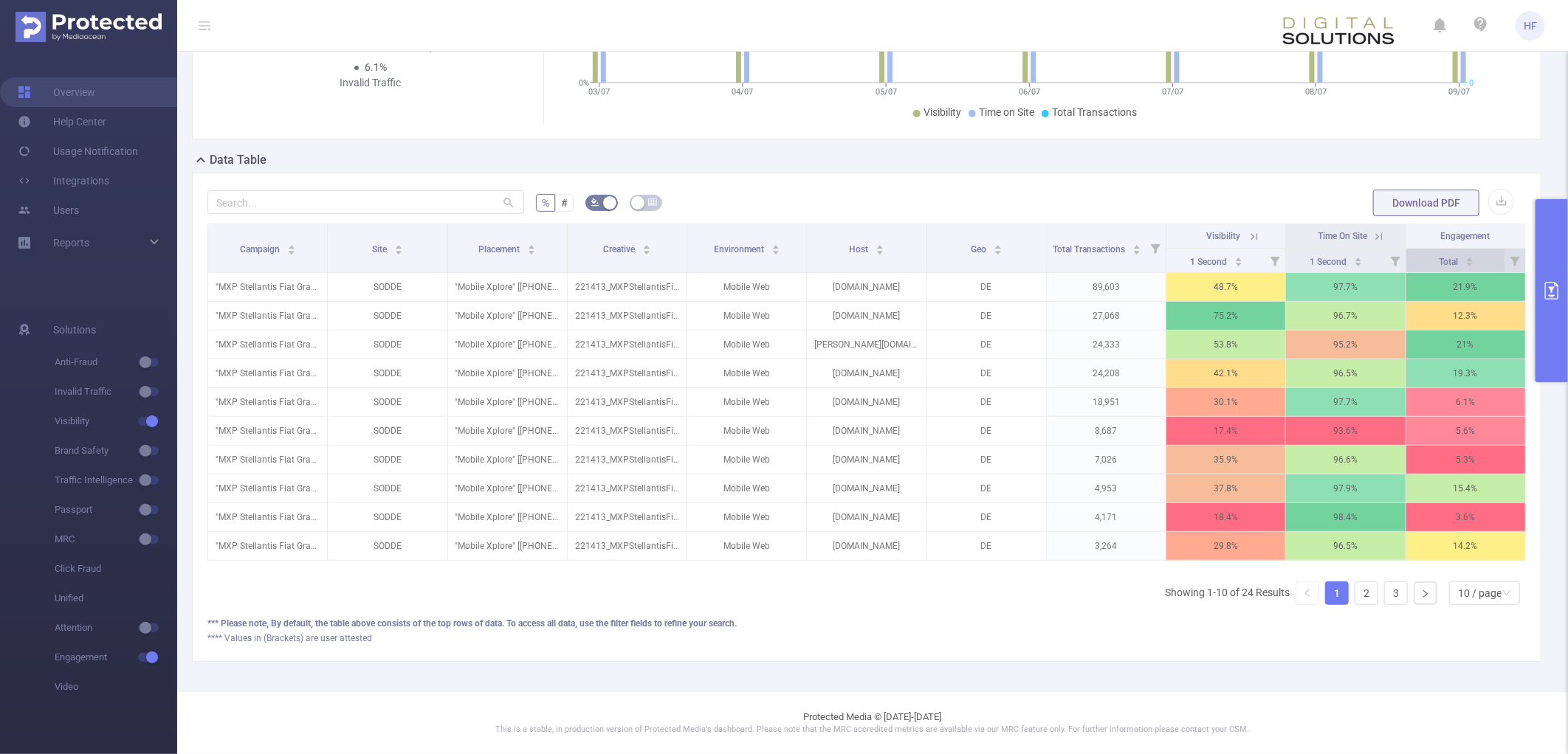 click 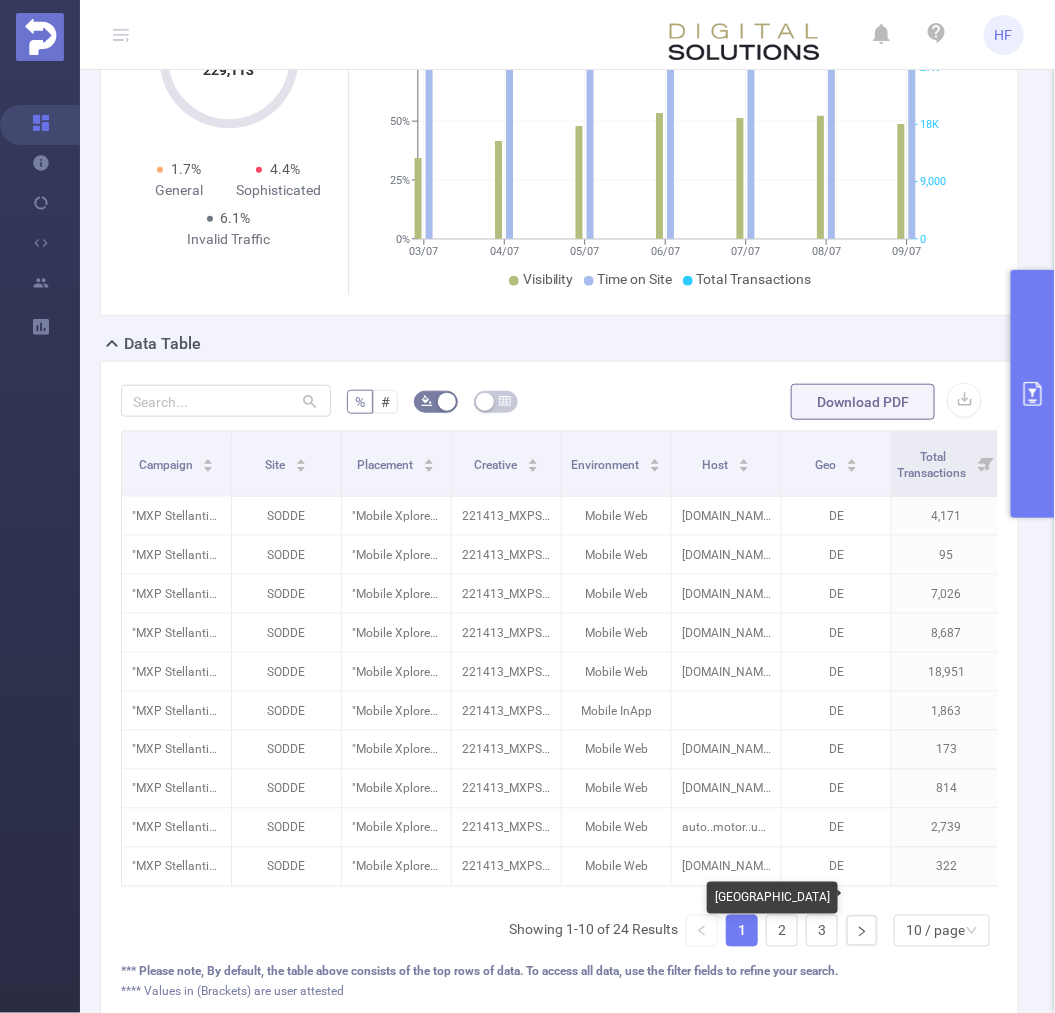 scroll, scrollTop: 333, scrollLeft: 0, axis: vertical 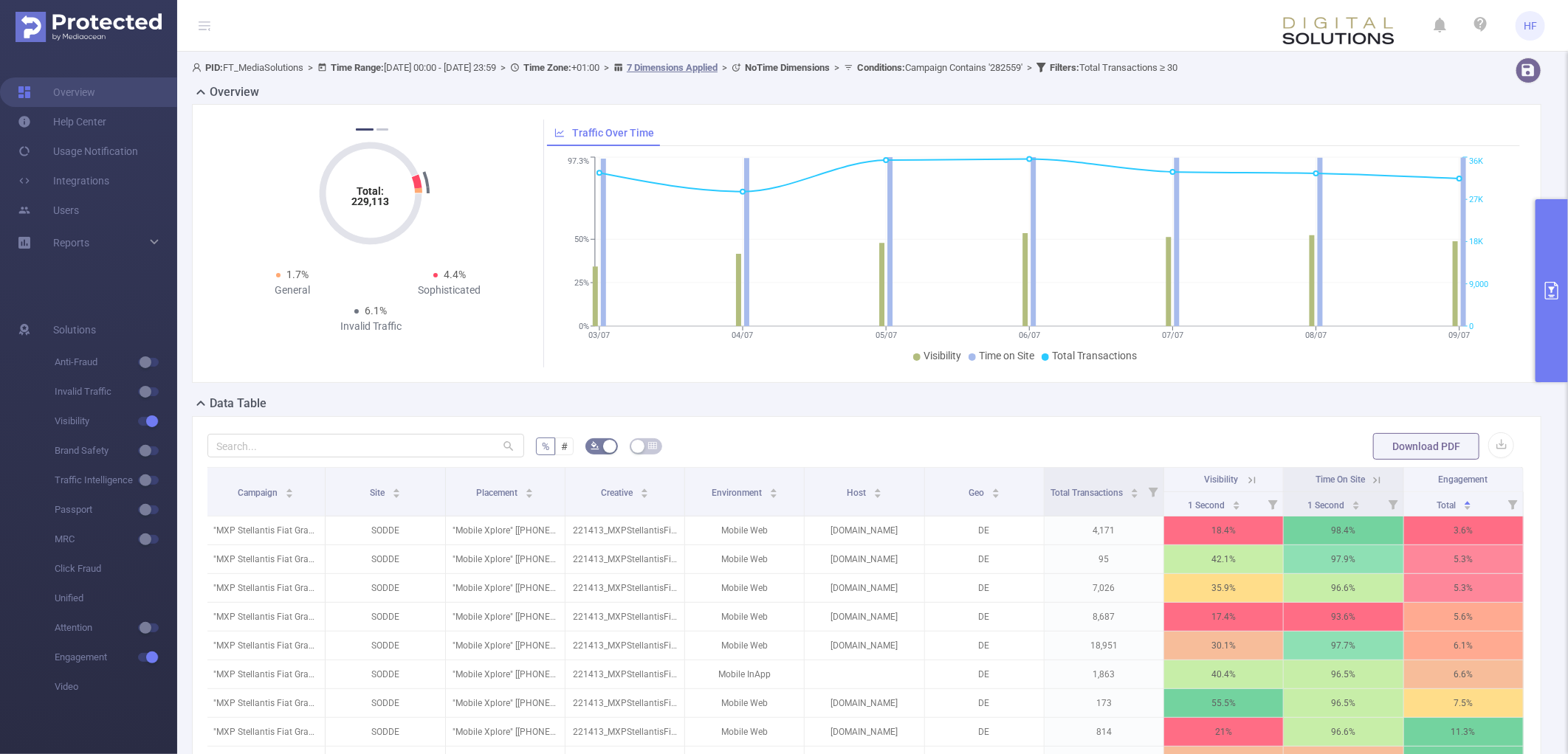 click at bounding box center (1552, 291) 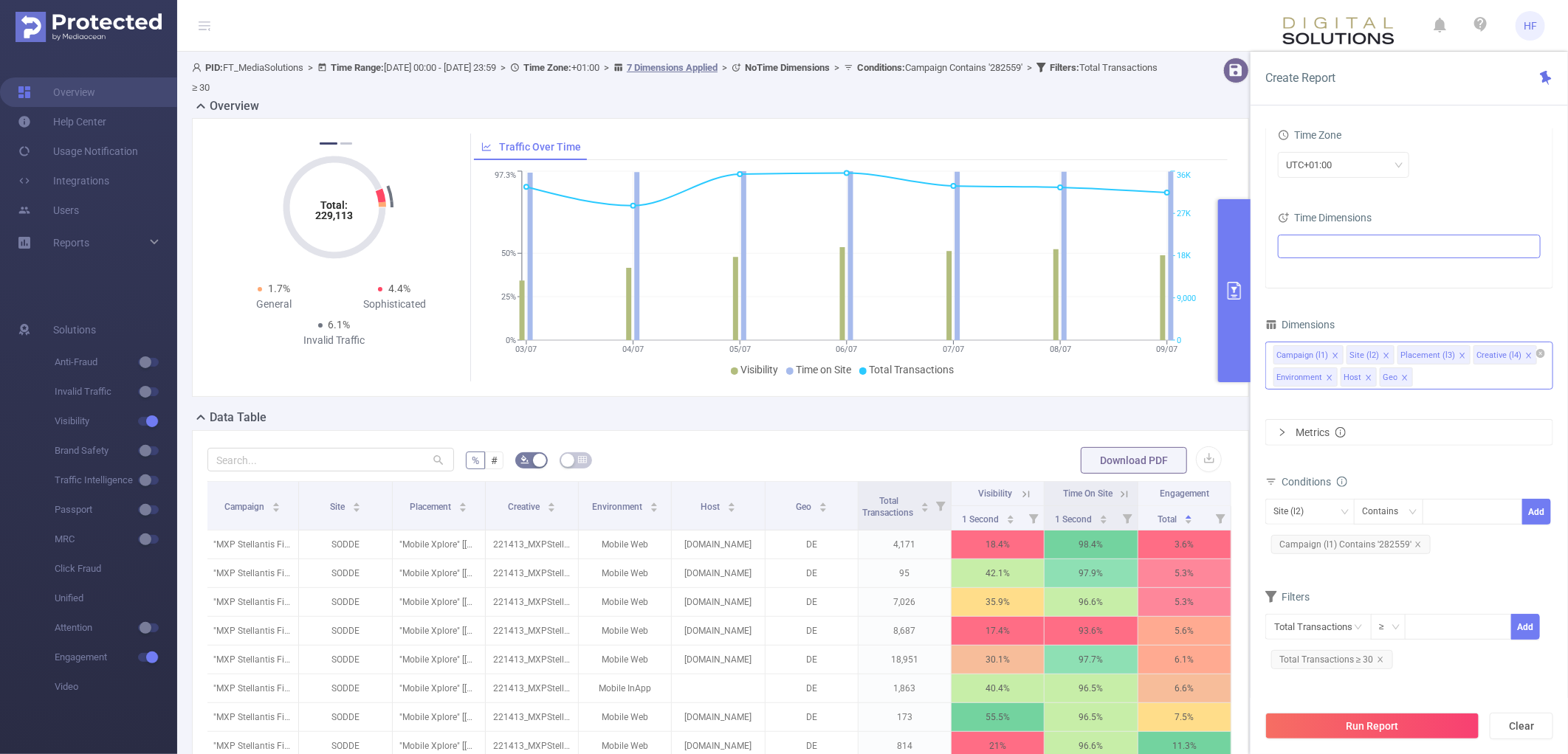 click 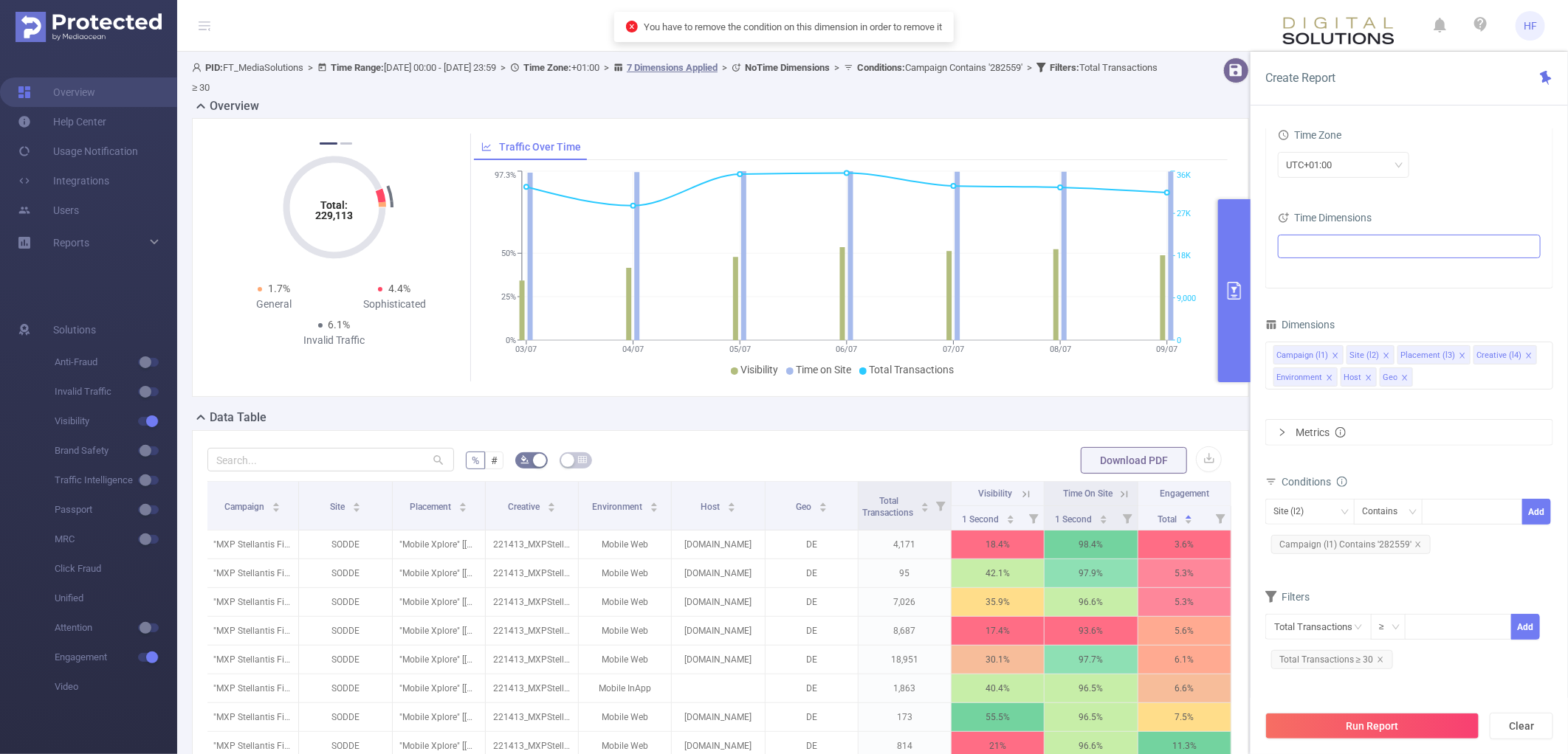 click on "Metrics" at bounding box center [1409, 432] 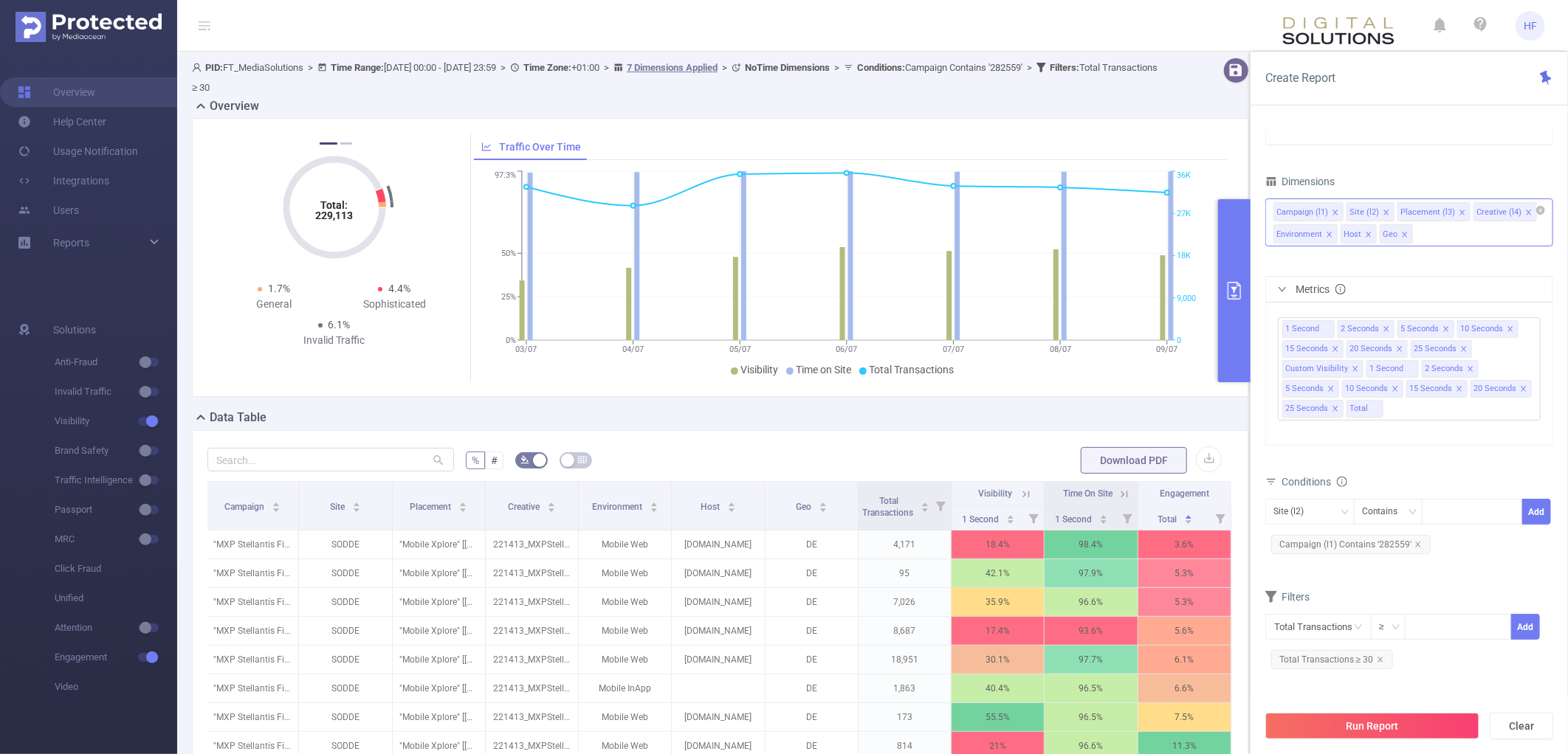 click at bounding box center [1335, 212] 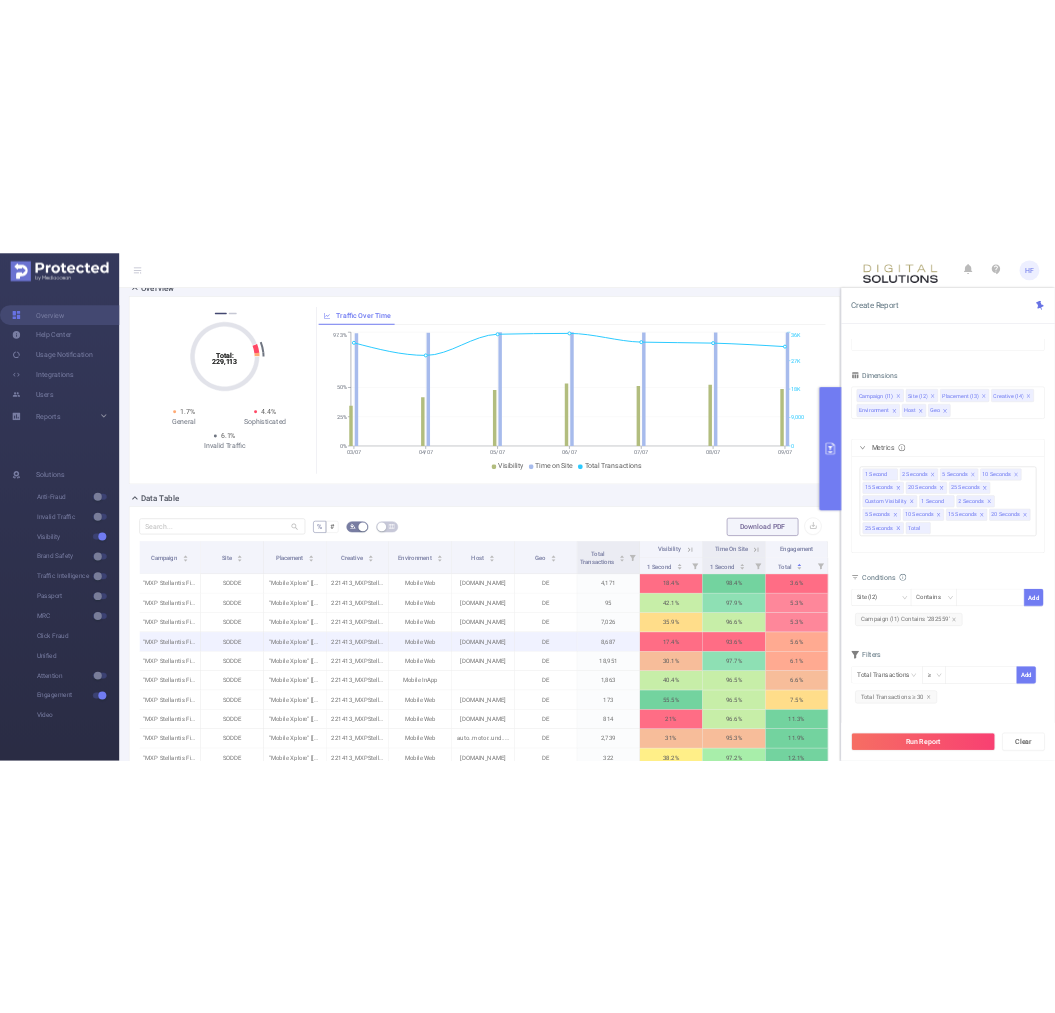 scroll, scrollTop: 111, scrollLeft: 0, axis: vertical 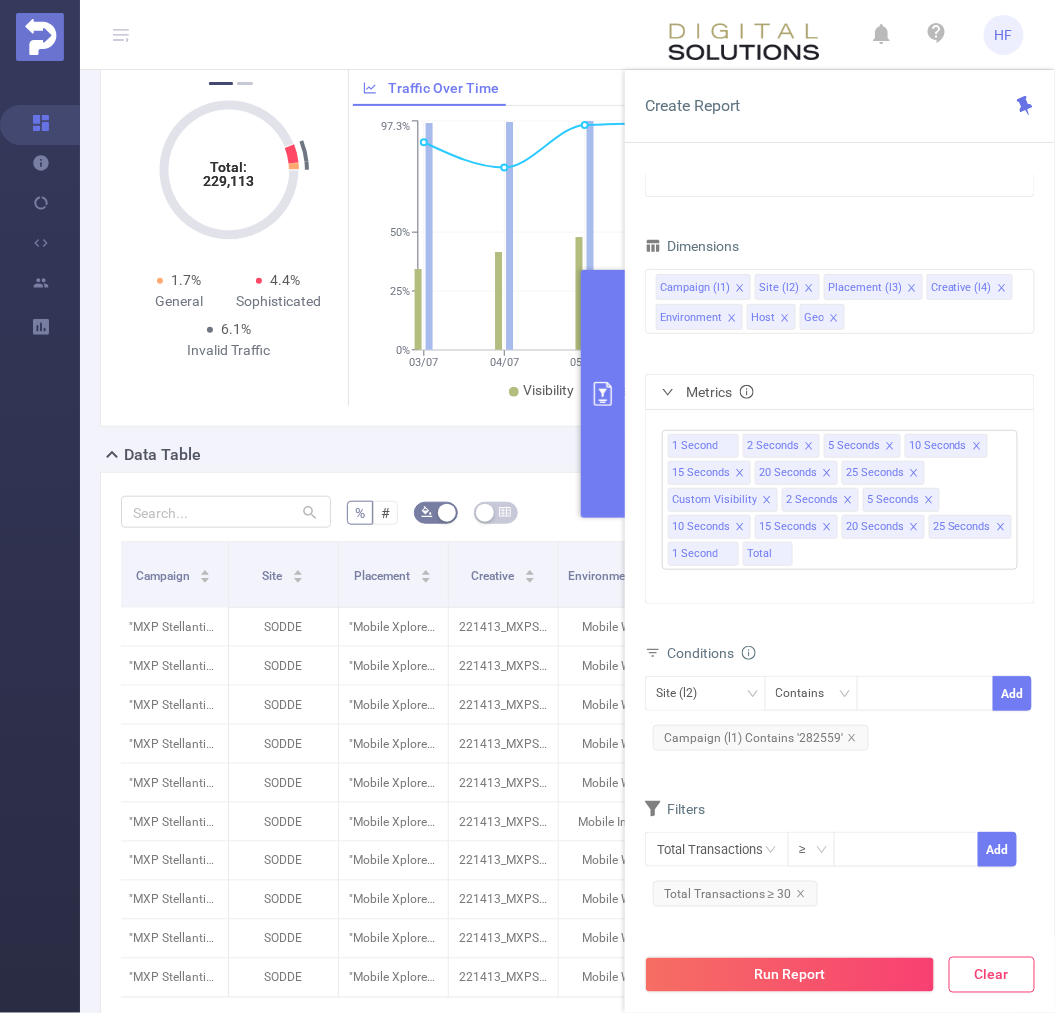 click on "Clear" at bounding box center (992, 975) 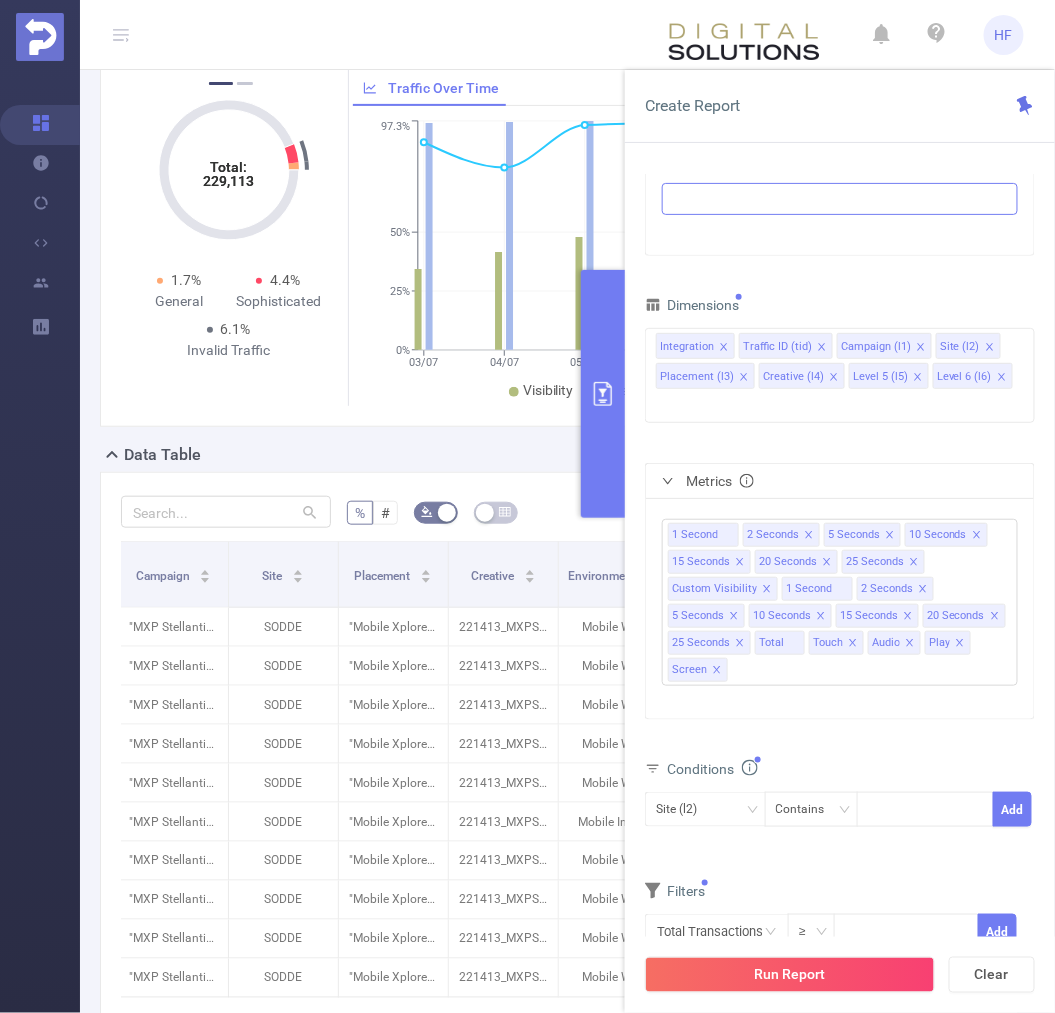 click at bounding box center (603, 394) 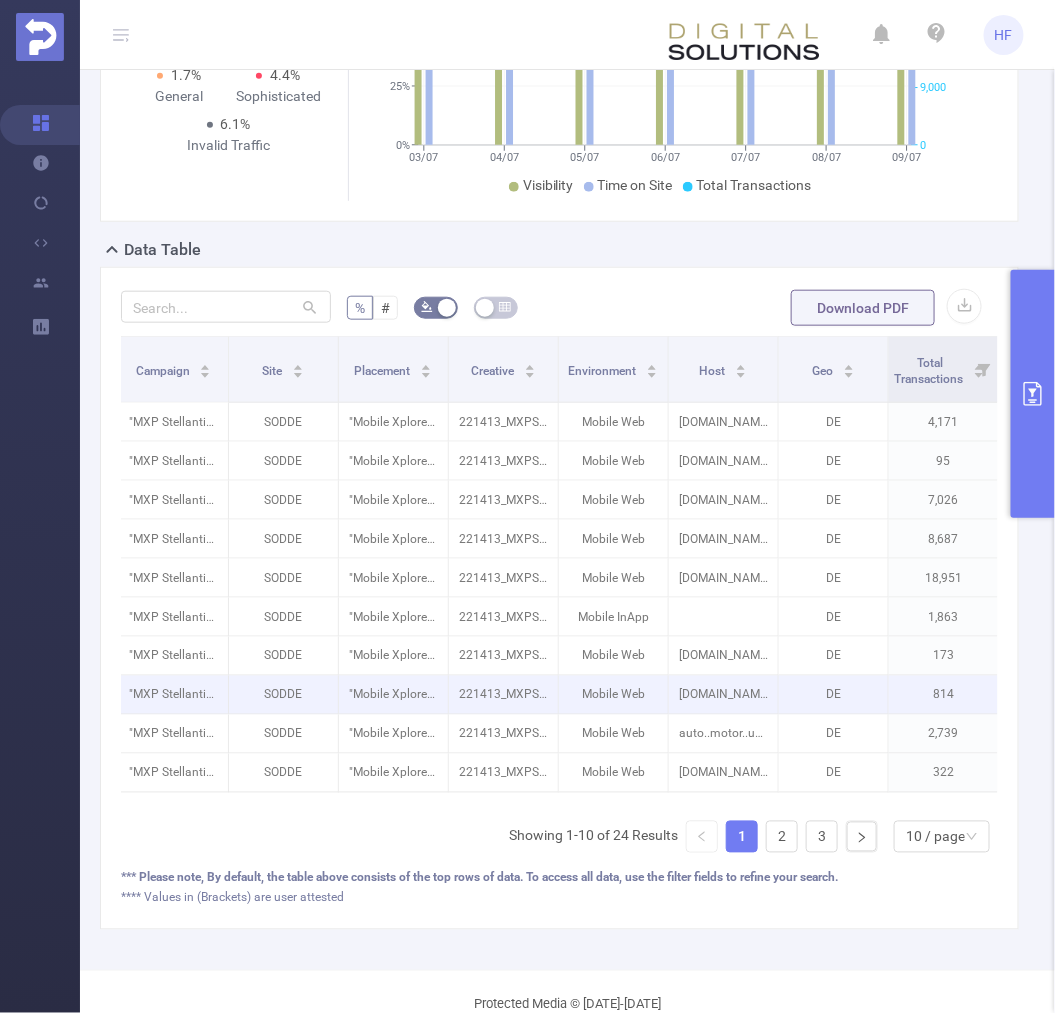scroll, scrollTop: 333, scrollLeft: 0, axis: vertical 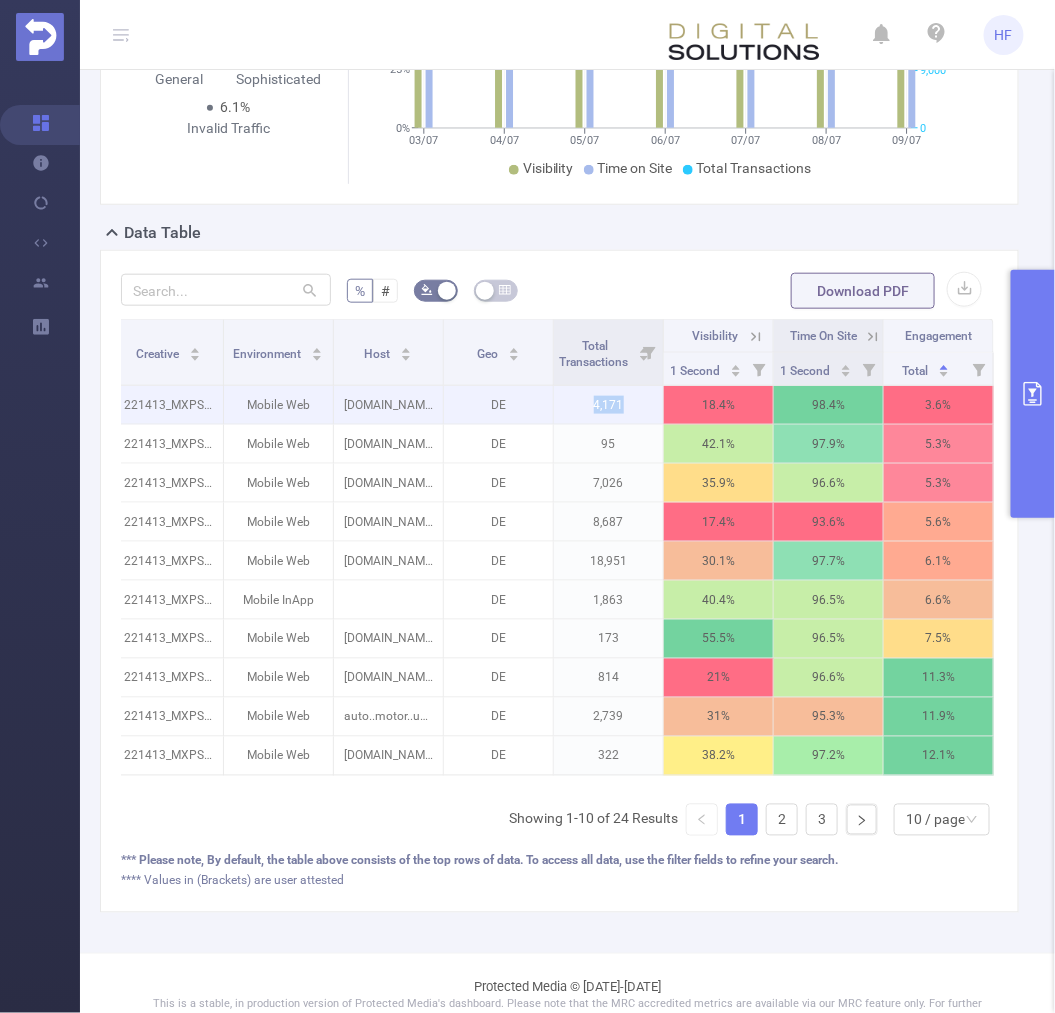 drag, startPoint x: 575, startPoint y: 404, endPoint x: 607, endPoint y: 404, distance: 32 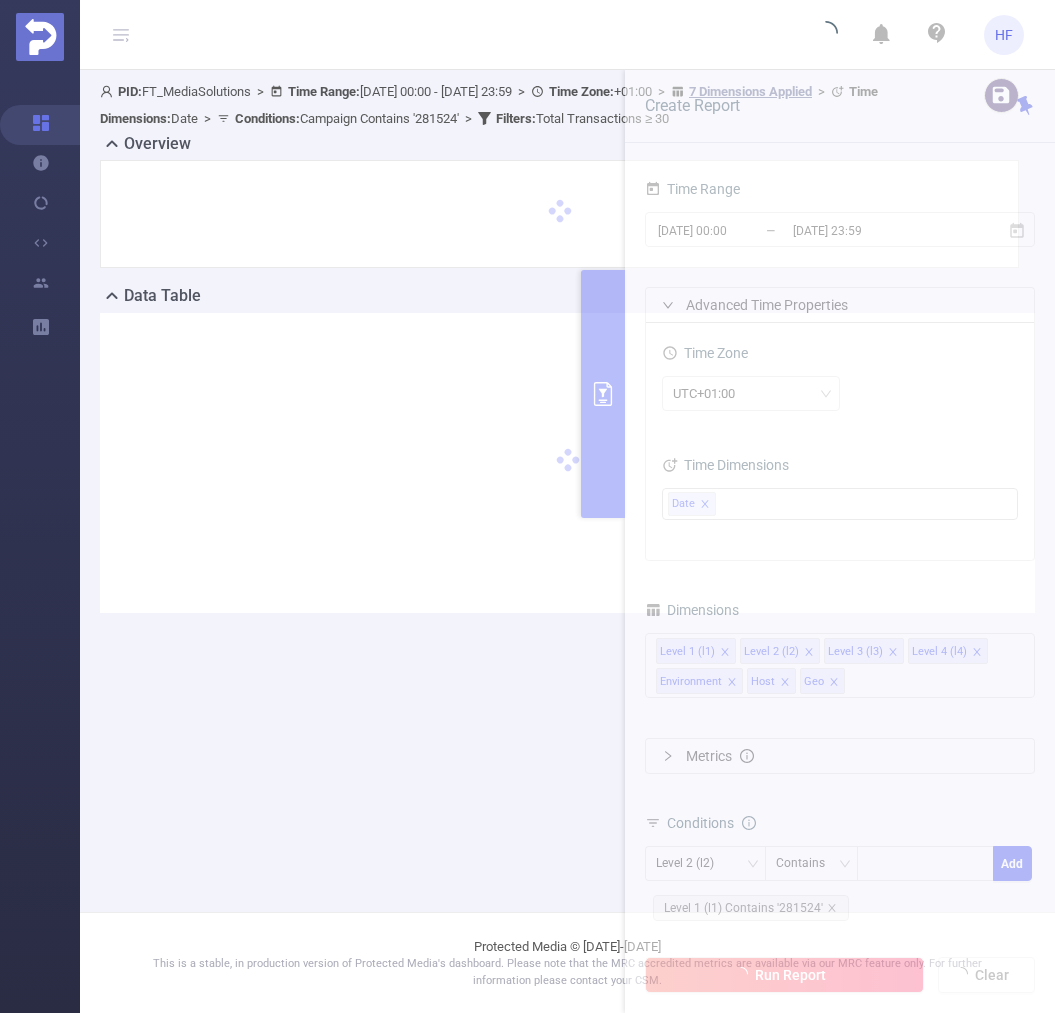 scroll, scrollTop: 0, scrollLeft: 0, axis: both 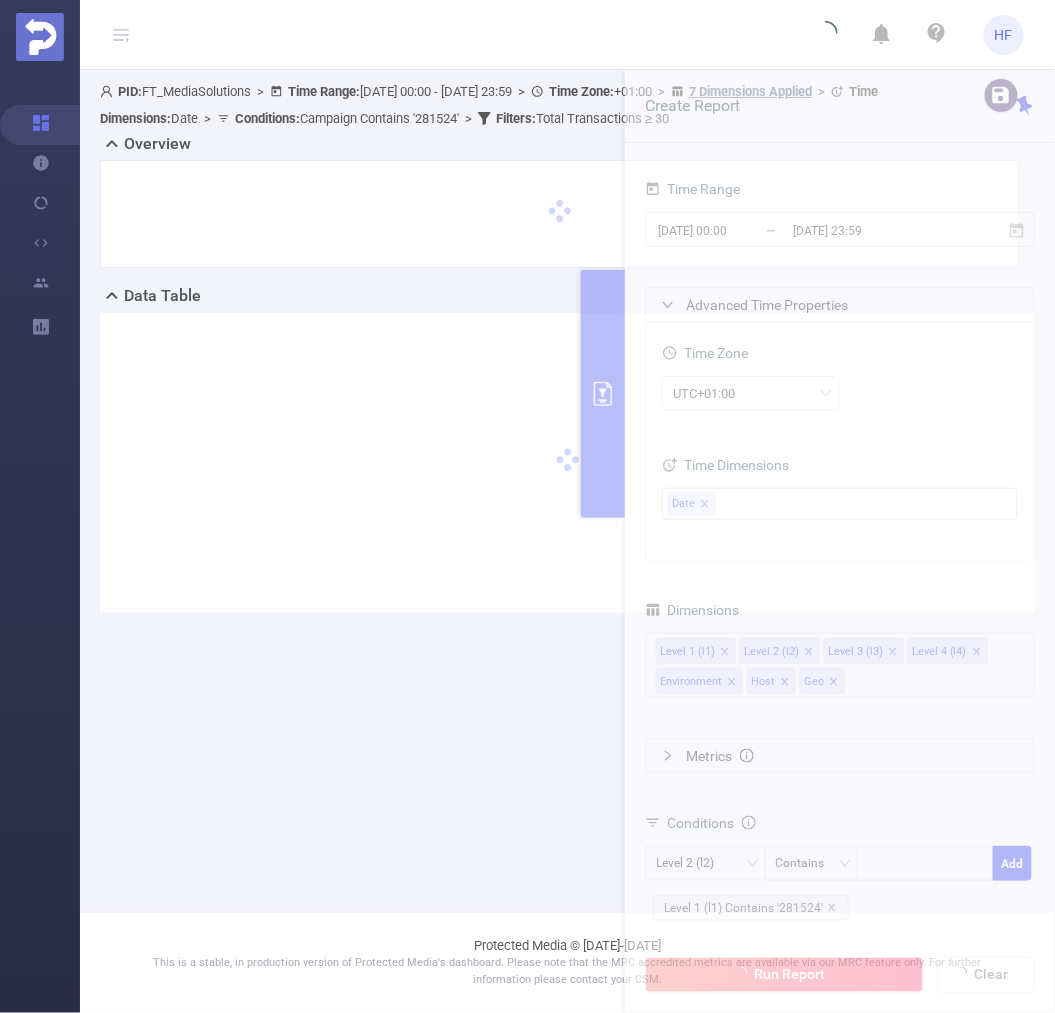 click at bounding box center [567, 463] 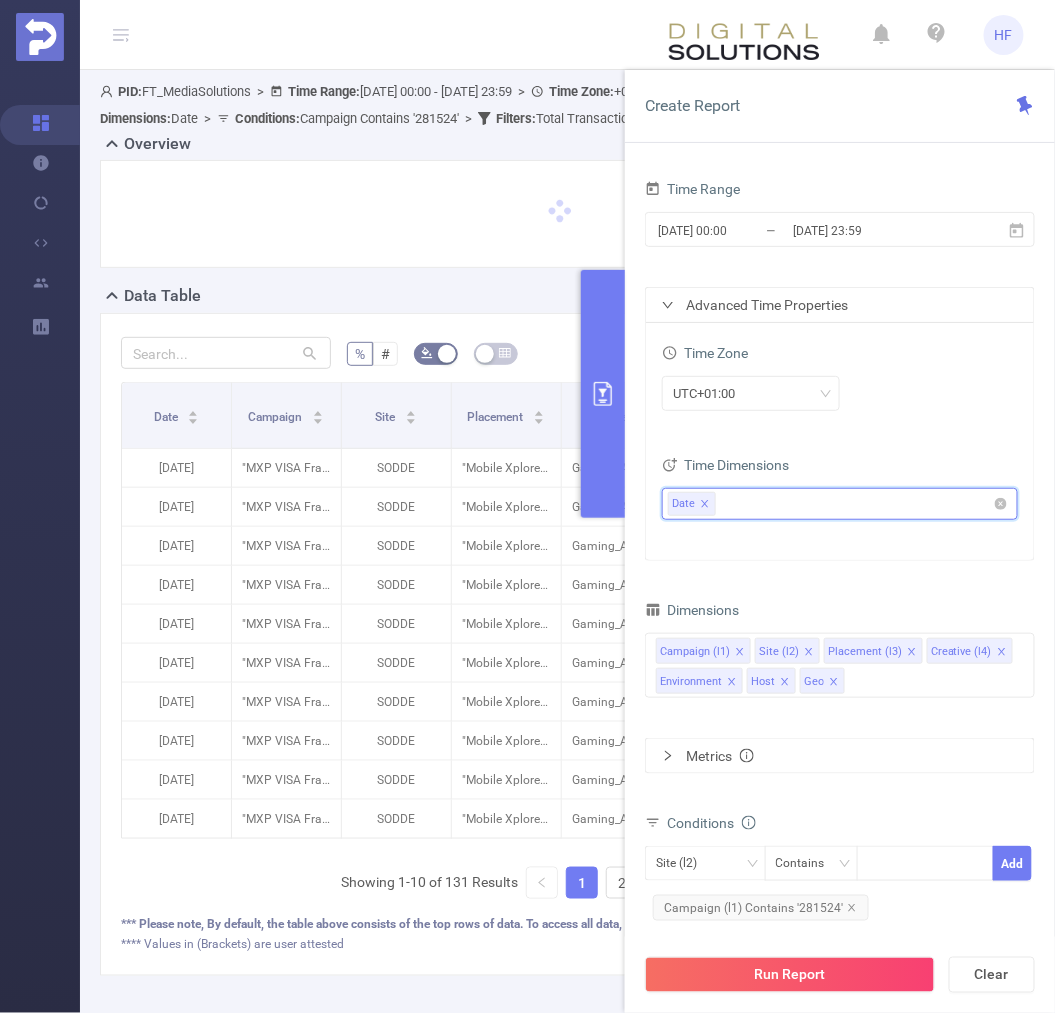 click at bounding box center (705, 504) 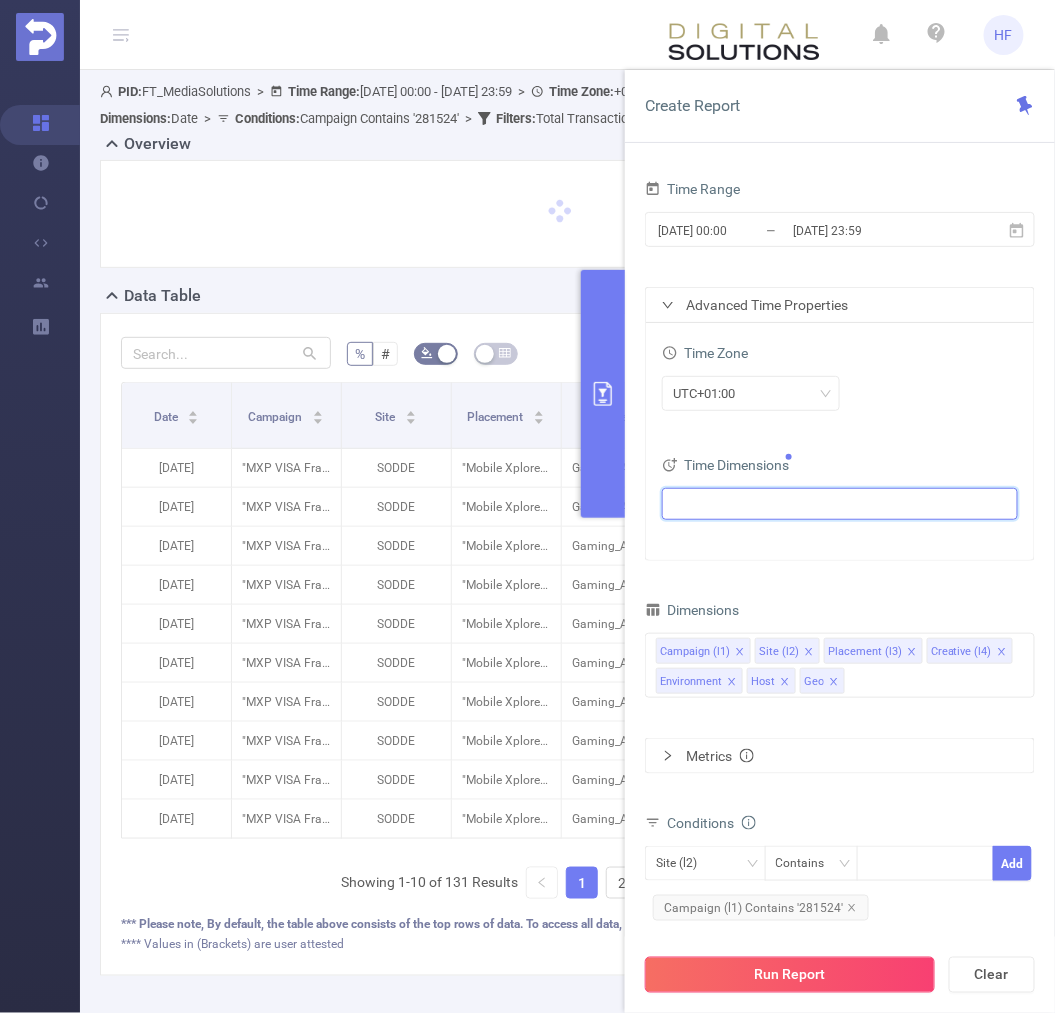 click on "Run Report" at bounding box center [790, 975] 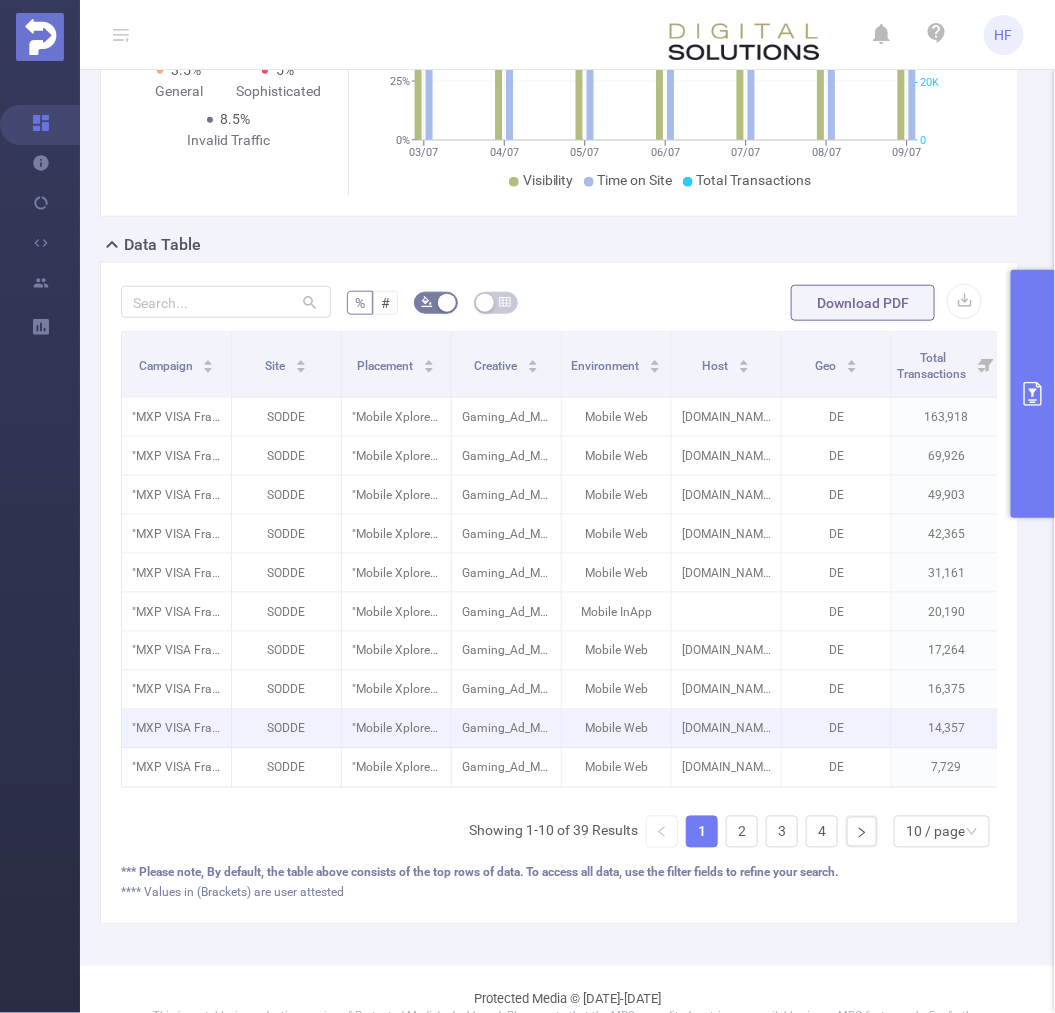 scroll, scrollTop: 282, scrollLeft: 0, axis: vertical 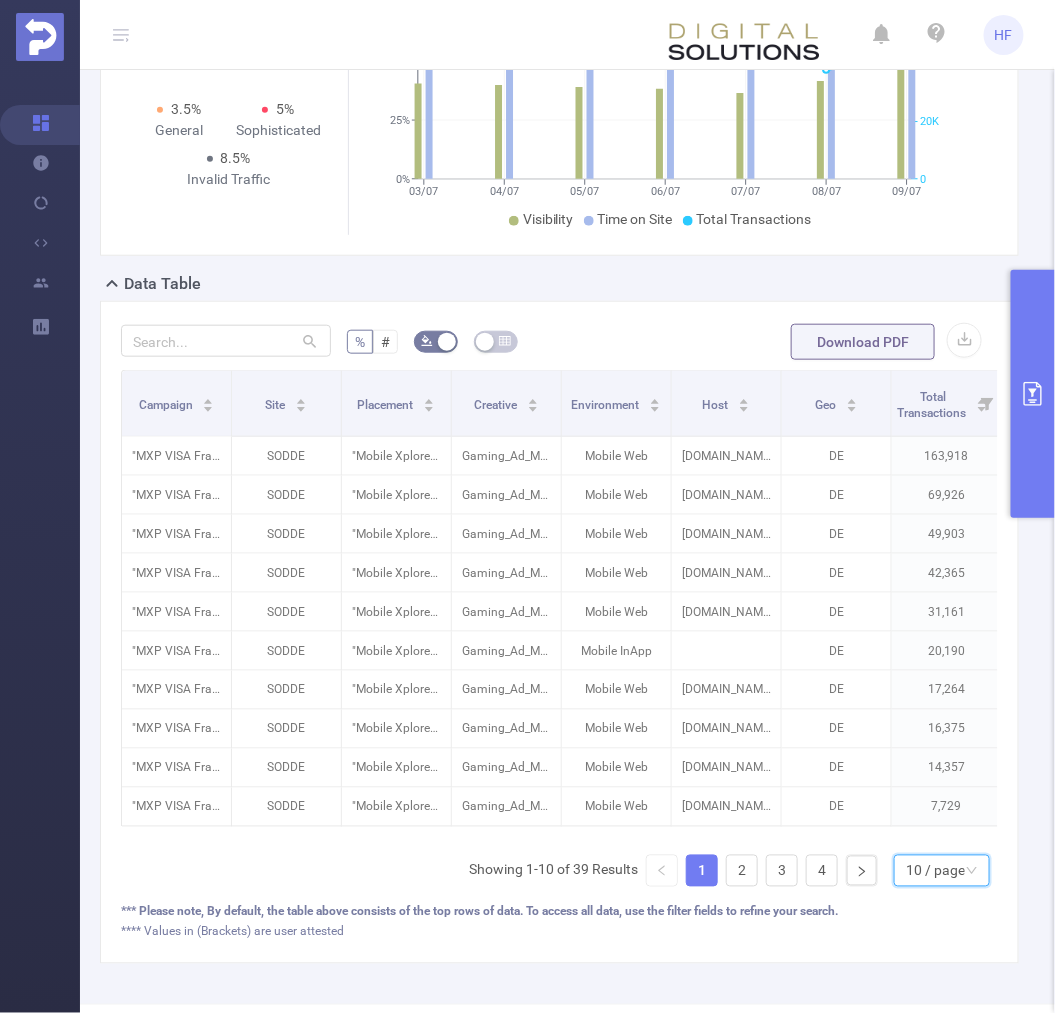 click on "10 / page" at bounding box center (935, 871) 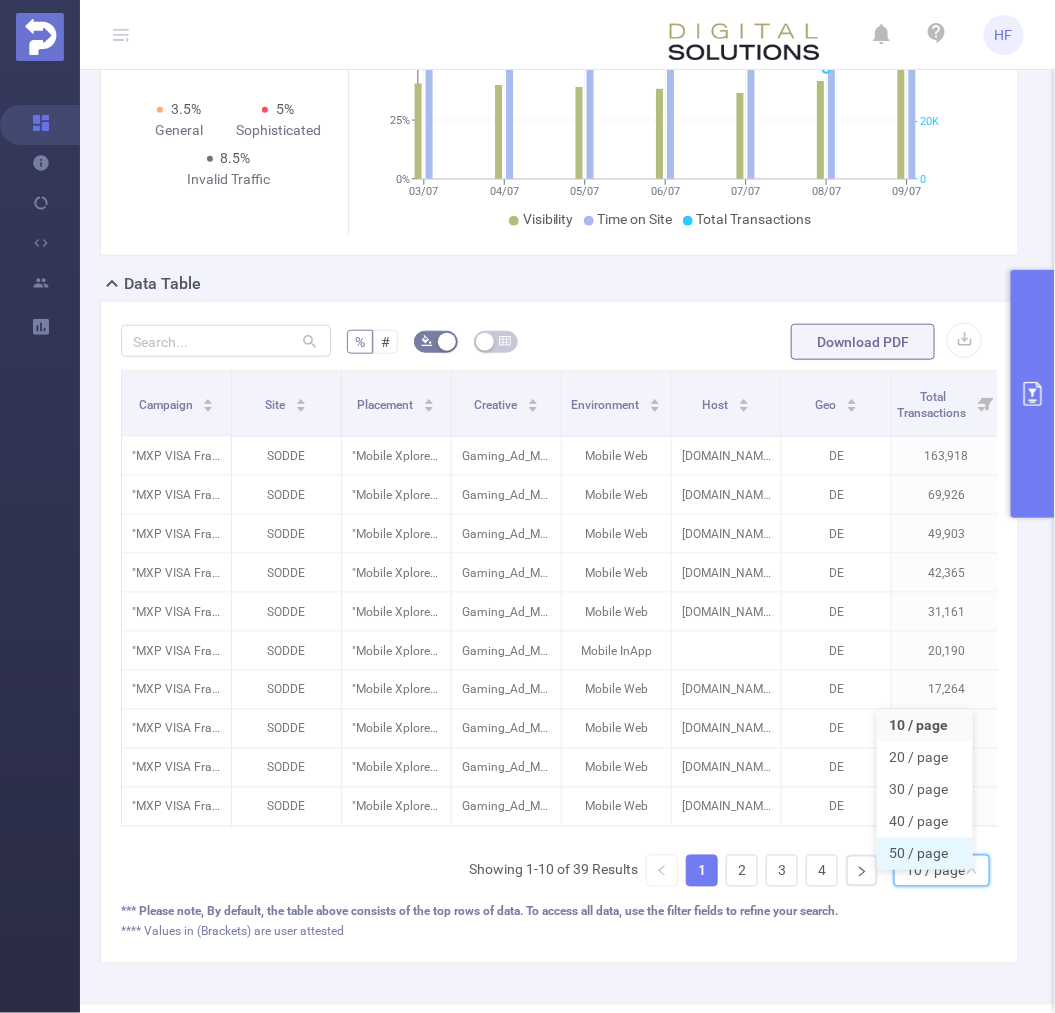 click on "50 / page" at bounding box center (925, 854) 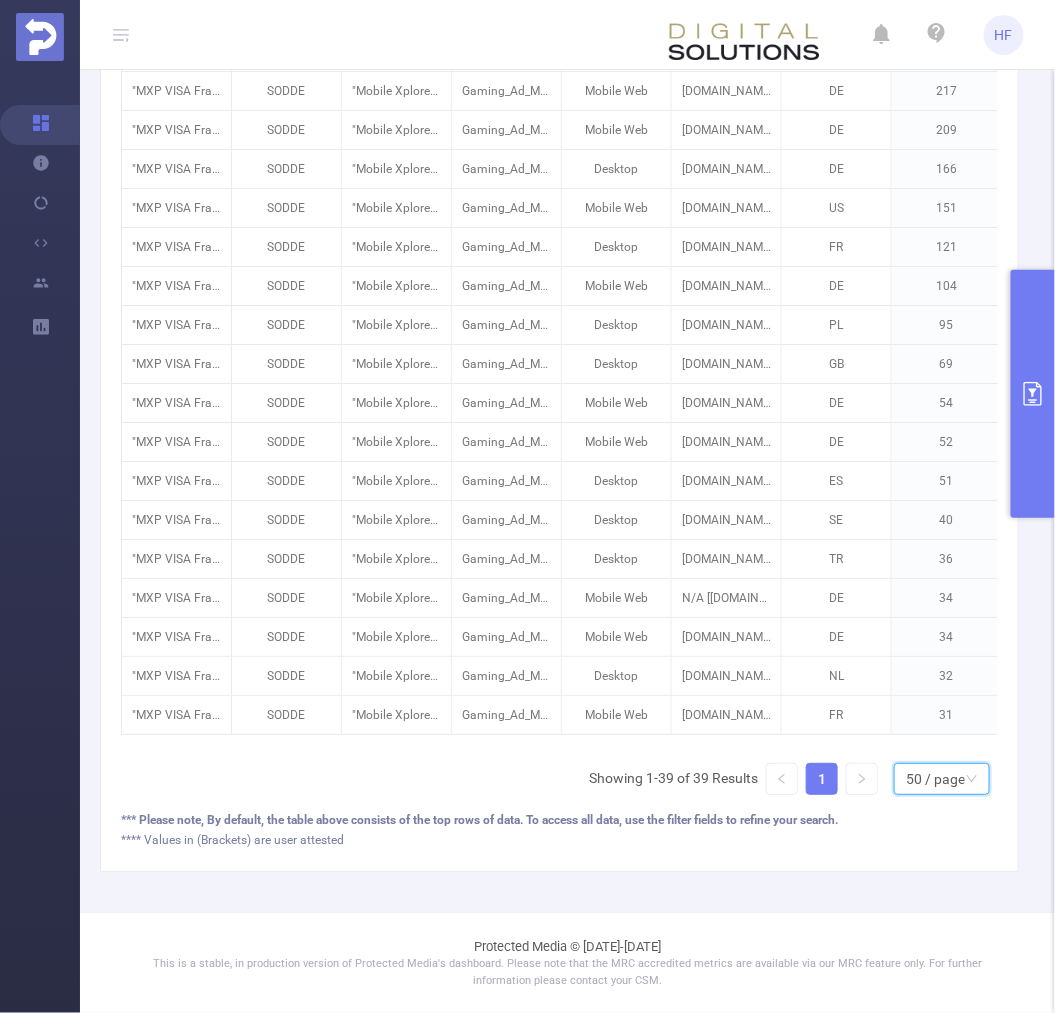 scroll, scrollTop: 1526, scrollLeft: 0, axis: vertical 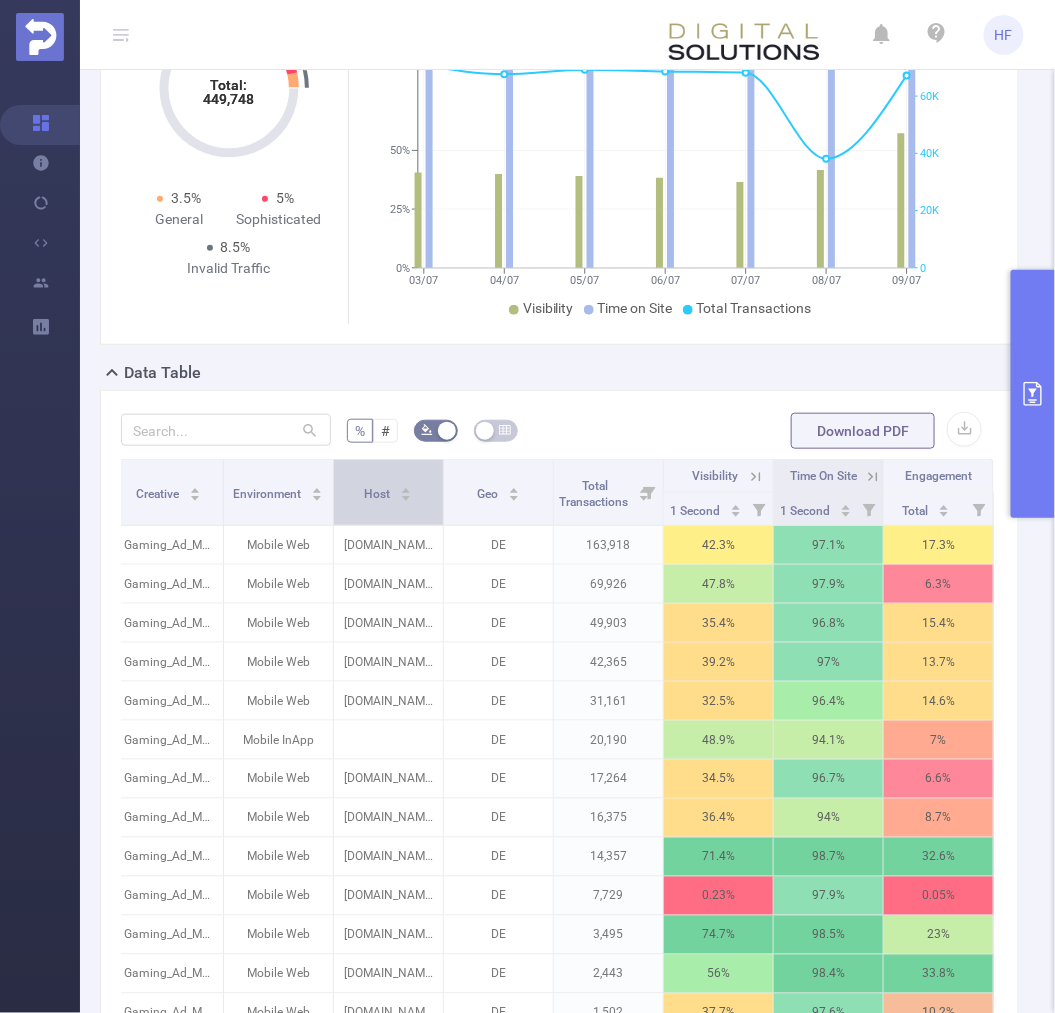click 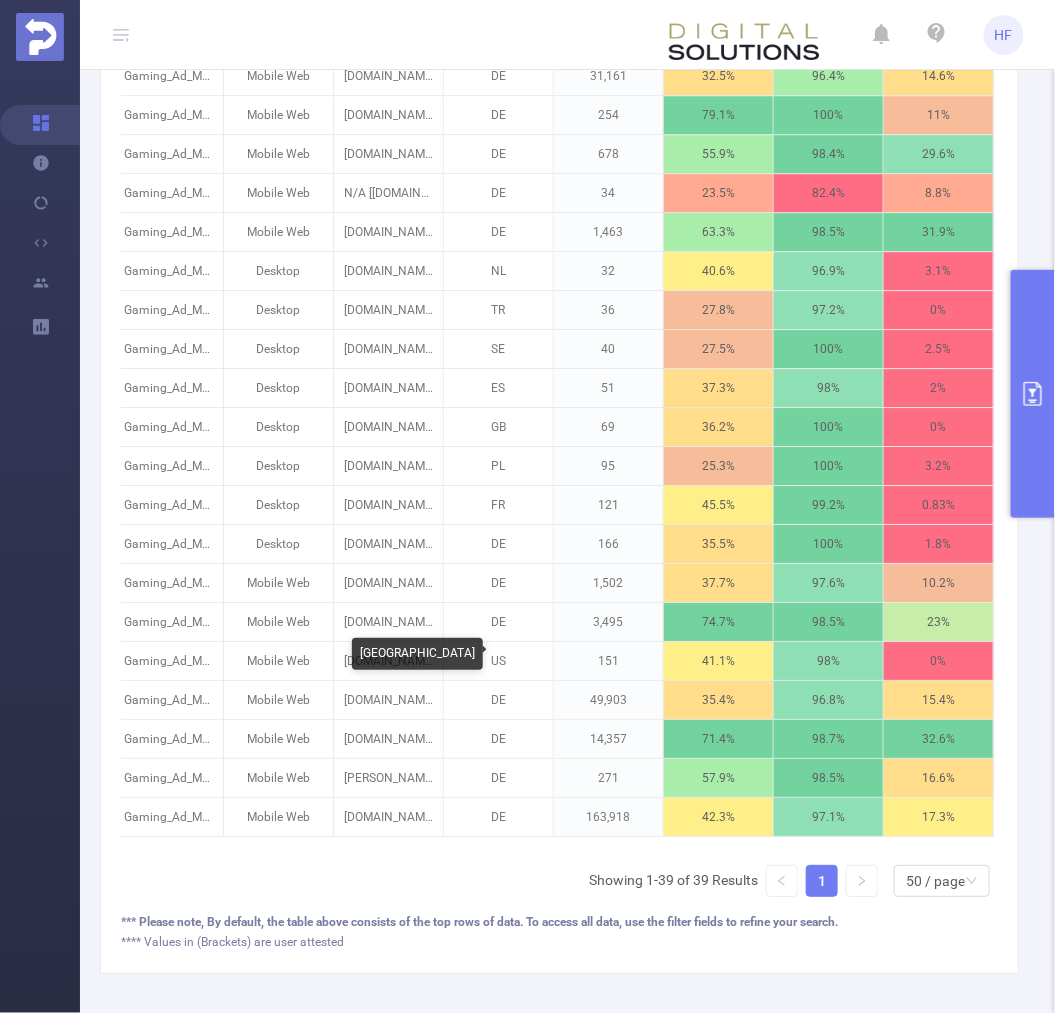 scroll, scrollTop: 1526, scrollLeft: 0, axis: vertical 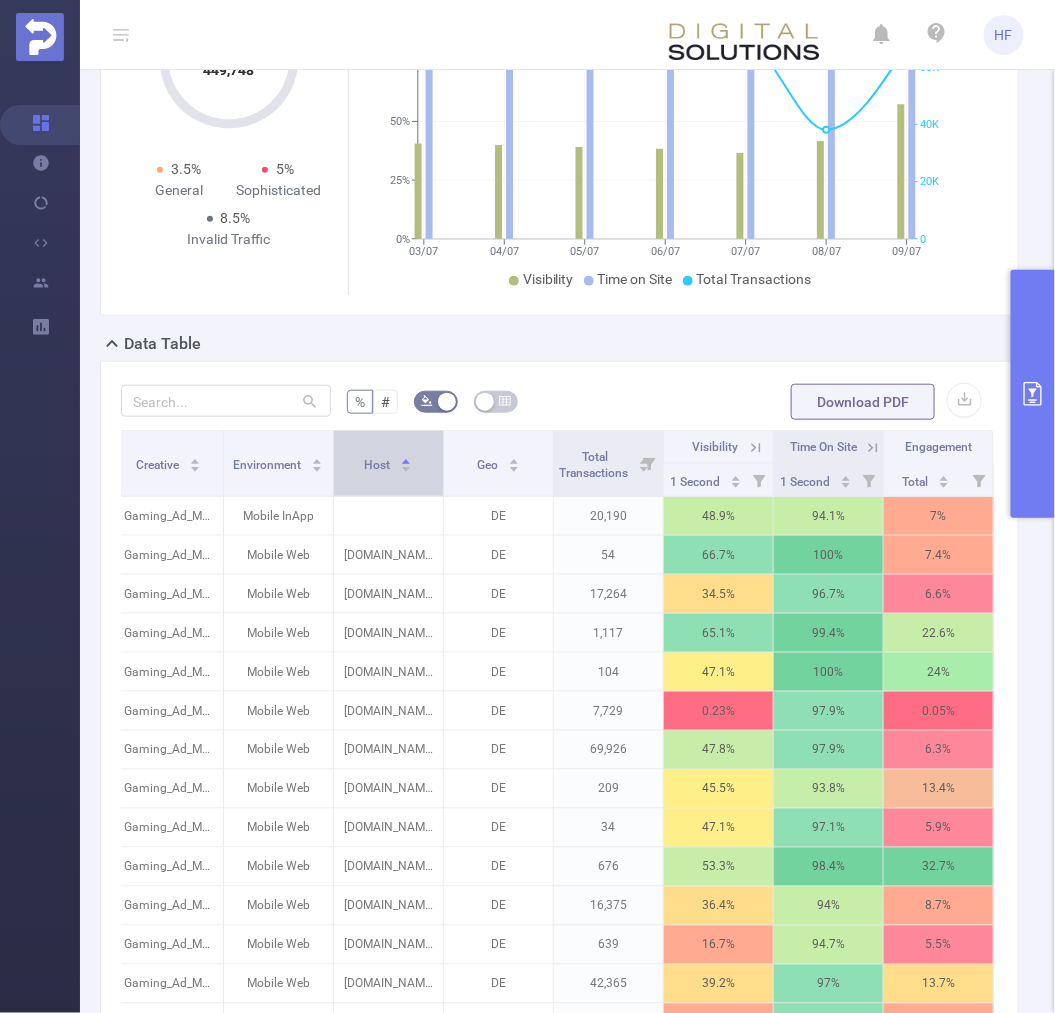click on "Host" at bounding box center [389, 463] 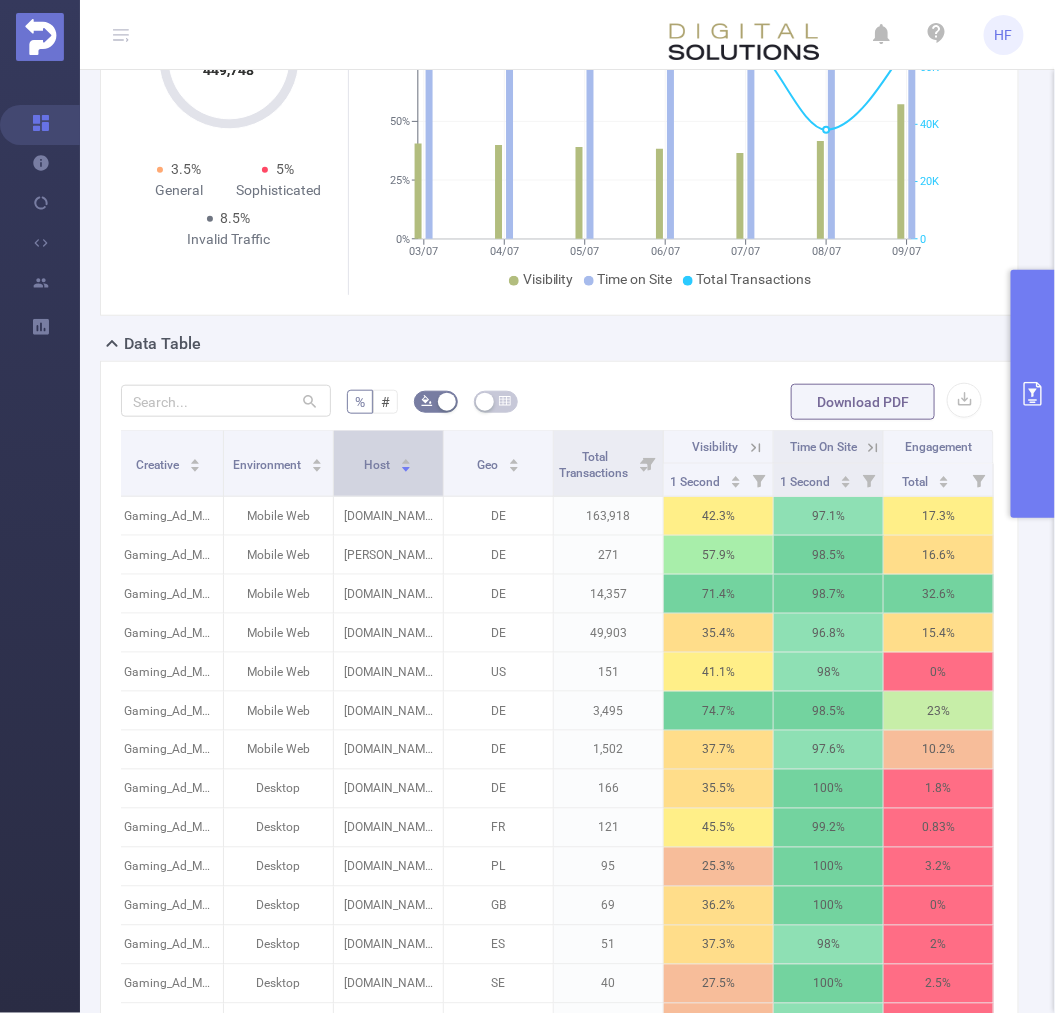click 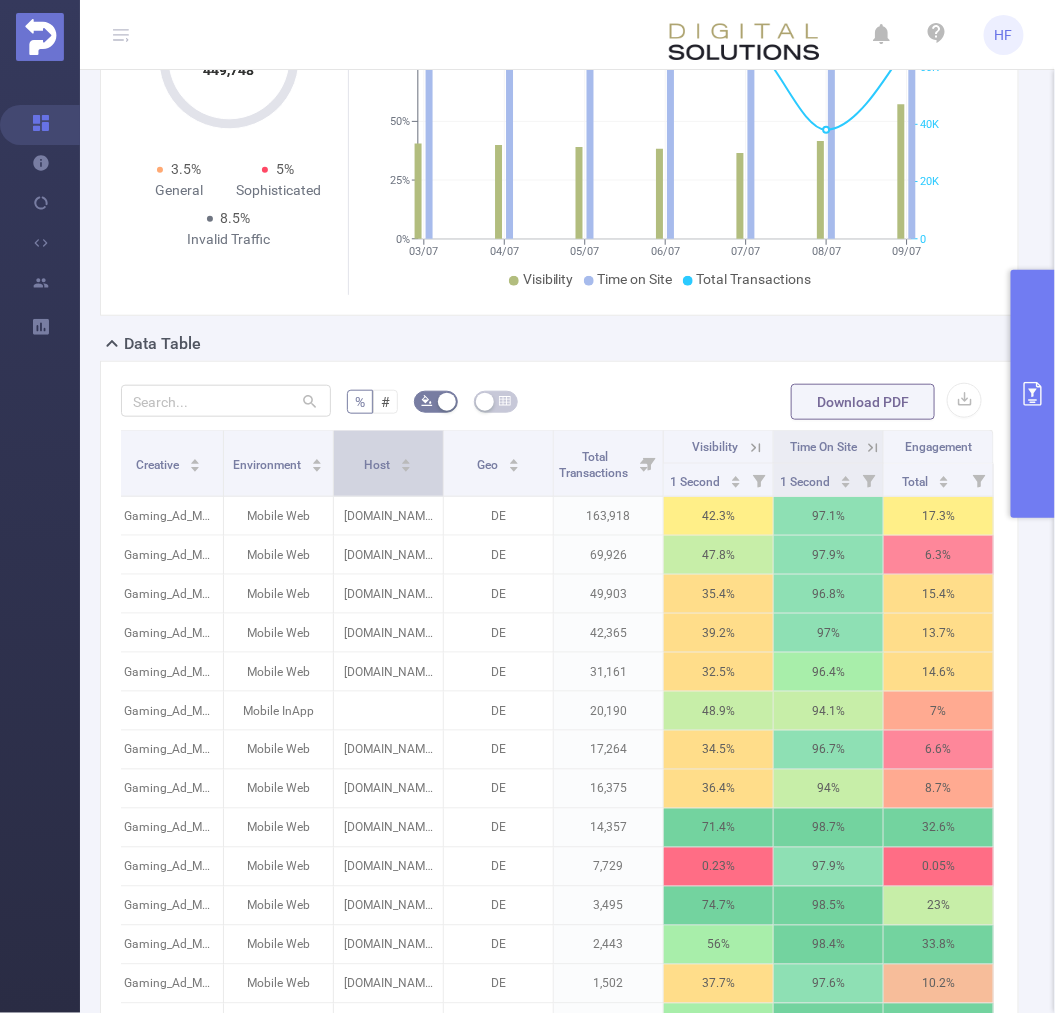 click on "Host" at bounding box center (389, 463) 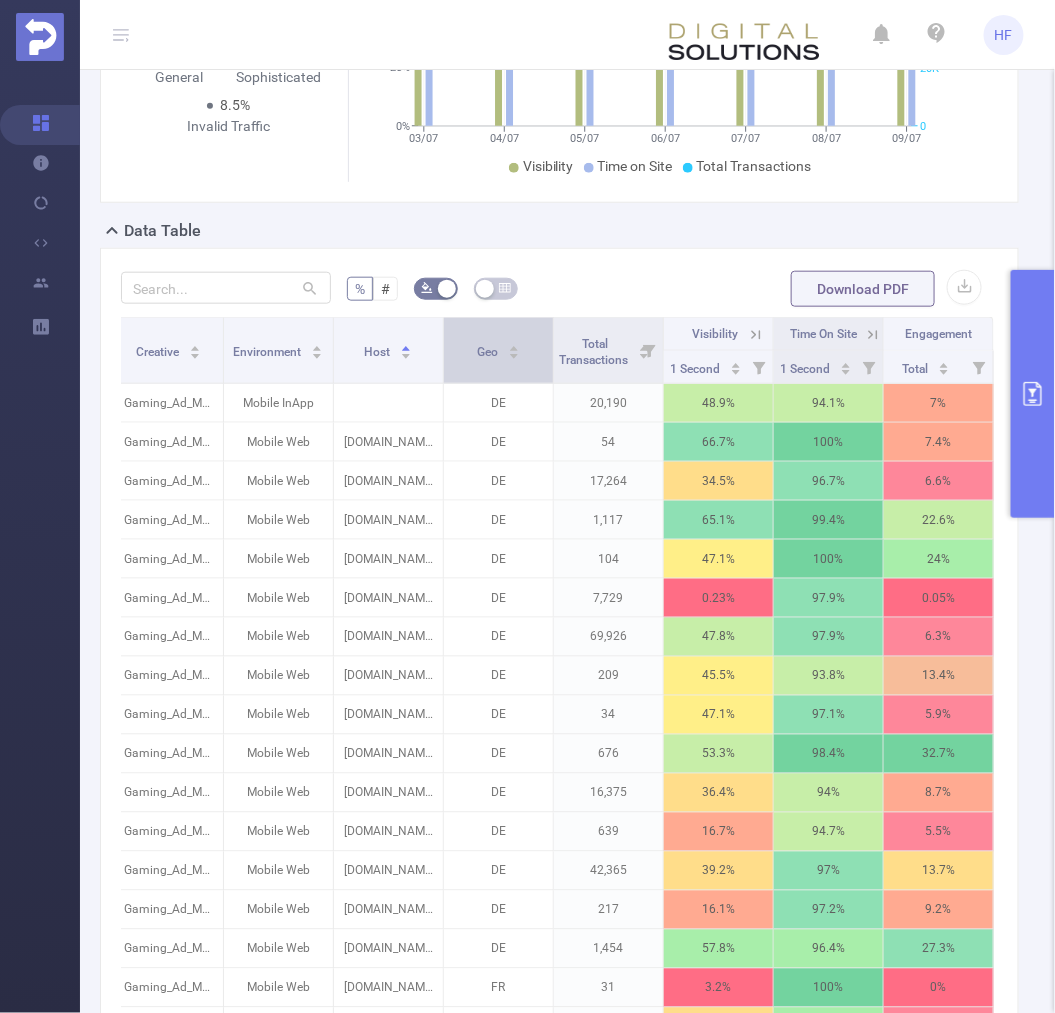 scroll, scrollTop: 333, scrollLeft: 0, axis: vertical 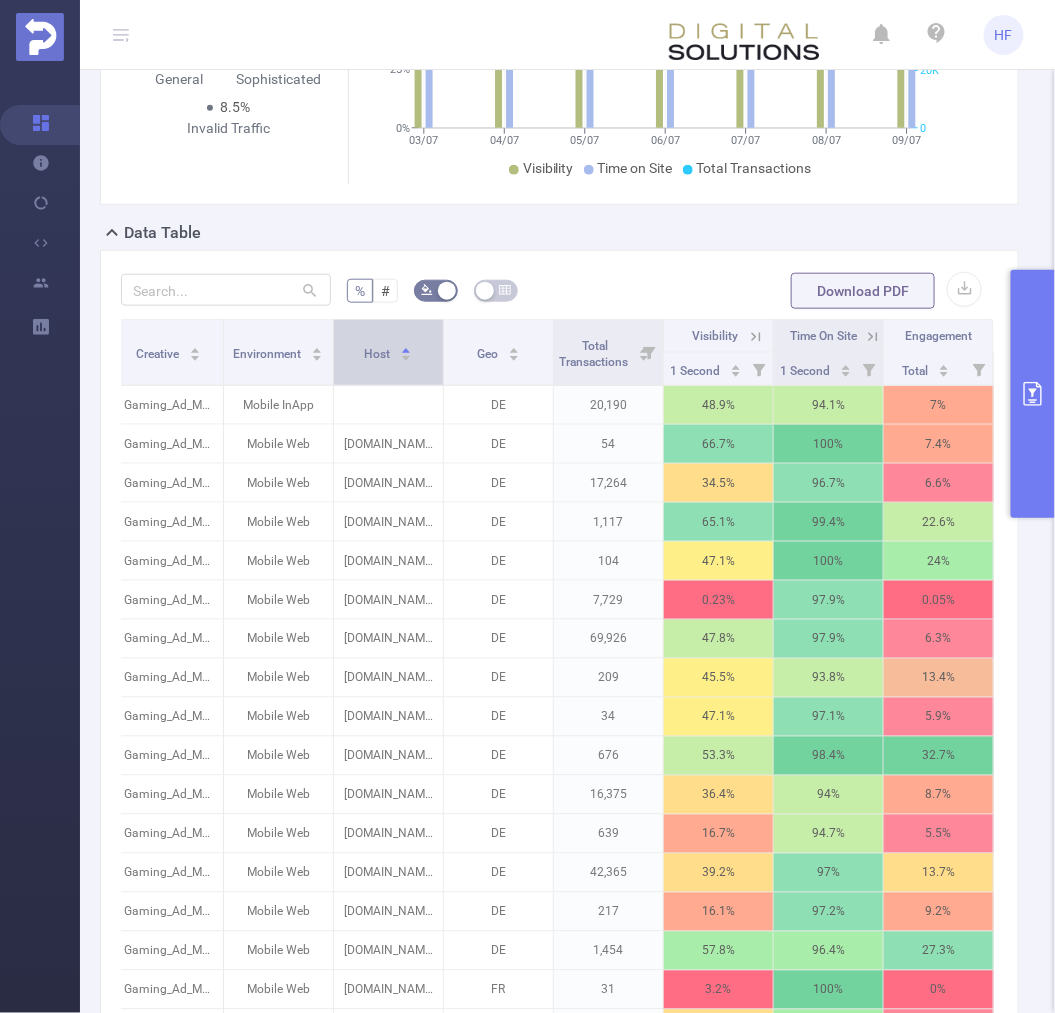 click 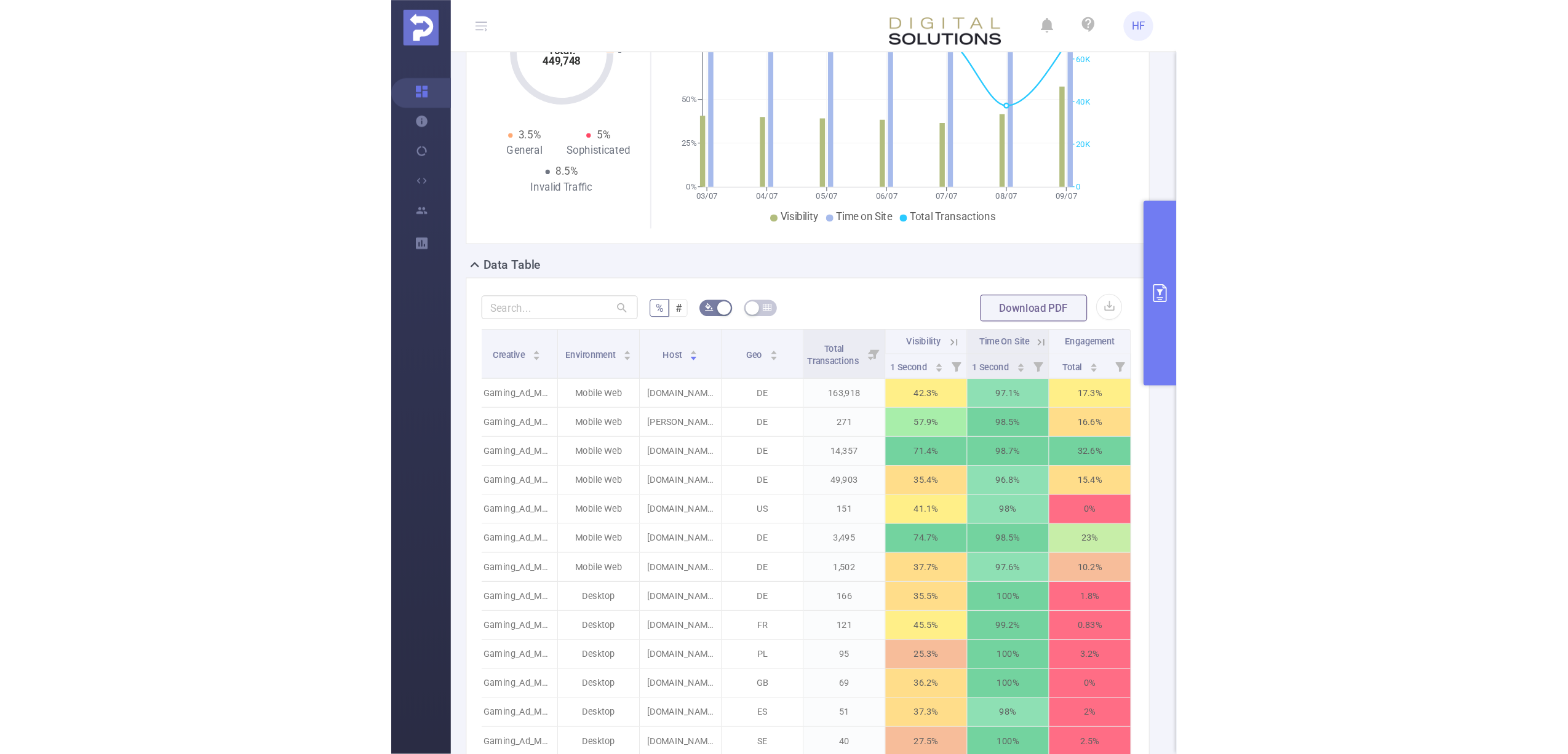 scroll, scrollTop: 0, scrollLeft: 0, axis: both 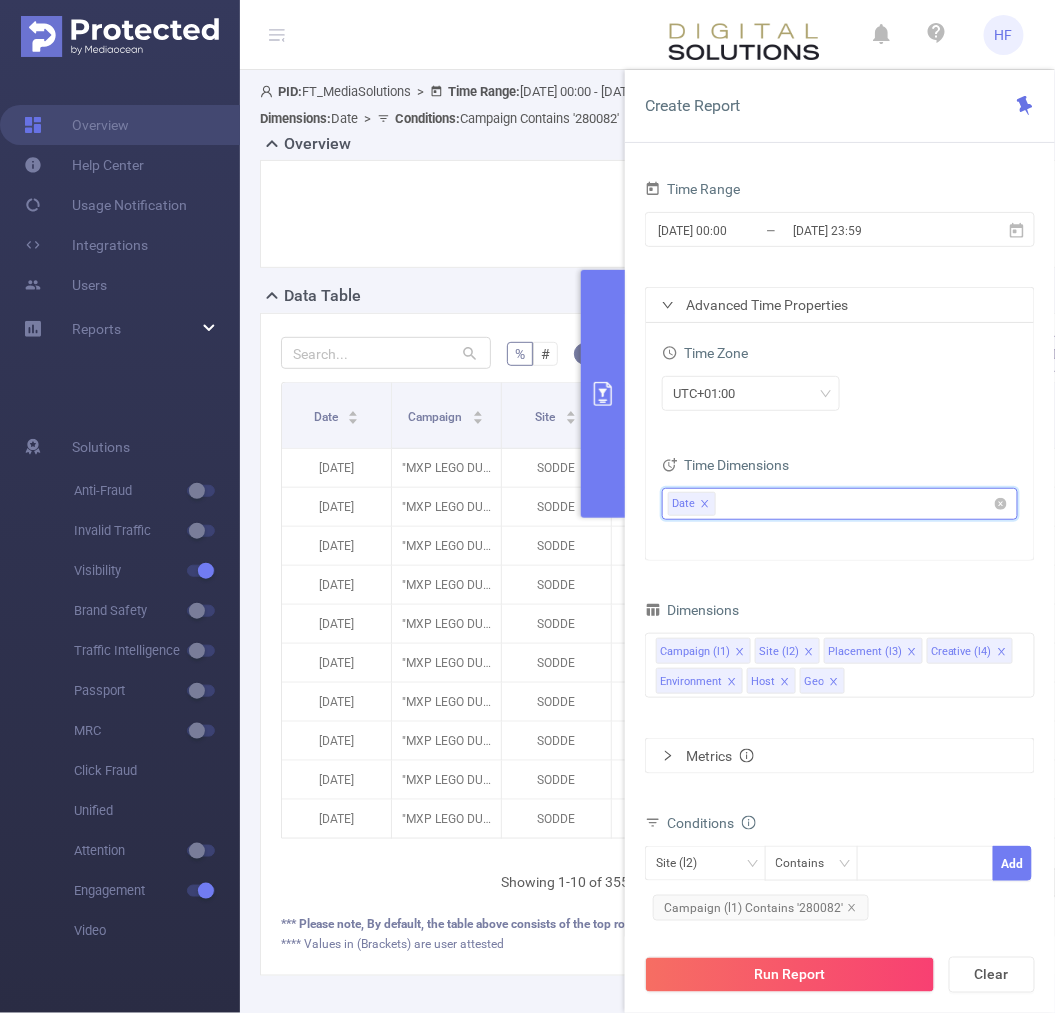 click 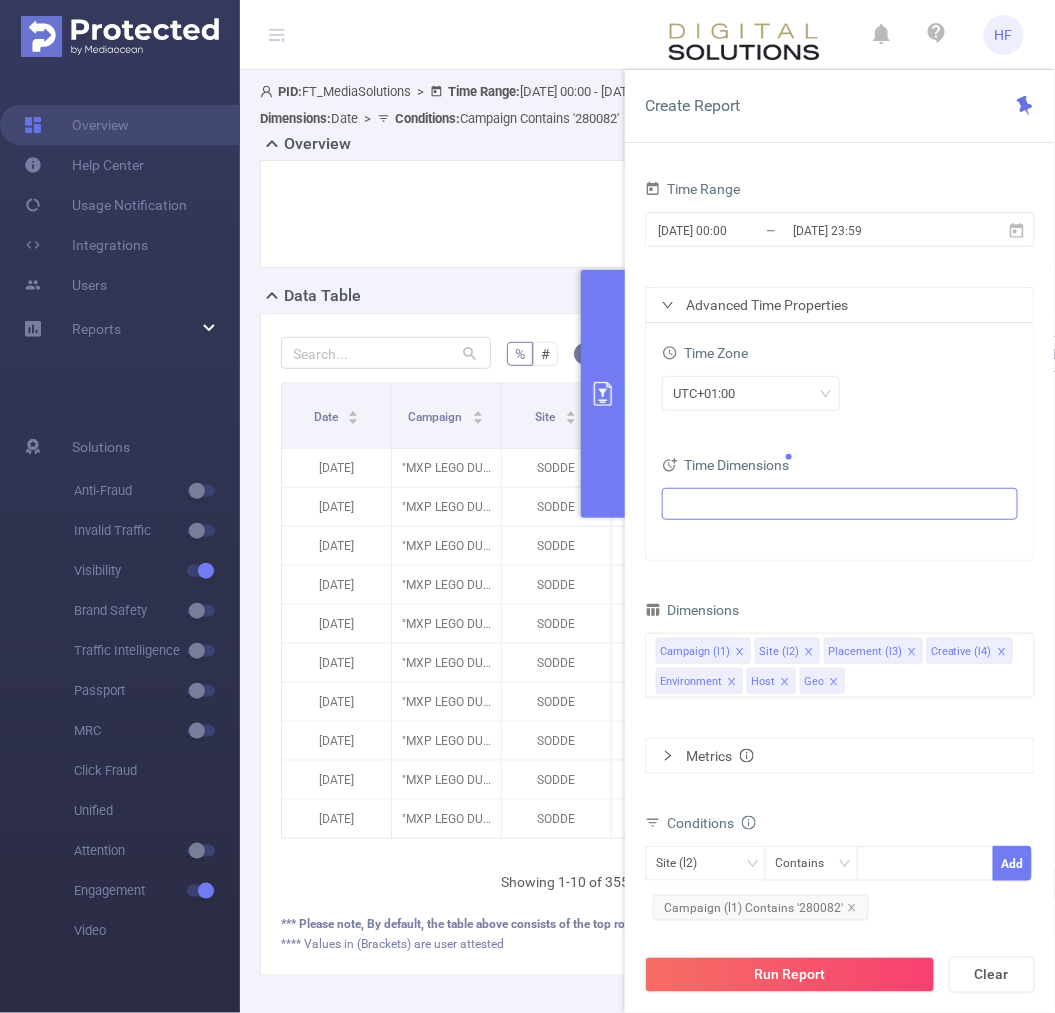 click on "Run Report" at bounding box center (790, 975) 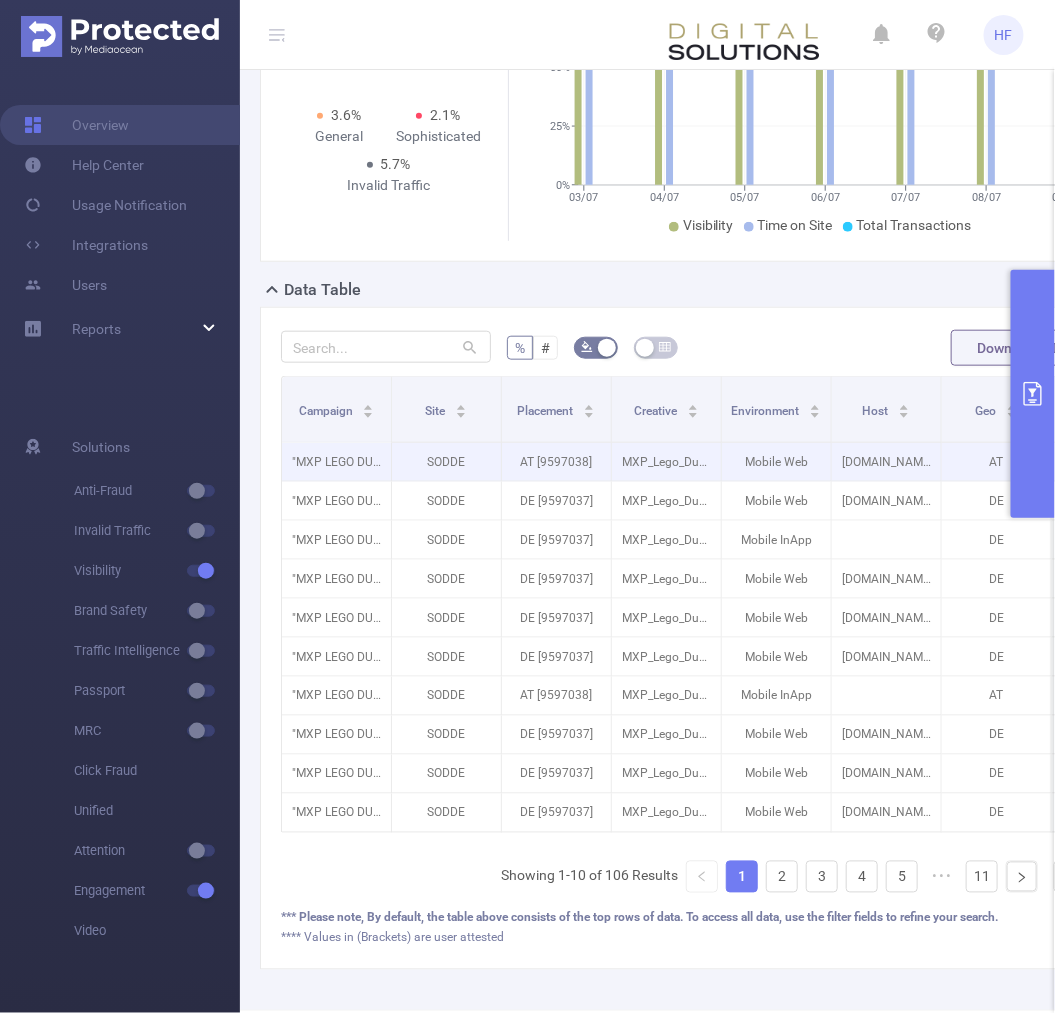 scroll, scrollTop: 333, scrollLeft: 0, axis: vertical 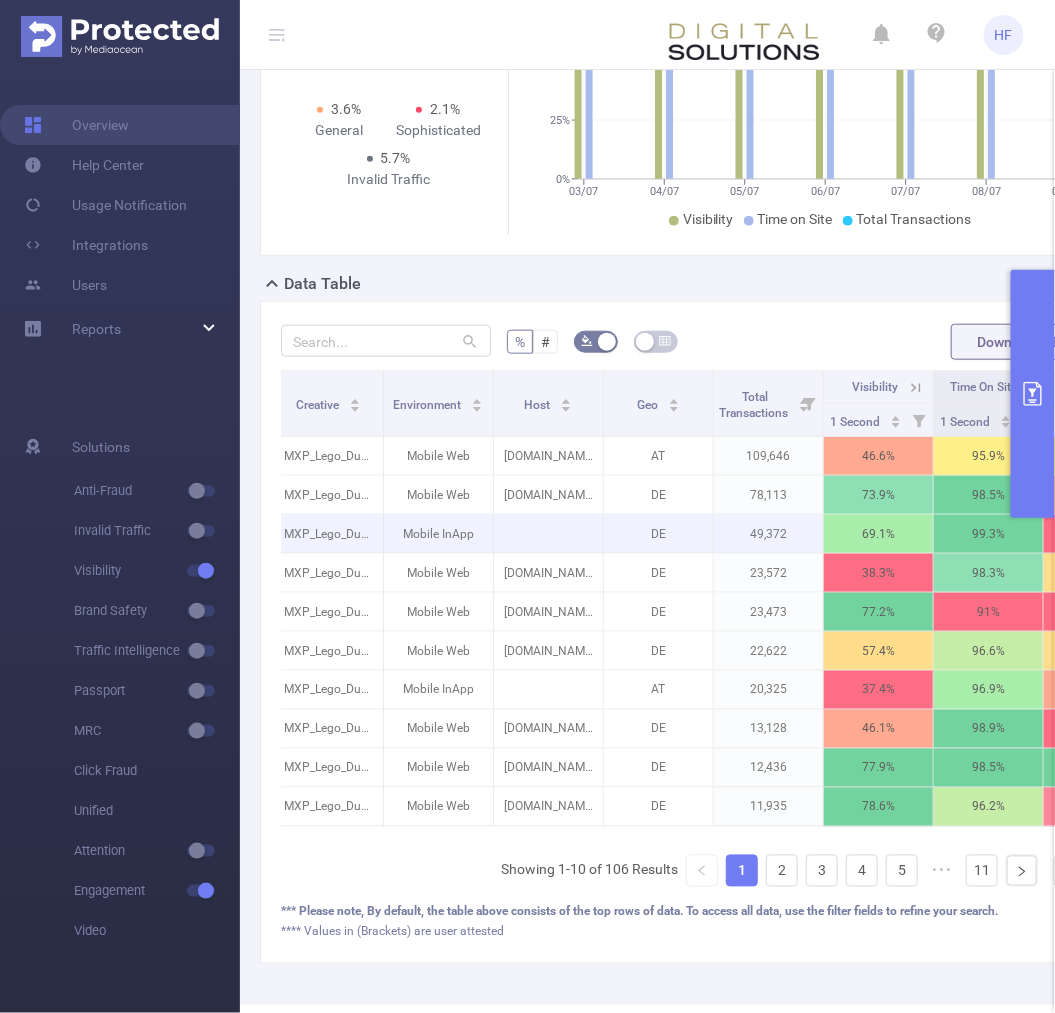 type 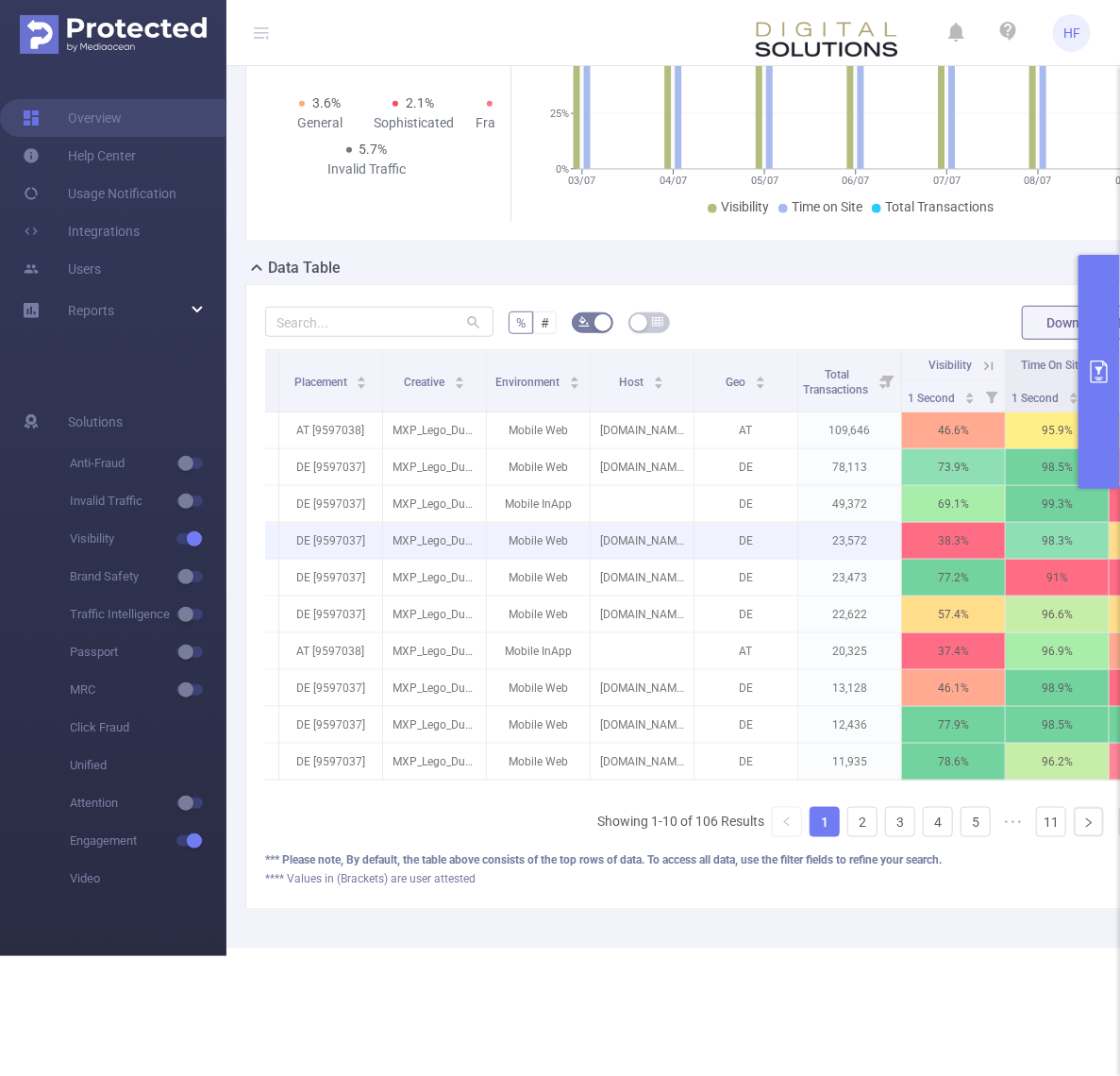 scroll, scrollTop: 266, scrollLeft: 0, axis: vertical 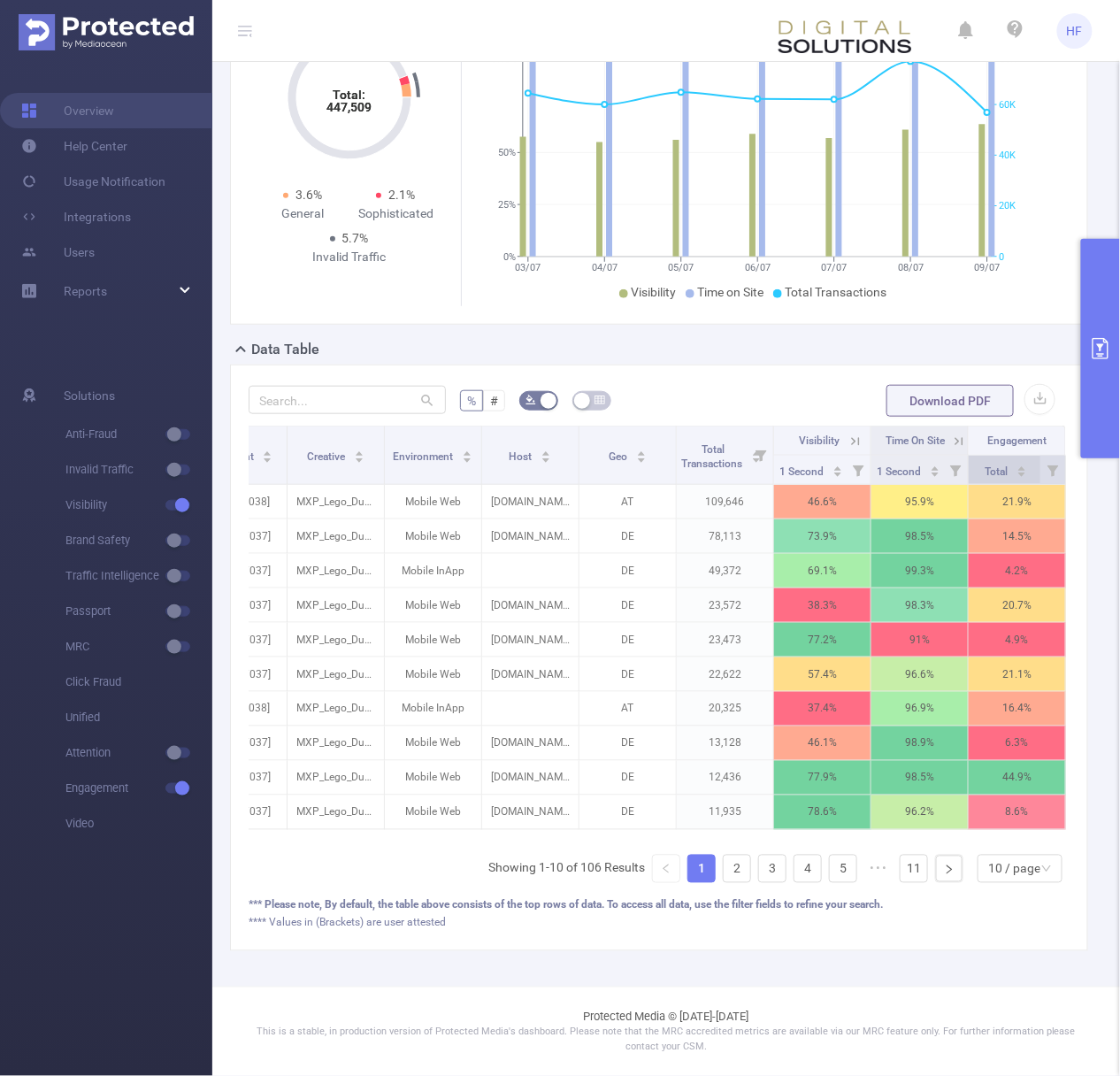 click on "Total" at bounding box center [1006, 470] 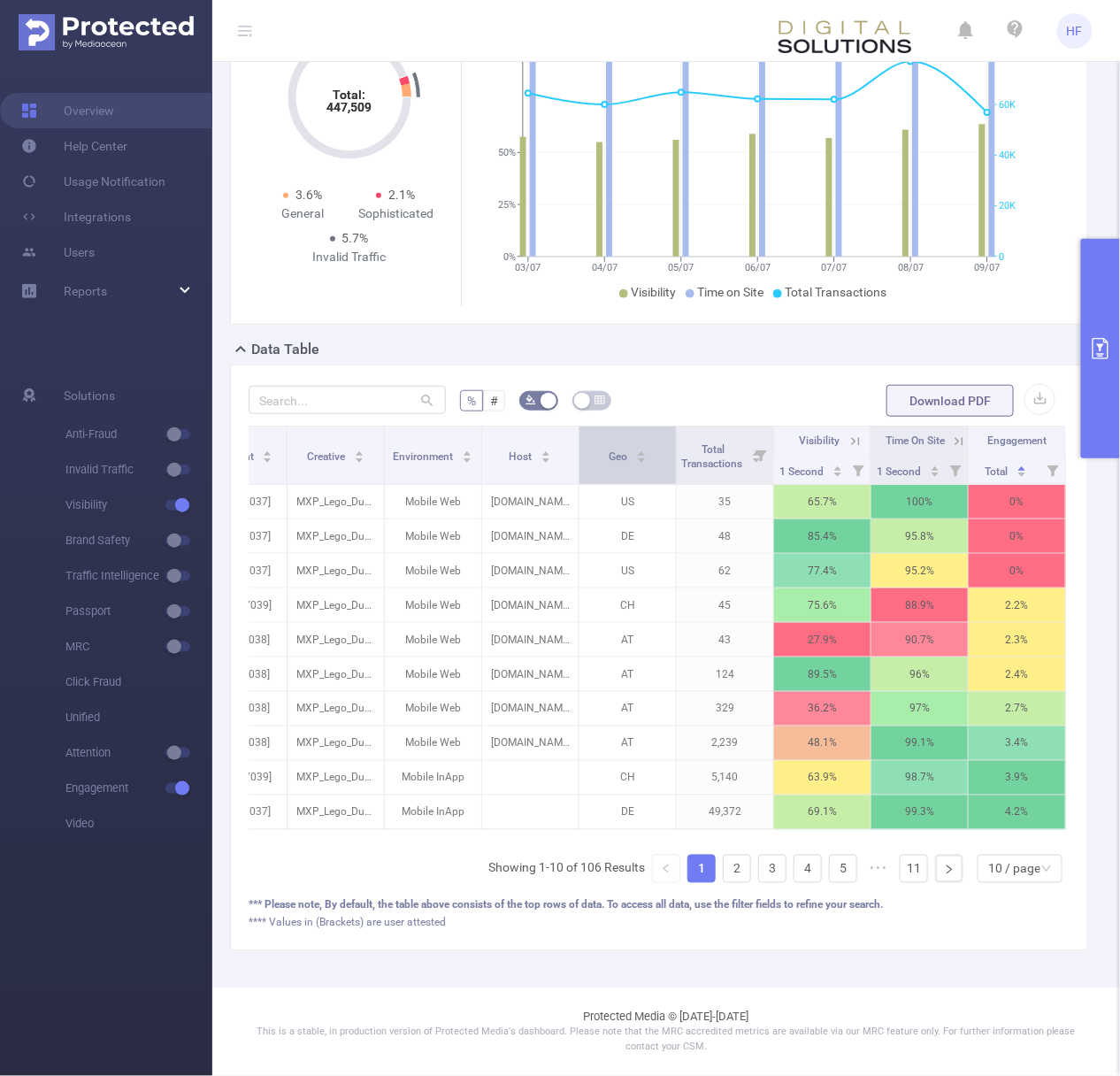 click 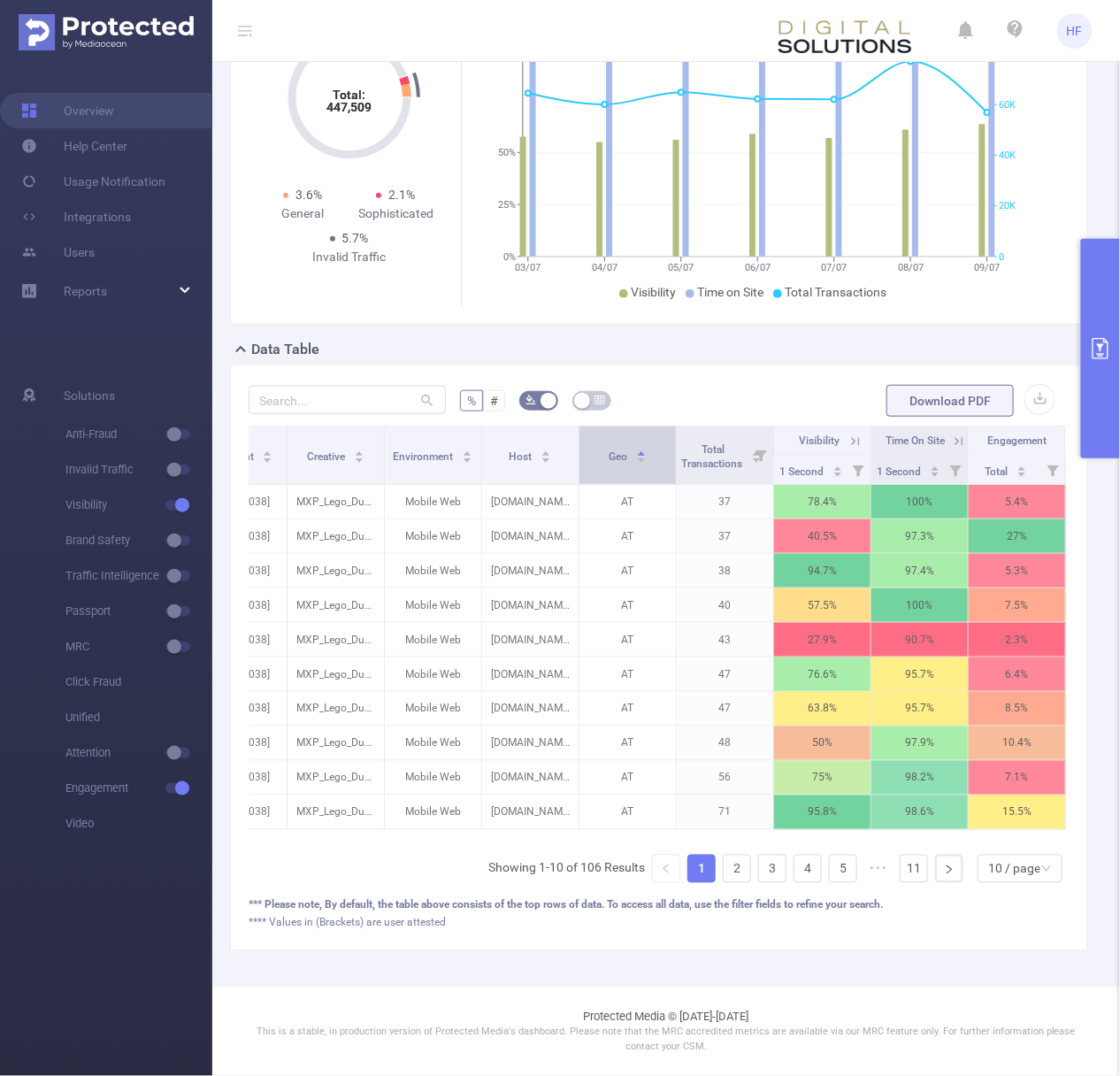click 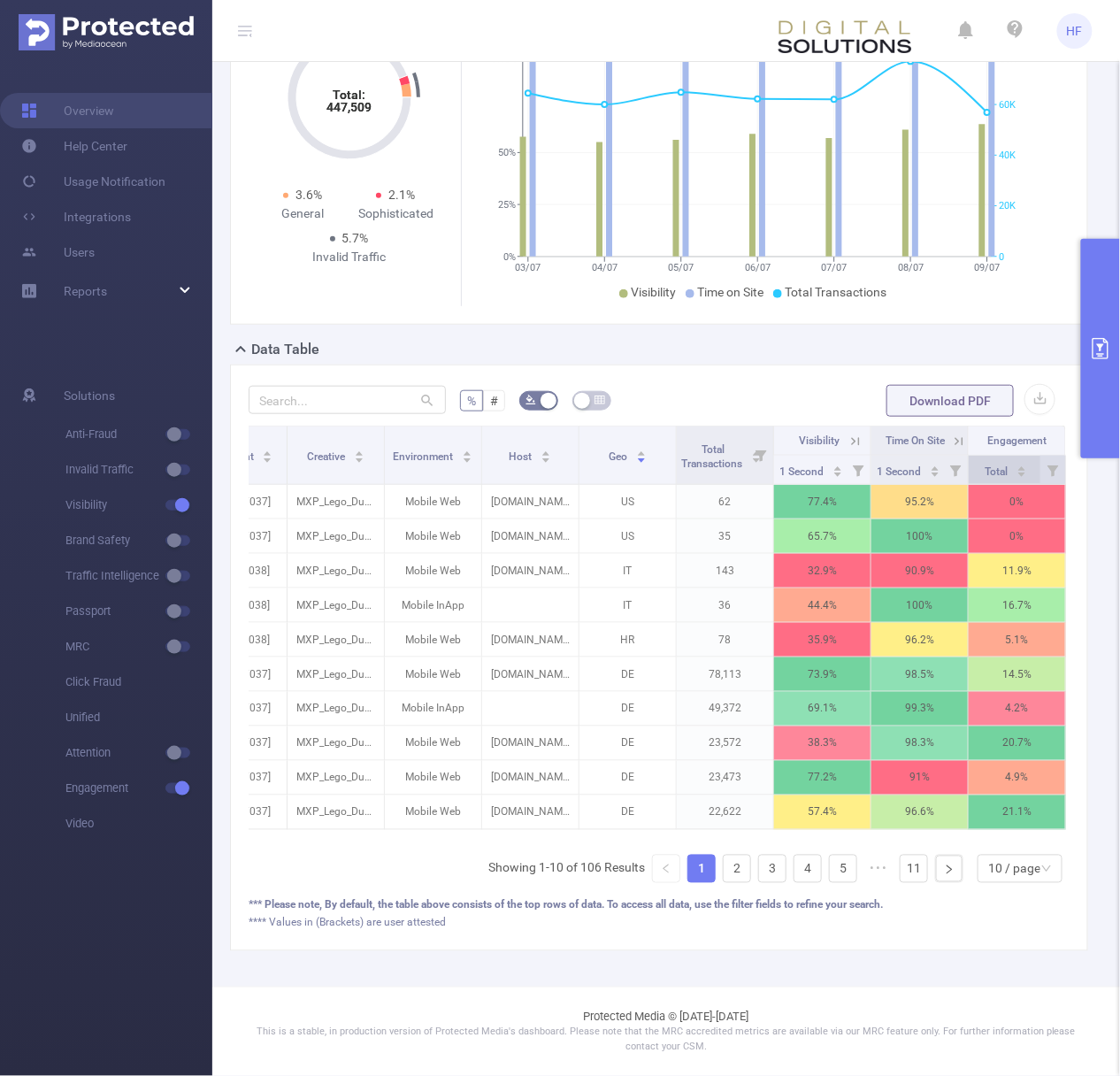 click 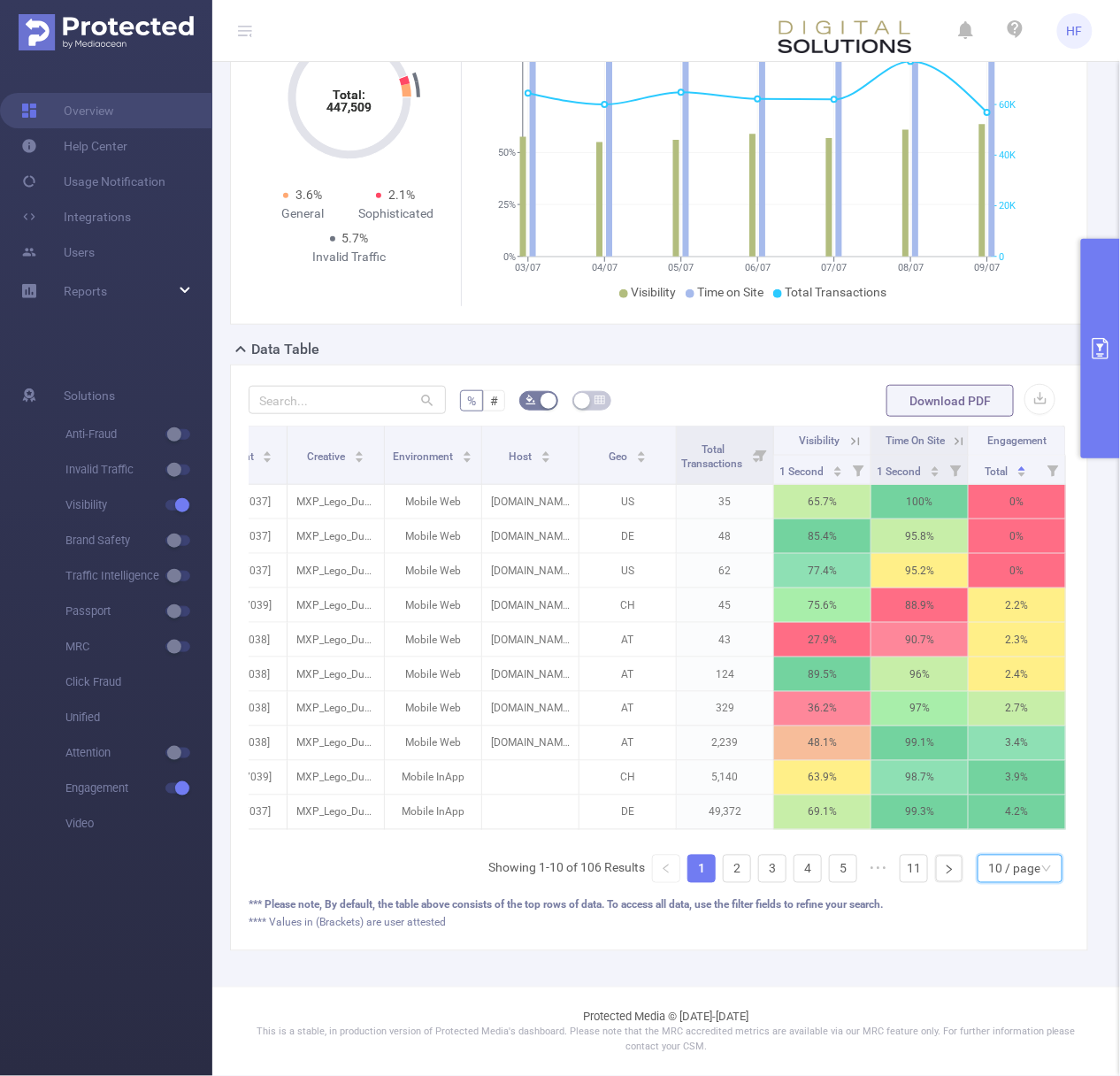 click on "10 / page" at bounding box center (1014, 869) 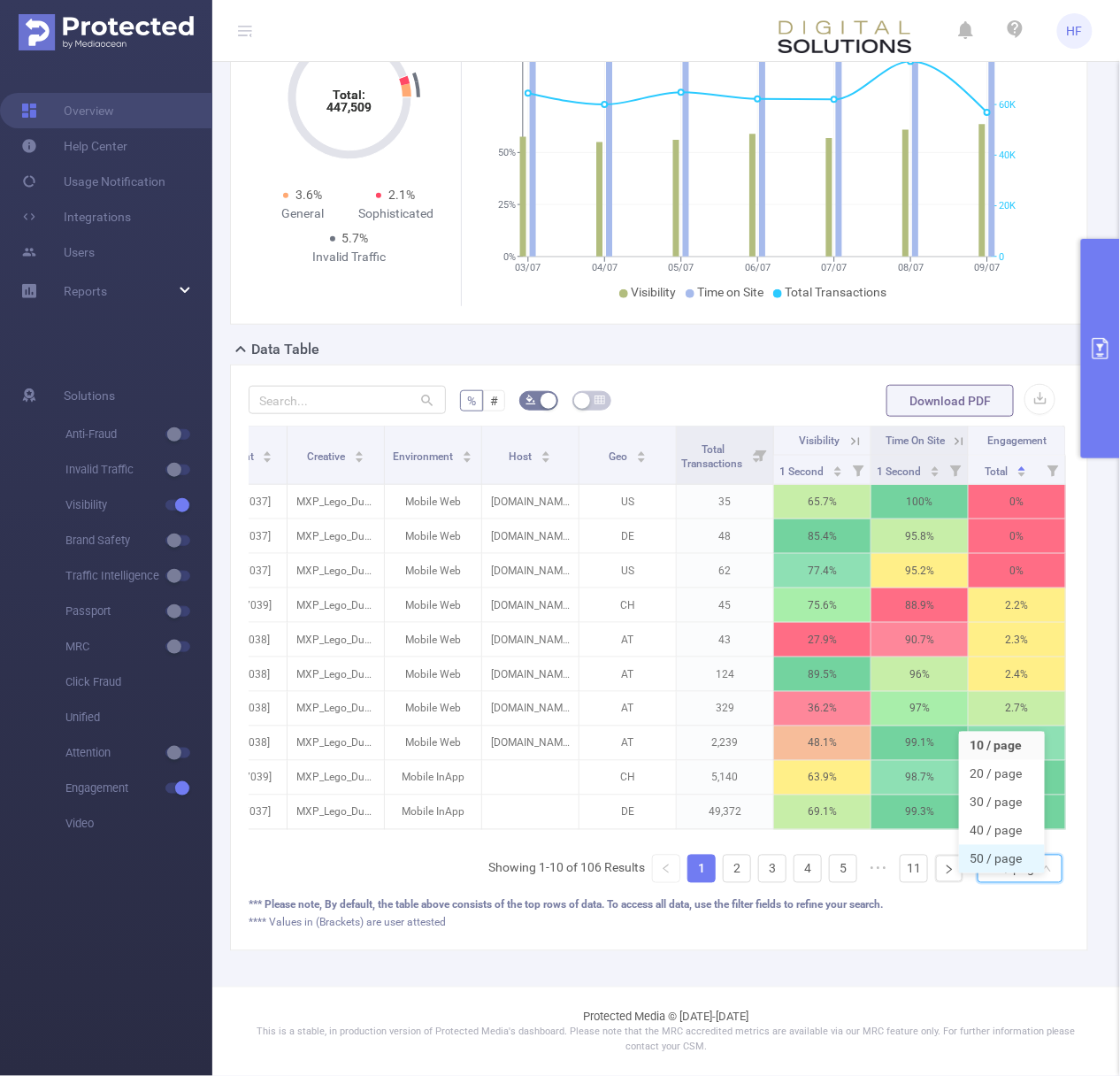 click on "50 / page" at bounding box center [1001, 859] 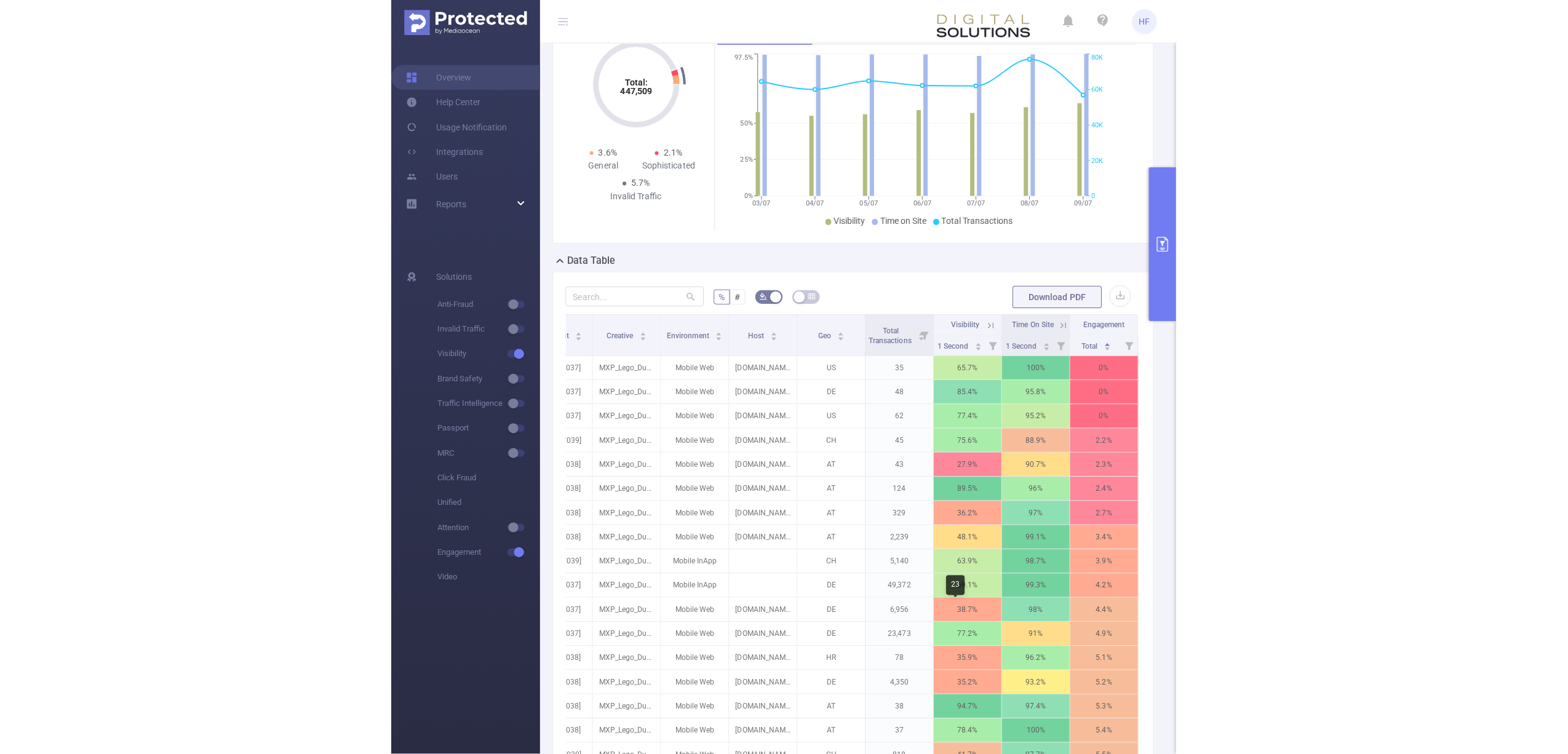 scroll, scrollTop: 40, scrollLeft: 0, axis: vertical 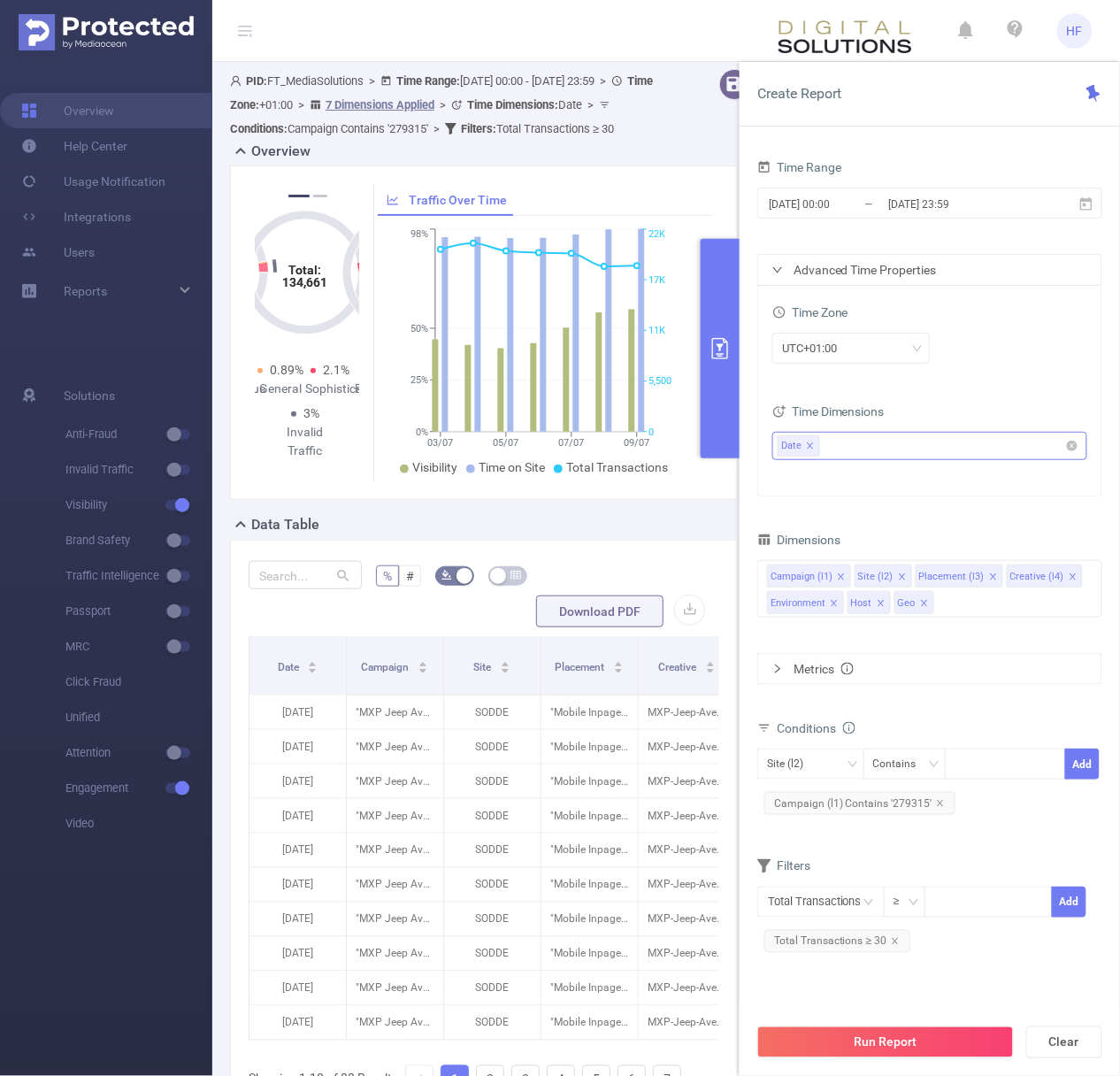 click 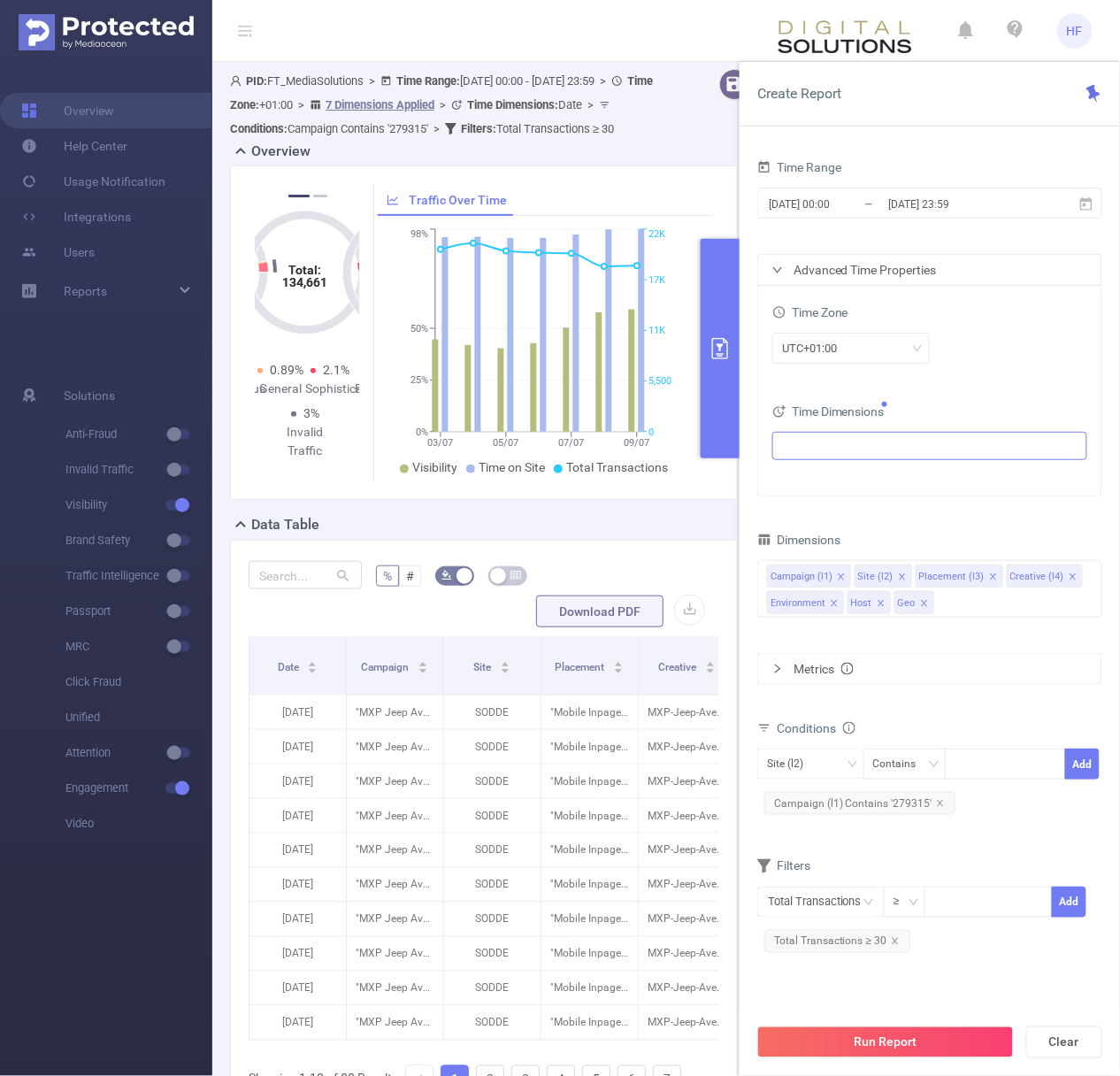 click on "Run Report" at bounding box center (886, 1042) 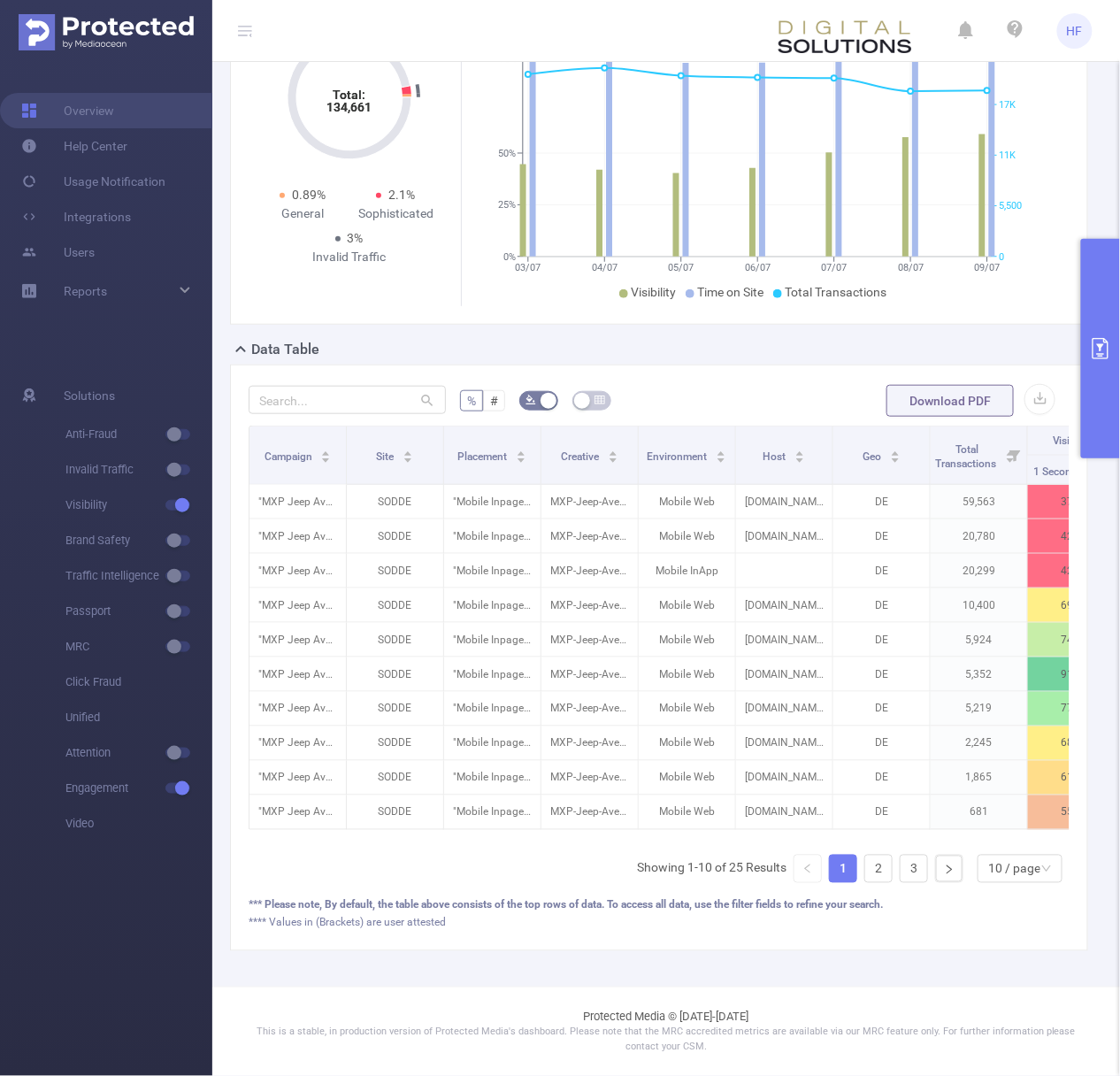 scroll, scrollTop: 175, scrollLeft: 0, axis: vertical 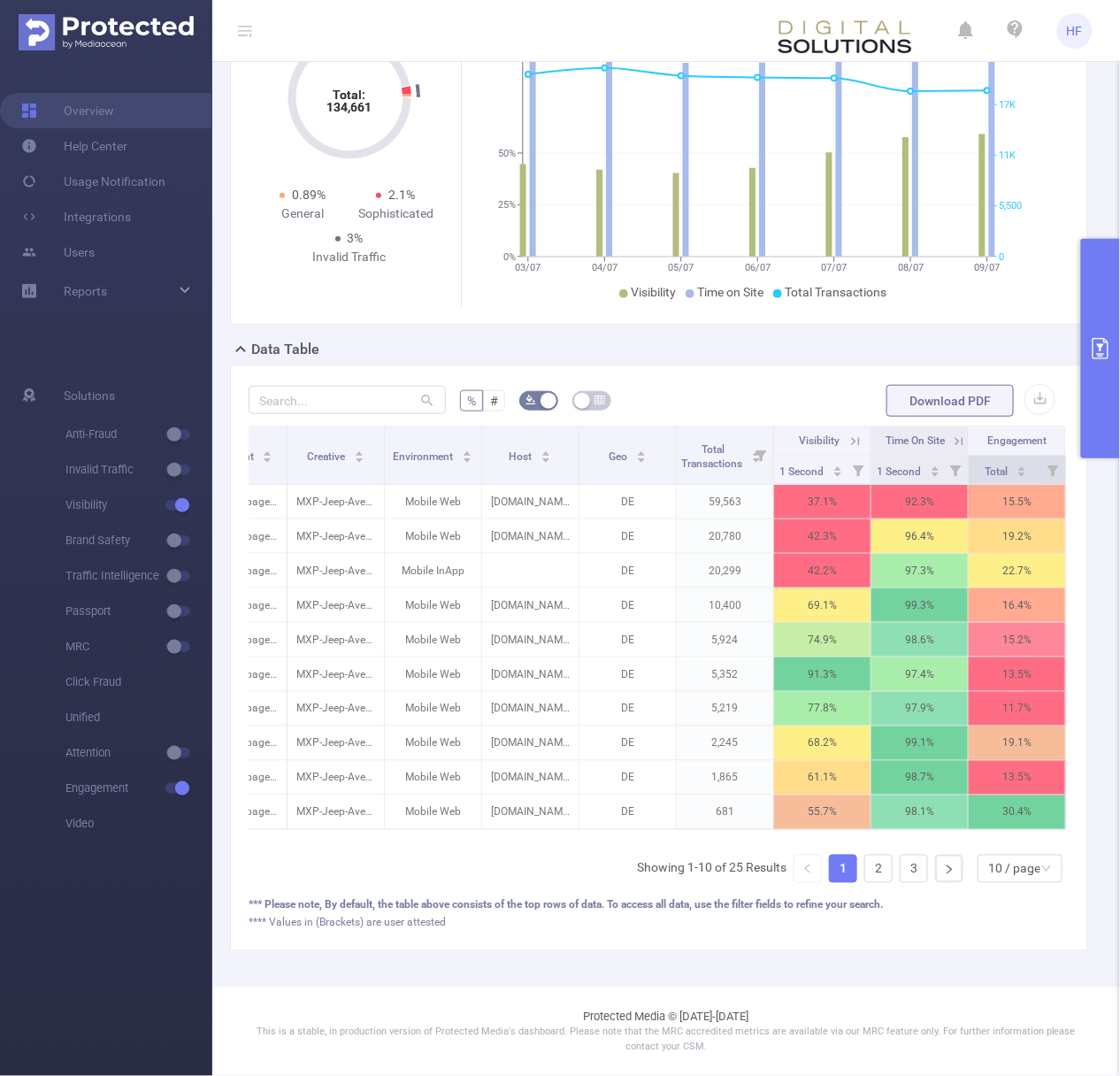click 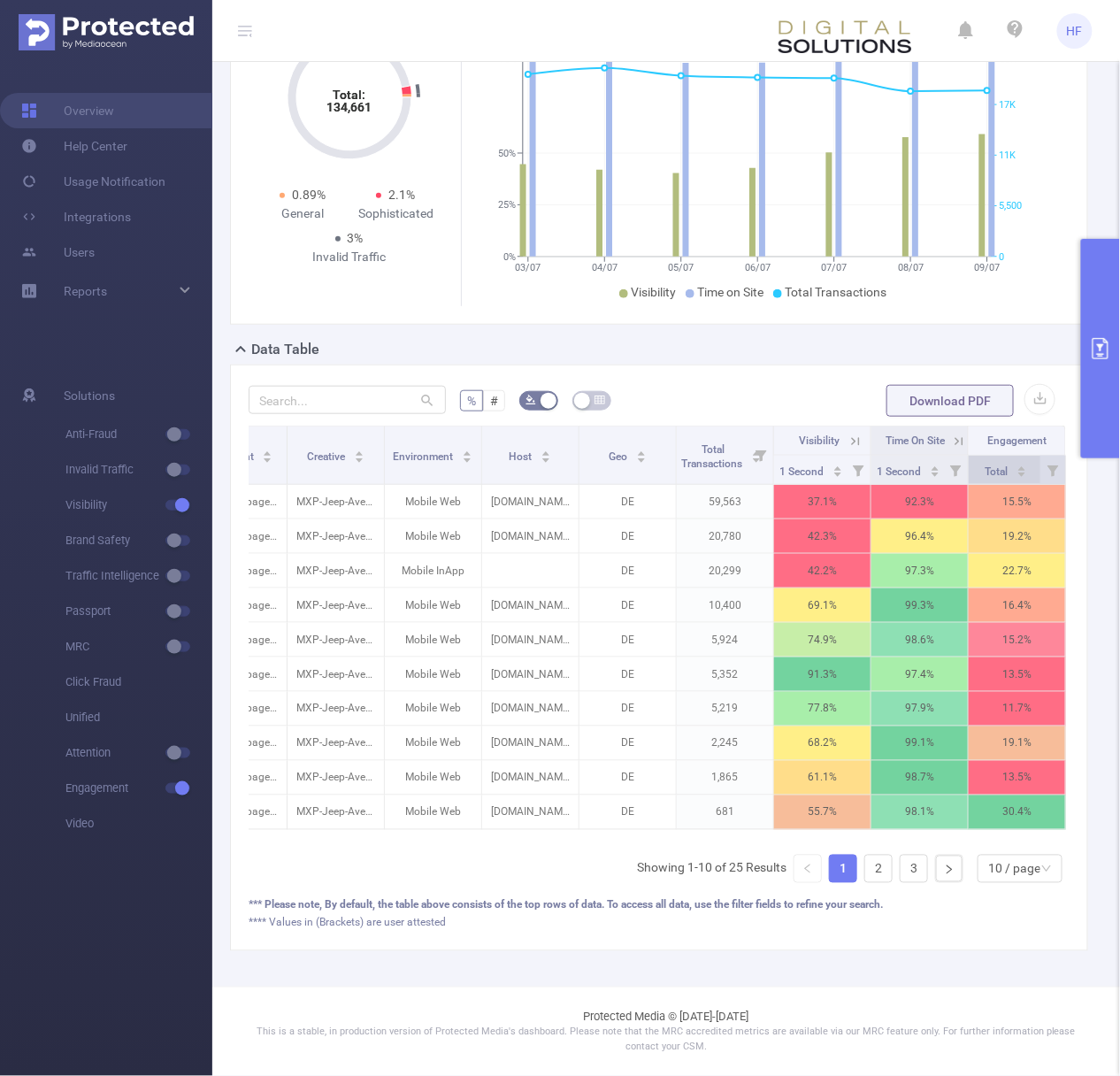 click on "Total" at bounding box center (1006, 470) 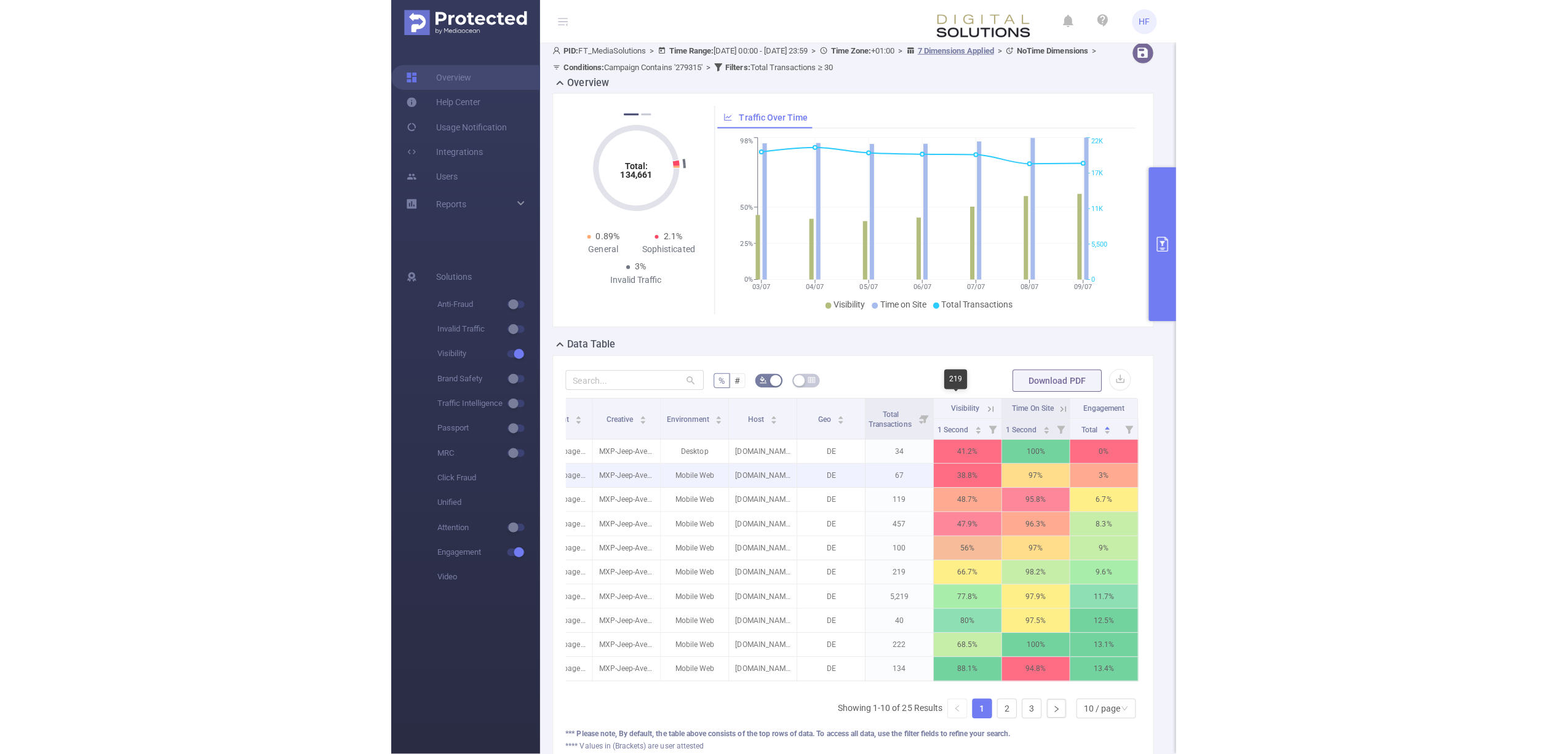 scroll, scrollTop: 0, scrollLeft: 0, axis: both 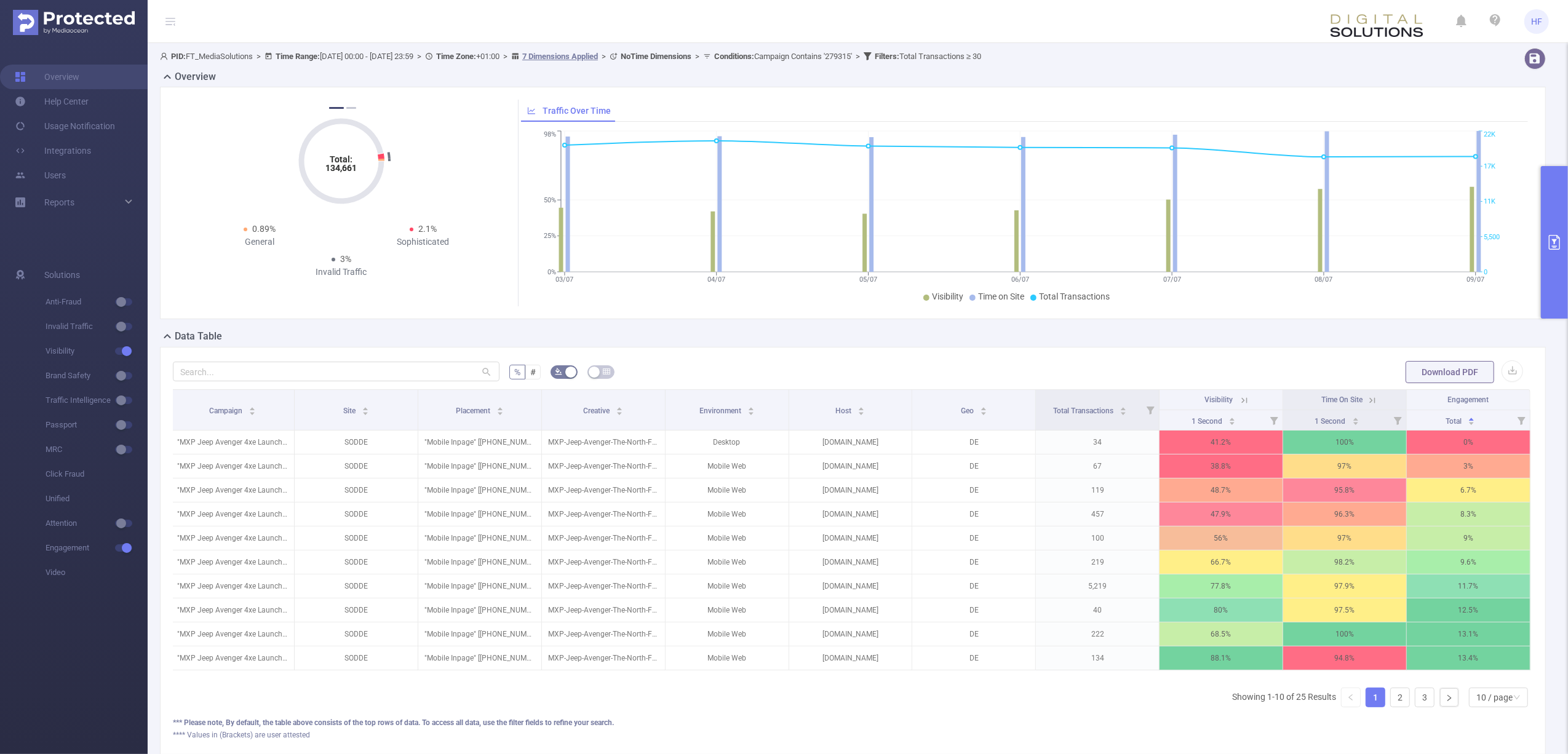 click 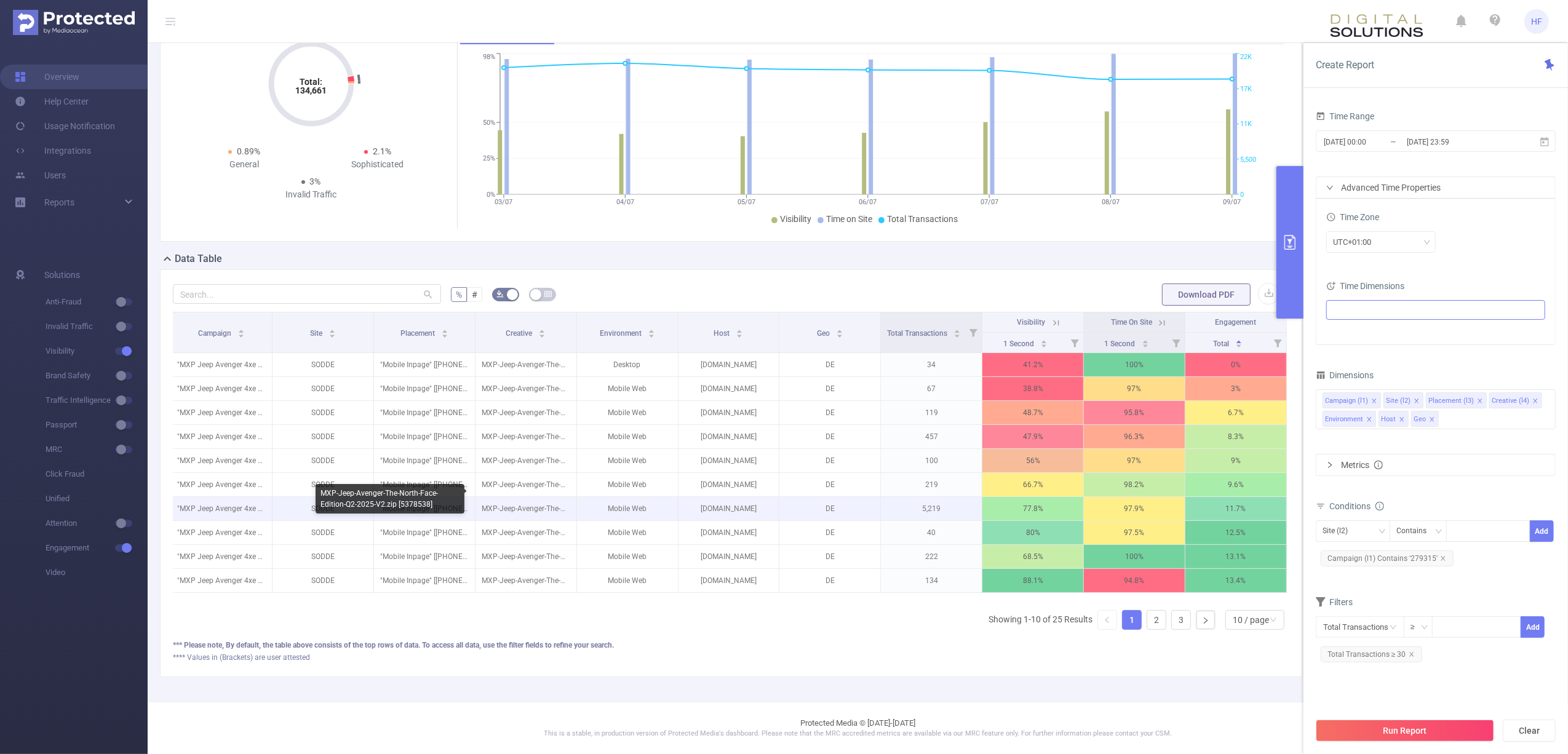 scroll, scrollTop: 0, scrollLeft: 0, axis: both 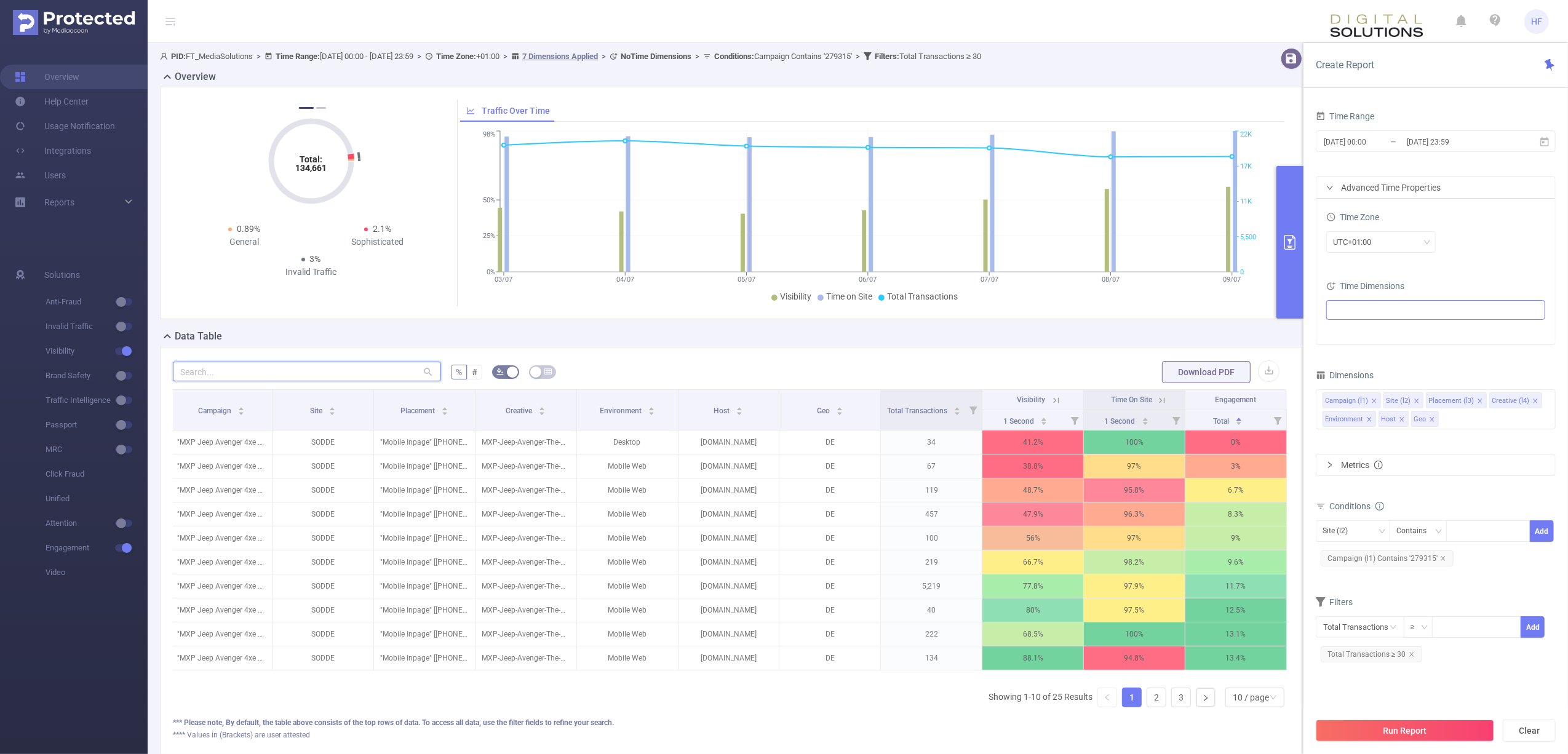 click at bounding box center [307, 371] 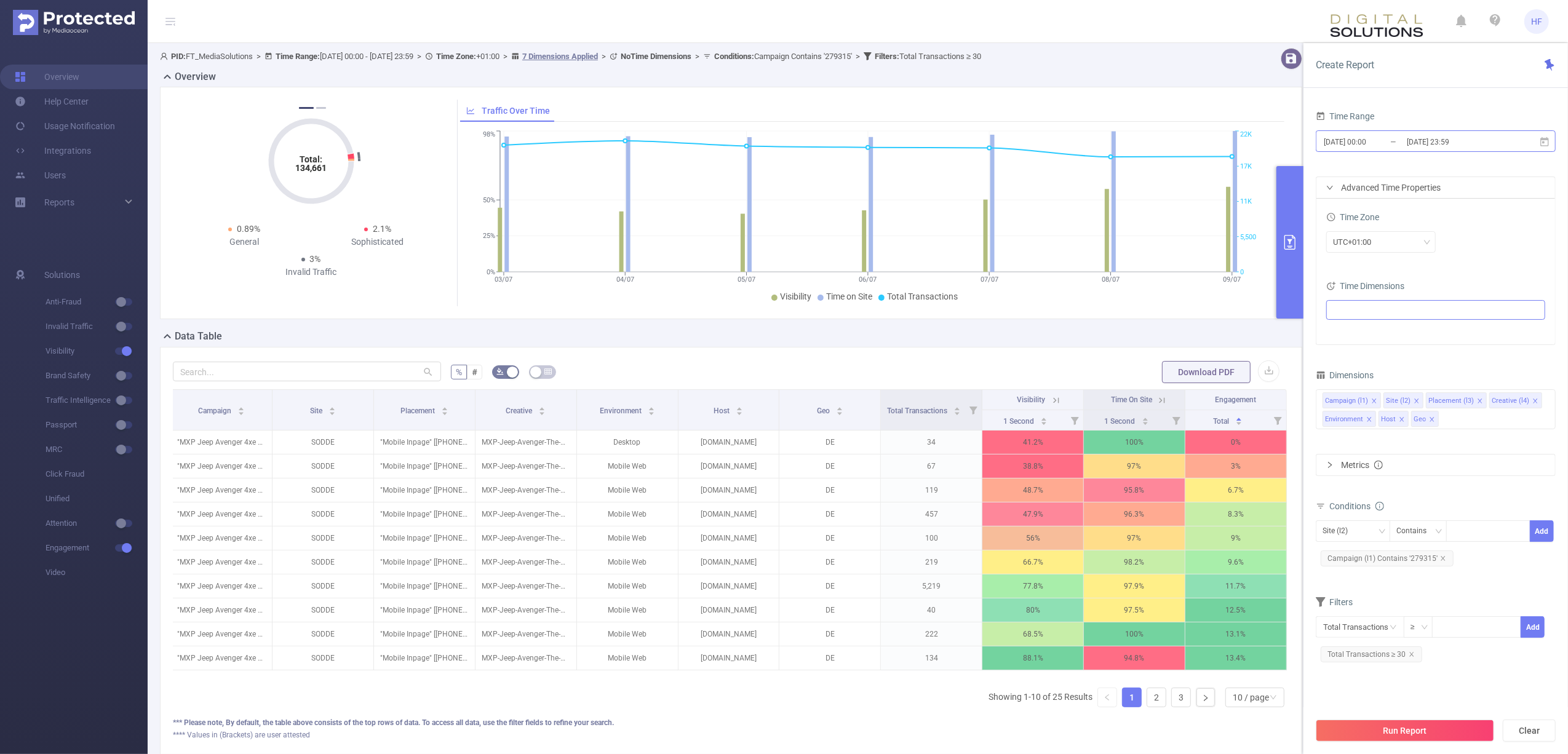click on "2025-07-03 00:00" at bounding box center (1372, 141) 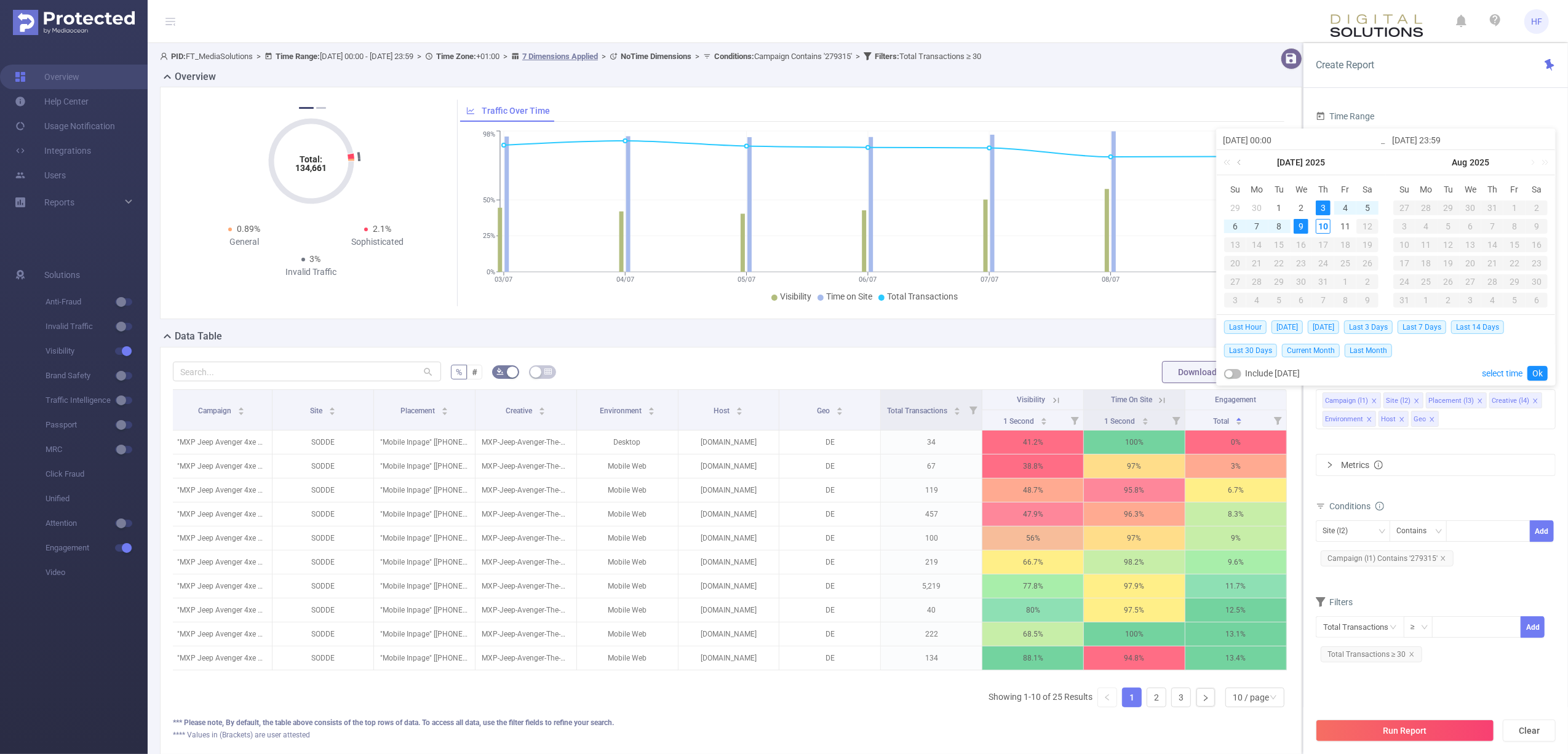 click at bounding box center [1240, 162] 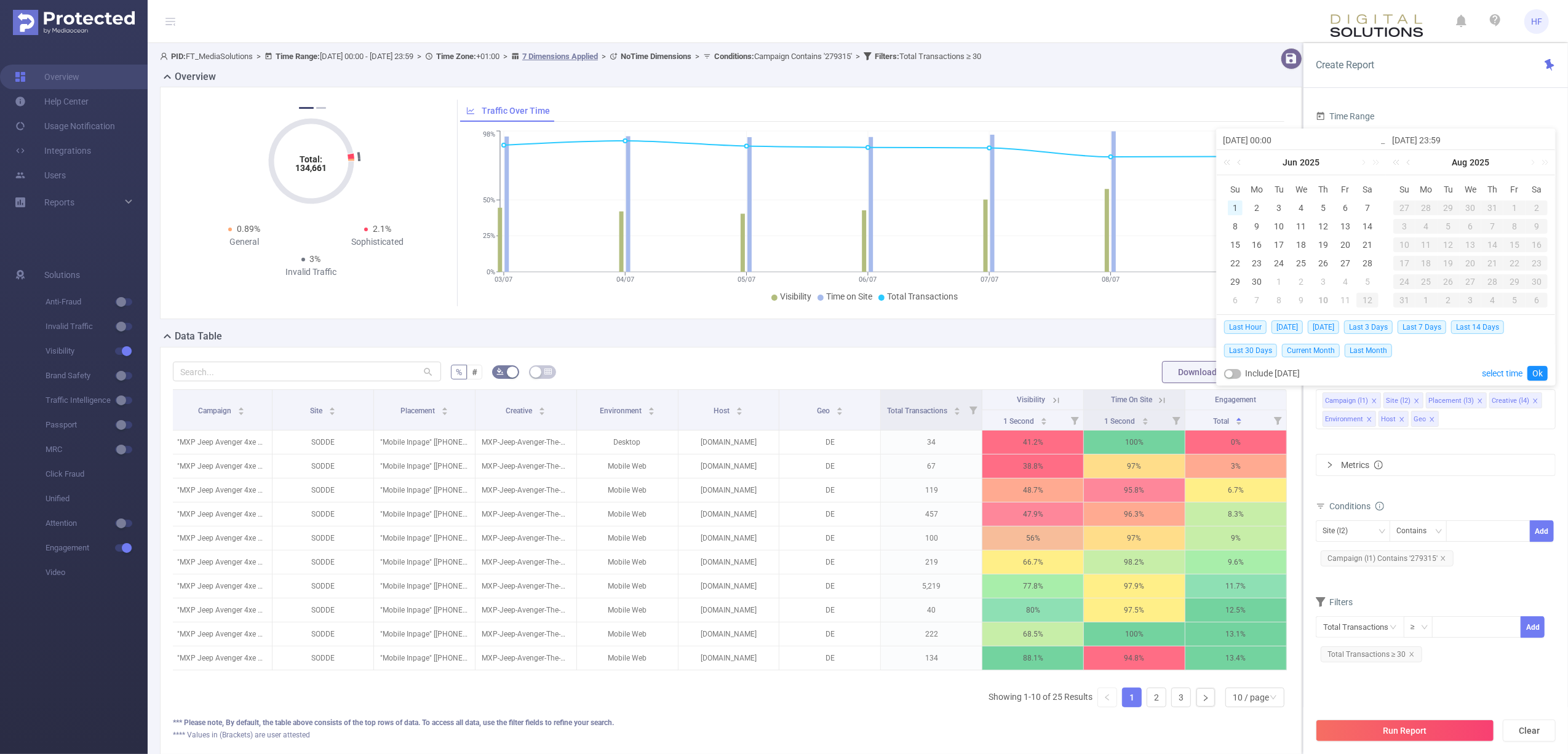 click on "1" at bounding box center [1235, 208] 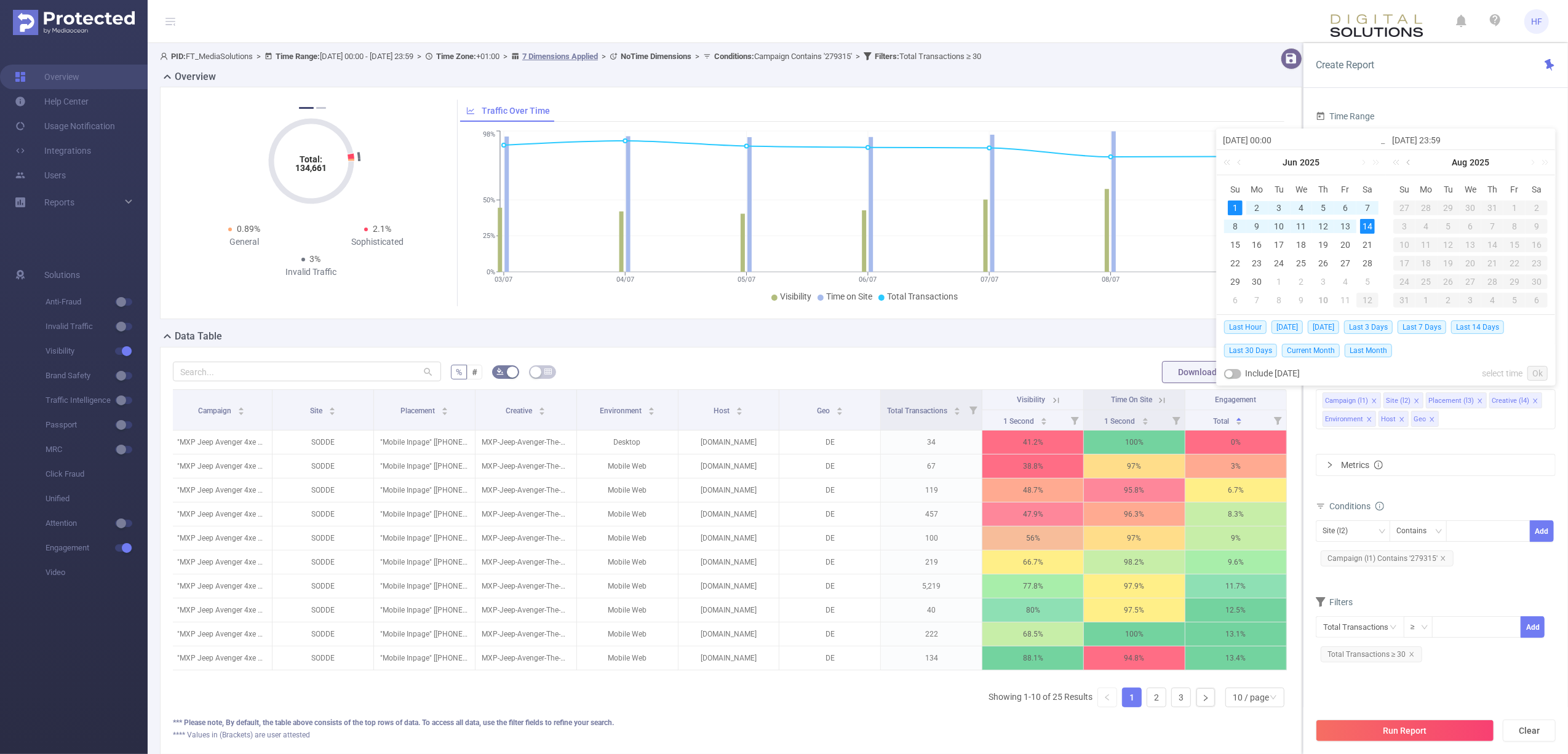 click at bounding box center [1409, 162] 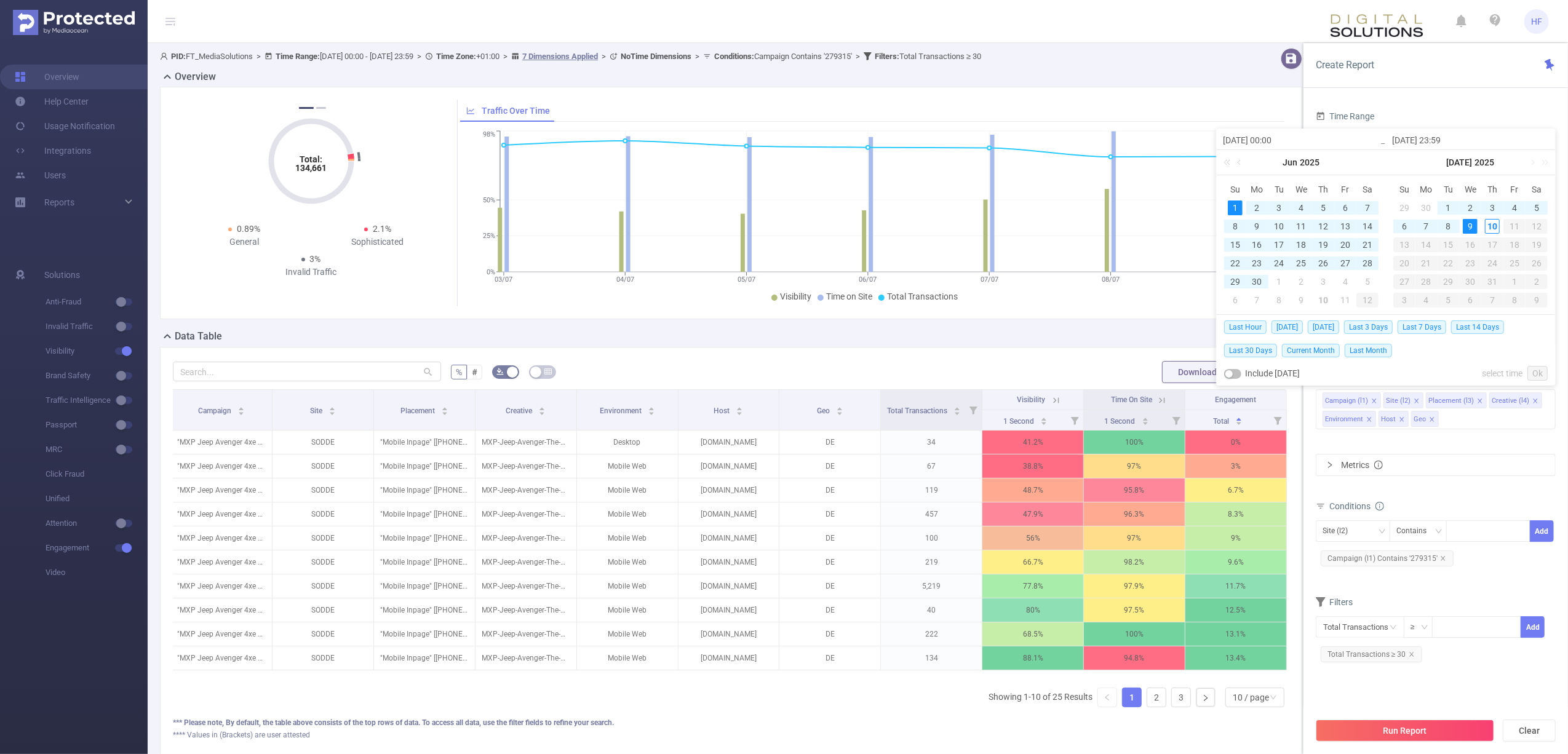 click on "9" at bounding box center (1470, 226) 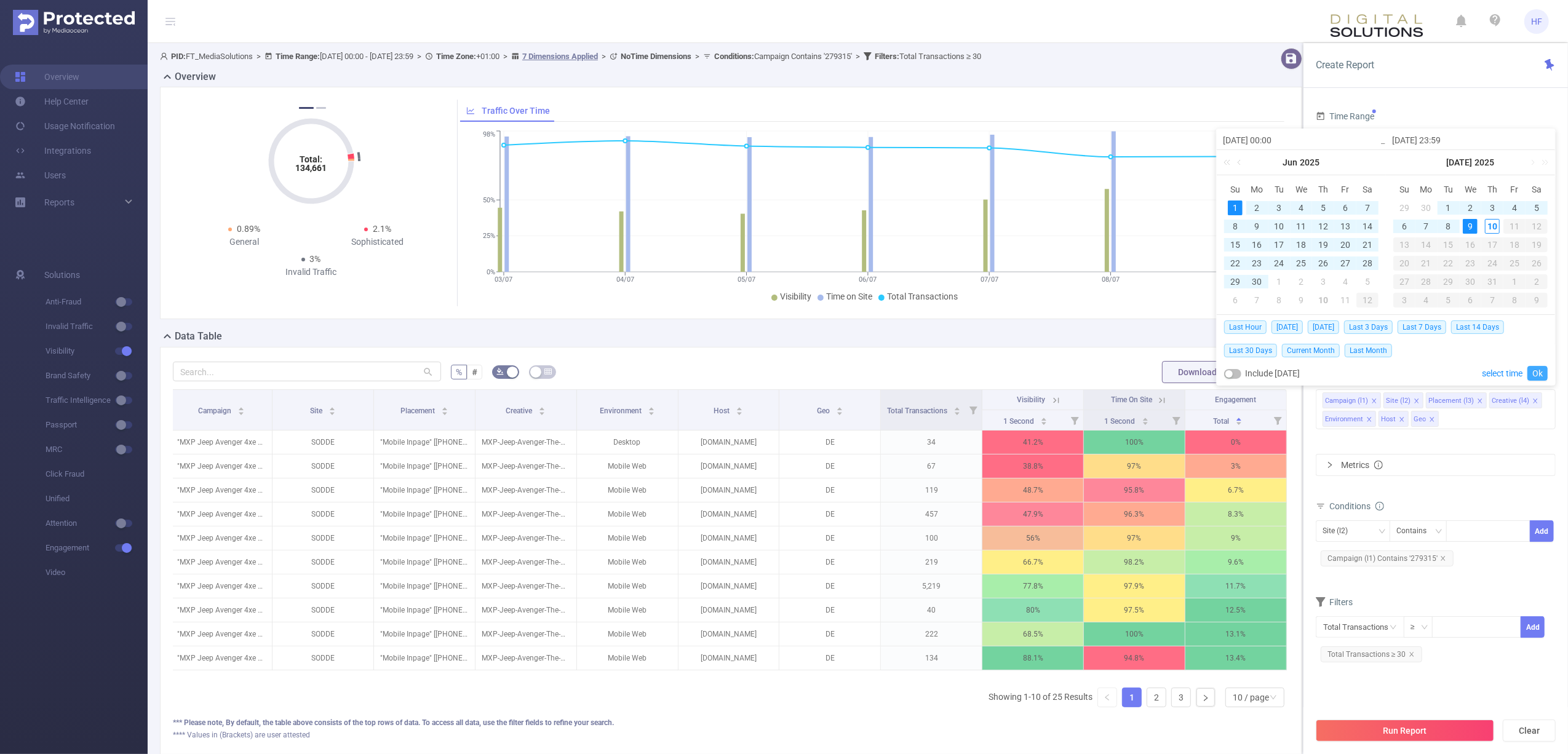 click on "Ok" at bounding box center (1537, 373) 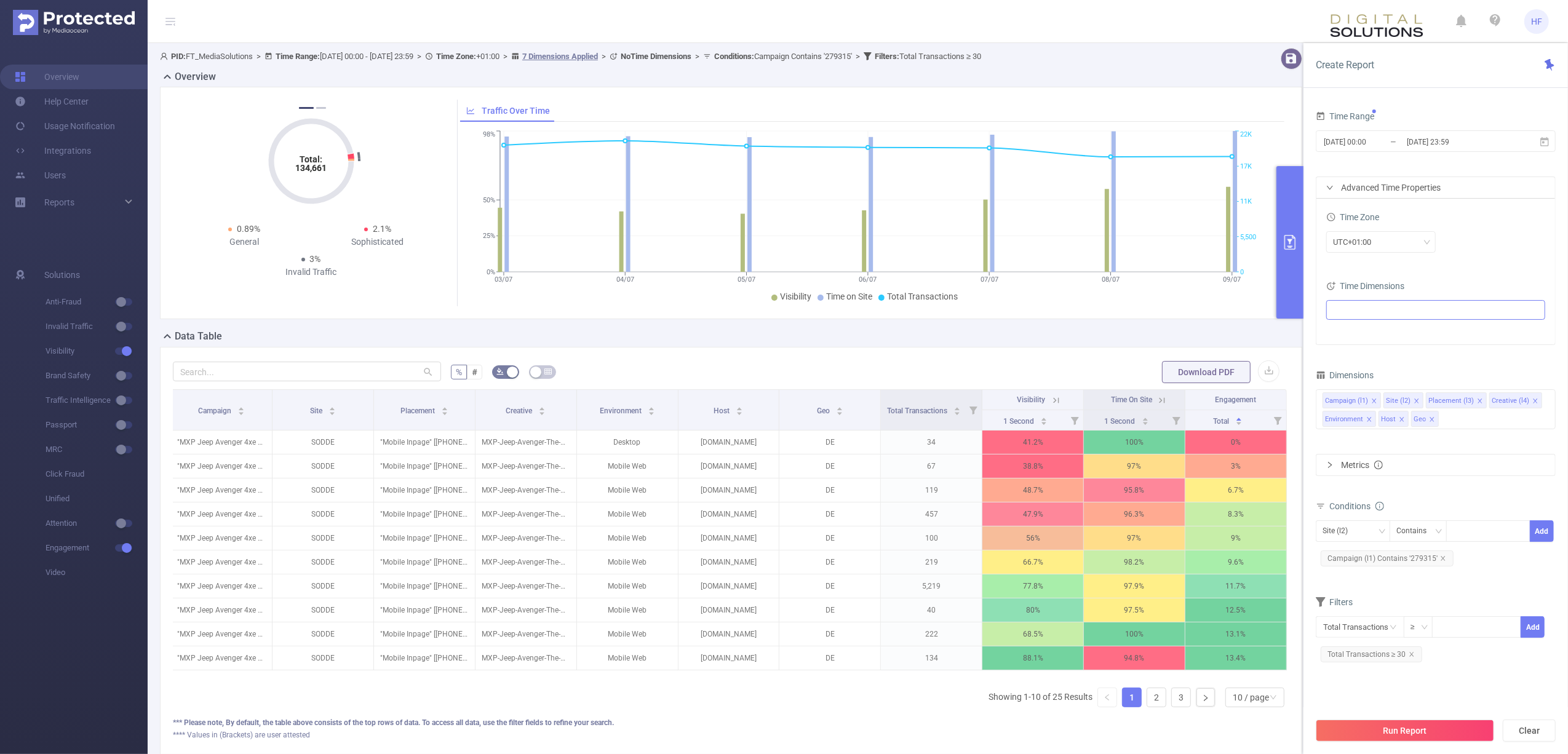 click on "Metrics" at bounding box center (1436, 465) 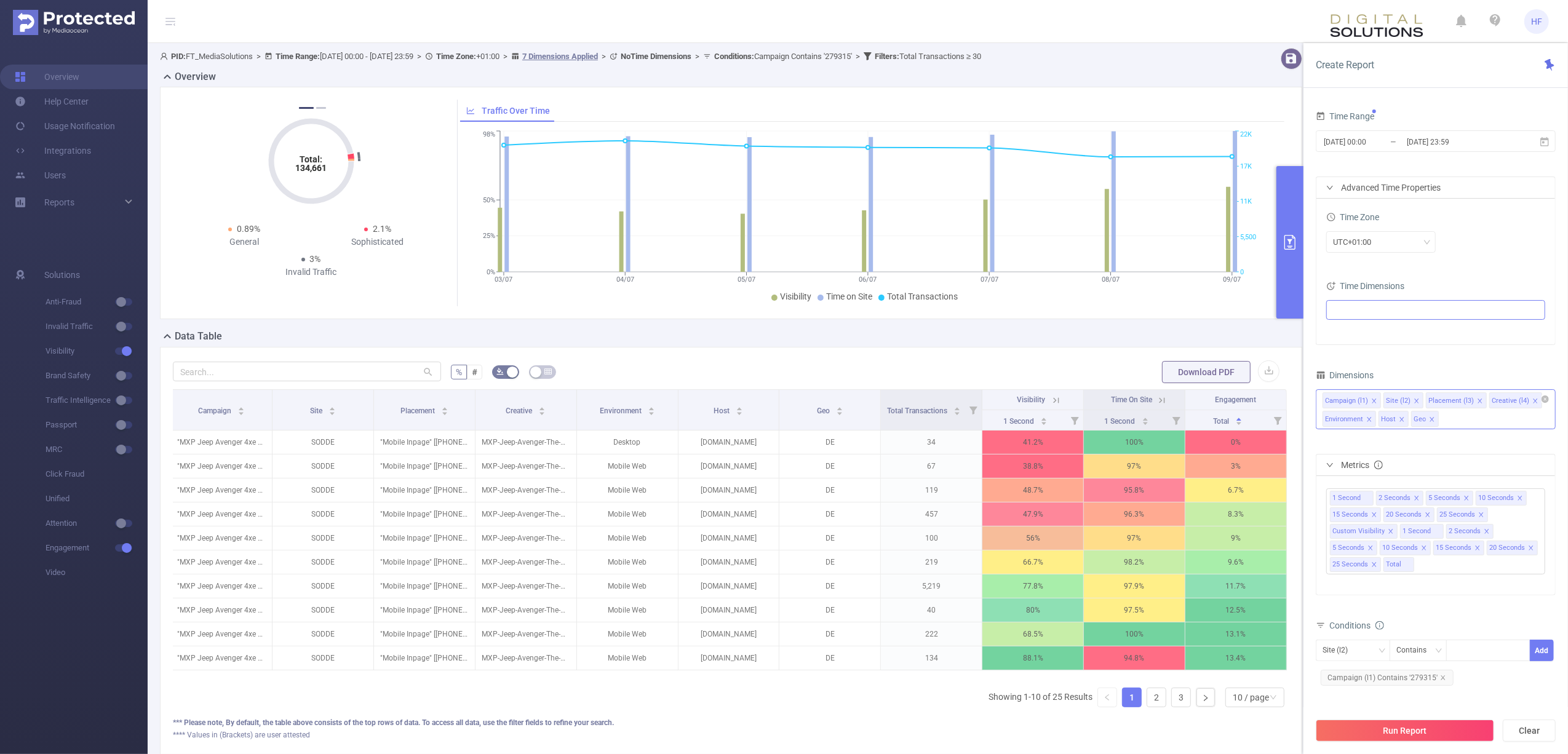 click on "Campaign (l1) Site (l2) Placement (l3) Creative (l4) Environment Host Geo" at bounding box center [1436, 409] 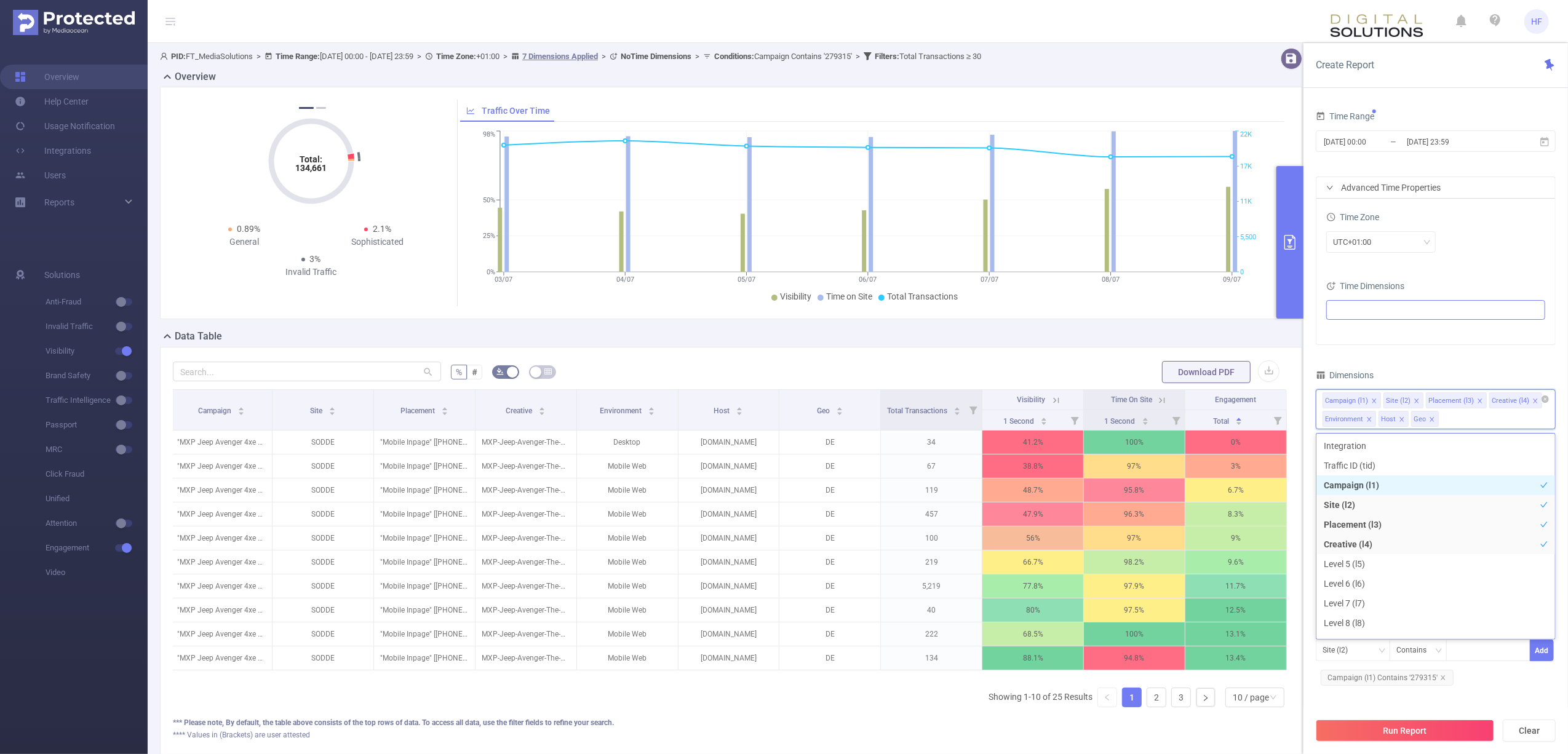 click on "Placement (l3)" at bounding box center (1451, 401) 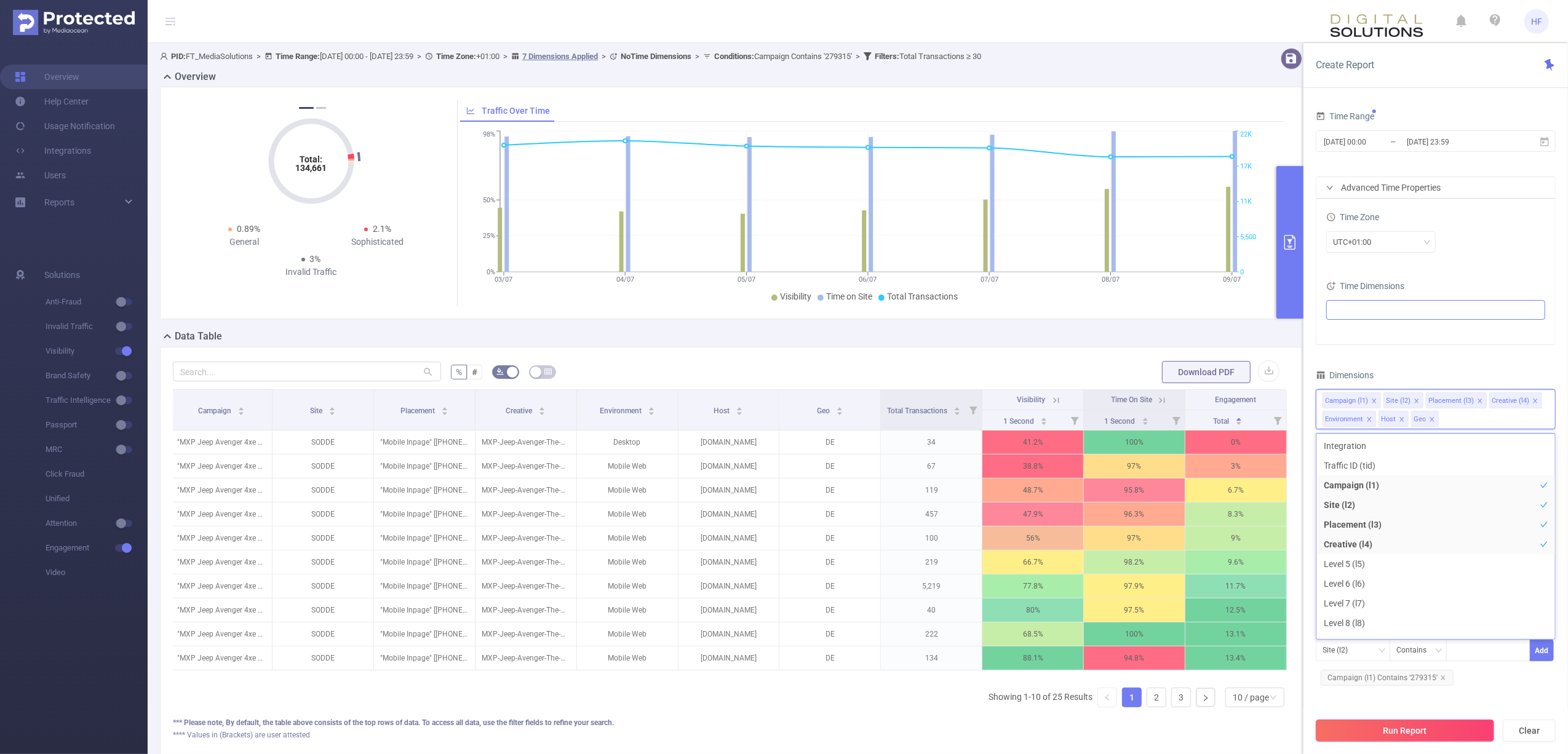 click on "Run Report" at bounding box center (1405, 731) 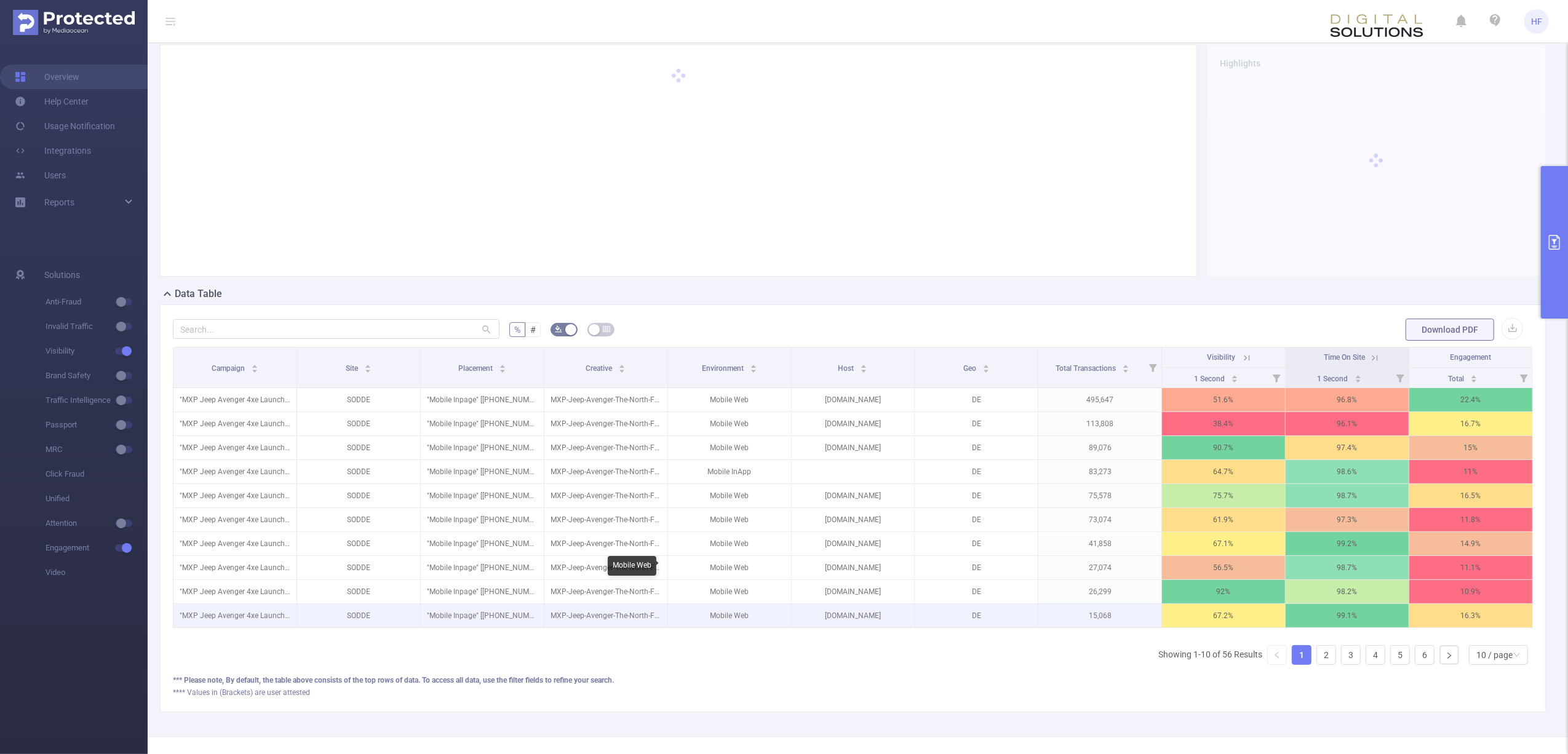 scroll, scrollTop: 0, scrollLeft: 0, axis: both 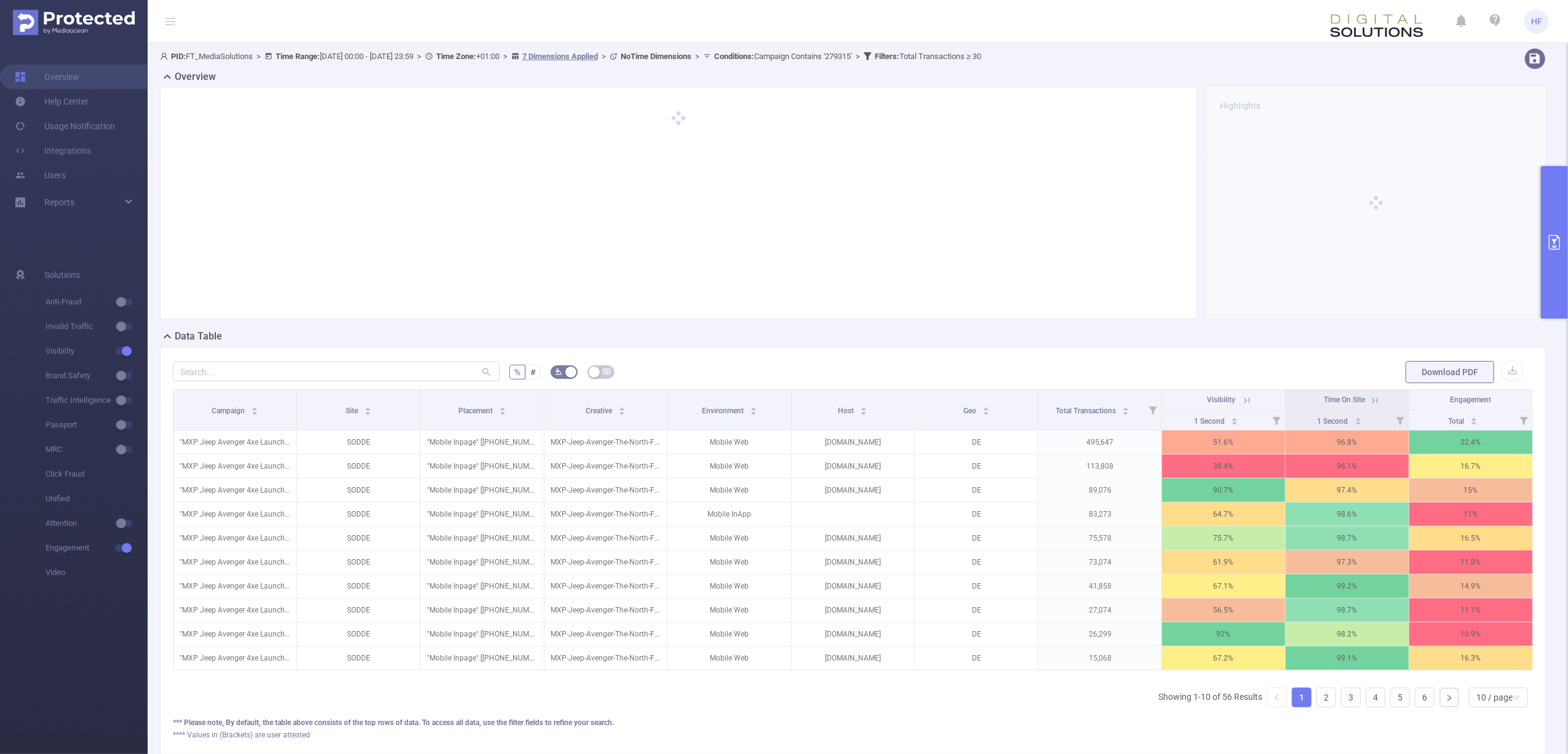 click 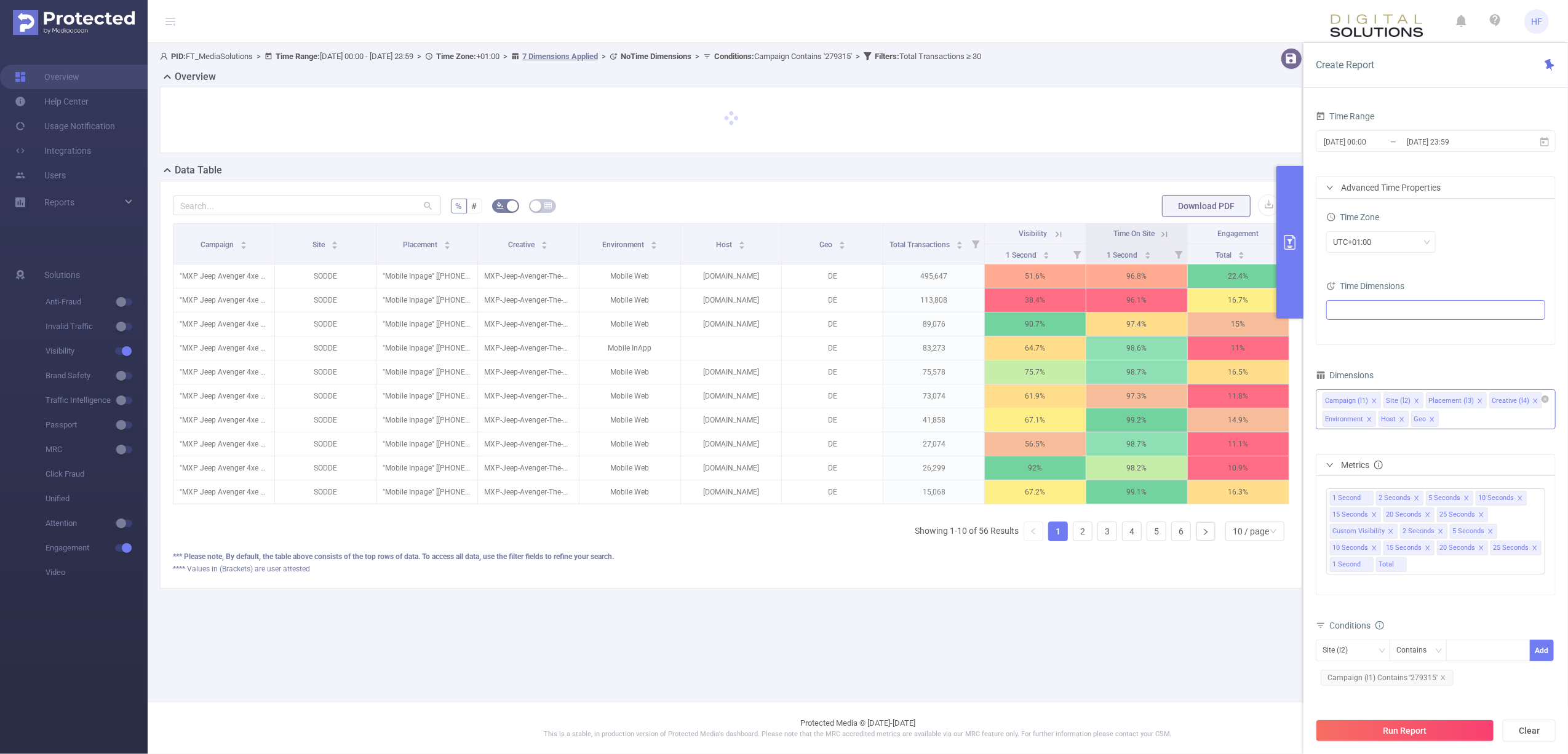 click 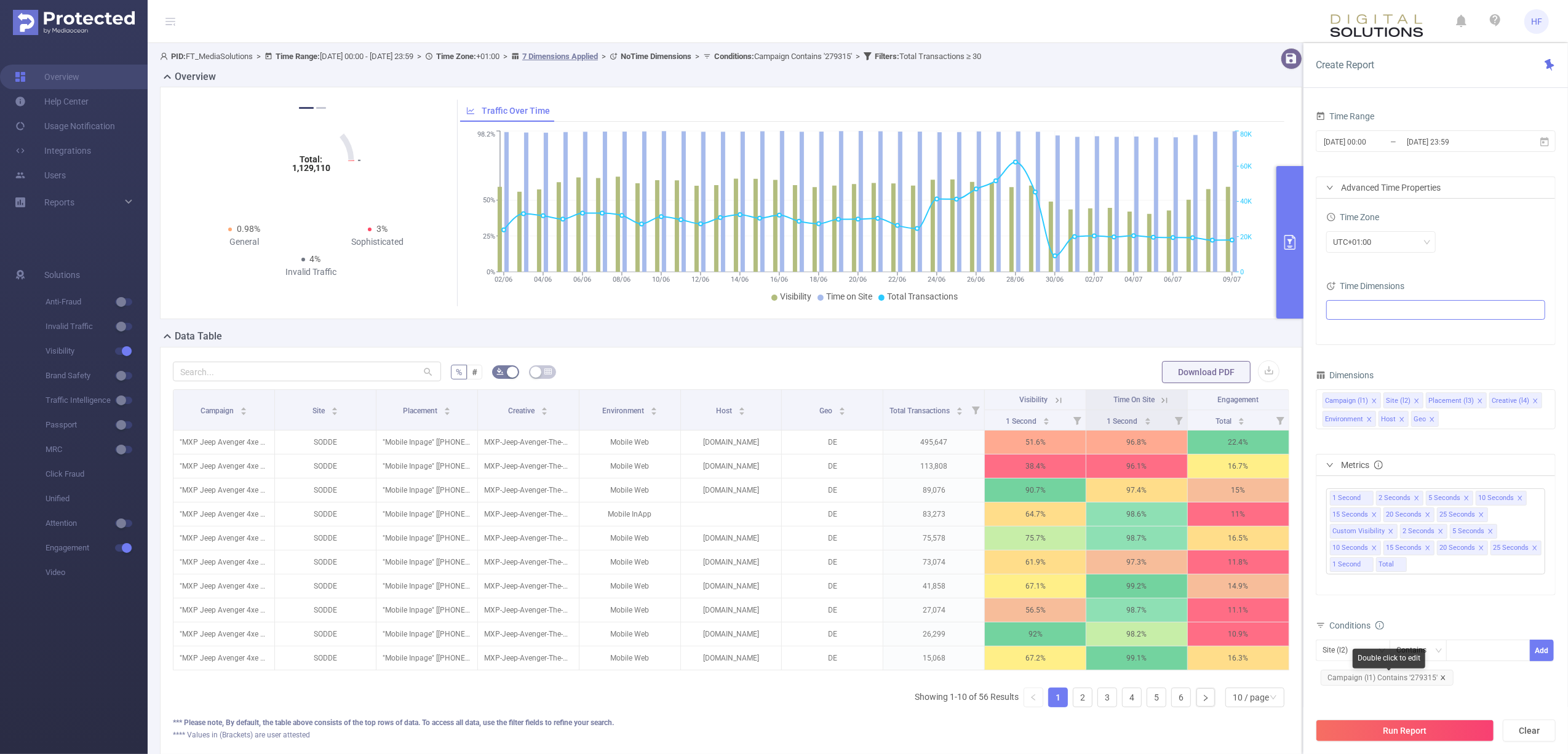 click 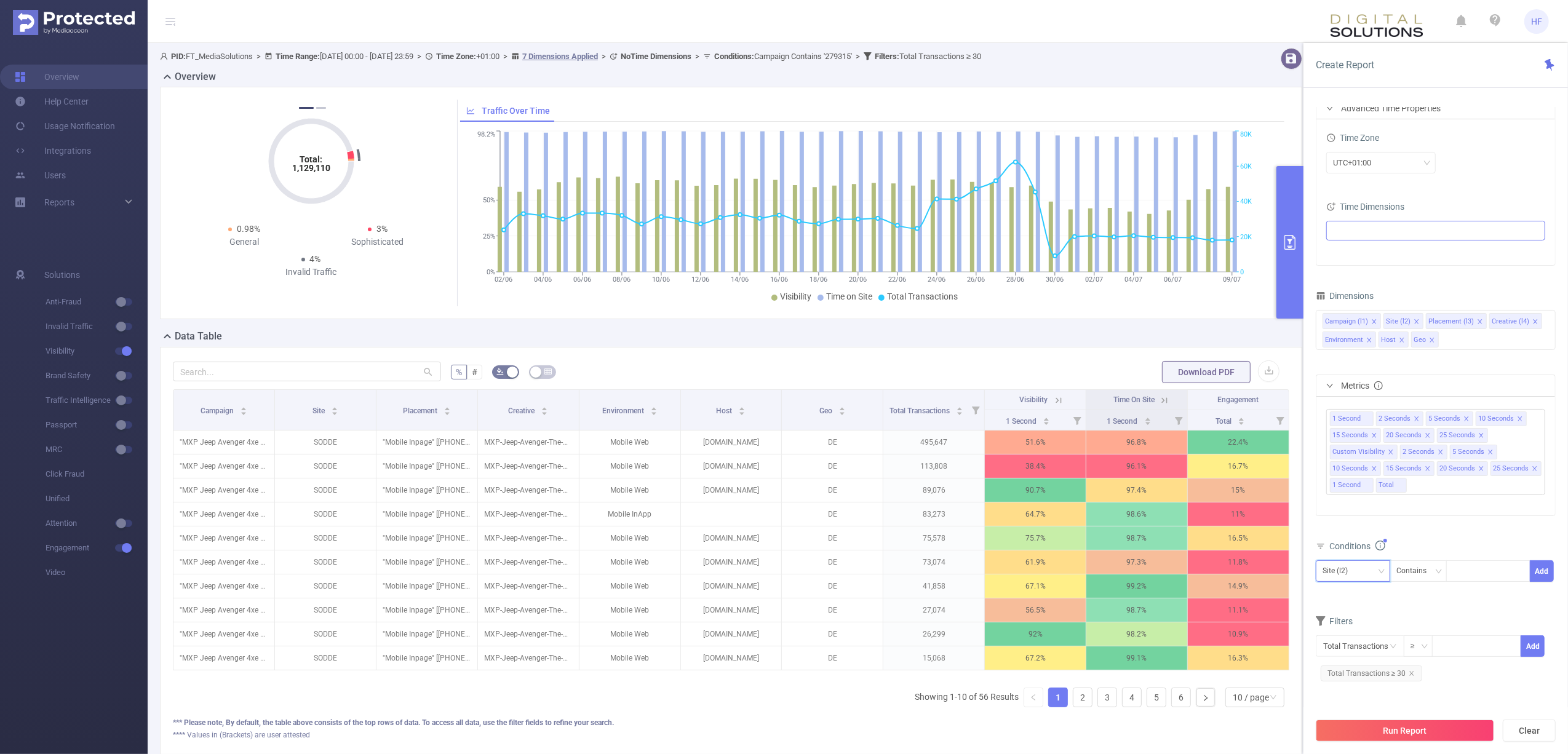 click on "Site (l2)" at bounding box center [1353, 571] 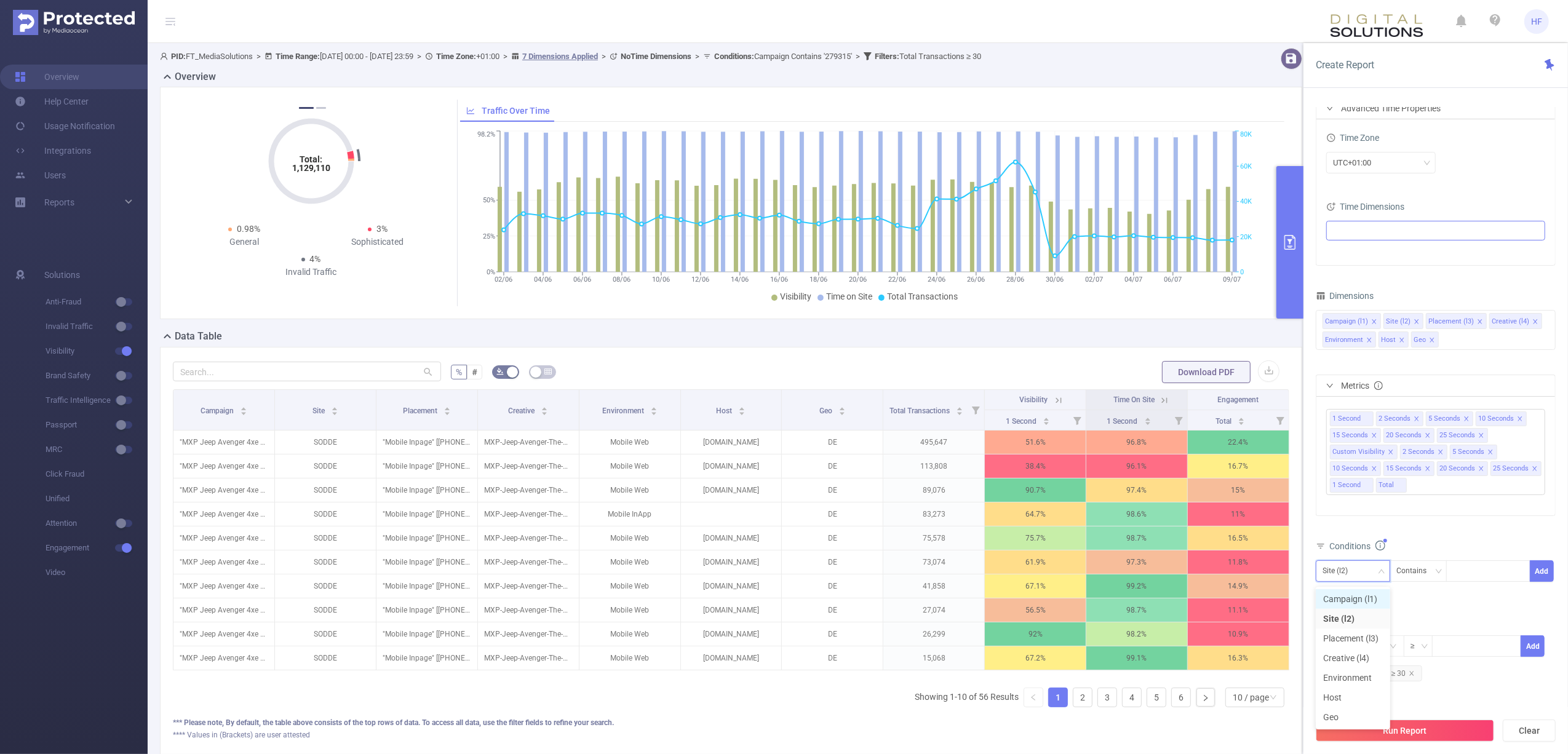 click on "Campaign (l1)" at bounding box center (1353, 599) 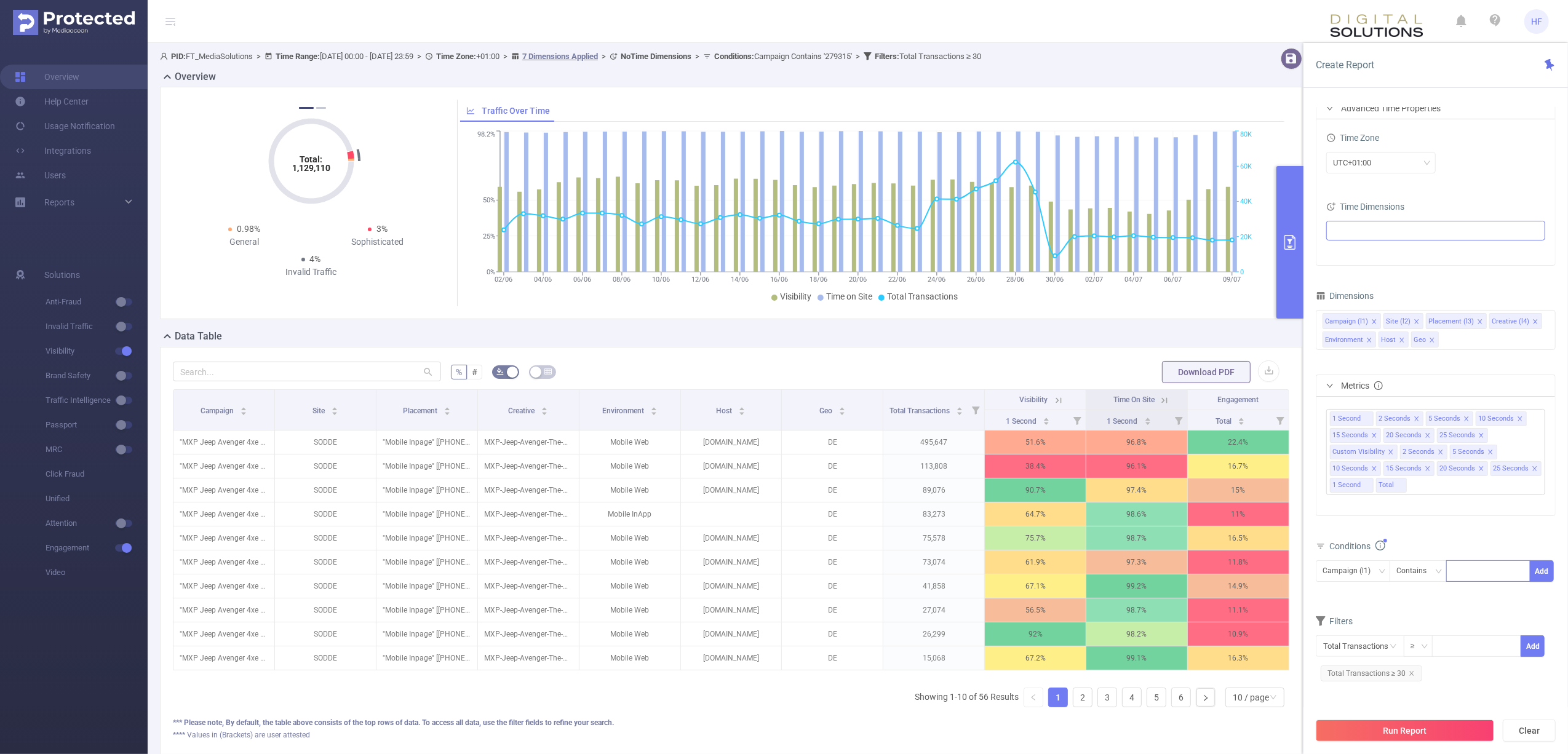click at bounding box center (1488, 571) 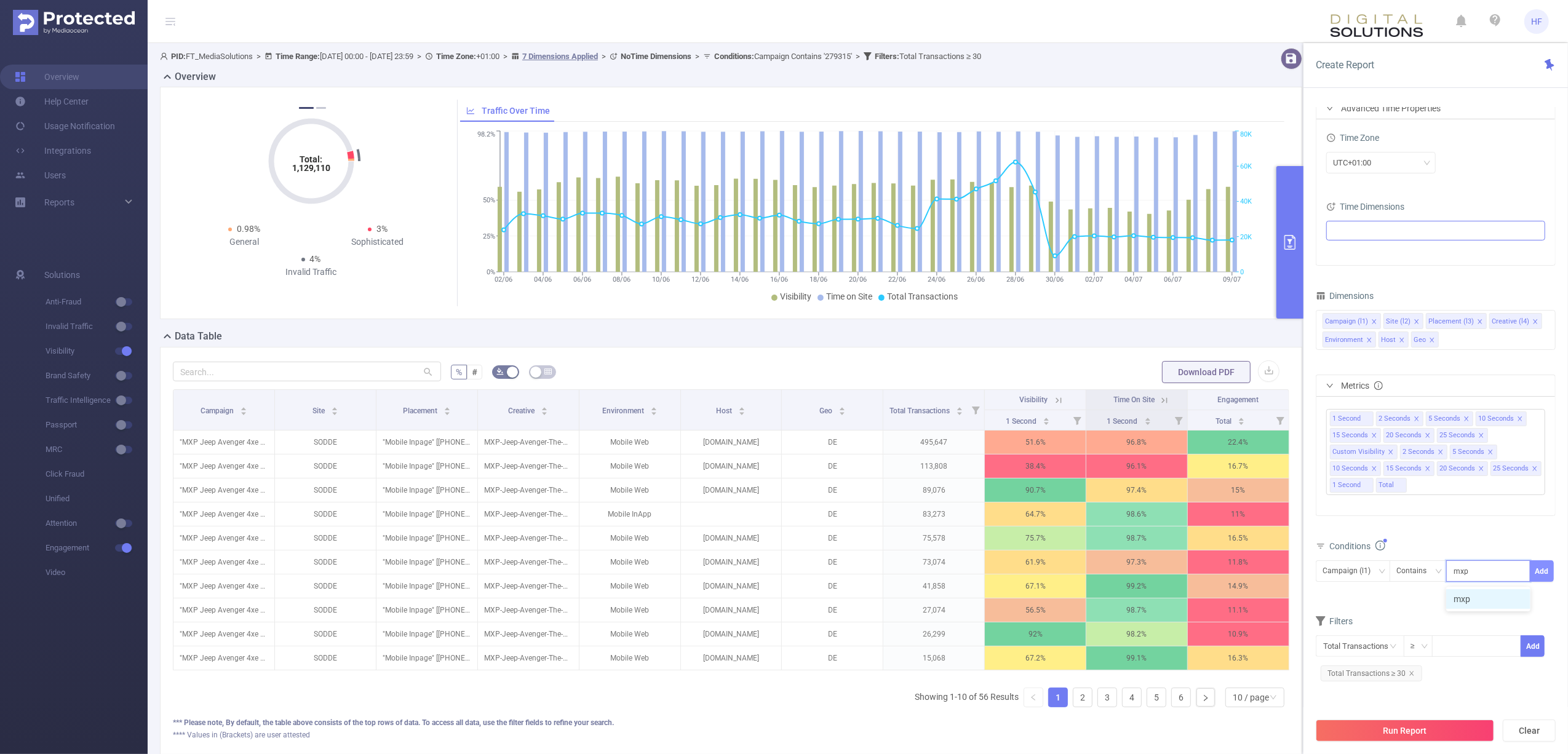 type on "mxp" 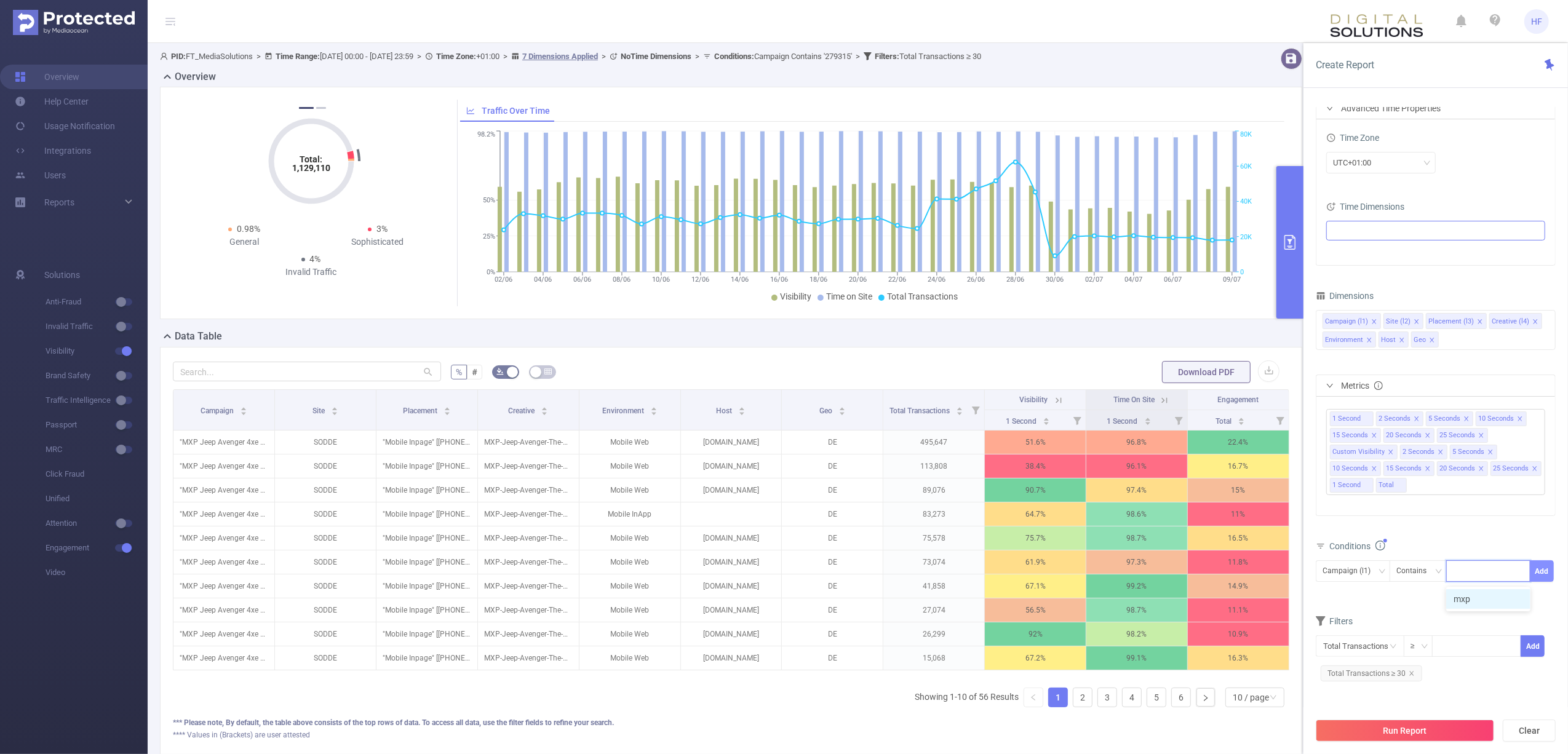 click on "Add" at bounding box center (1542, 571) 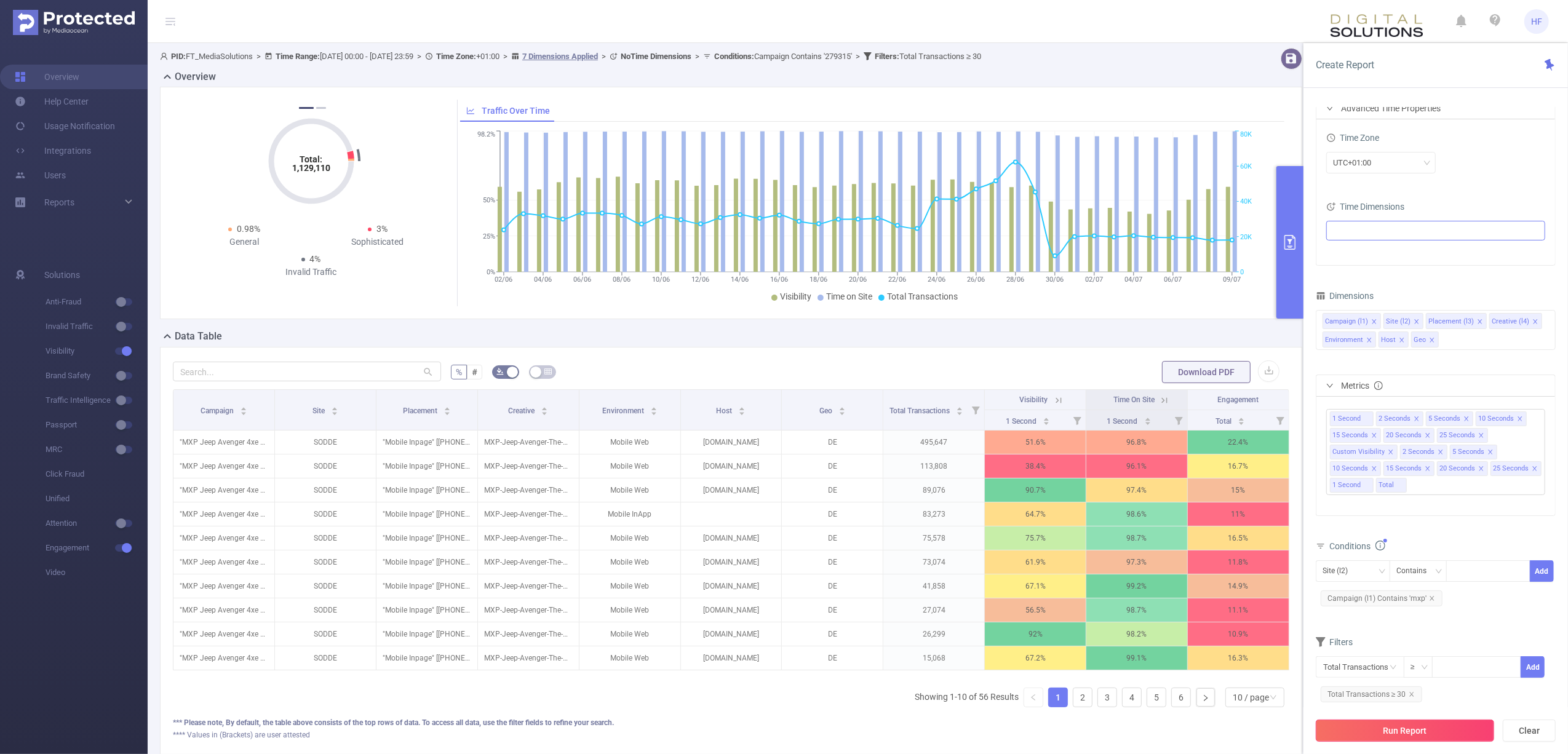 click on "Run Report" at bounding box center (1405, 731) 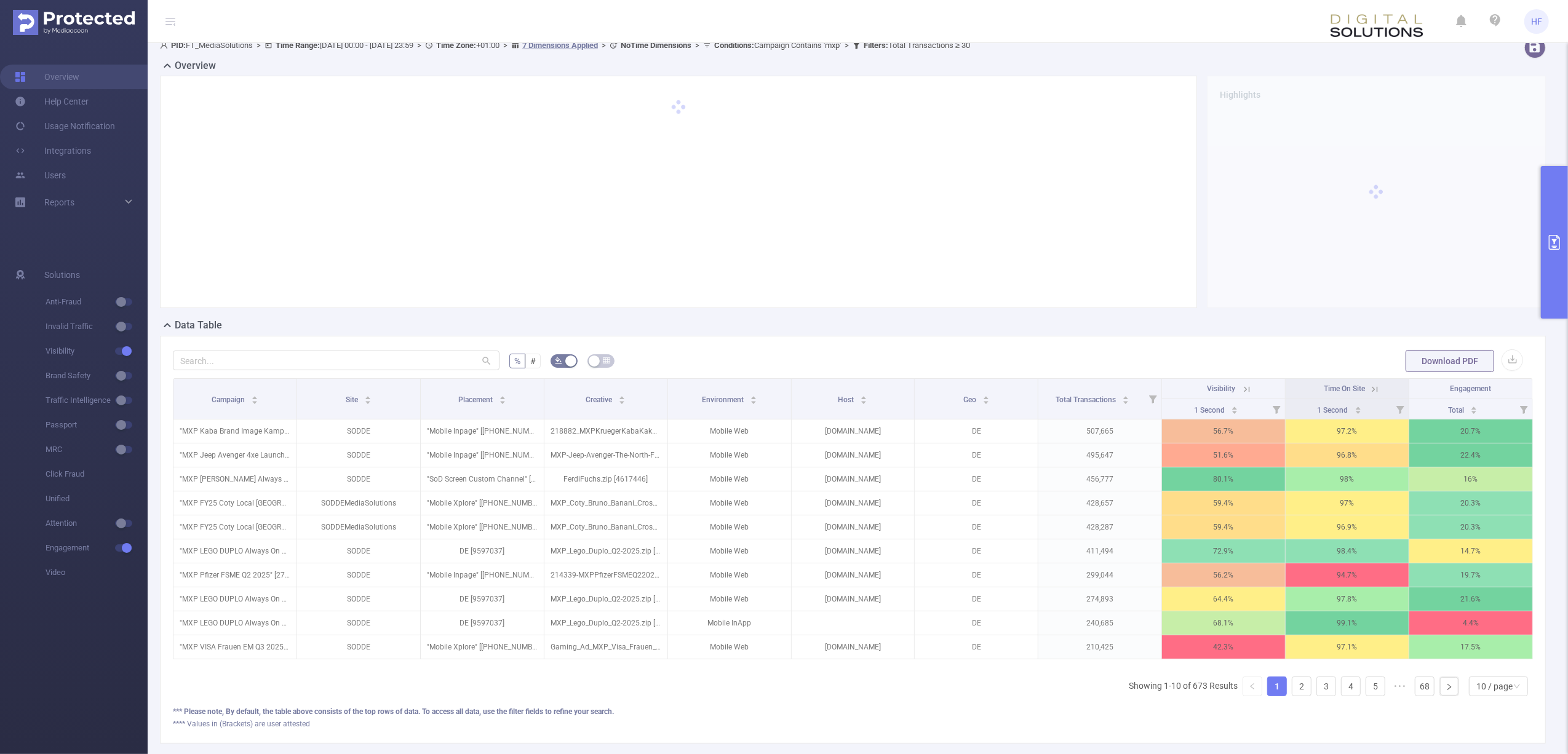 scroll, scrollTop: 93, scrollLeft: 0, axis: vertical 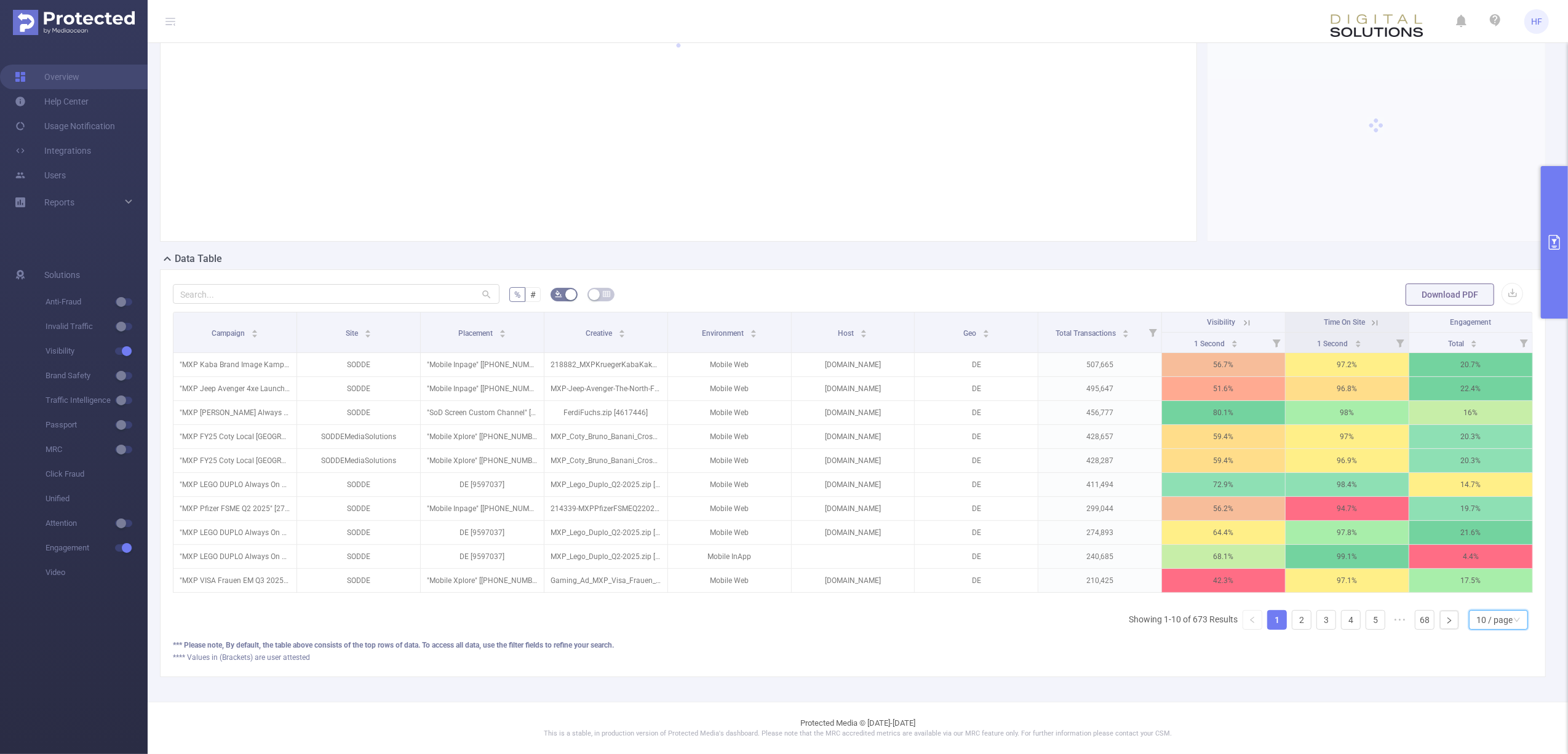 click on "10 / page" at bounding box center (1494, 620) 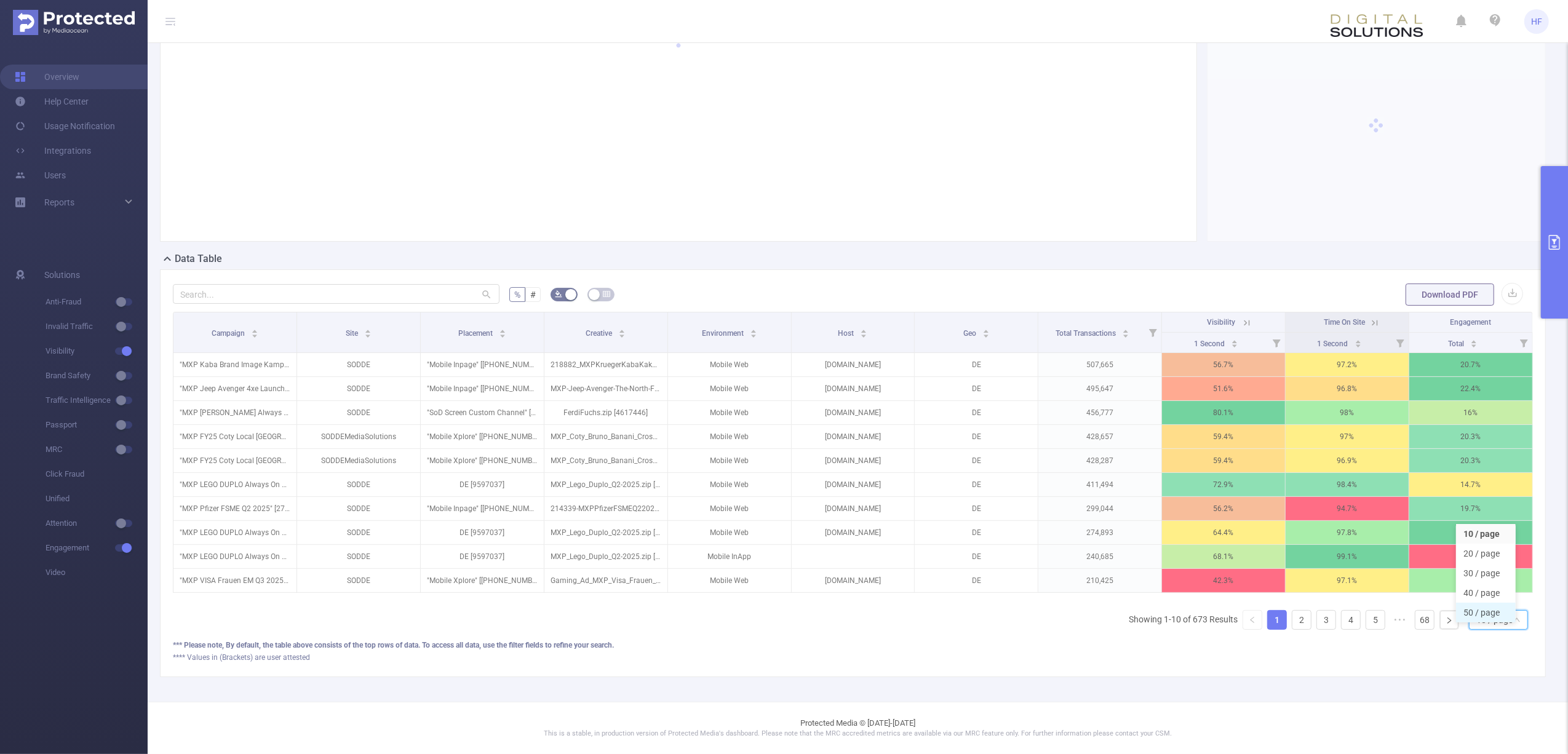 click on "50 / page" at bounding box center (1486, 613) 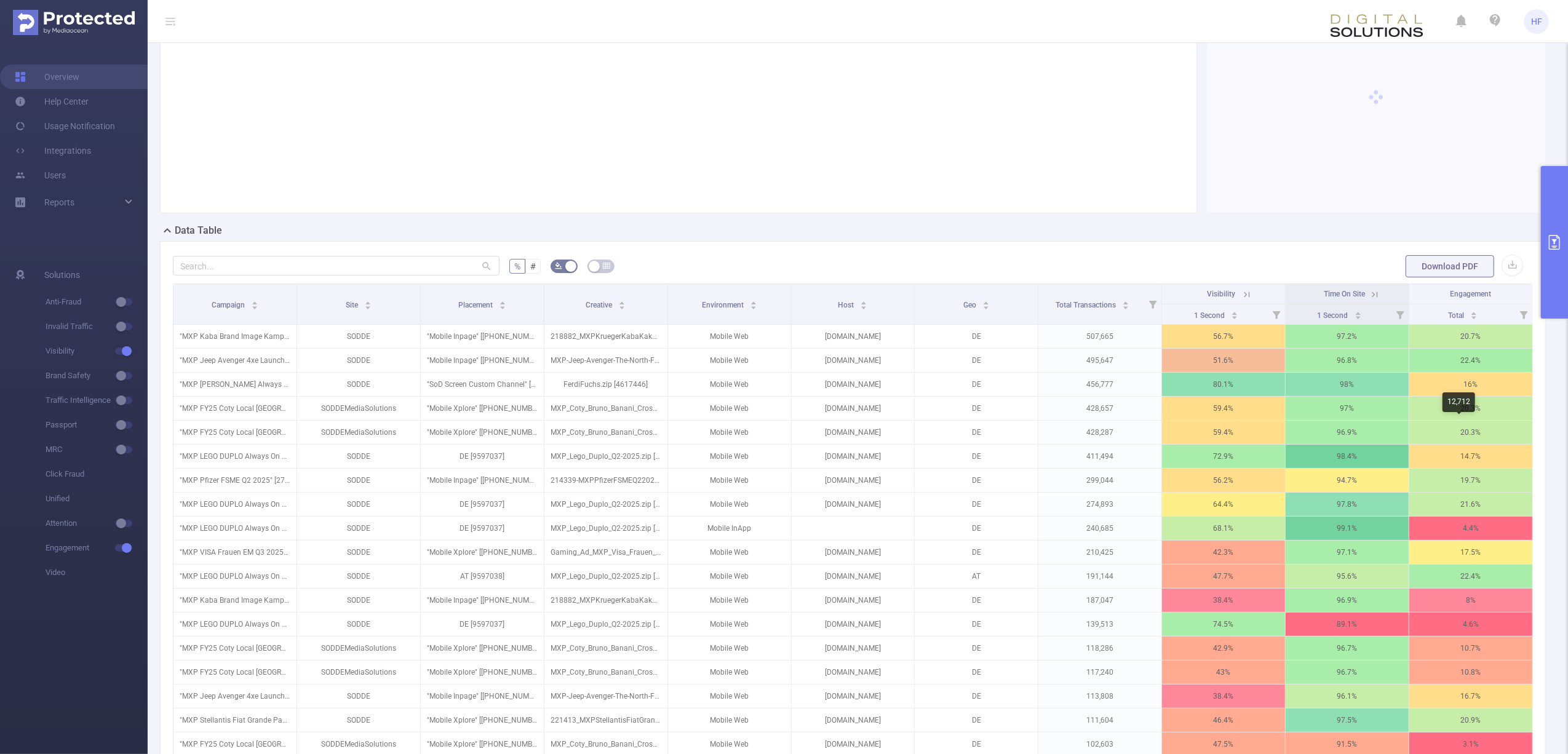 scroll, scrollTop: 93, scrollLeft: 0, axis: vertical 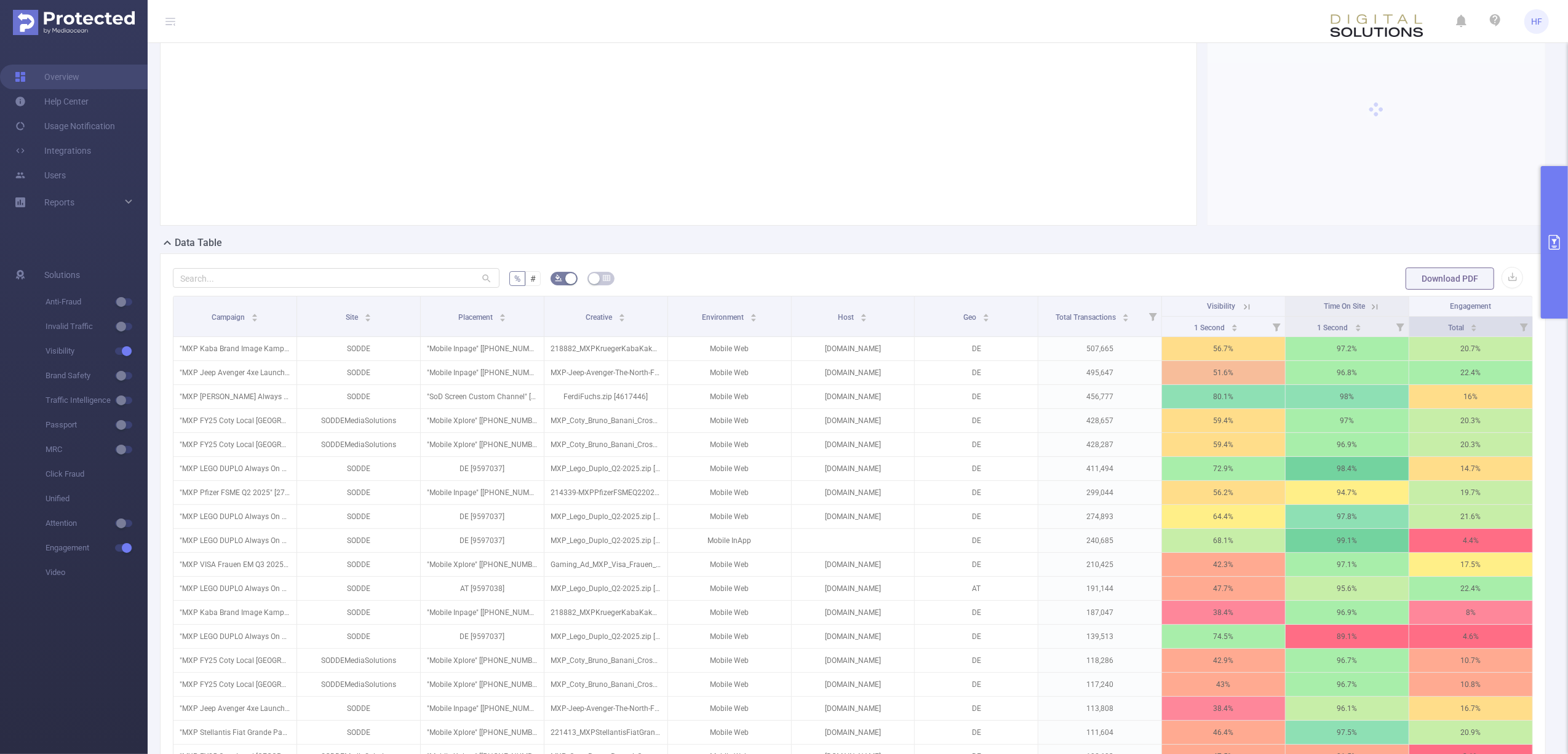 click 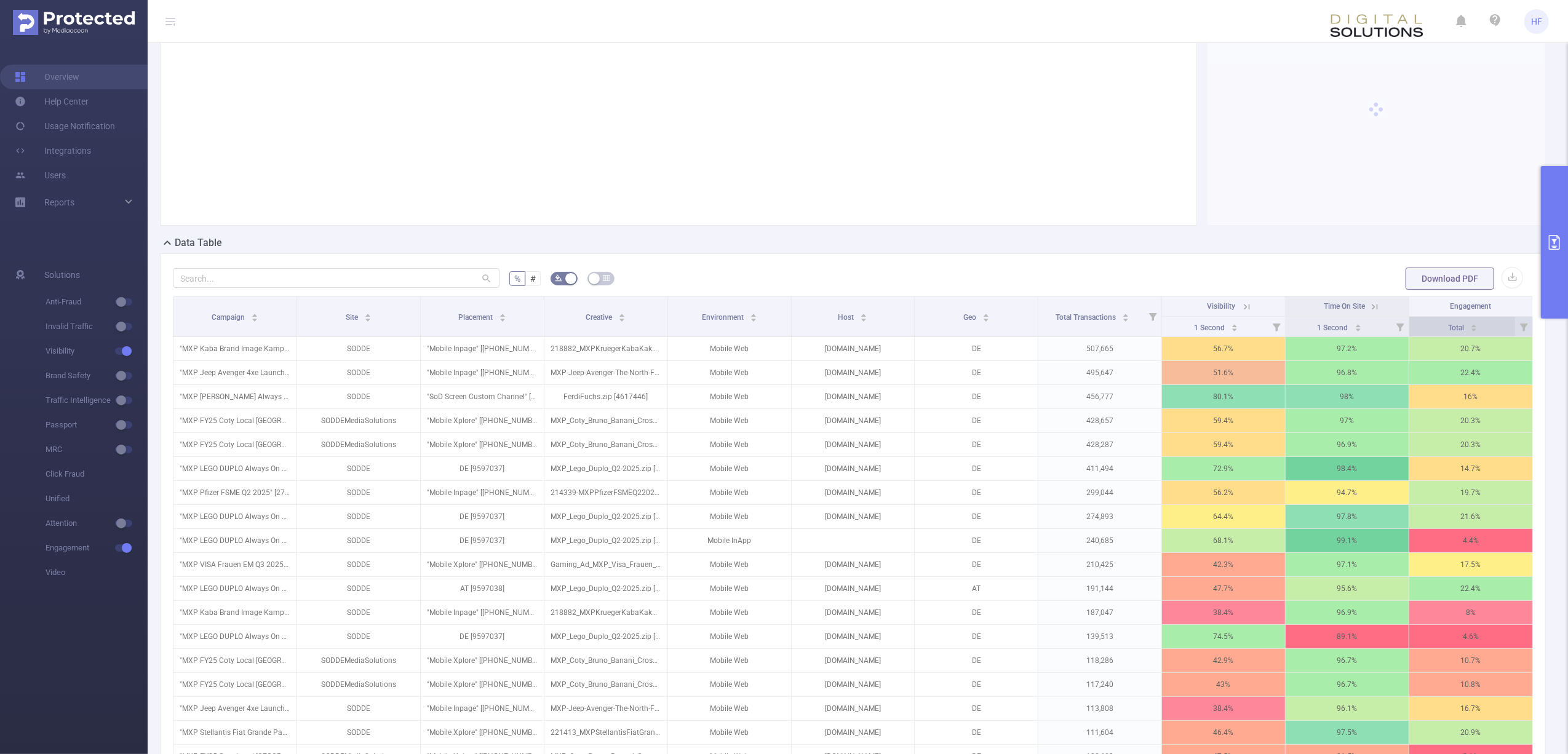 click on "Total" at bounding box center [1463, 327] 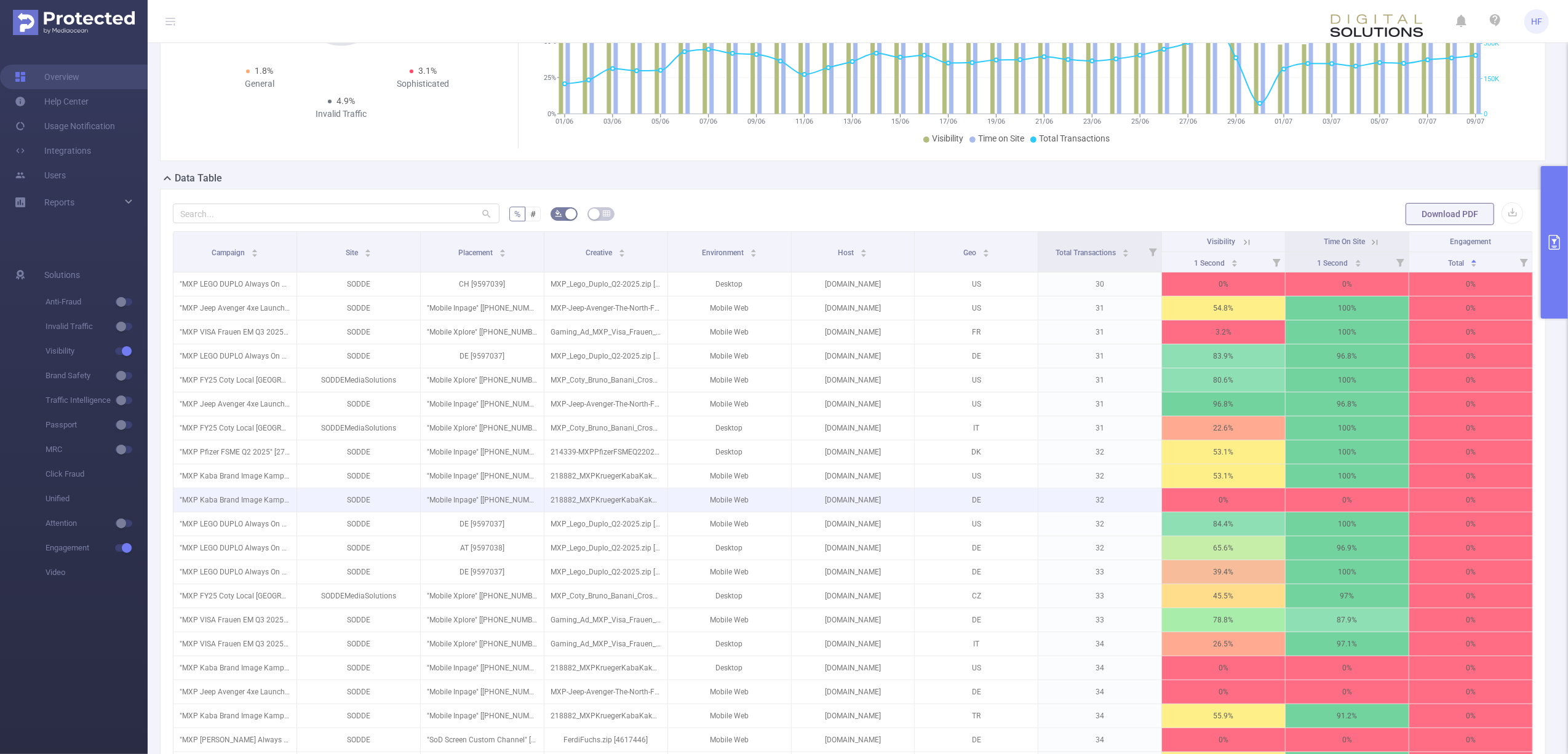 scroll, scrollTop: 257, scrollLeft: 0, axis: vertical 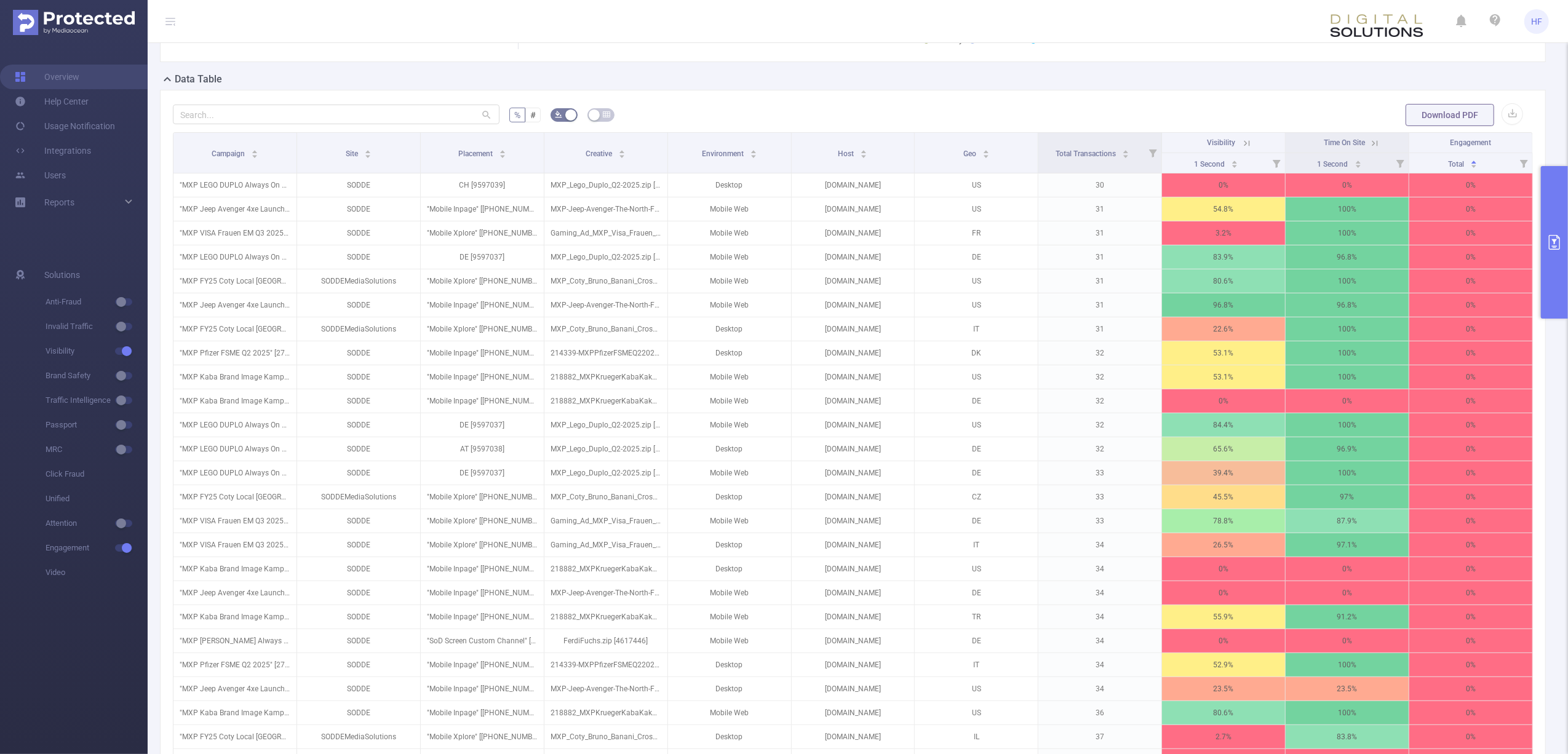 click at bounding box center (1554, 242) 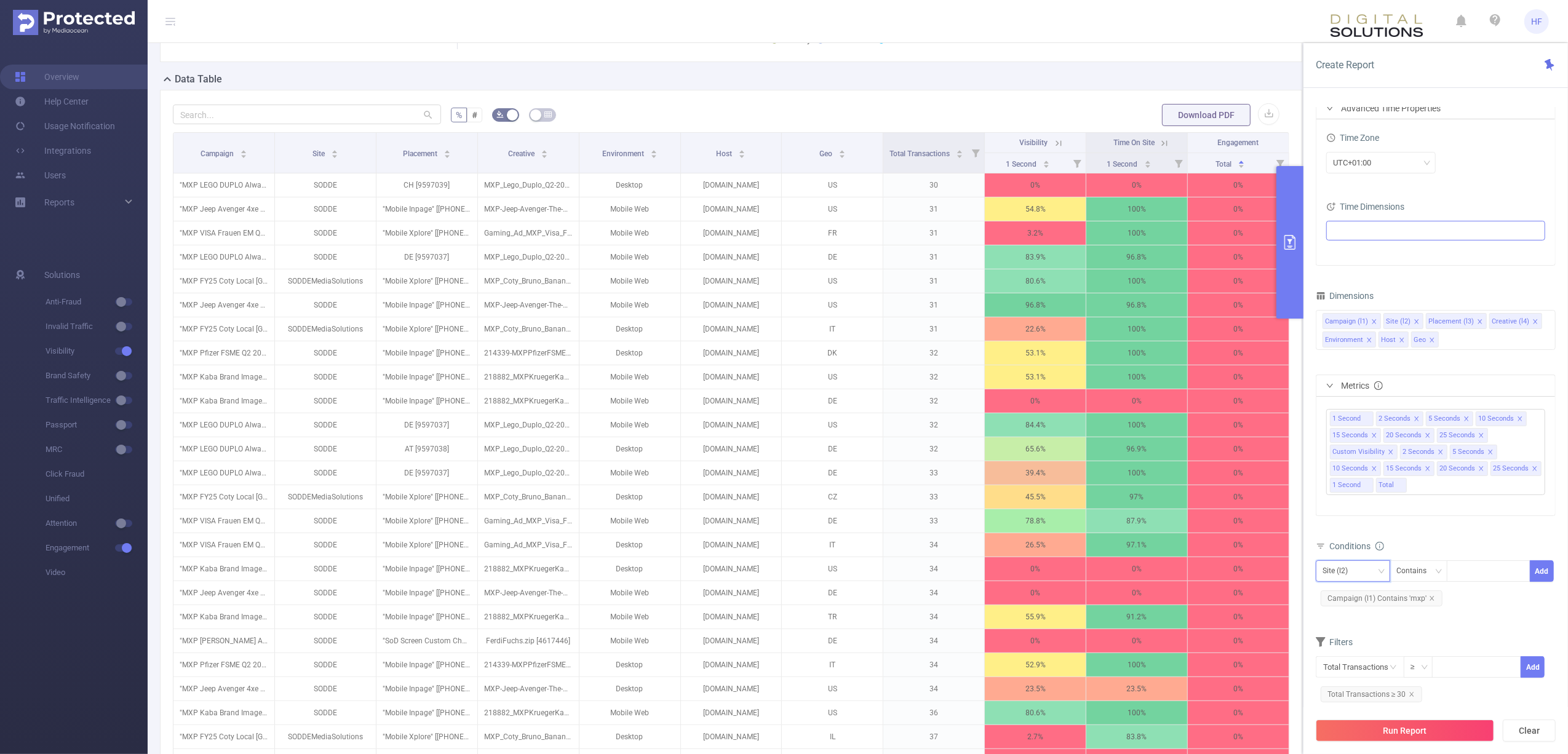 click 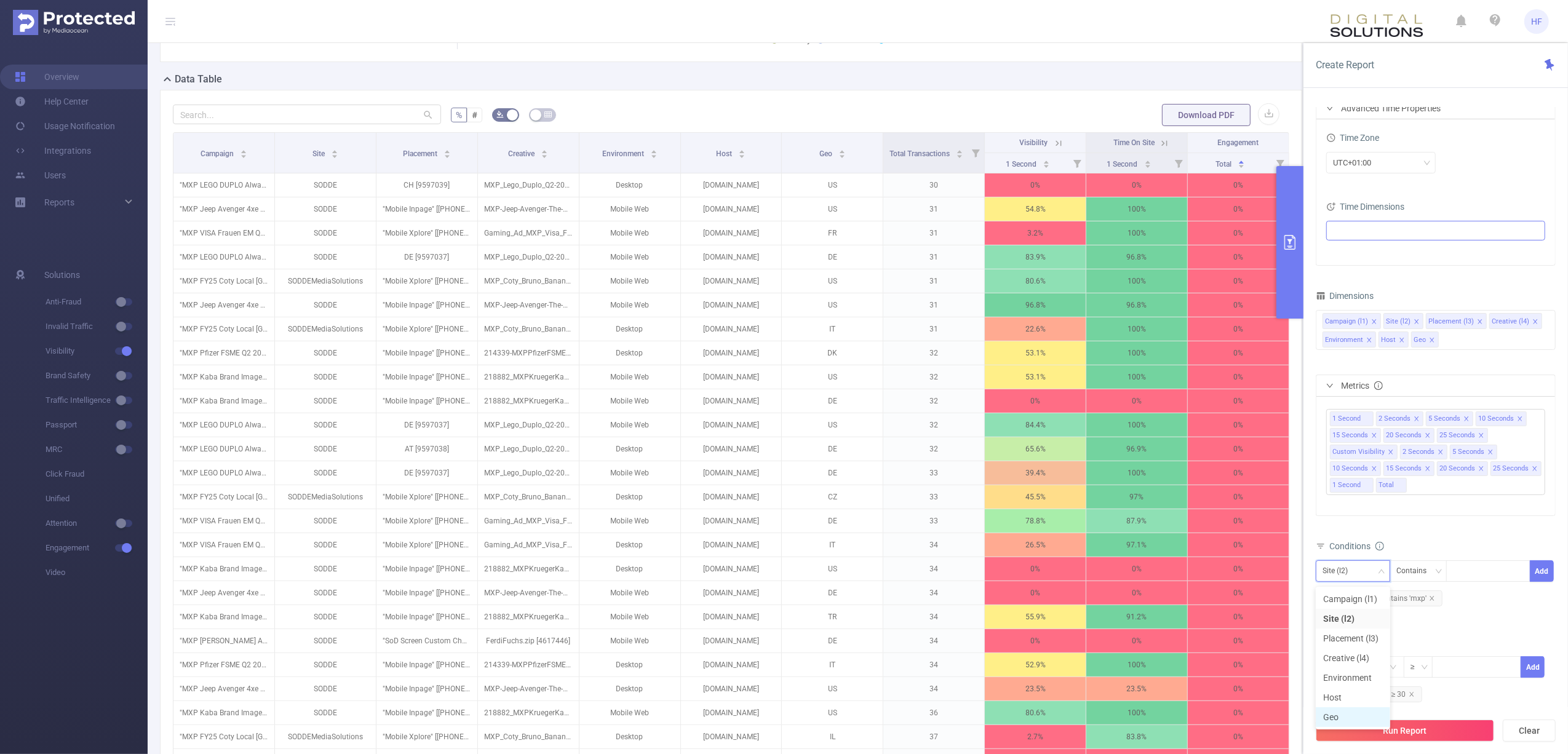 click on "Geo" at bounding box center (1353, 717) 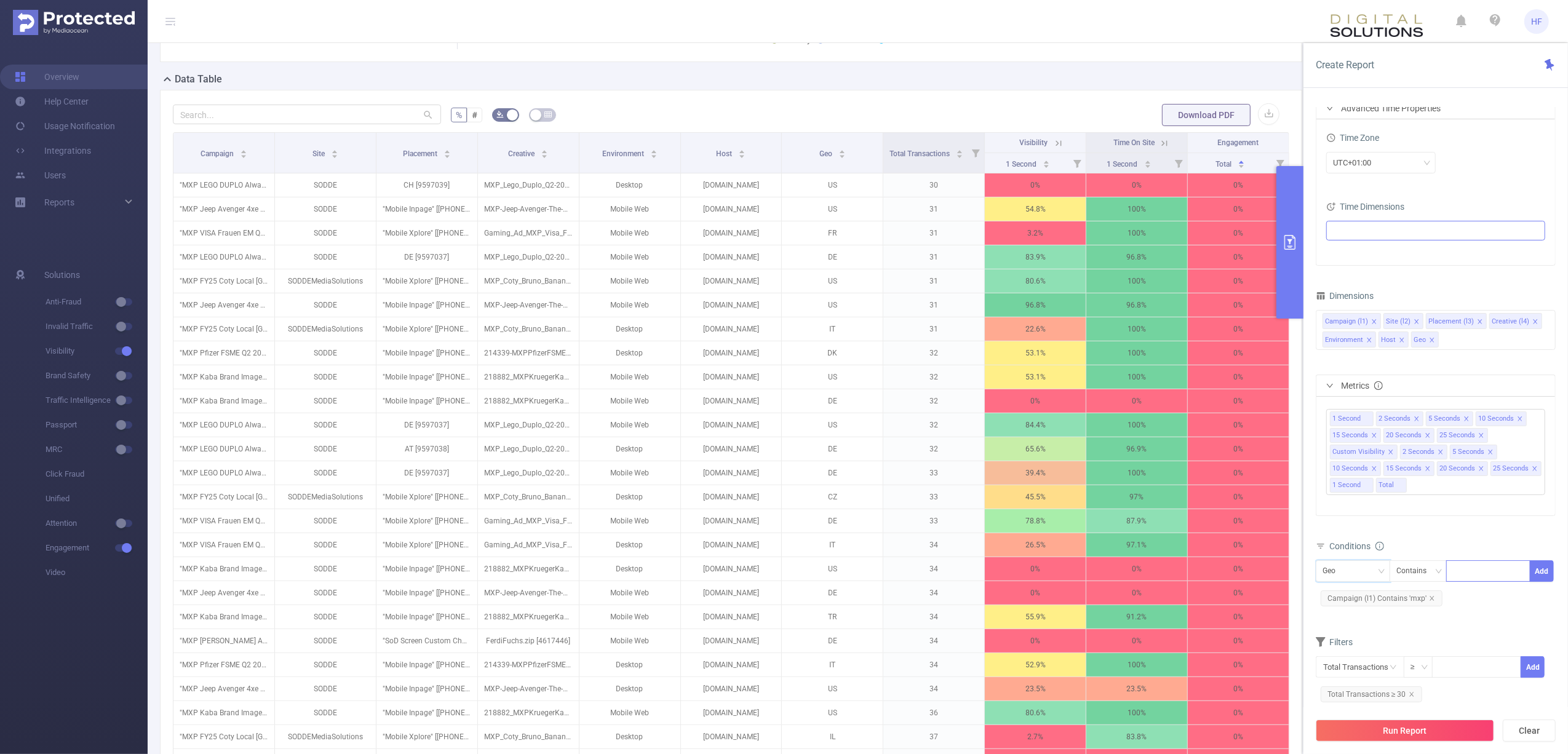click at bounding box center [1488, 571] 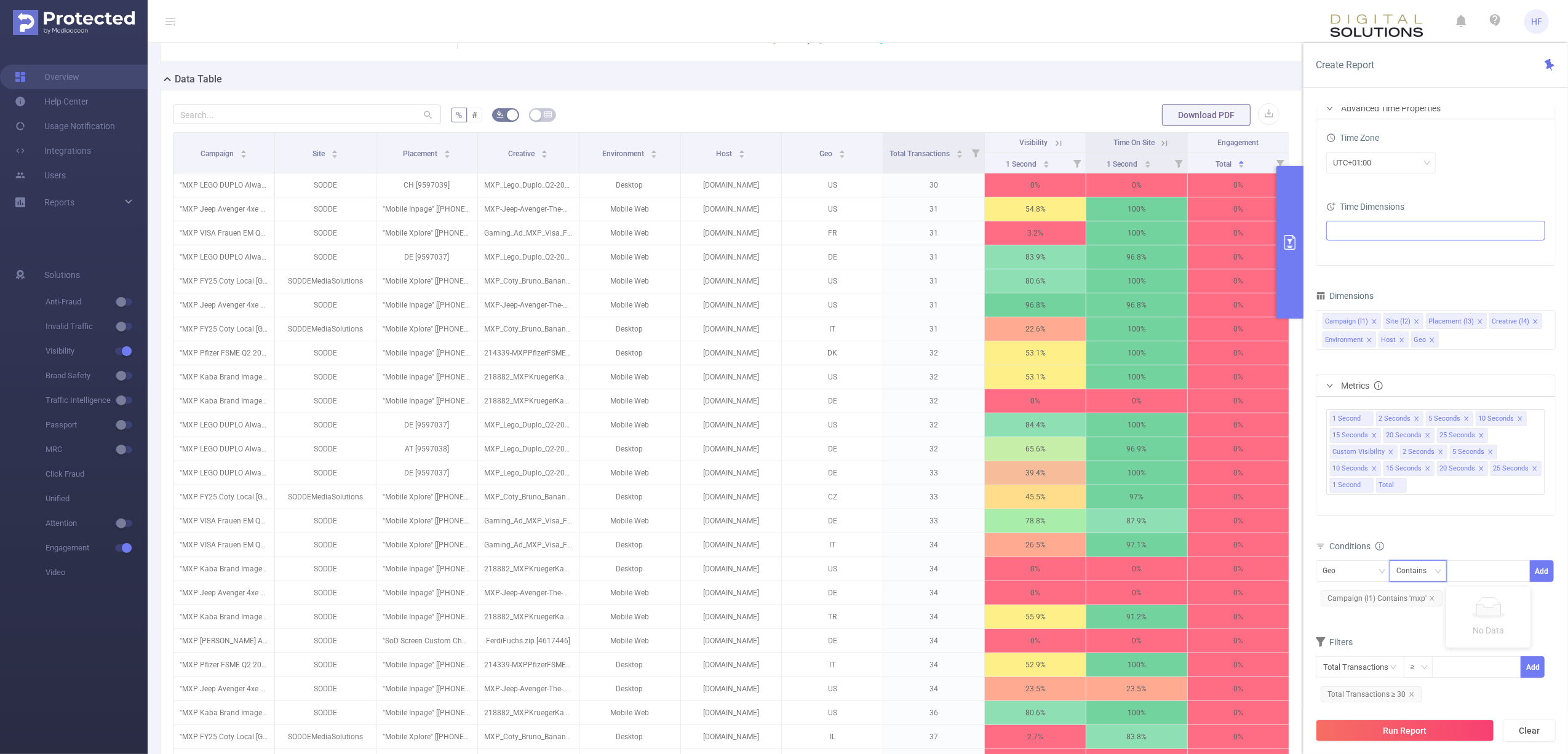 click on "Contains" at bounding box center [1415, 571] 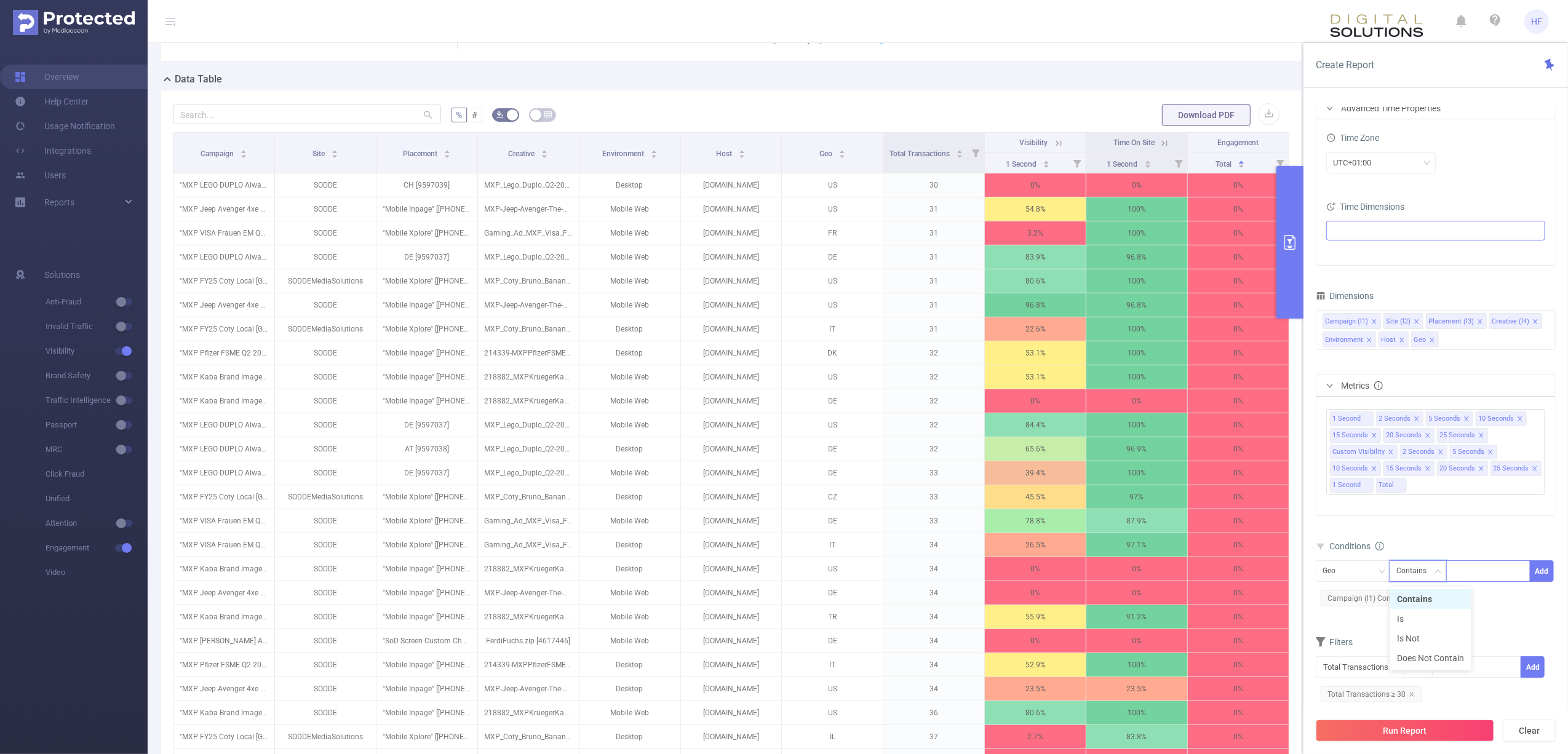 click at bounding box center (1488, 571) 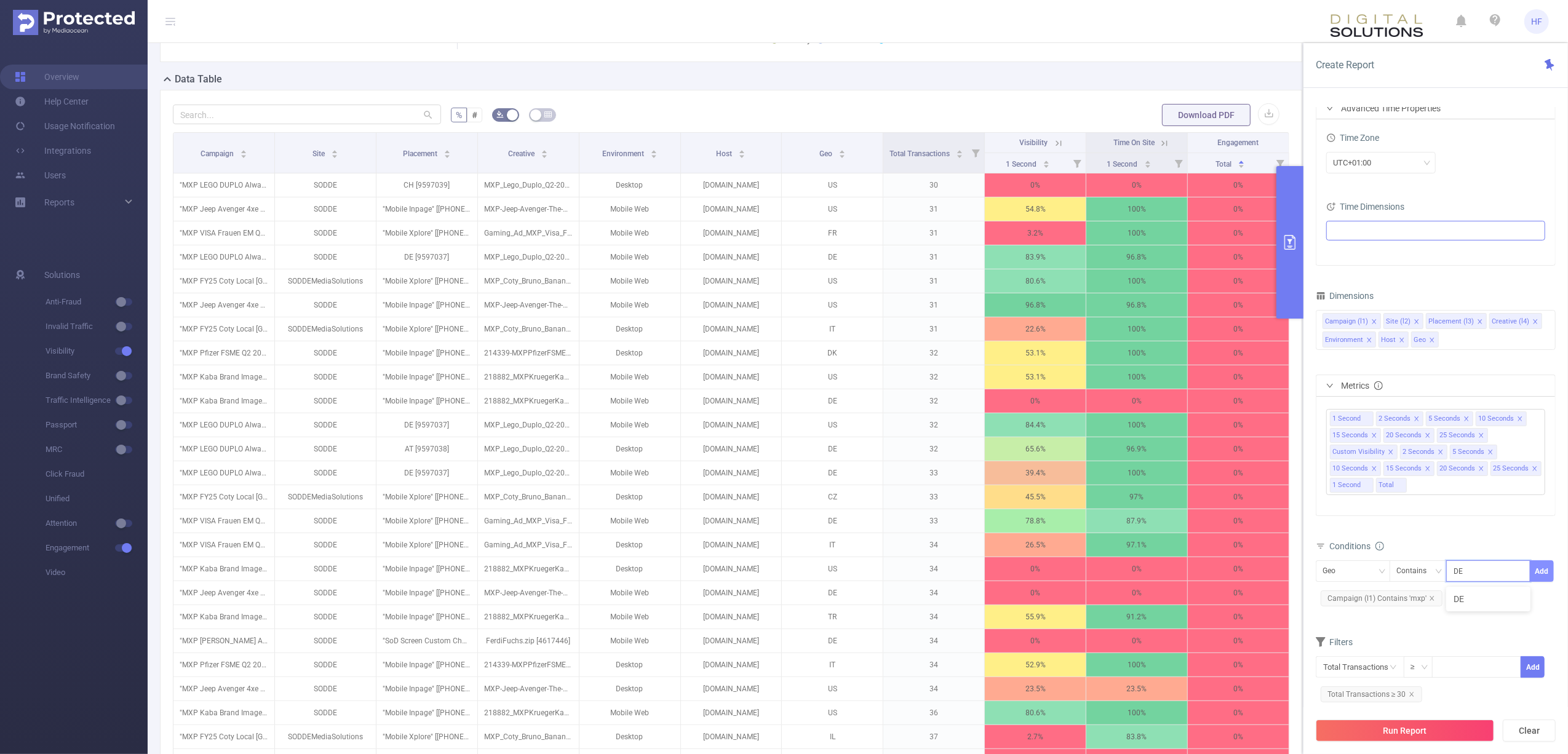 type on "DE" 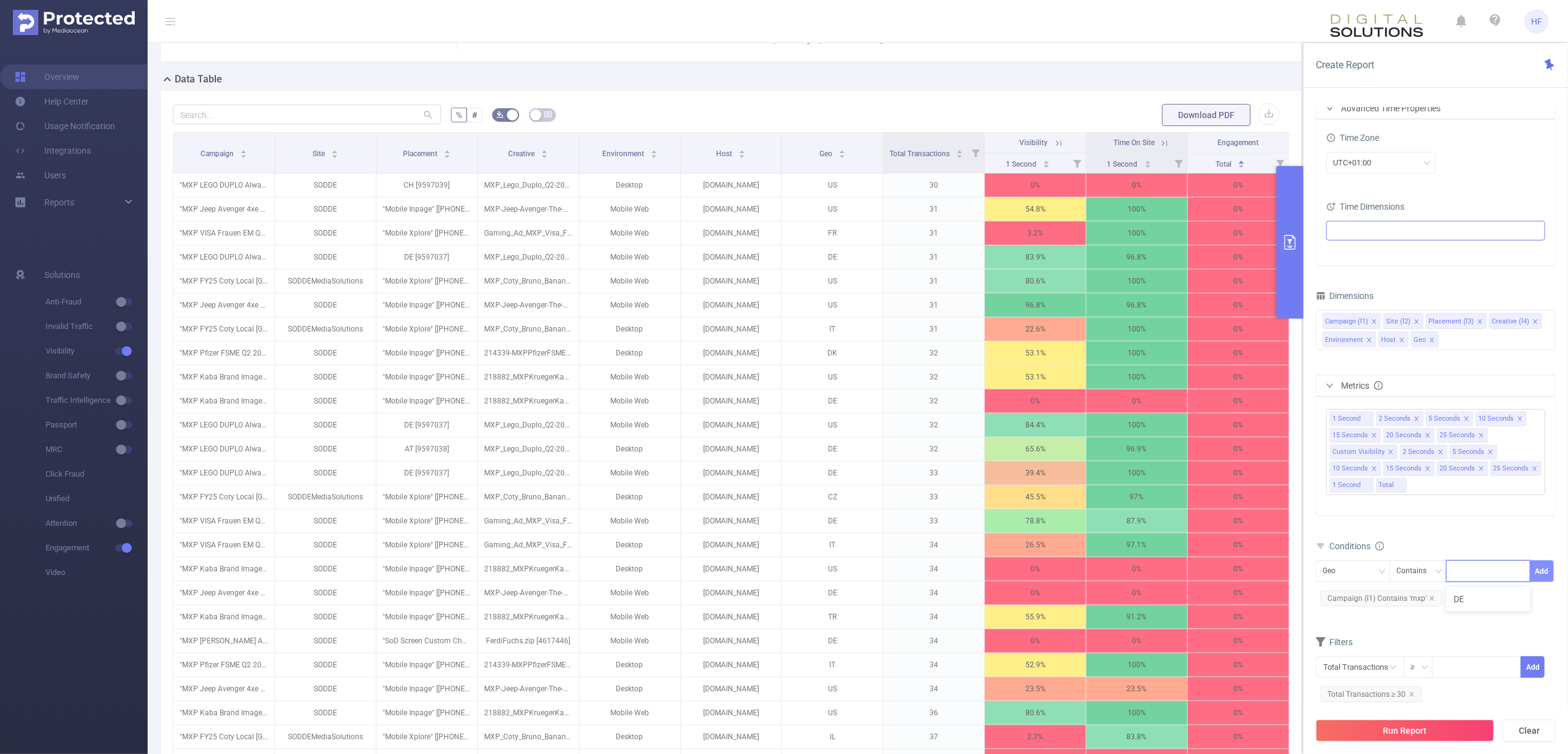 click on "Add" at bounding box center [1542, 571] 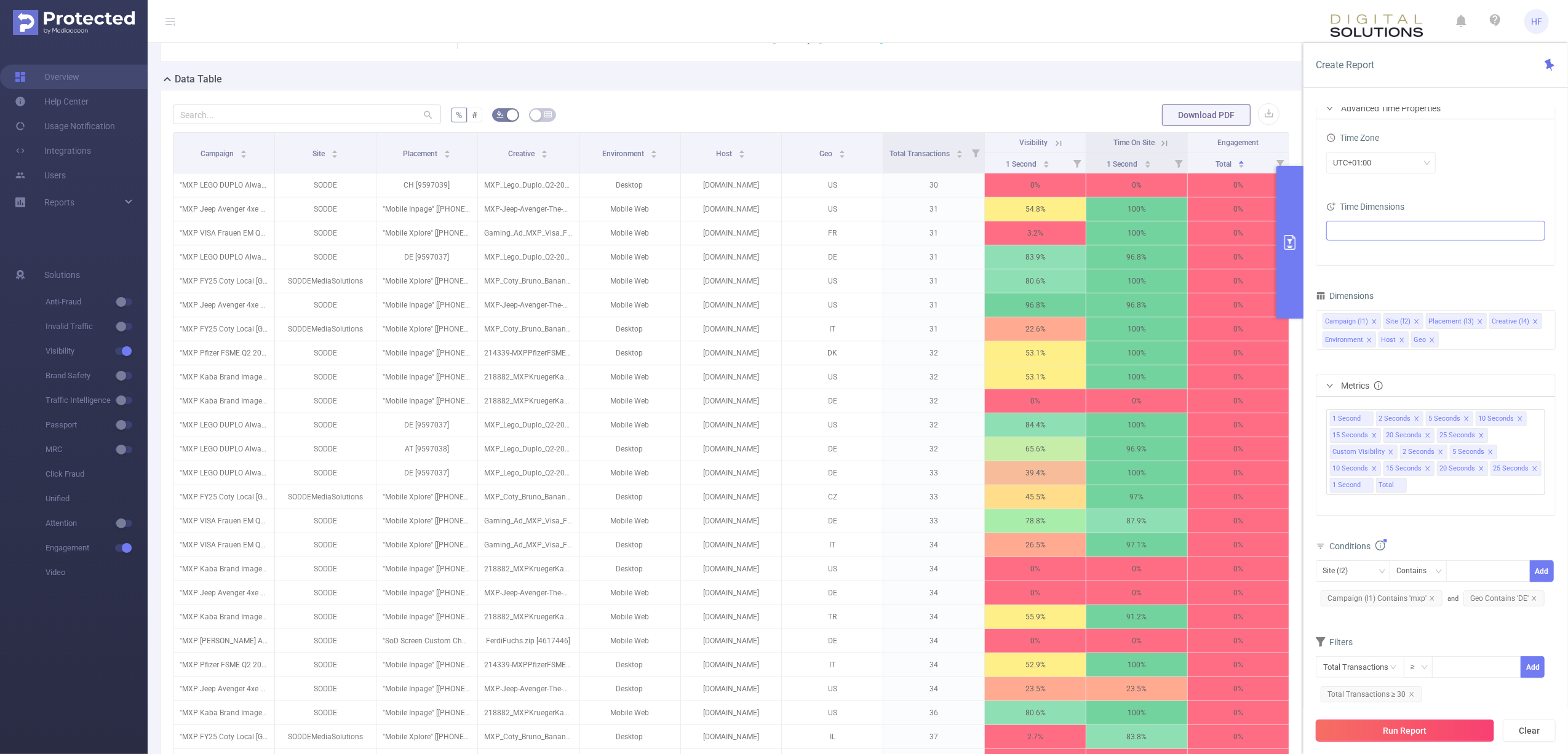 click on "Run Report" at bounding box center [1405, 731] 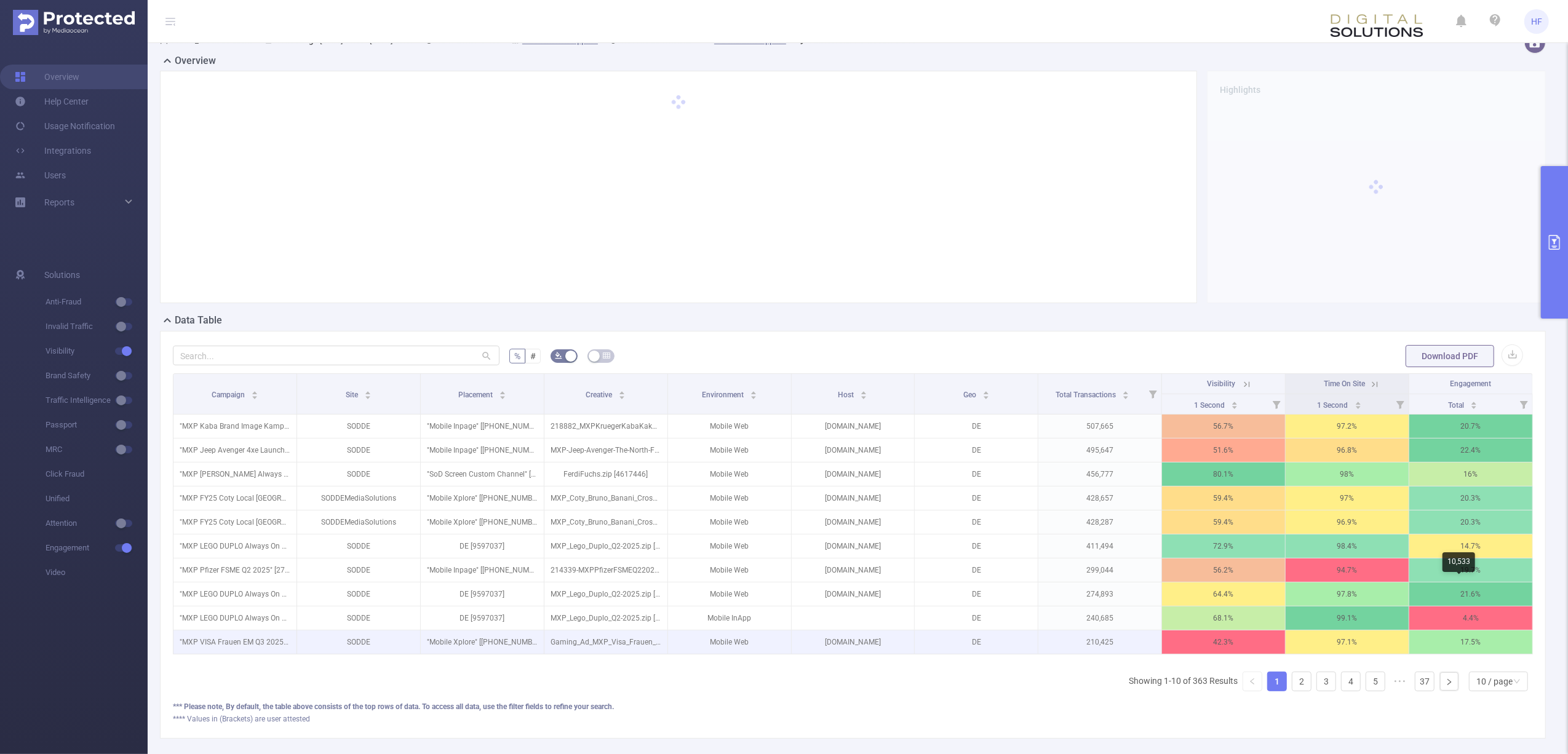 scroll, scrollTop: 11, scrollLeft: 0, axis: vertical 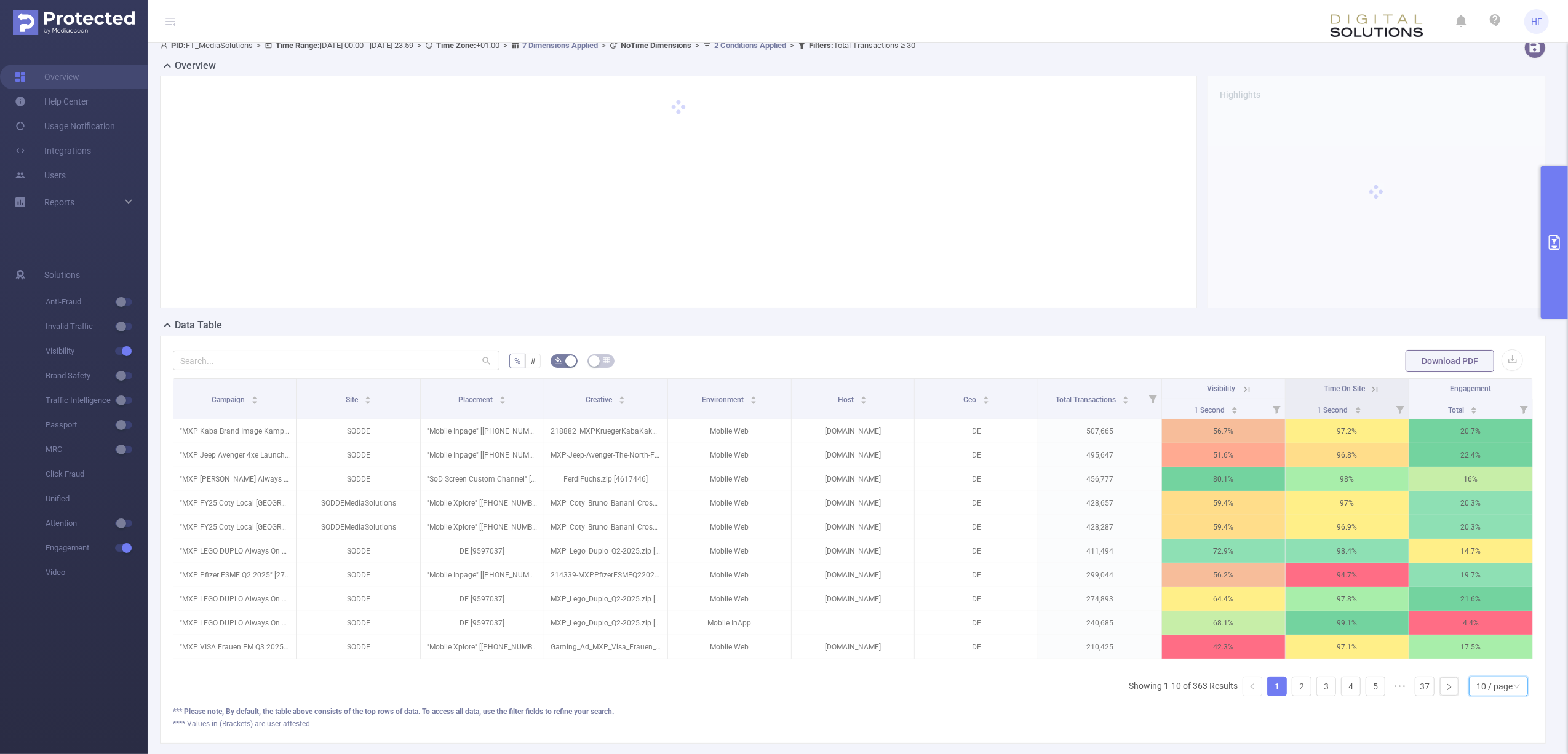 click on "10 / page" at bounding box center (1494, 686) 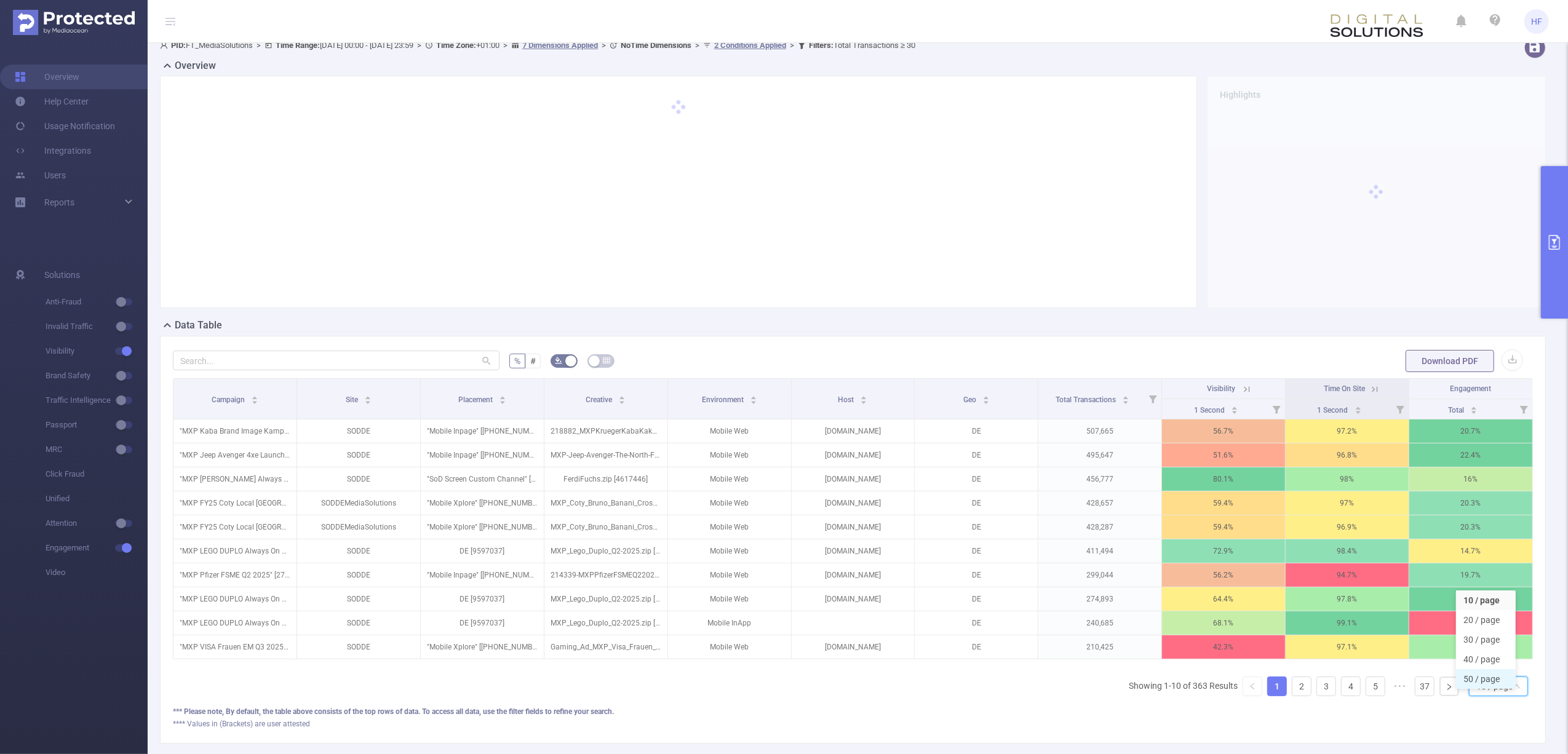 click on "50 / page" at bounding box center (1486, 679) 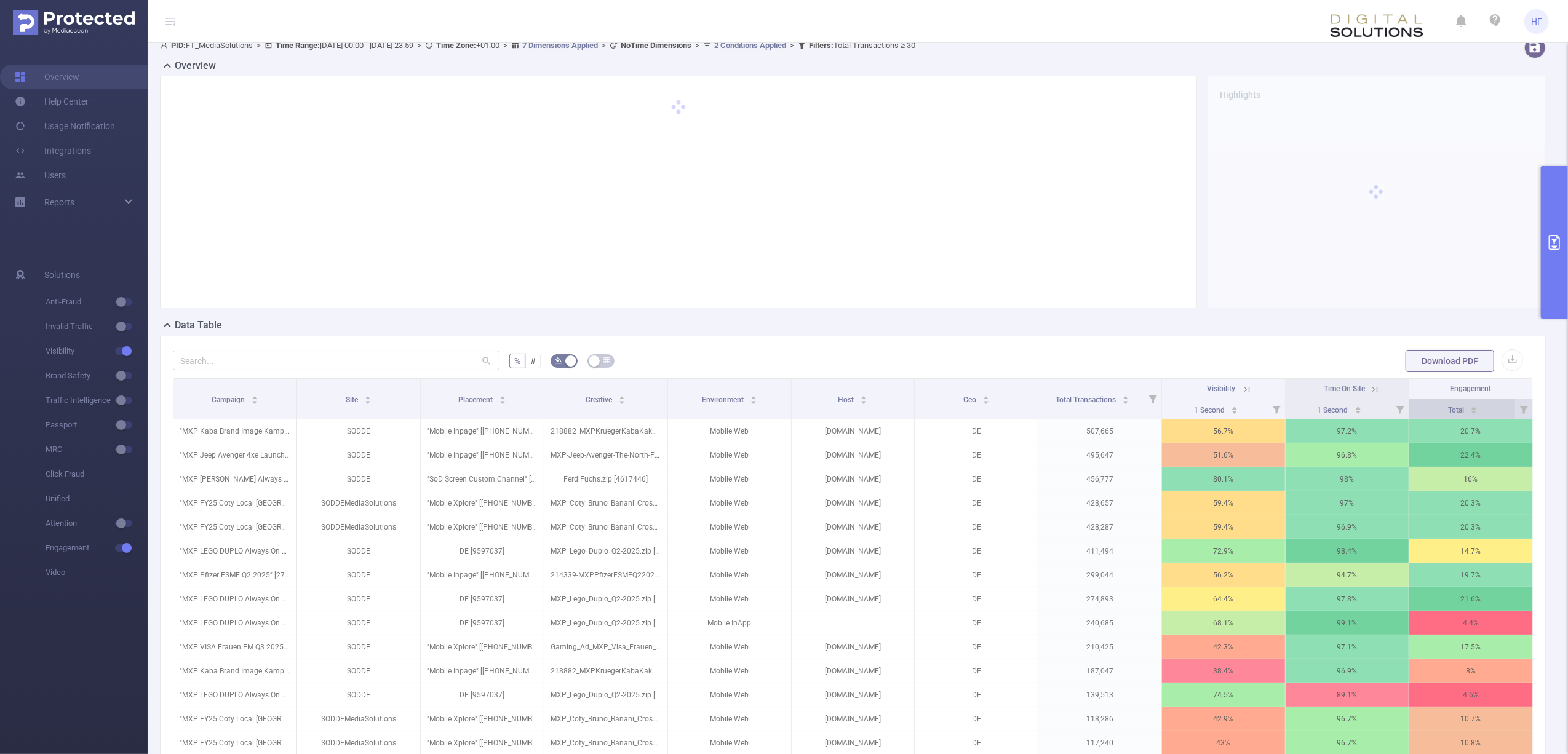 click on "Total" at bounding box center (1463, 409) 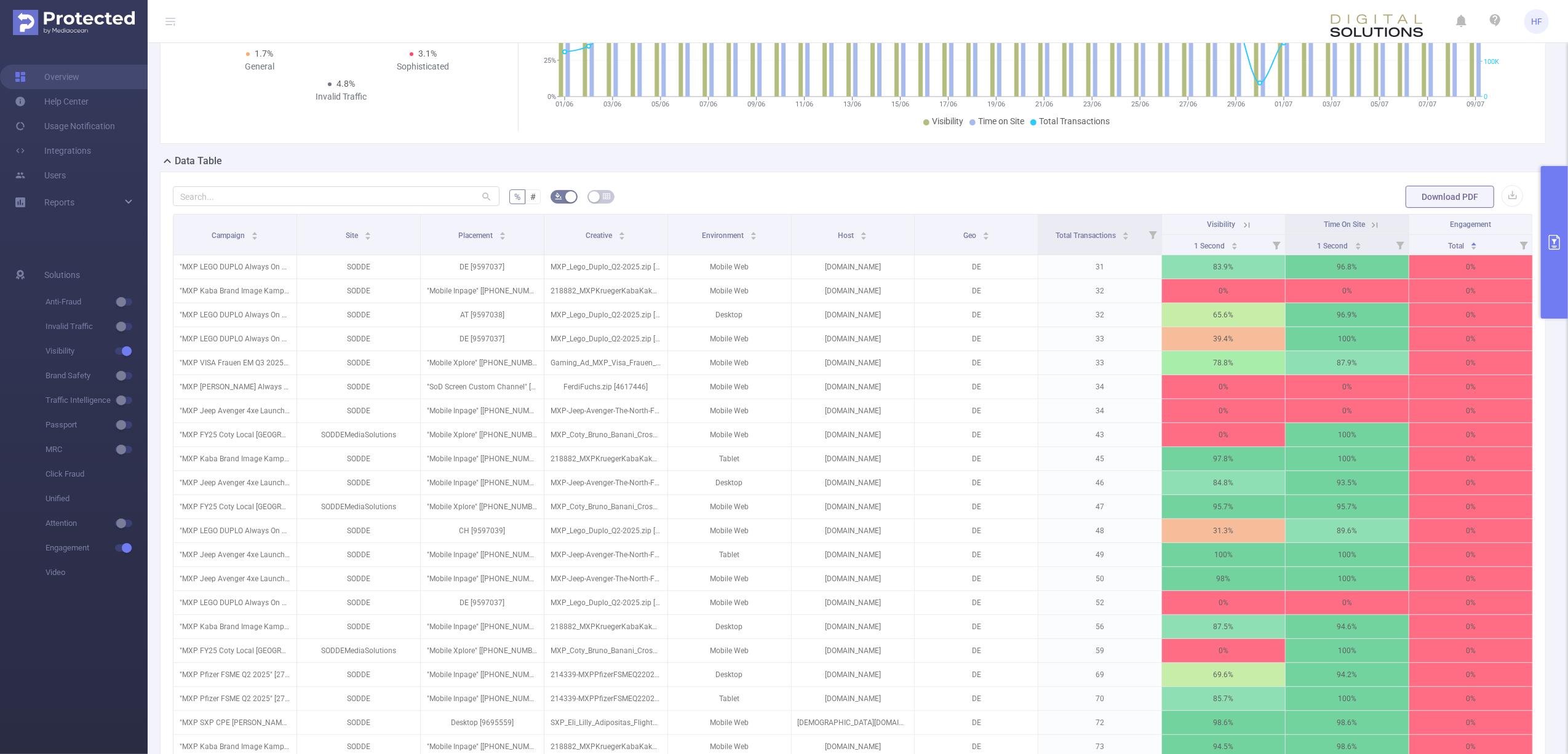 scroll, scrollTop: 175, scrollLeft: 0, axis: vertical 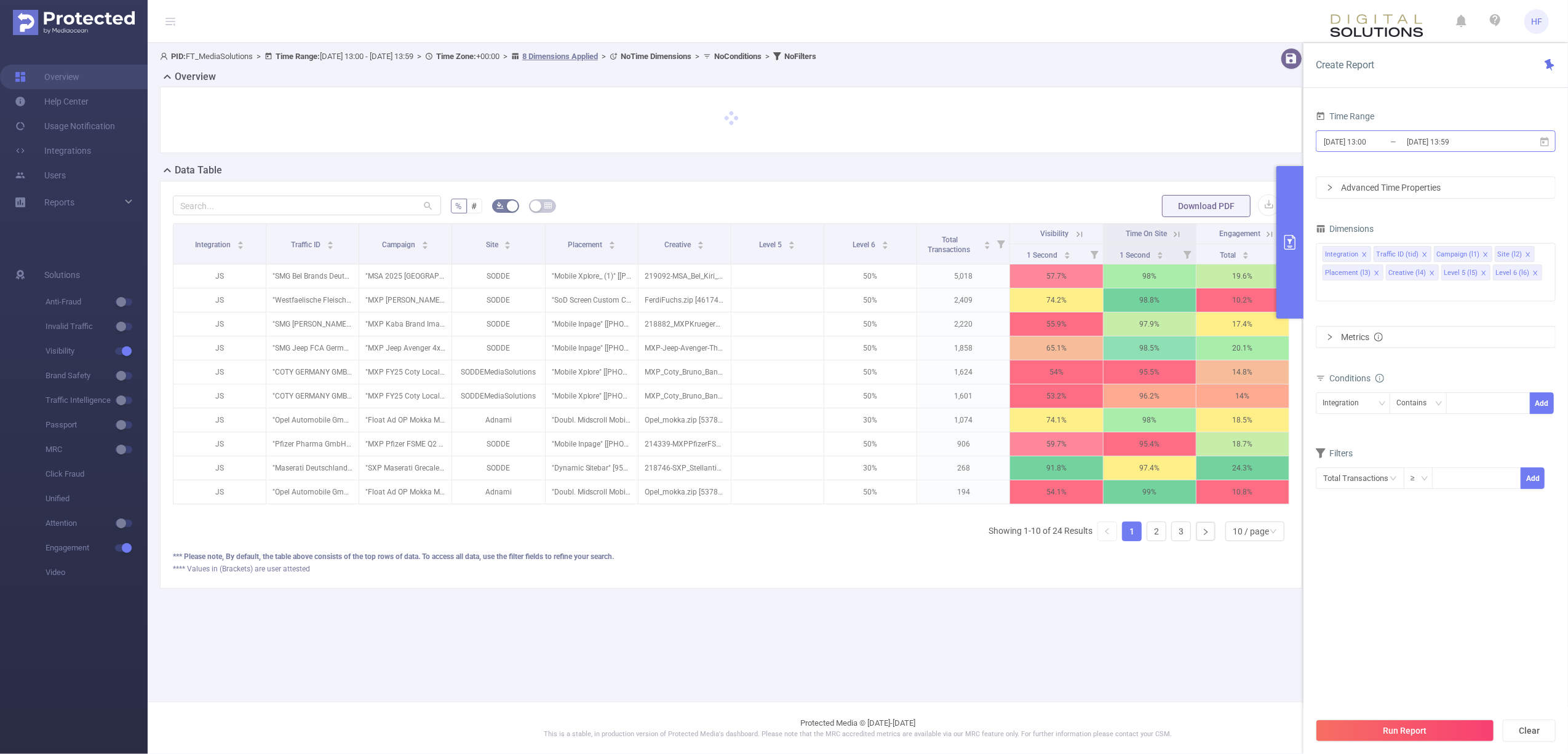 click on "[DATE] 13:00" at bounding box center [1372, 141] 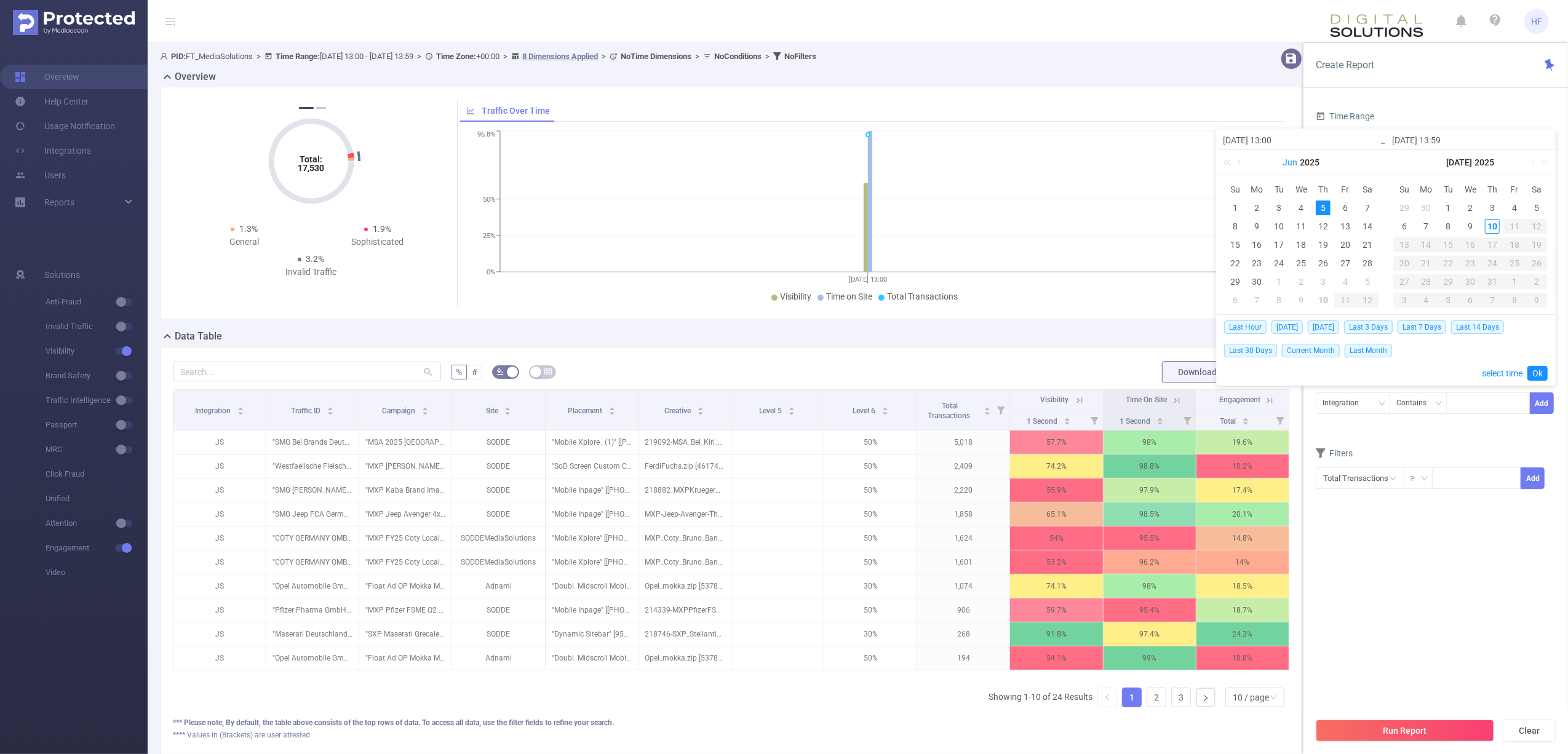 click on "Jun" at bounding box center (1291, 162) 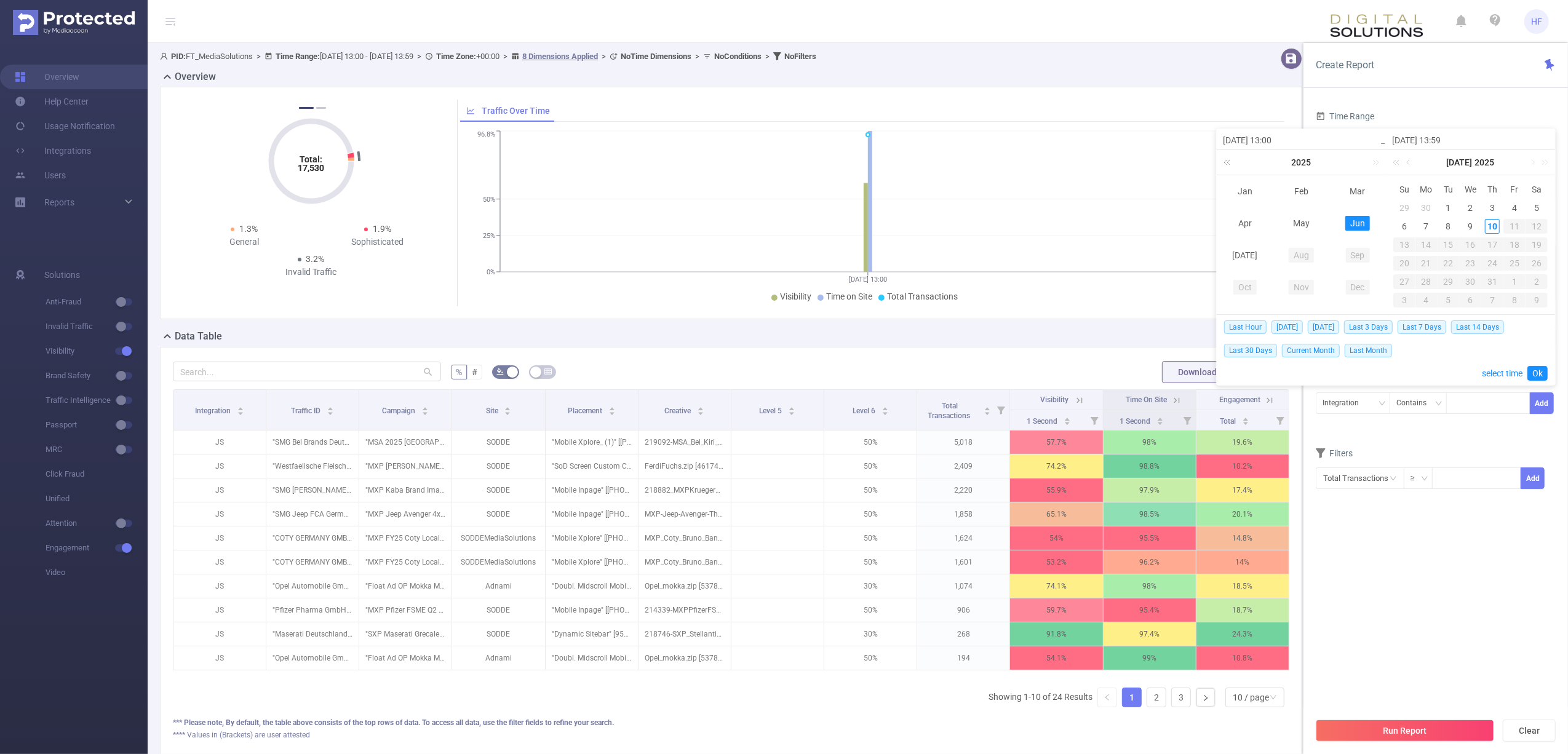 click at bounding box center (1229, 162) 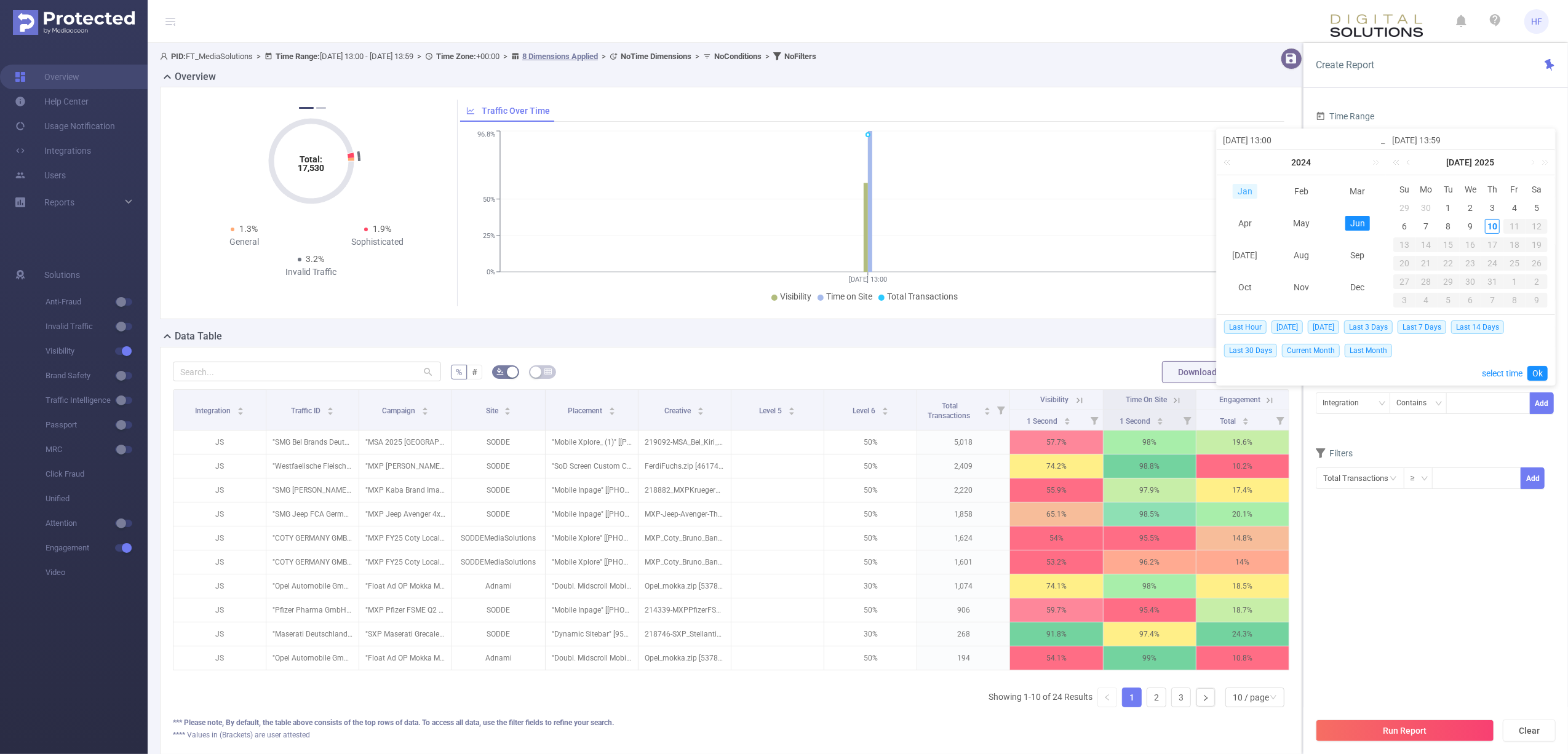 click on "Jan" at bounding box center [1245, 191] 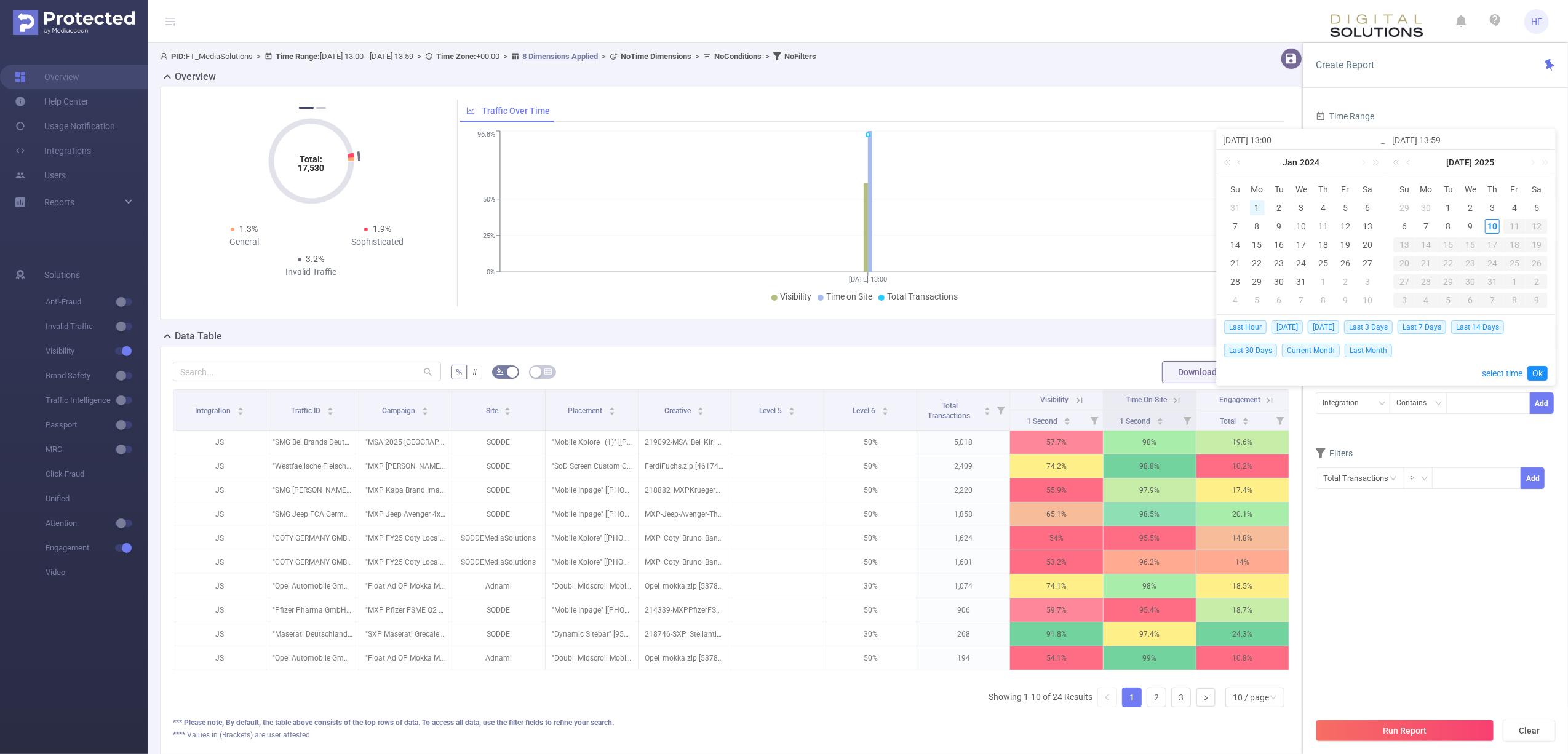 click on "1" at bounding box center (1257, 208) 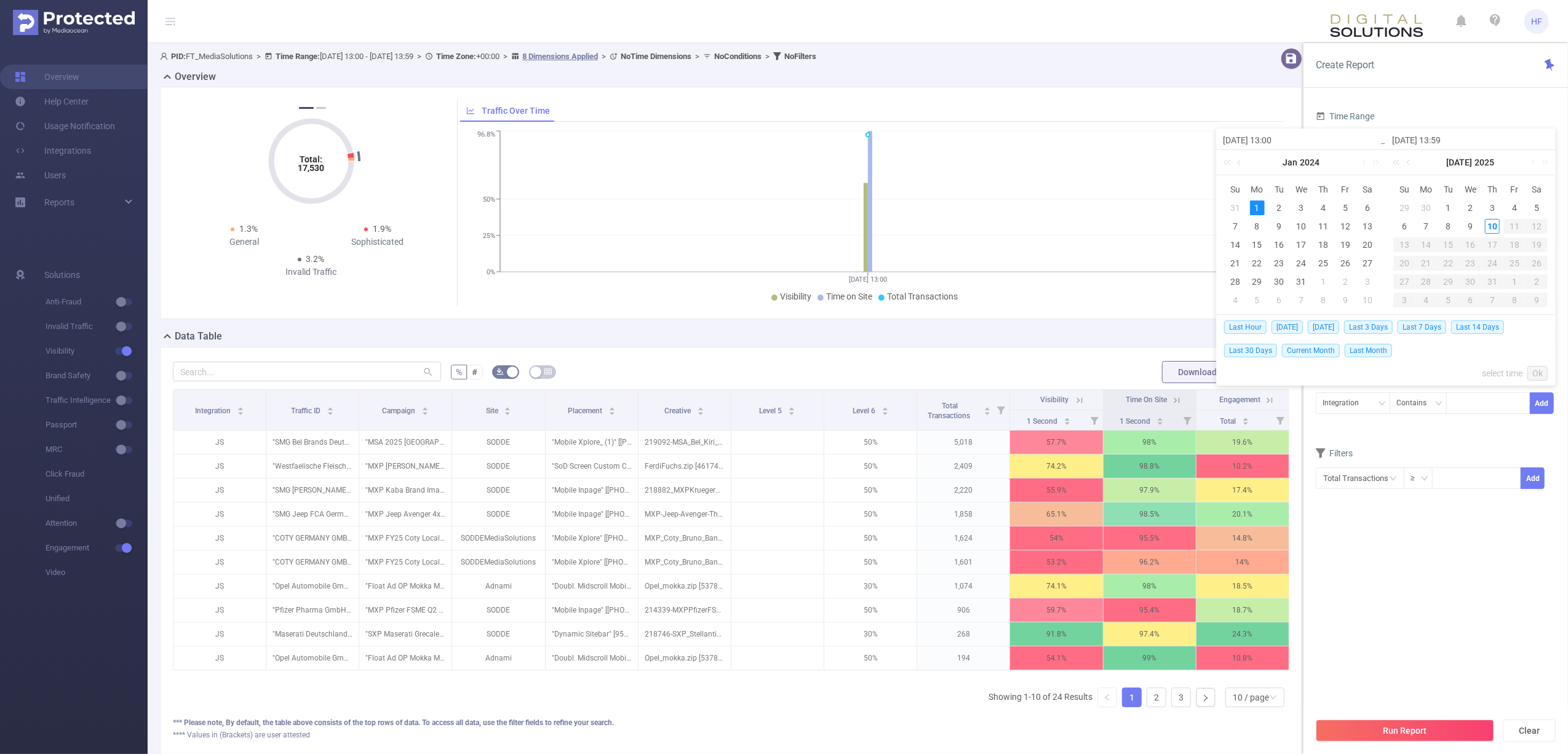 click on "1" at bounding box center [1257, 208] 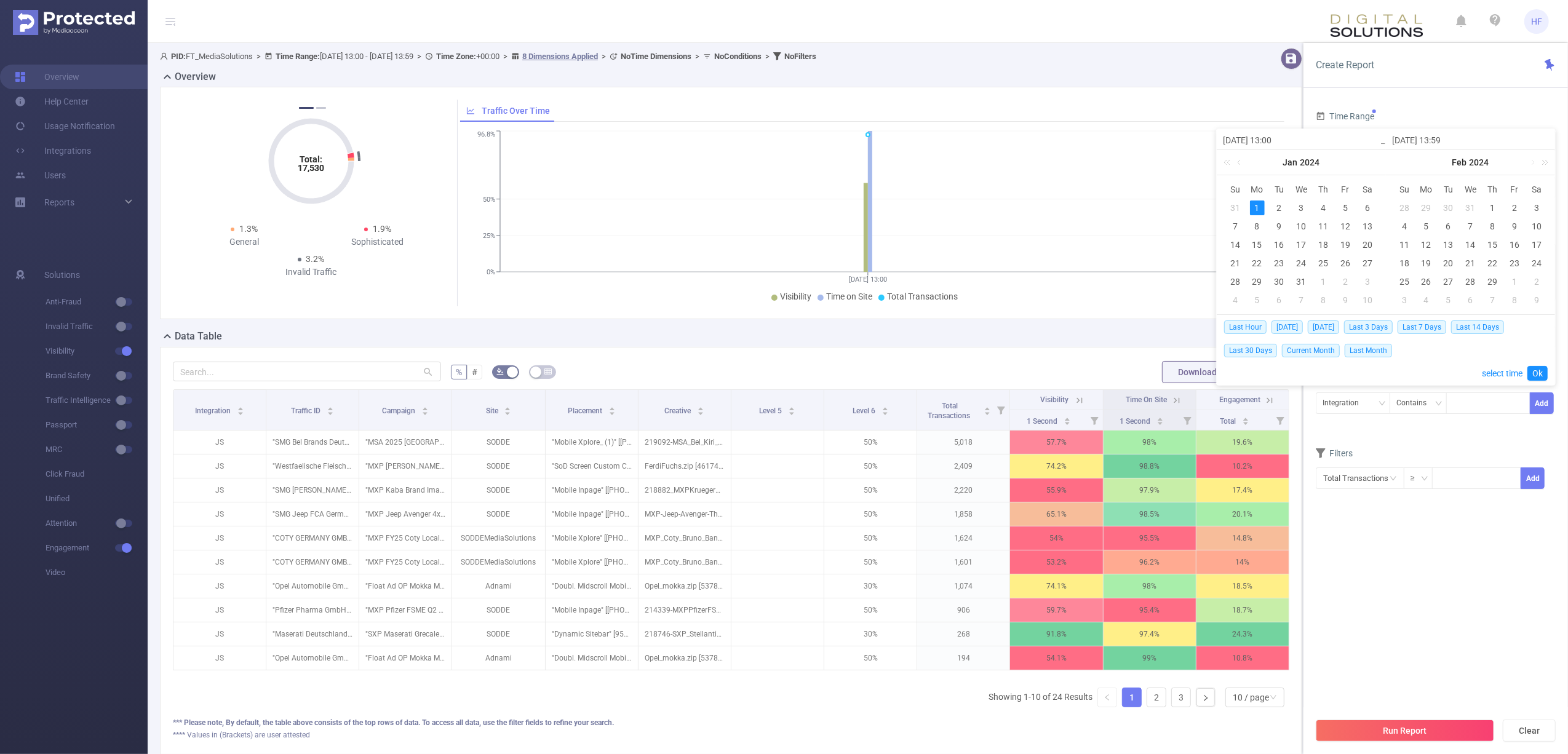 click at bounding box center (1543, 162) 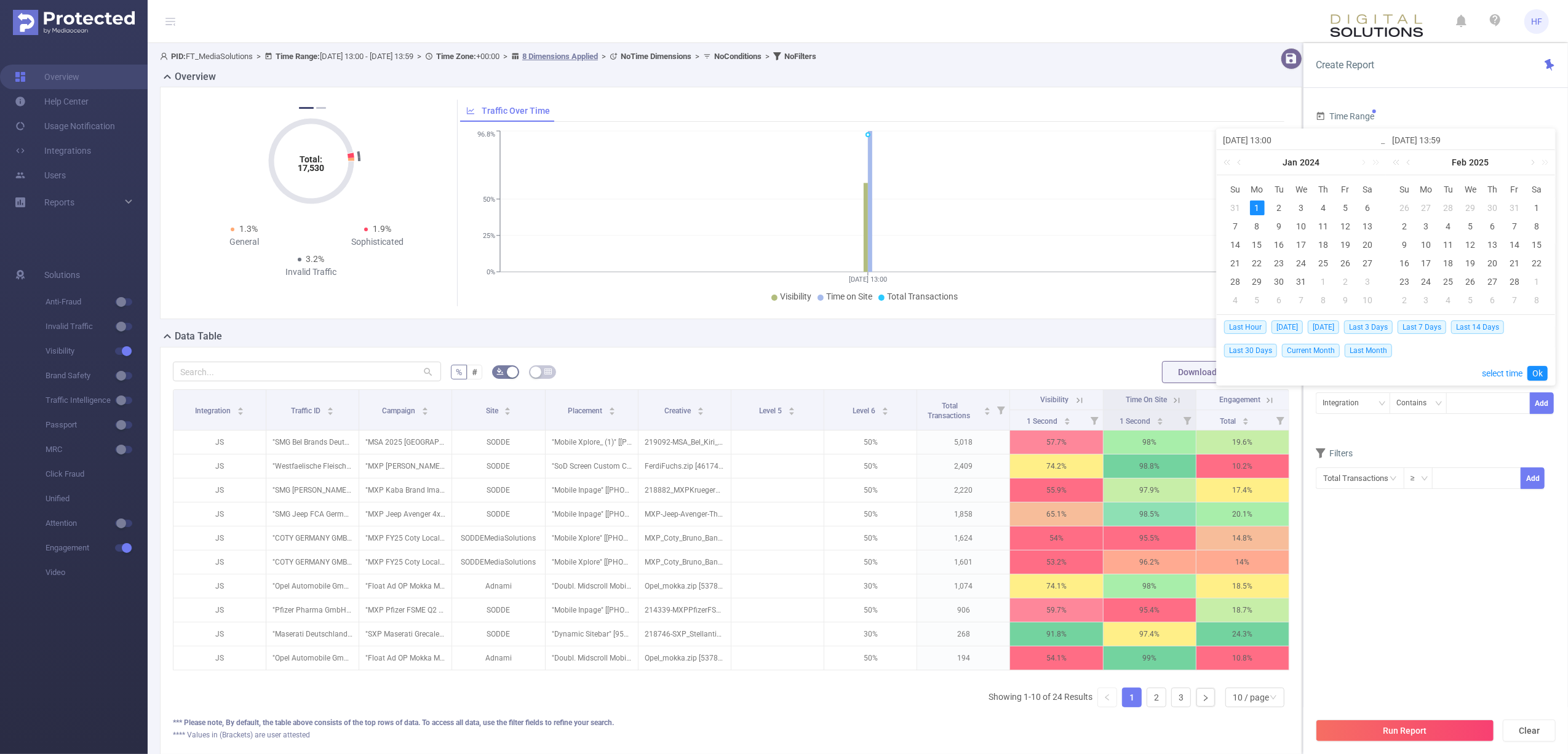 click at bounding box center [1532, 162] 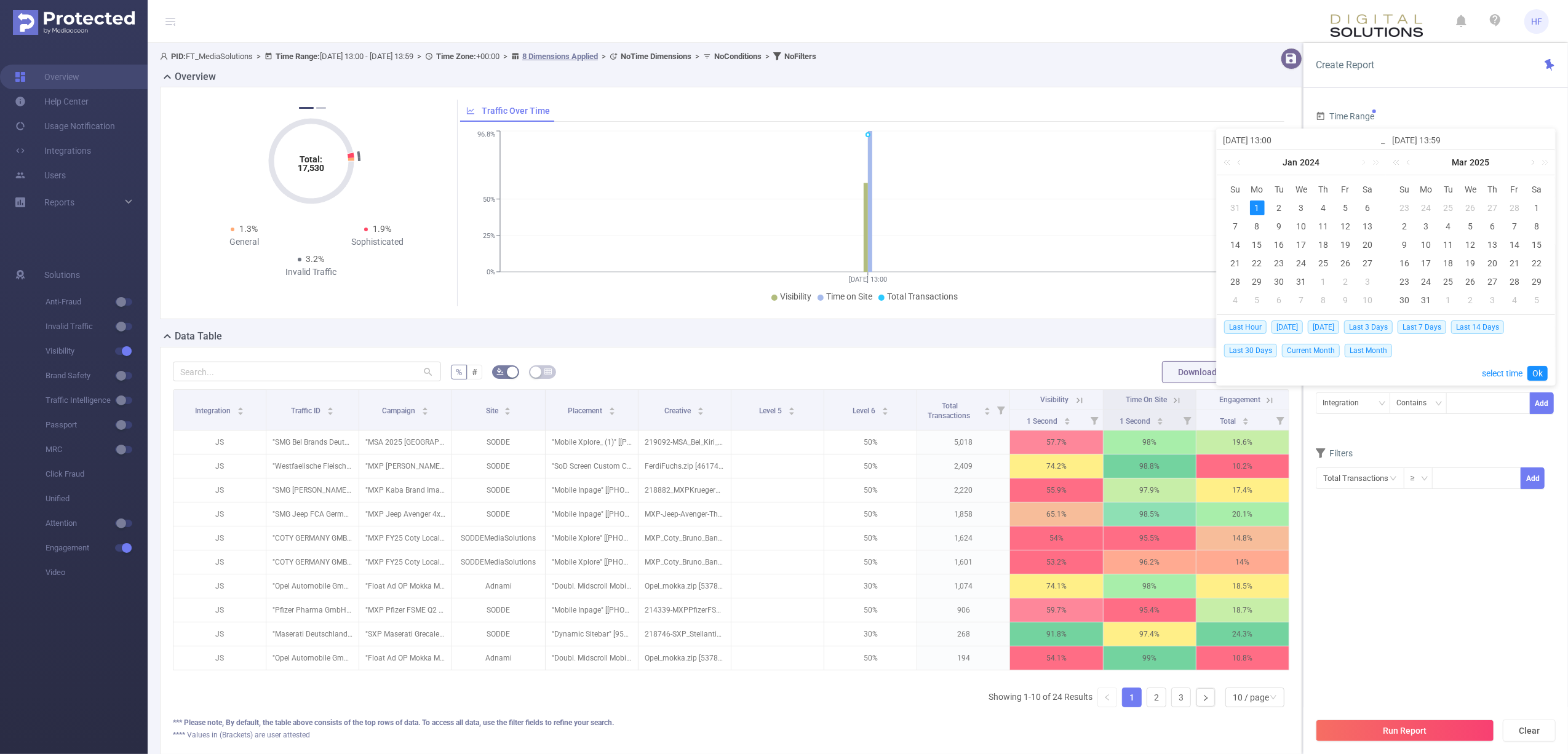 click at bounding box center [1532, 162] 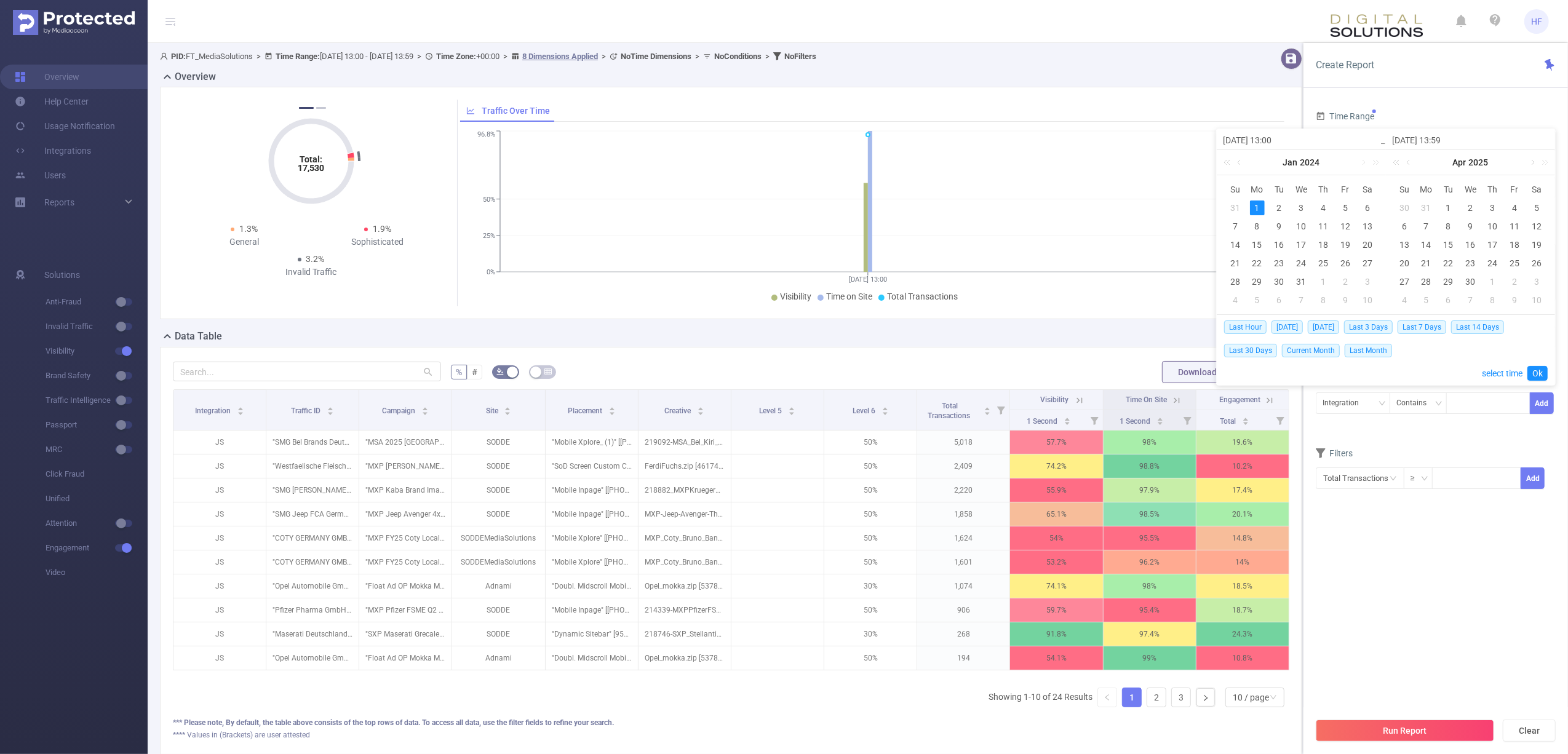 click at bounding box center (1532, 162) 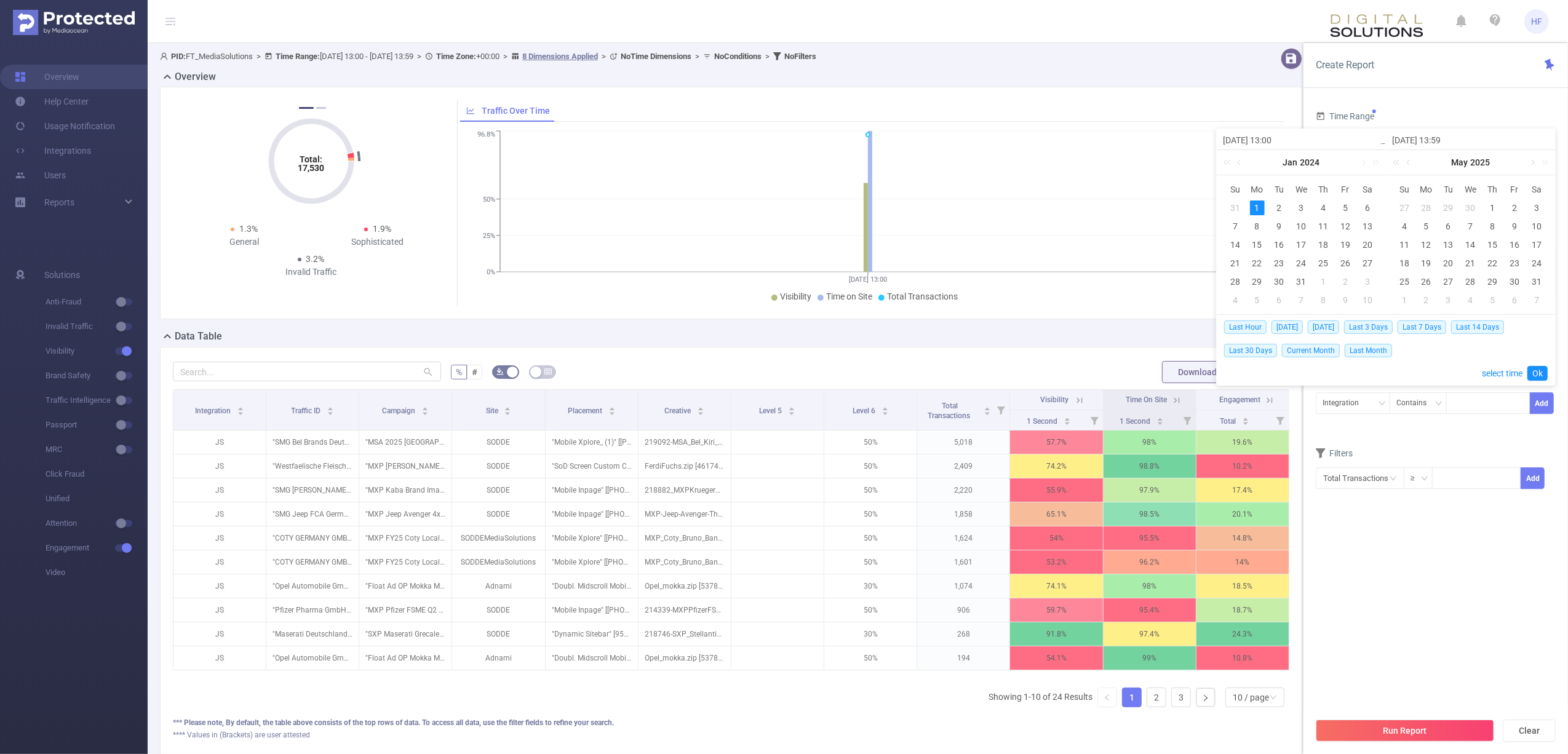 click at bounding box center (1532, 162) 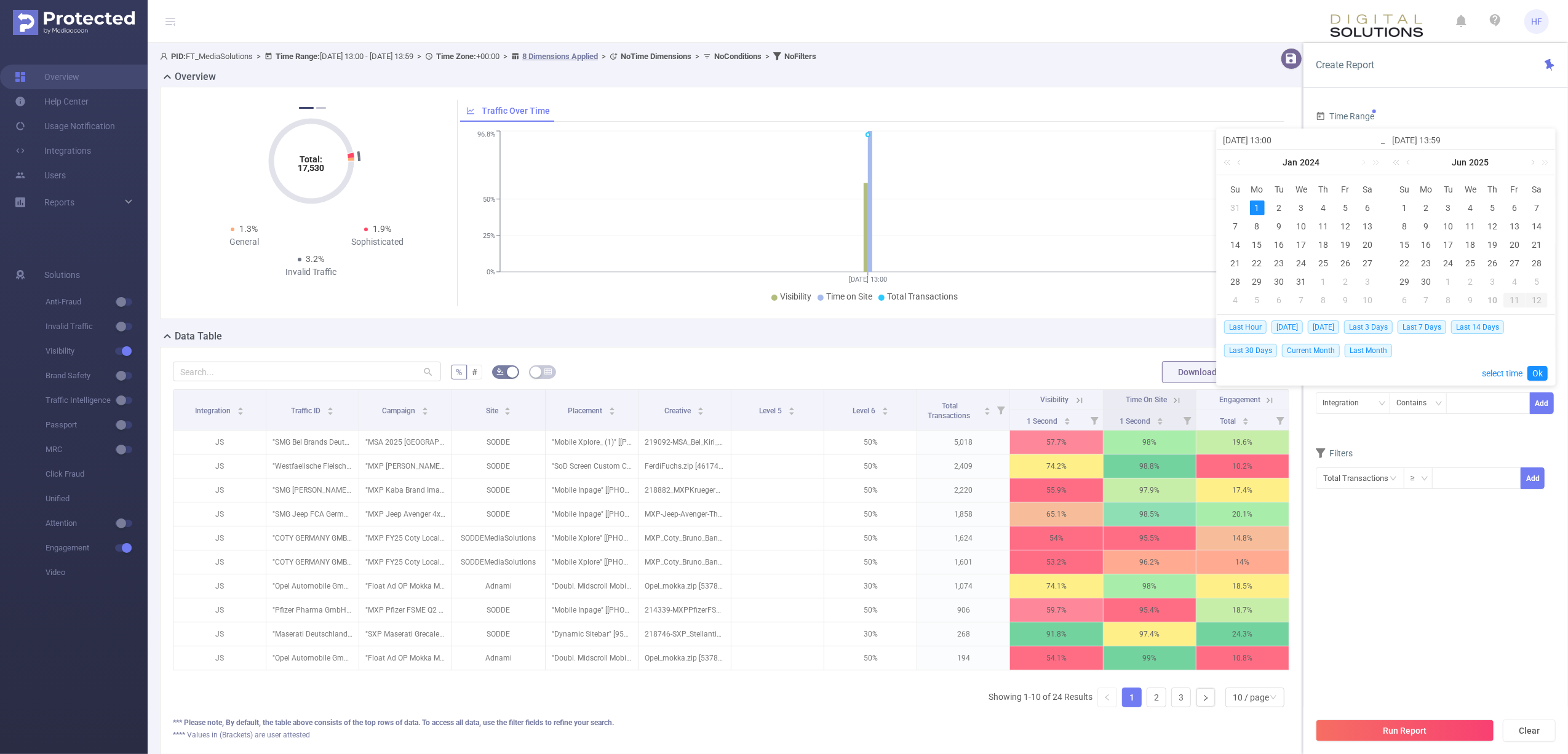 click at bounding box center (1532, 162) 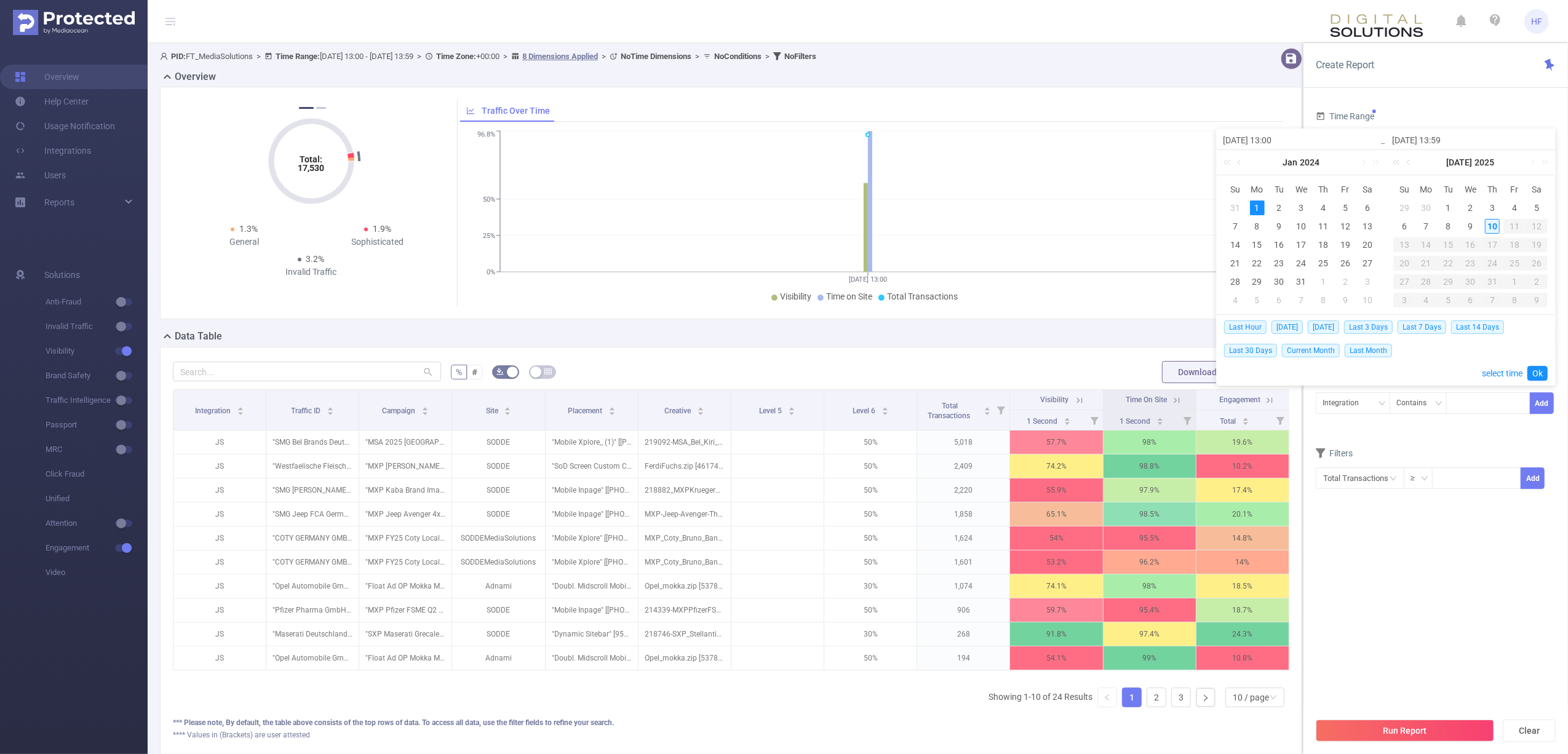 click on "10" at bounding box center (1492, 226) 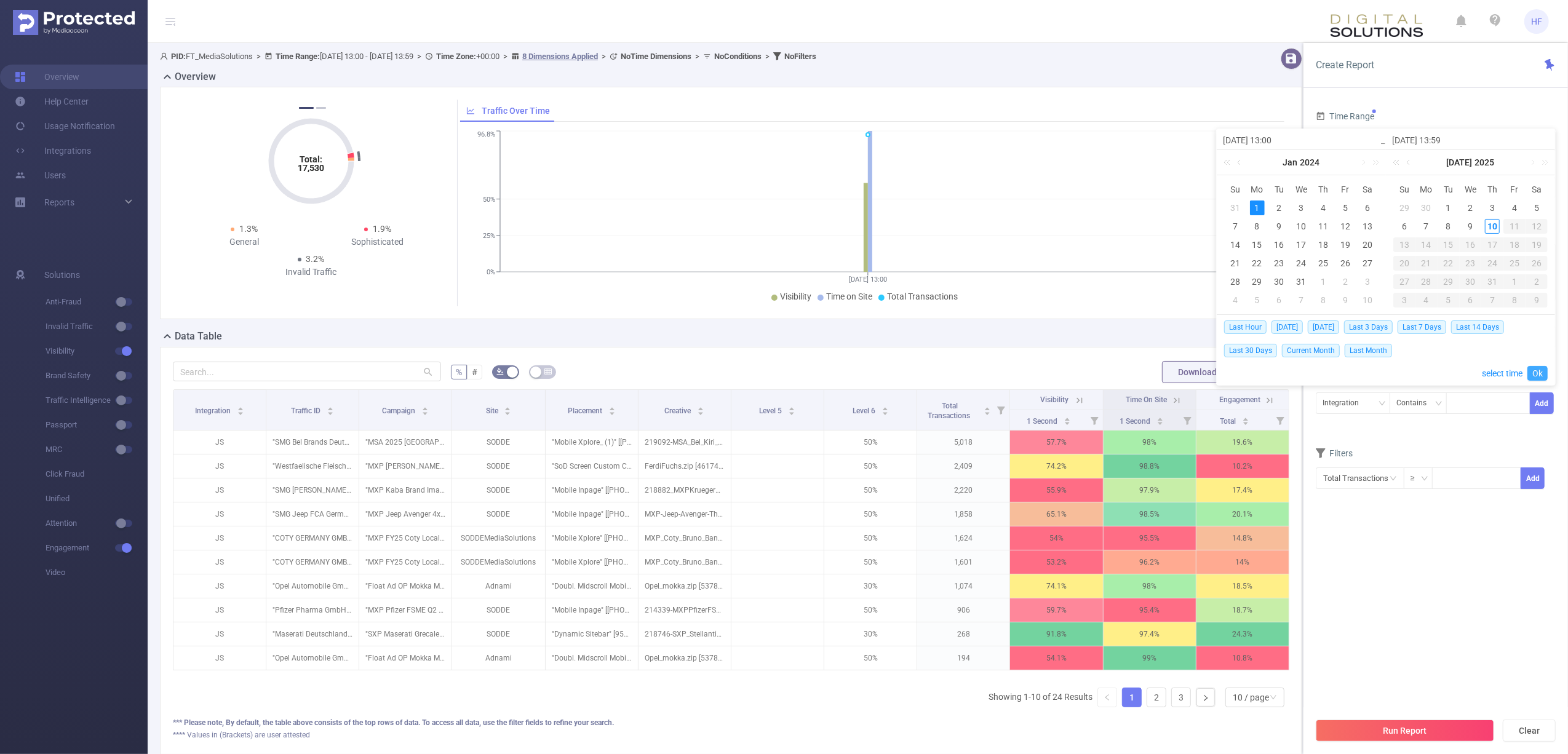 click on "Ok" at bounding box center (1537, 373) 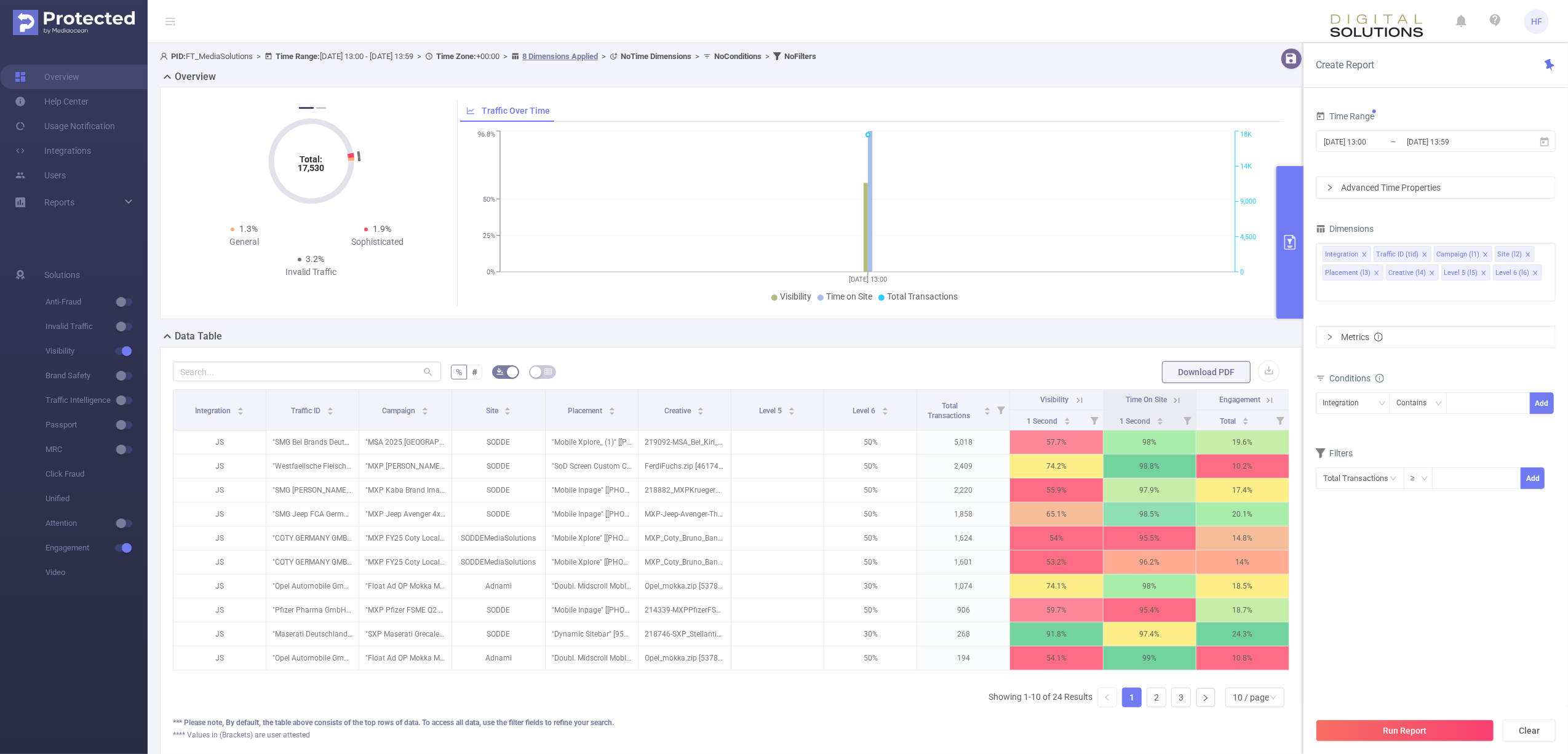 click on "Metrics" at bounding box center (1436, 337) 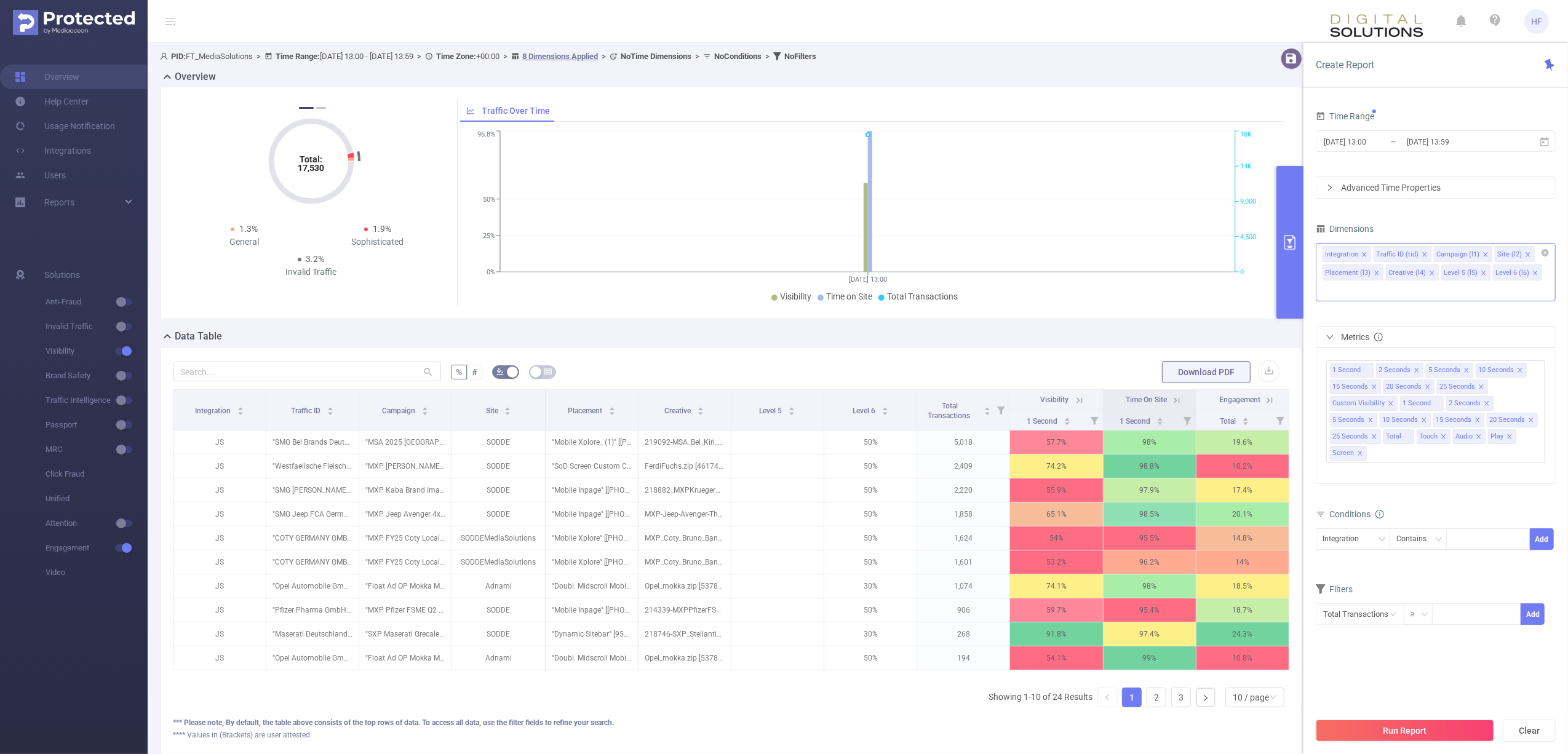 click 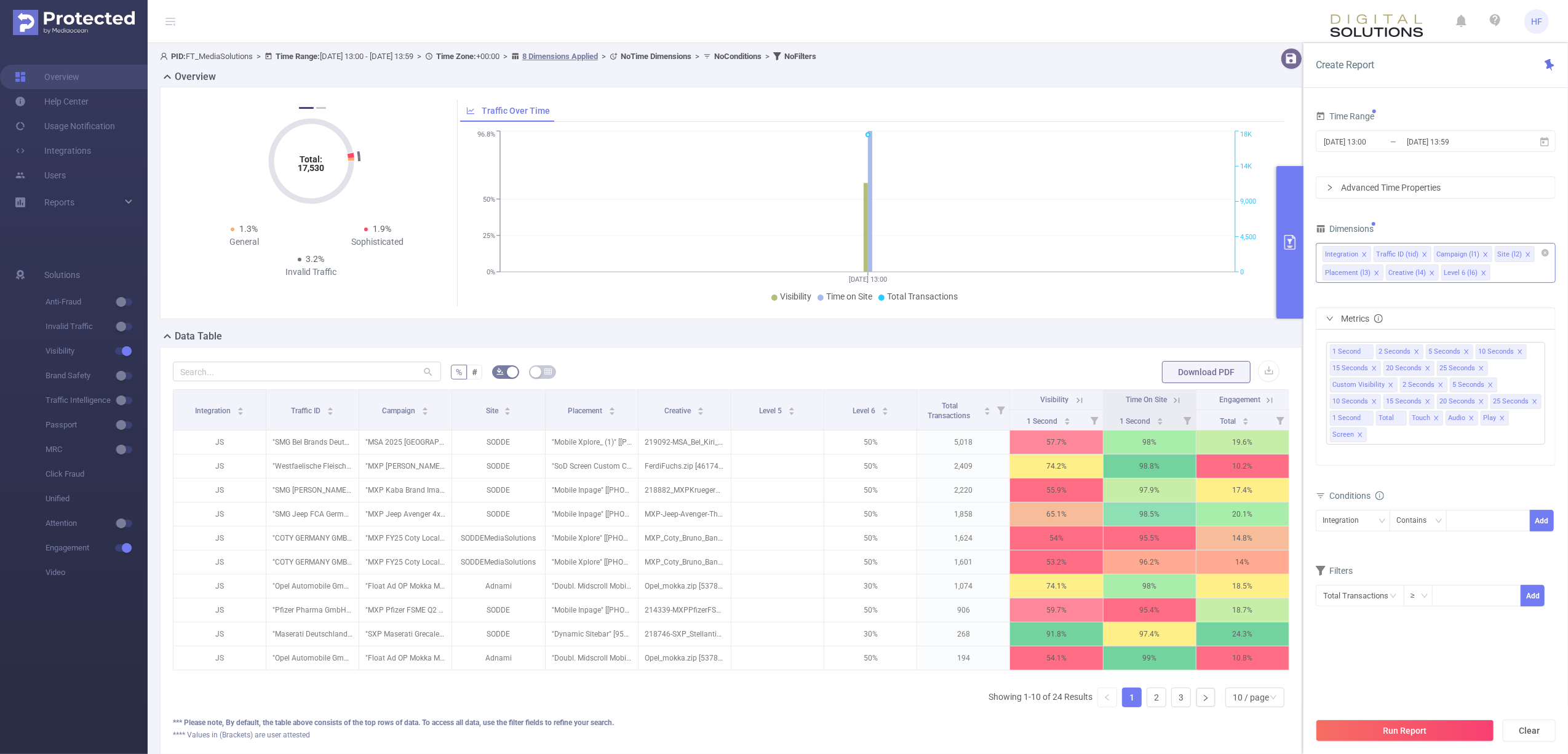 click 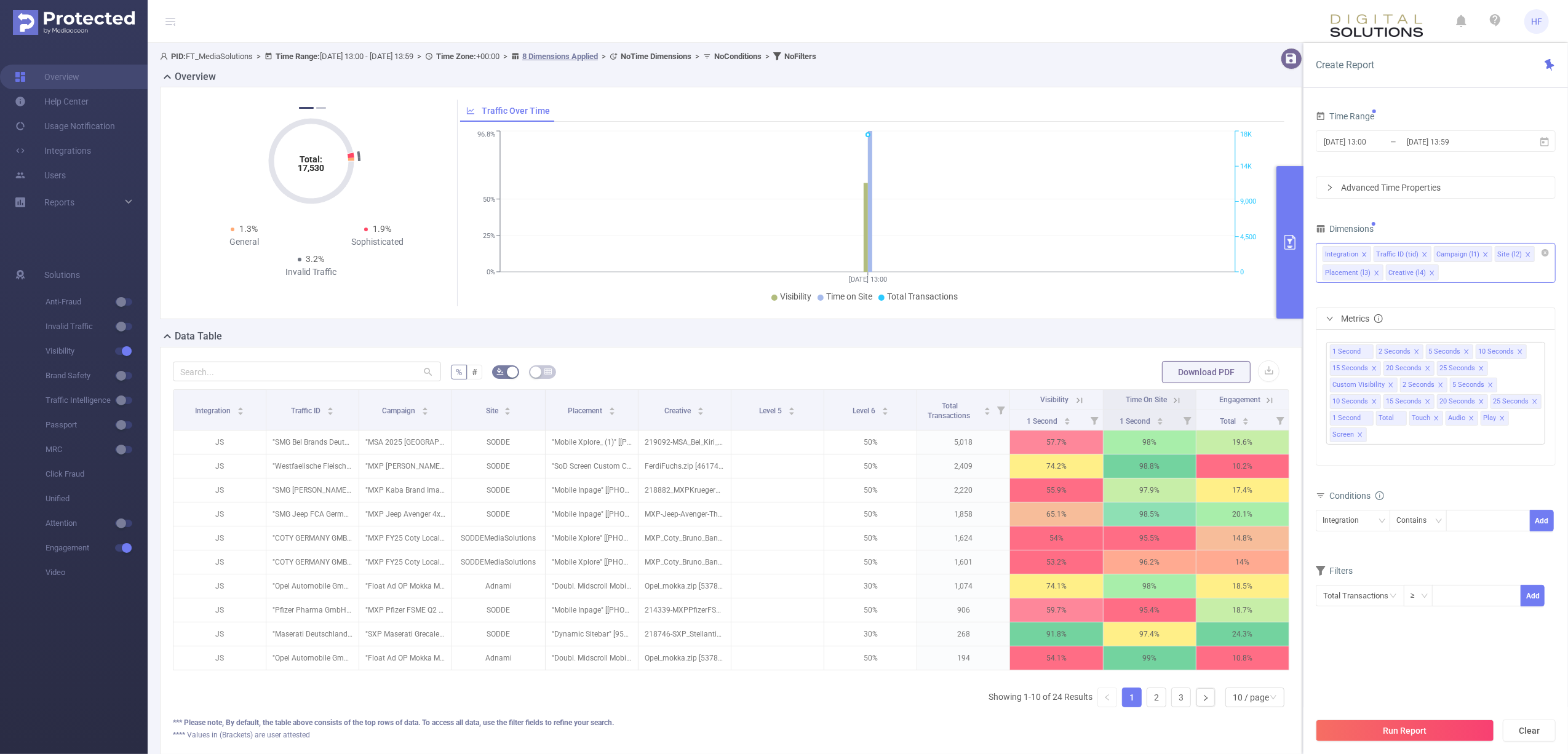 click on "Metrics" at bounding box center (1436, 319) 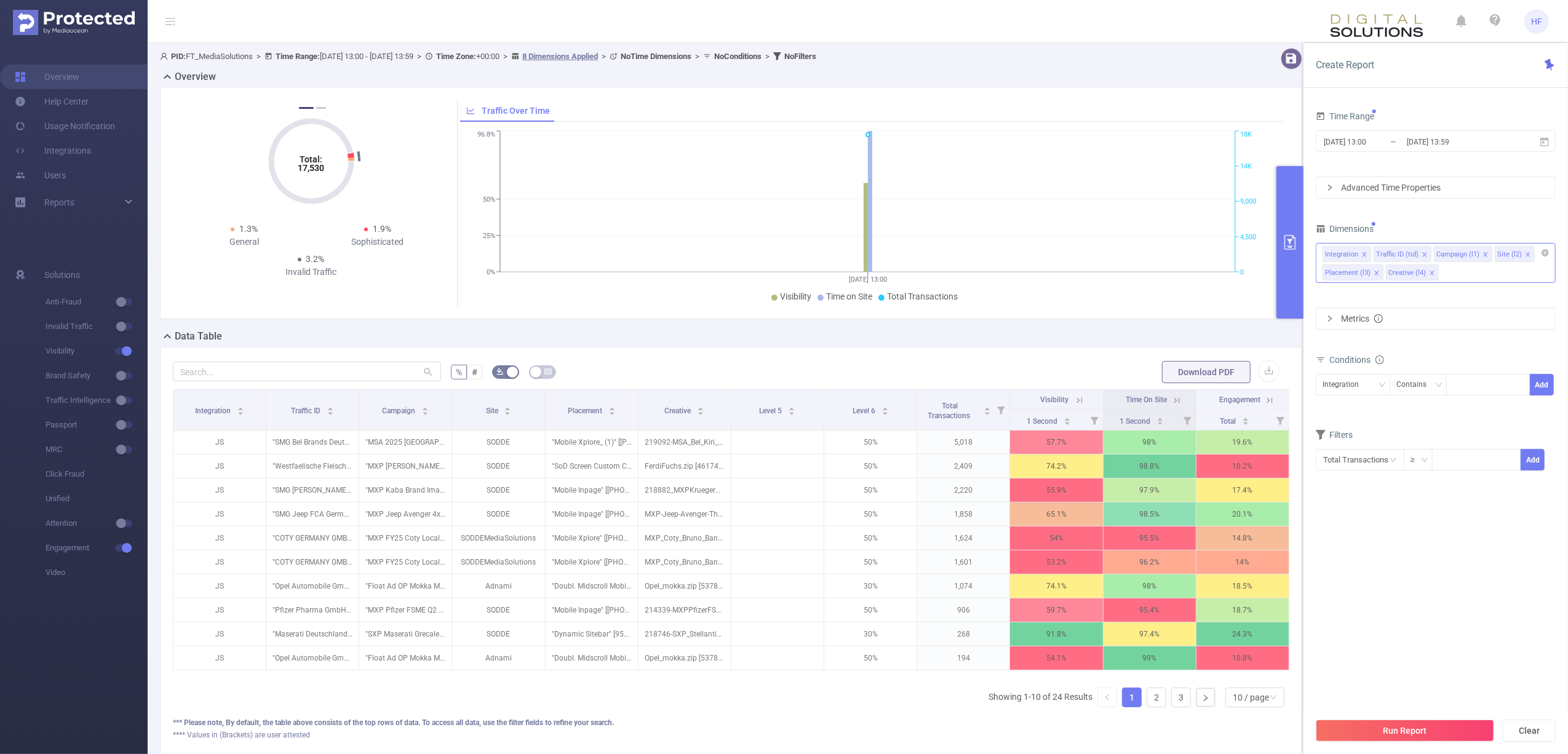 click on "Metrics" at bounding box center [1436, 319] 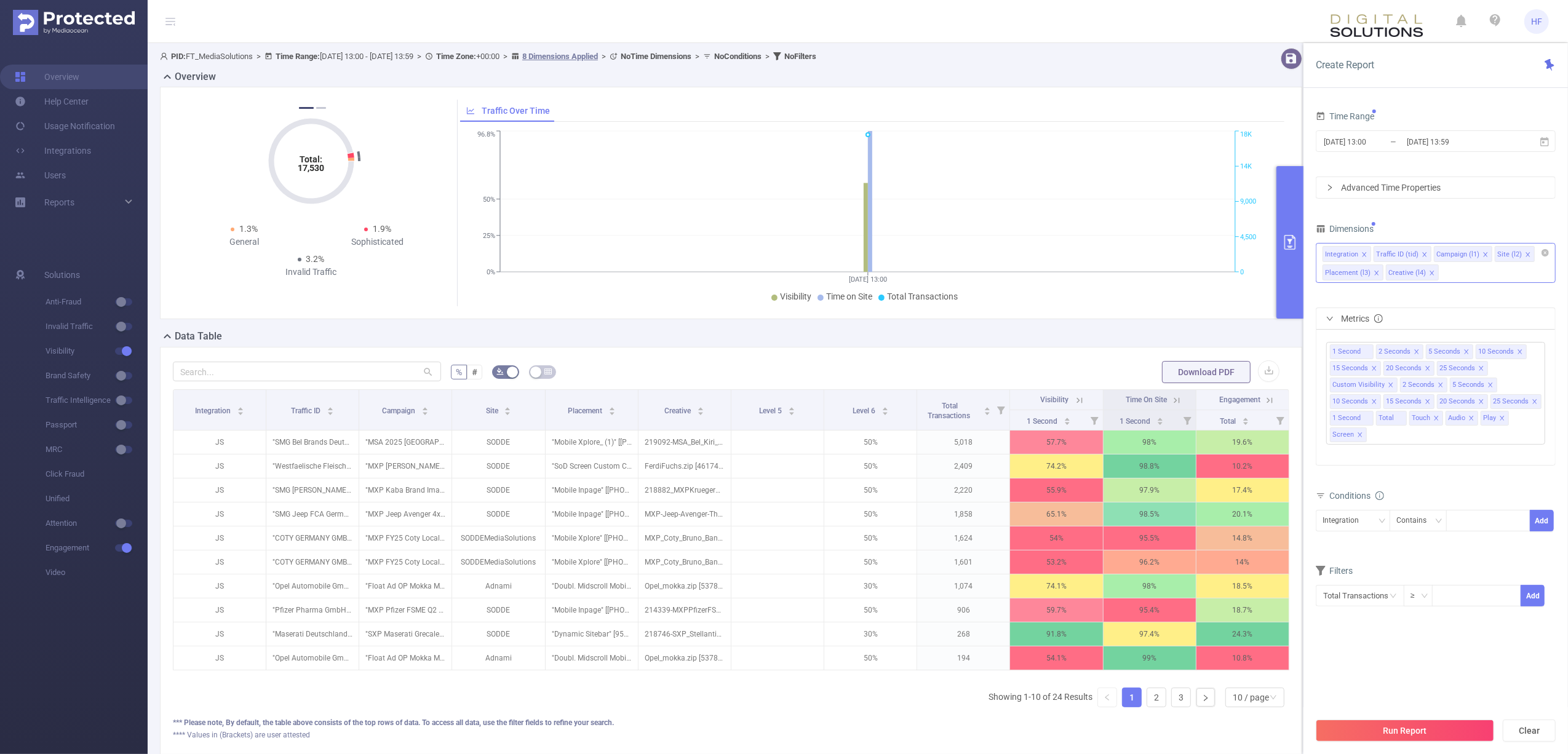 click on "Integration Traffic ID (tid) Campaign (l1) Site (l2) Placement (l3) Creative (l4)" at bounding box center [1436, 263] 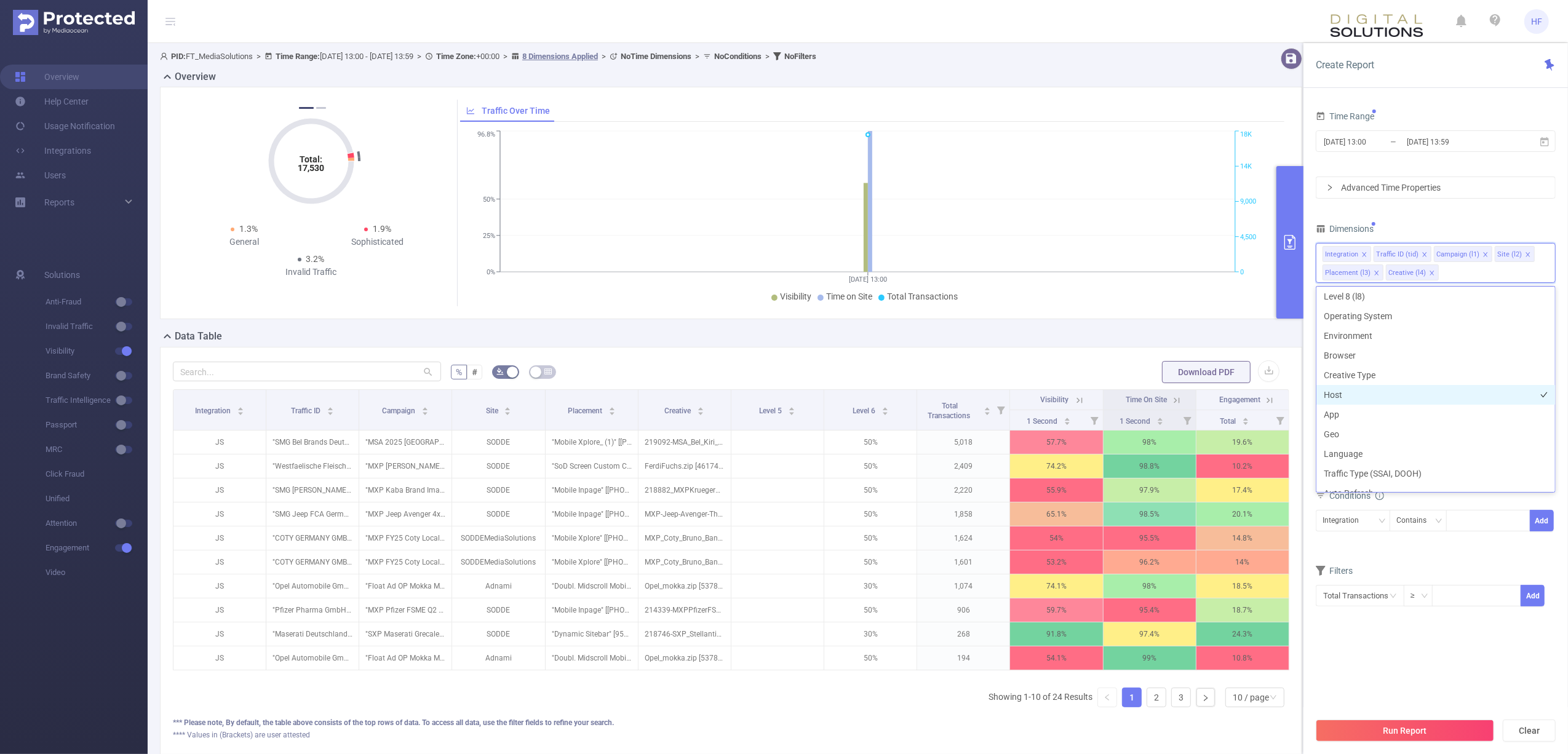 scroll, scrollTop: 164, scrollLeft: 0, axis: vertical 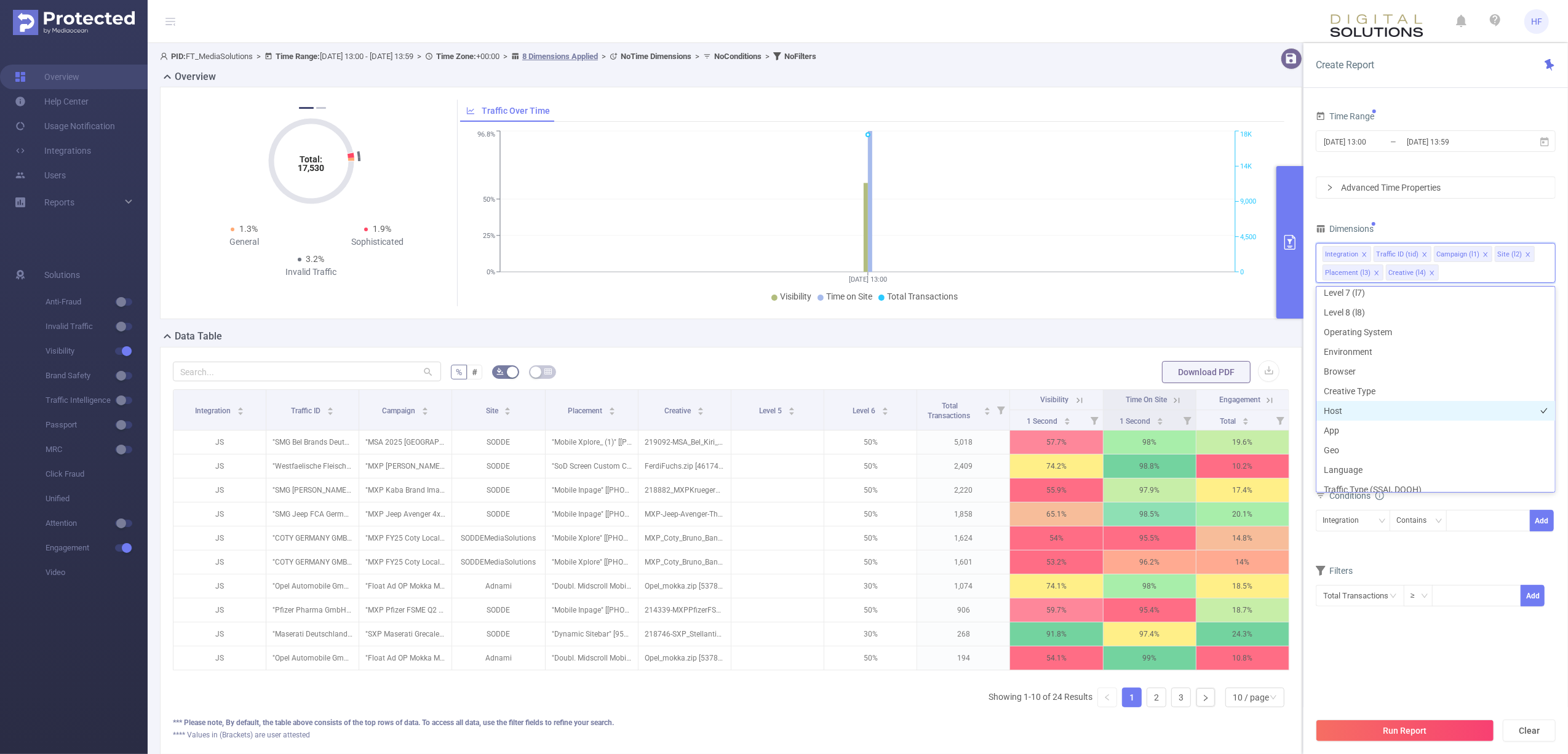 click on "Host" at bounding box center (1436, 411) 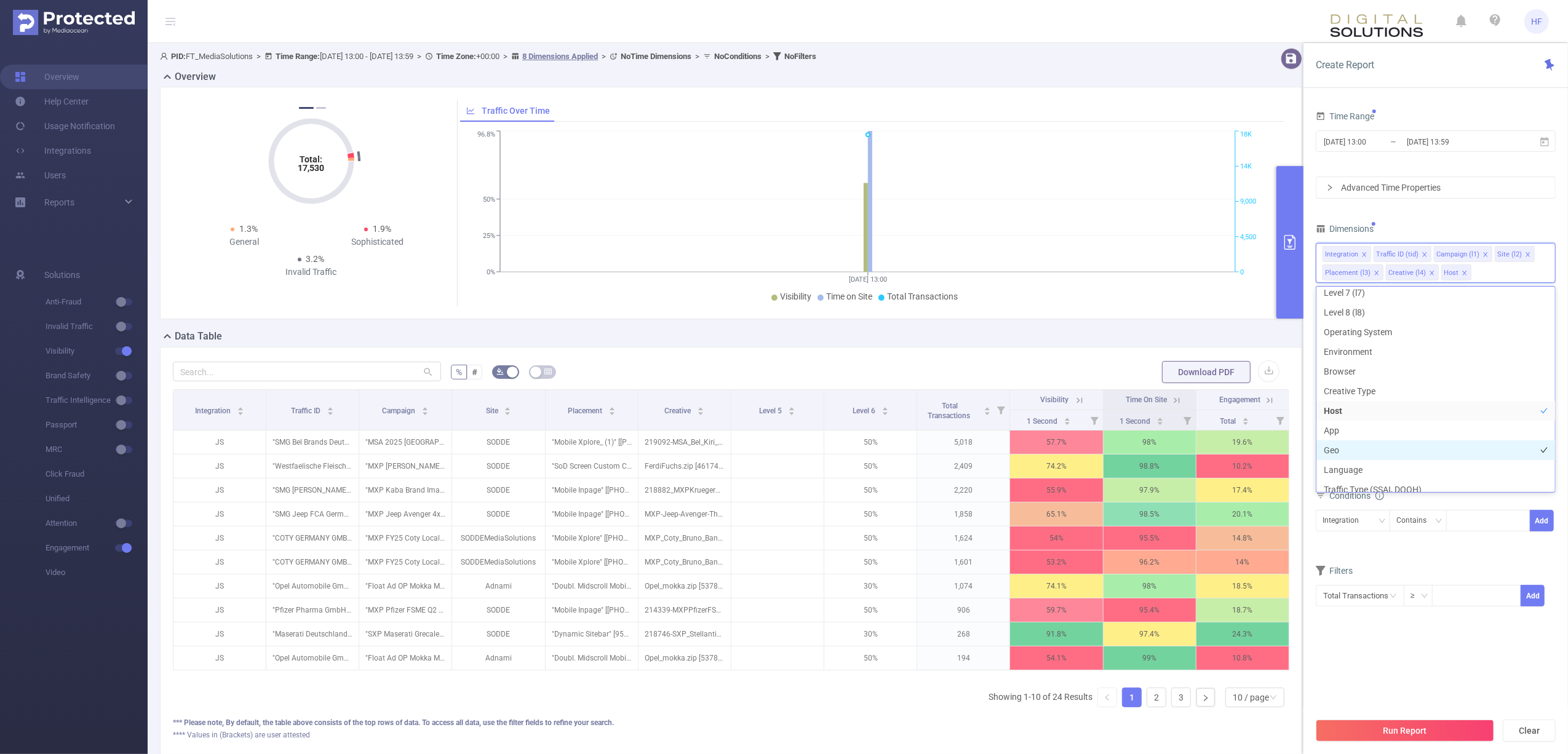click on "Geo" at bounding box center (1436, 450) 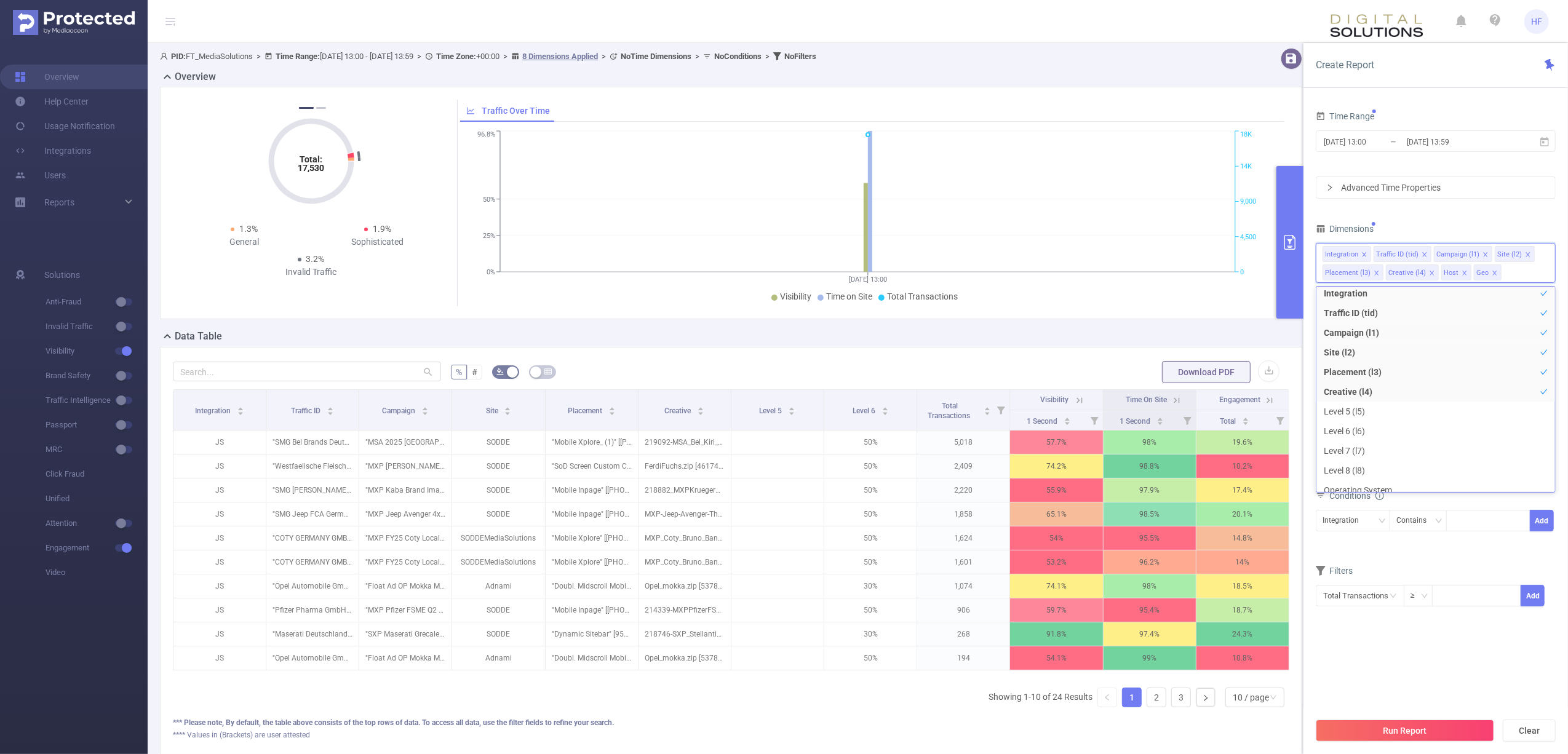 scroll, scrollTop: 0, scrollLeft: 0, axis: both 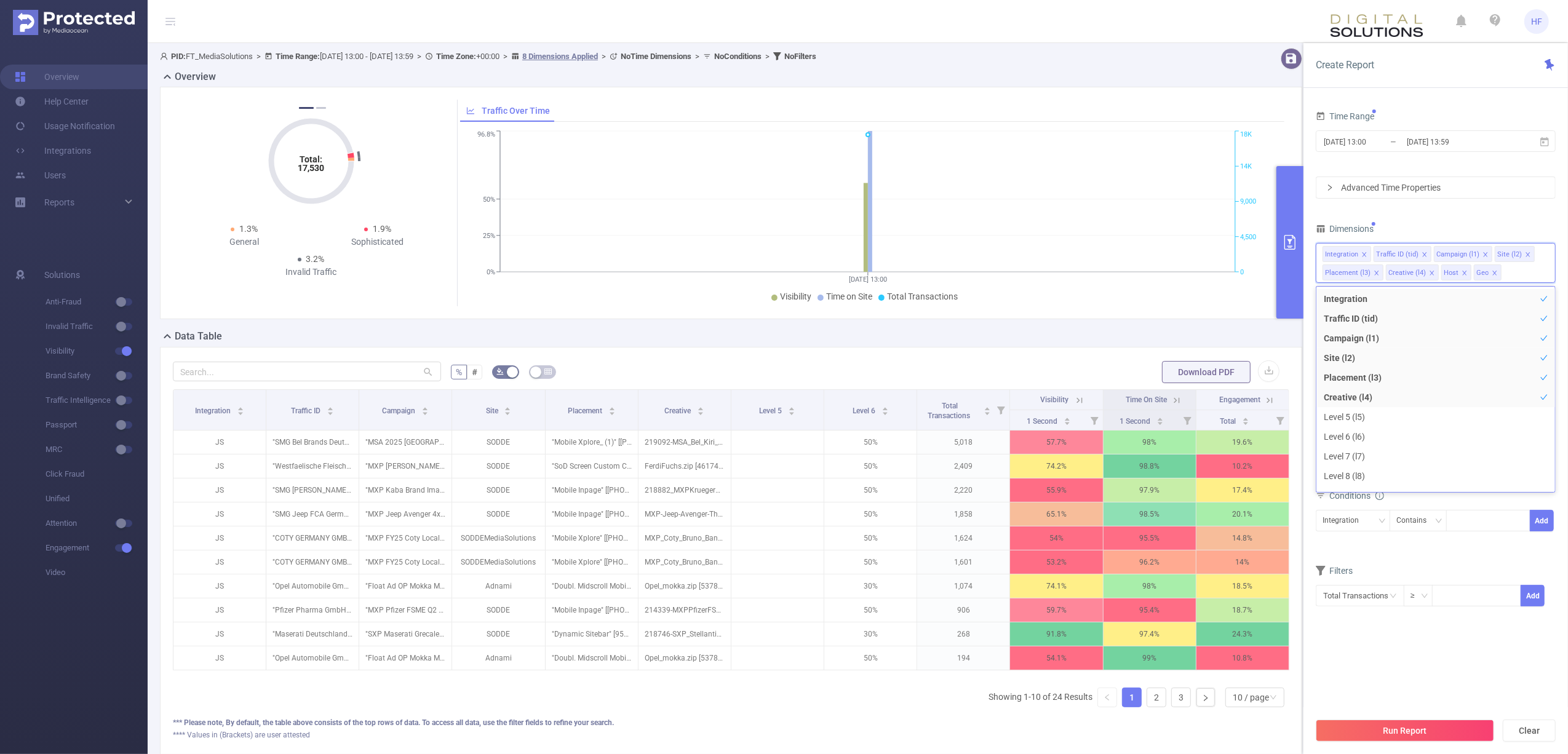 click on "Dimensions" at bounding box center (1436, 230) 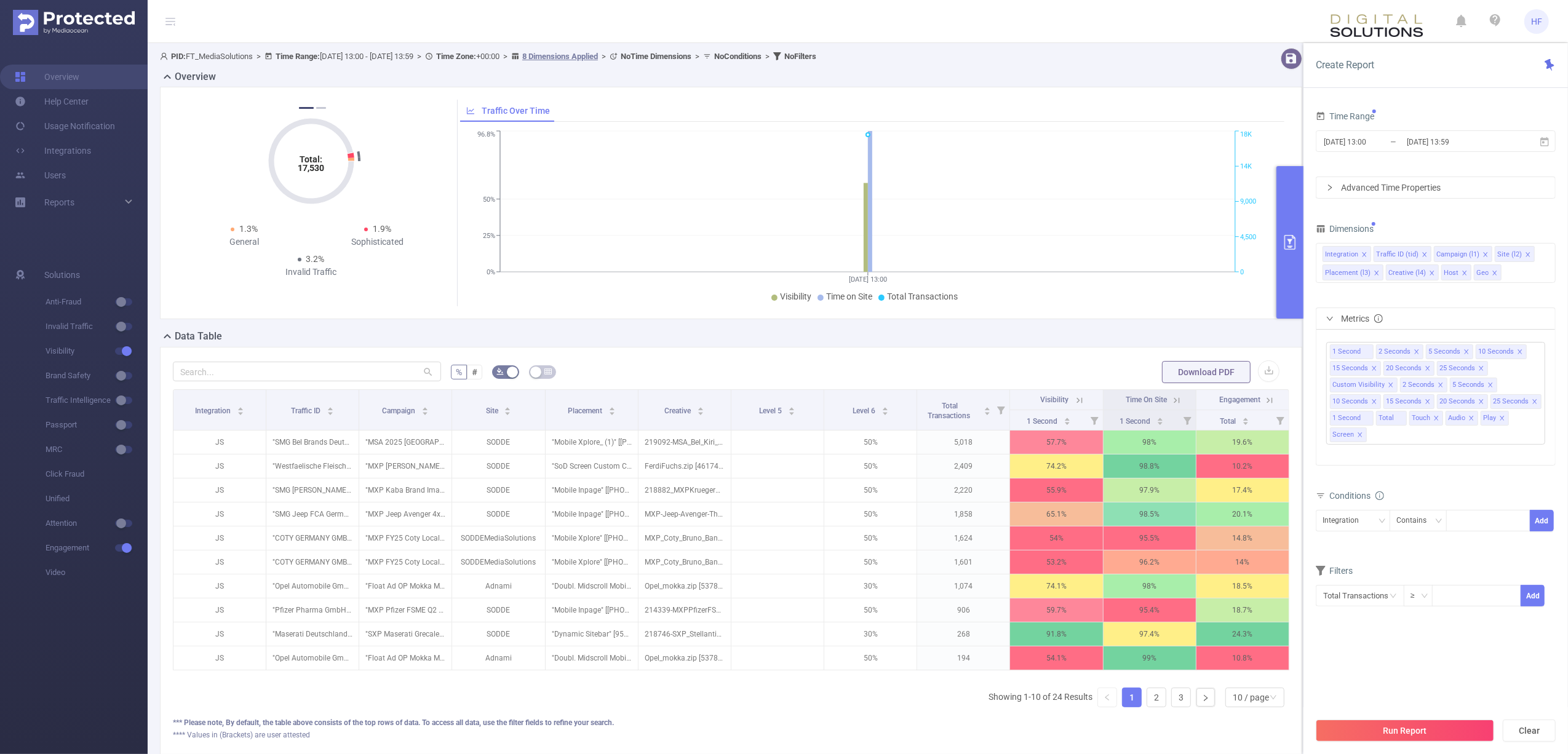 click on "Dimensions Integration Traffic ID (tid) Campaign (l1) Site (l2) Placement (l3) Creative (l4) Host Geo   Metrics 1 Second 2 Seconds 5 Seconds 10 Seconds 15 Seconds 20 Seconds 25 Seconds Custom Visibility 2 Seconds 5 Seconds 10 Seconds 15 Seconds 20 Seconds 25 Seconds 1 Second Total Touch Audio Play Screen      Conditions  Integration Contains   Add    Filters Total Transactions ≥ Add" at bounding box center [1436, 421] 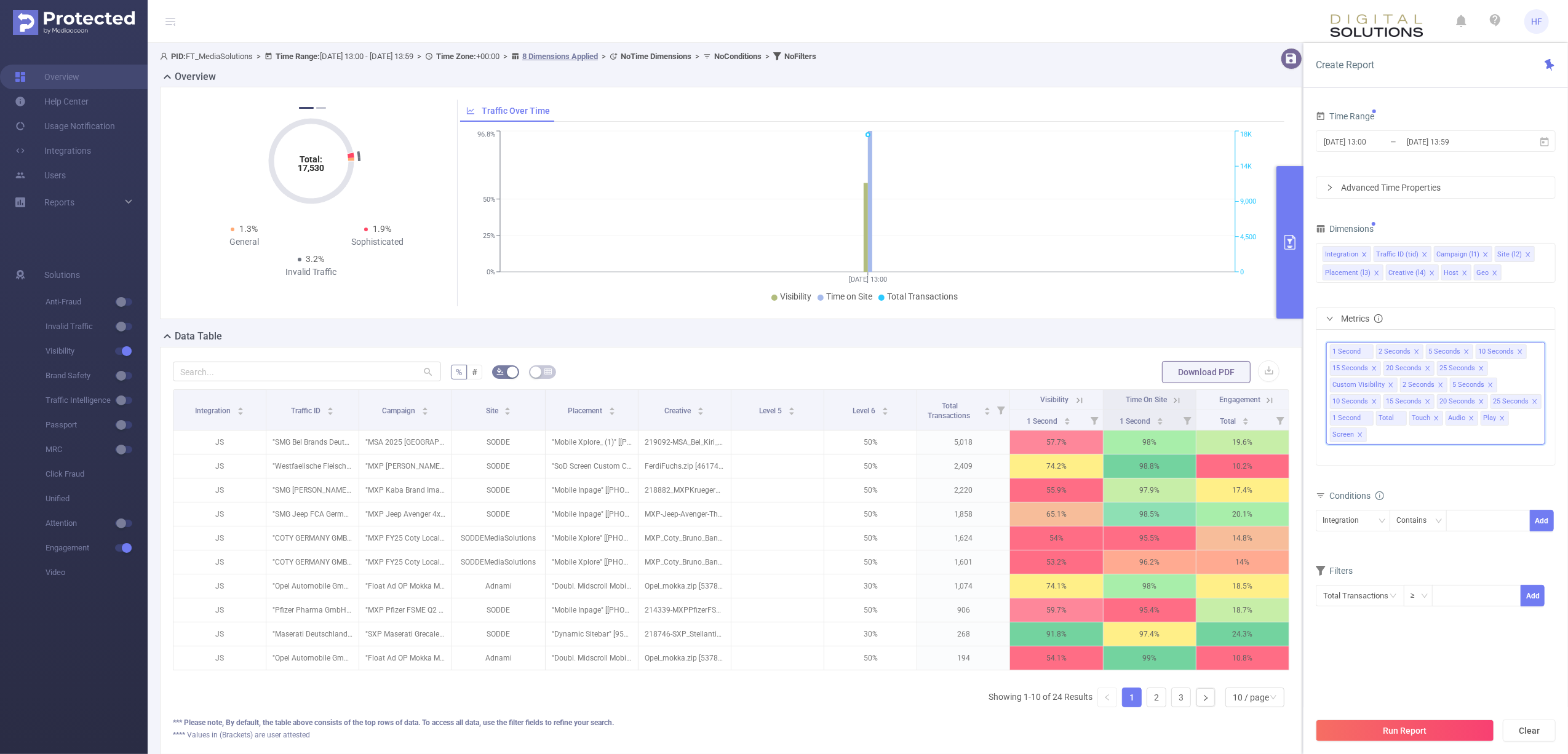 click 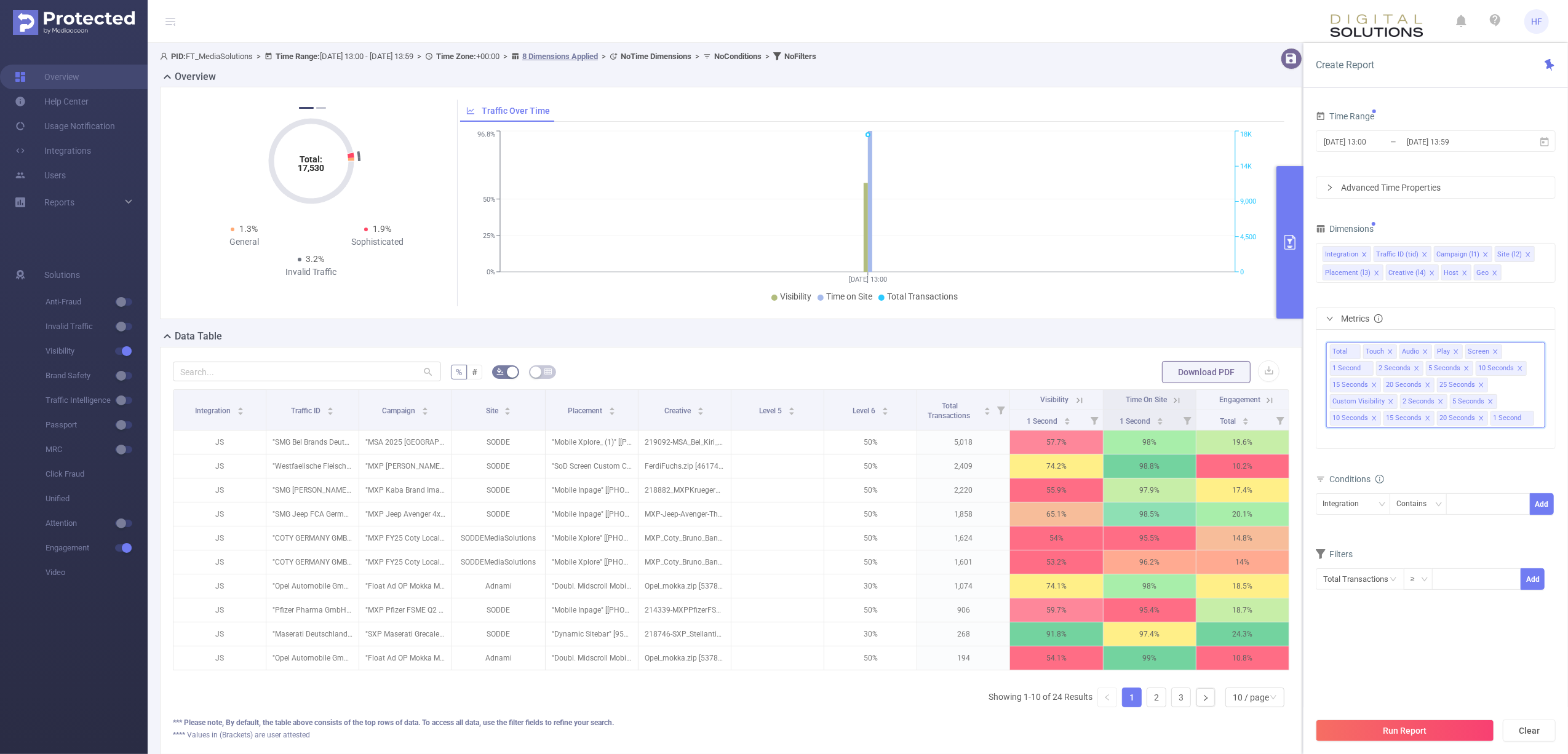 click 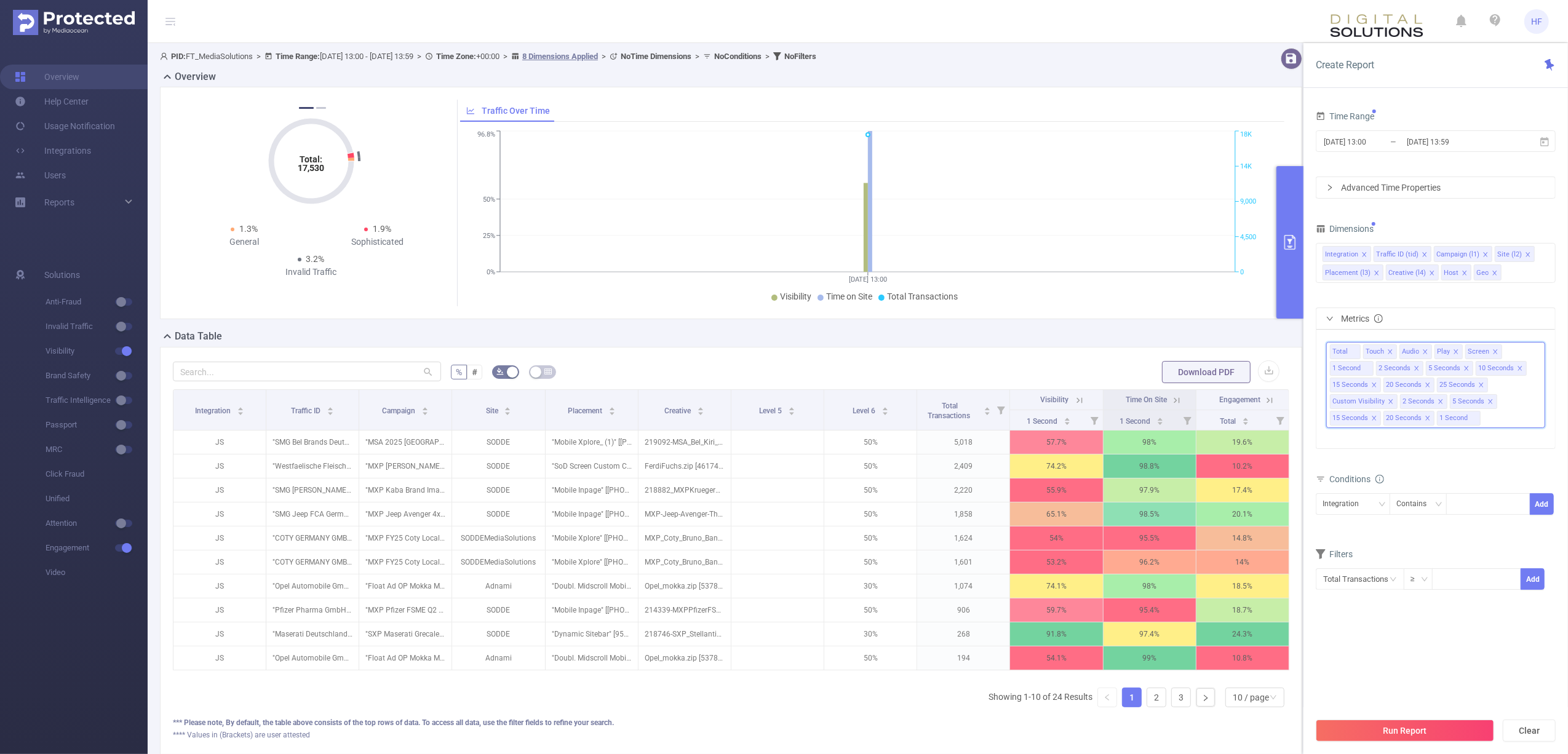 click 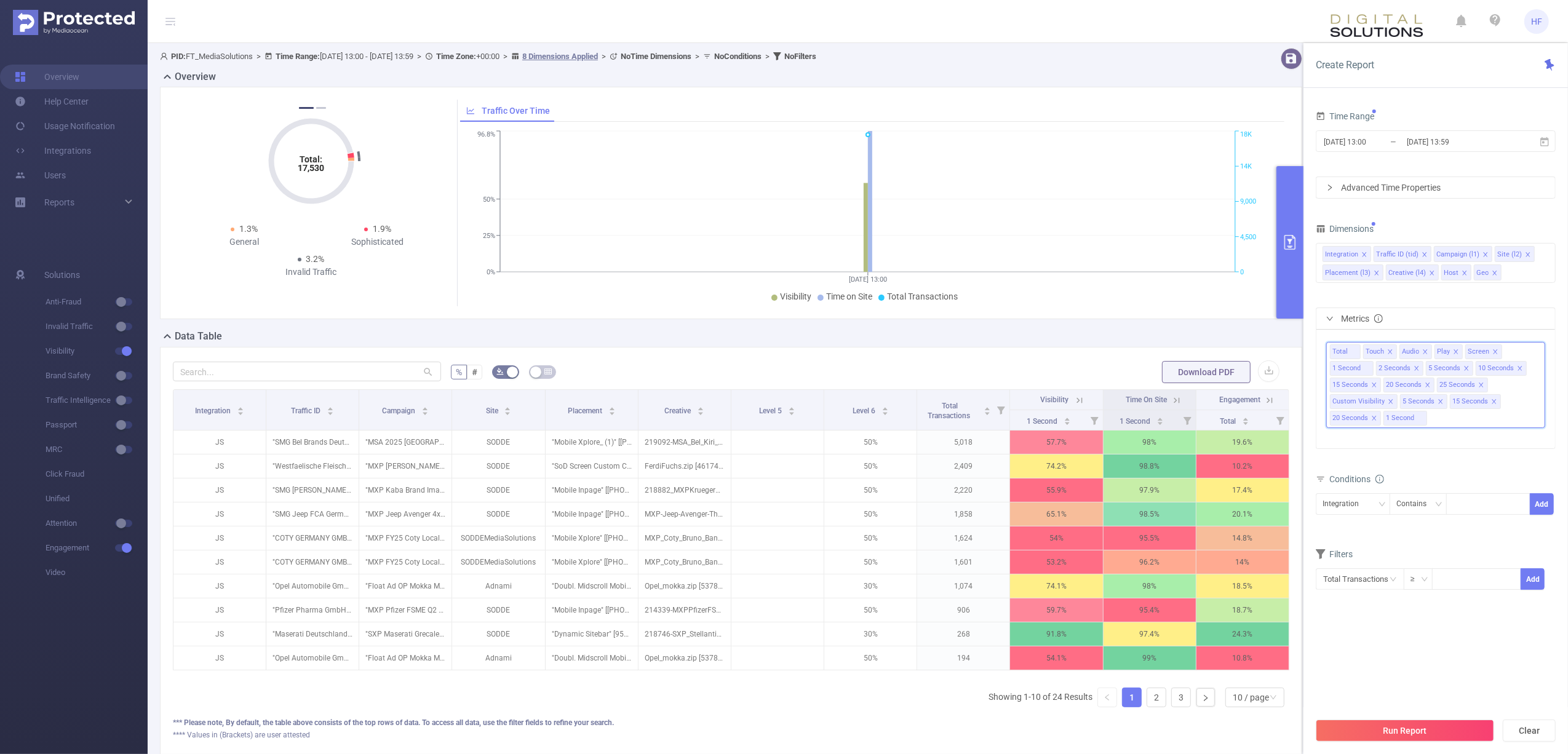 click 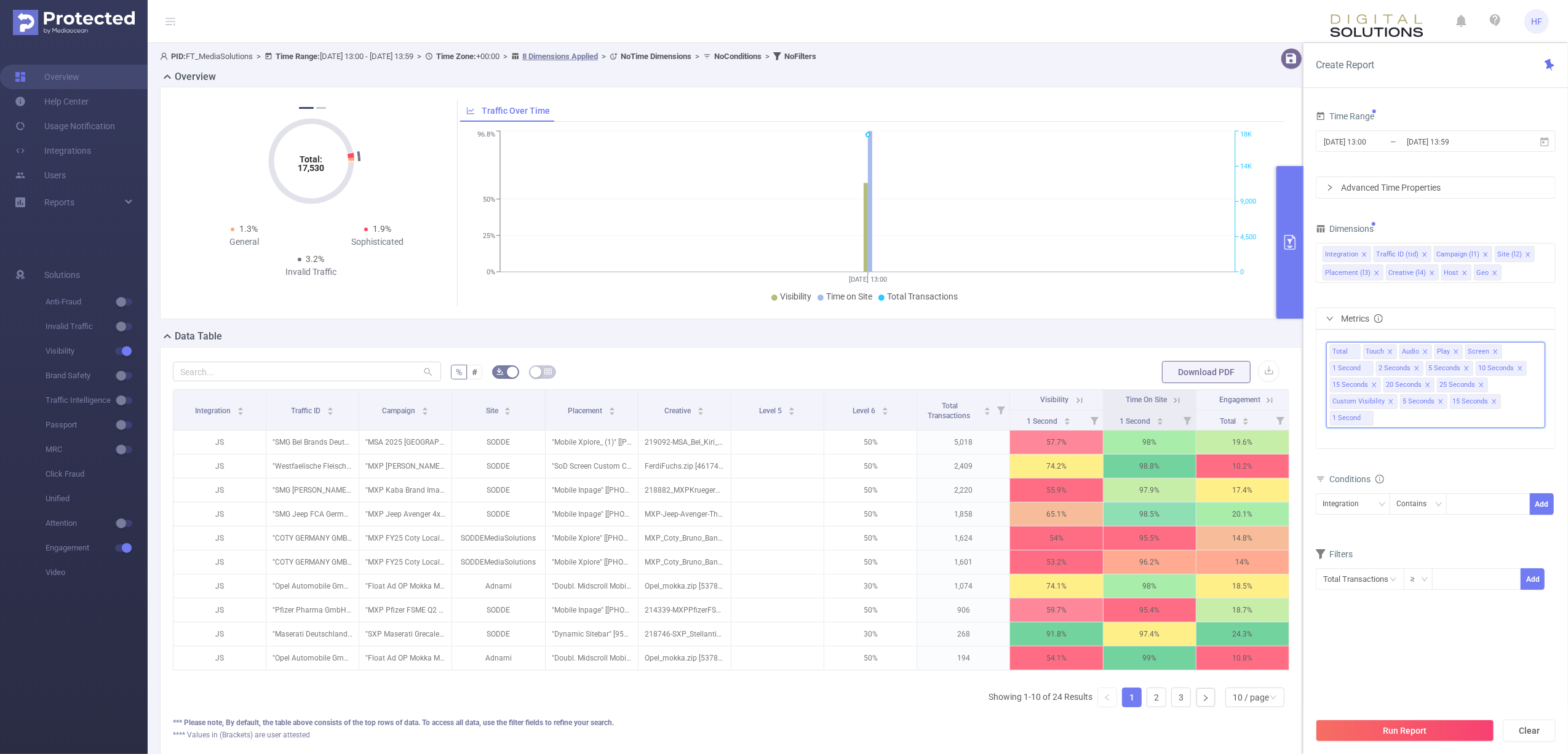 click on "Metrics" at bounding box center [1436, 319] 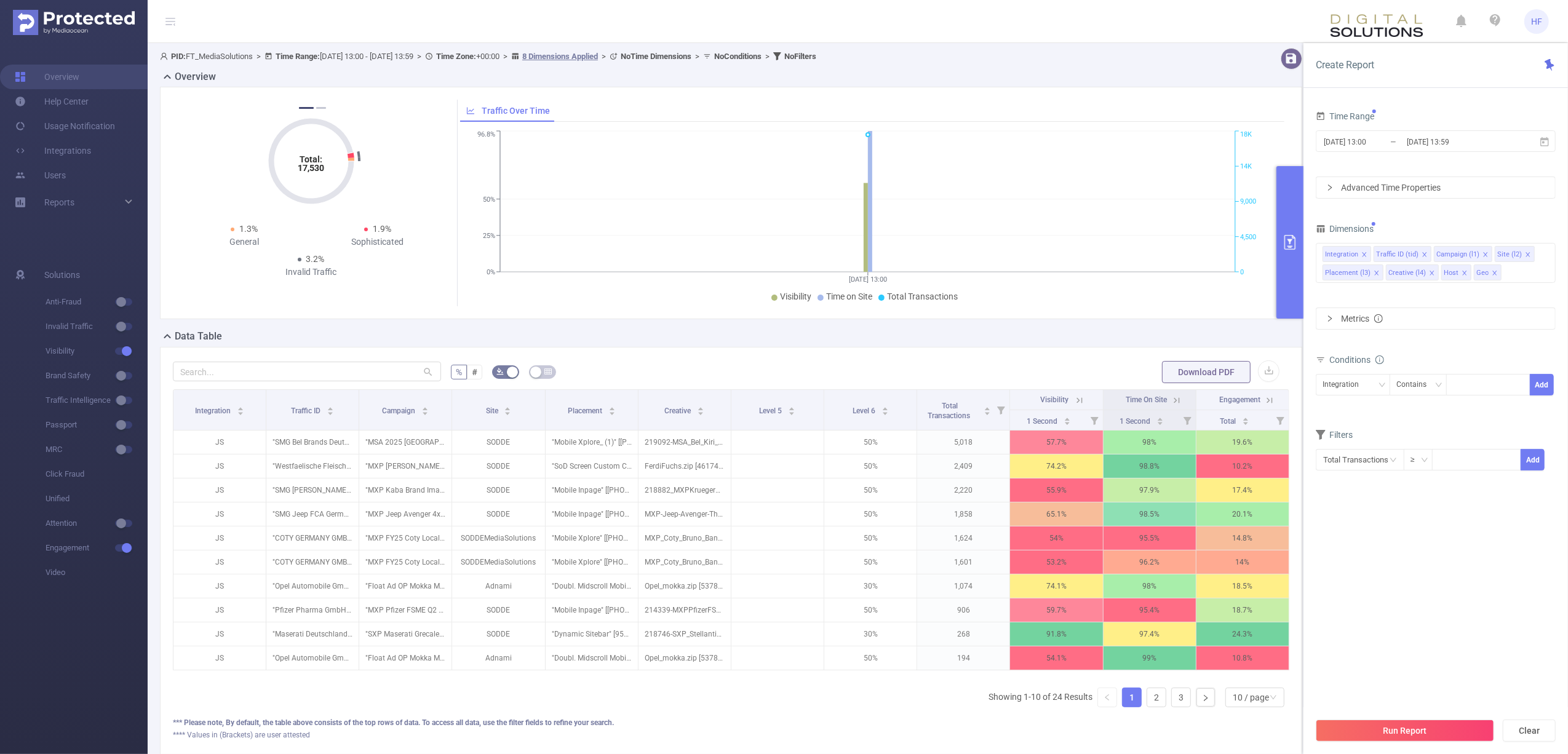 click 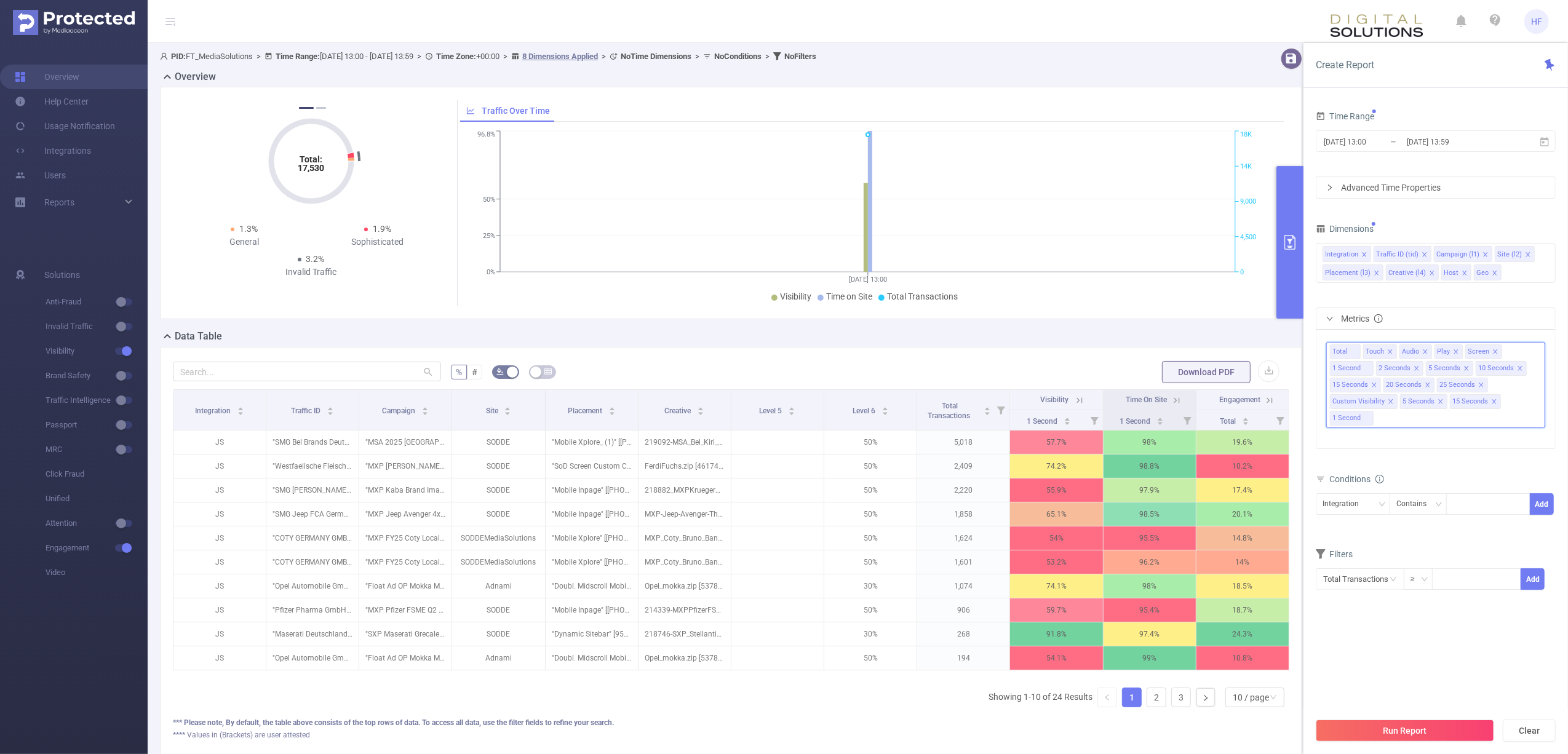 click on "Total Touch Audio Play Screen 1 Second 2 Seconds 5 Seconds 10 Seconds 15 Seconds 20 Seconds 25 Seconds Custom Visibility 5 Seconds 15 Seconds 1 Second" at bounding box center [1436, 385] 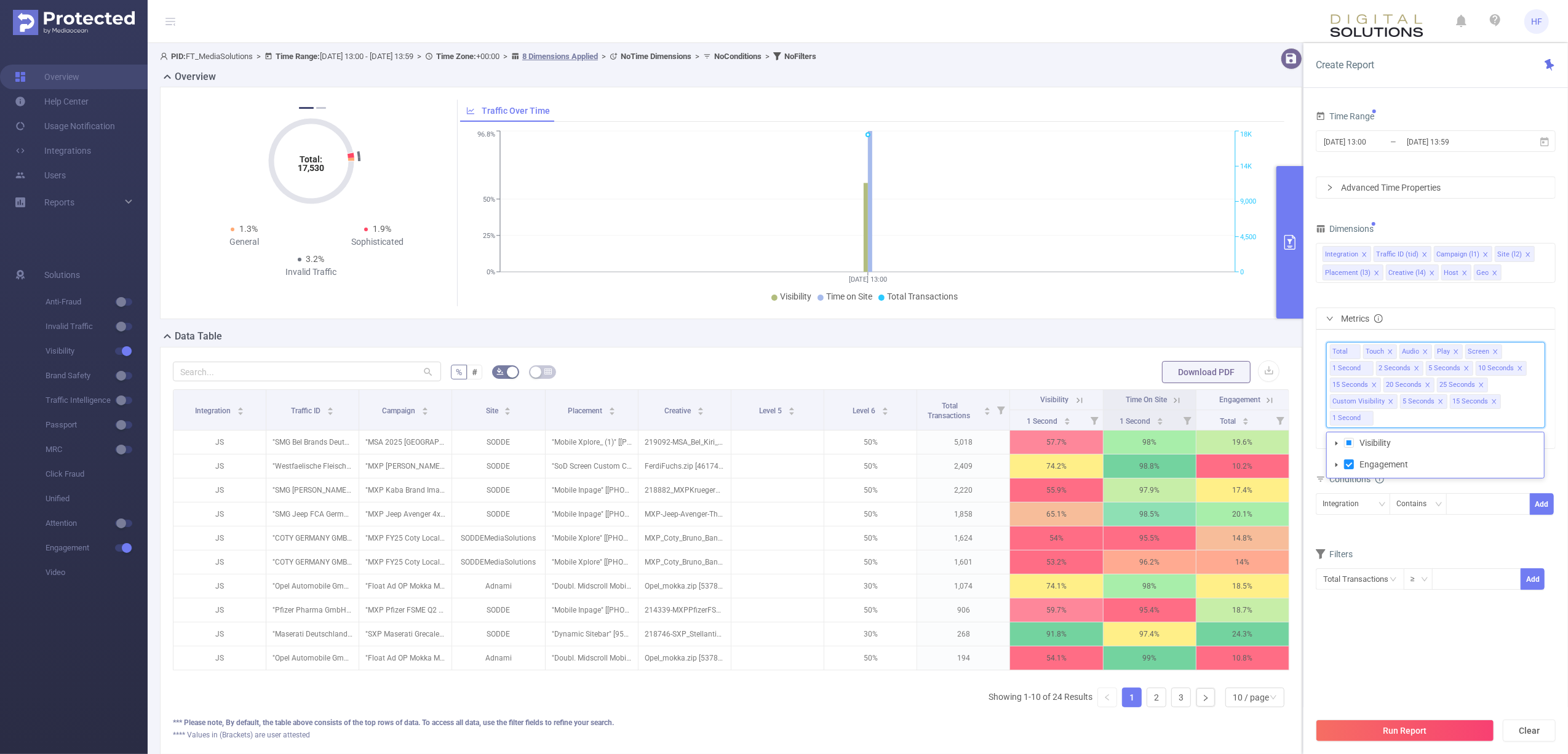 click 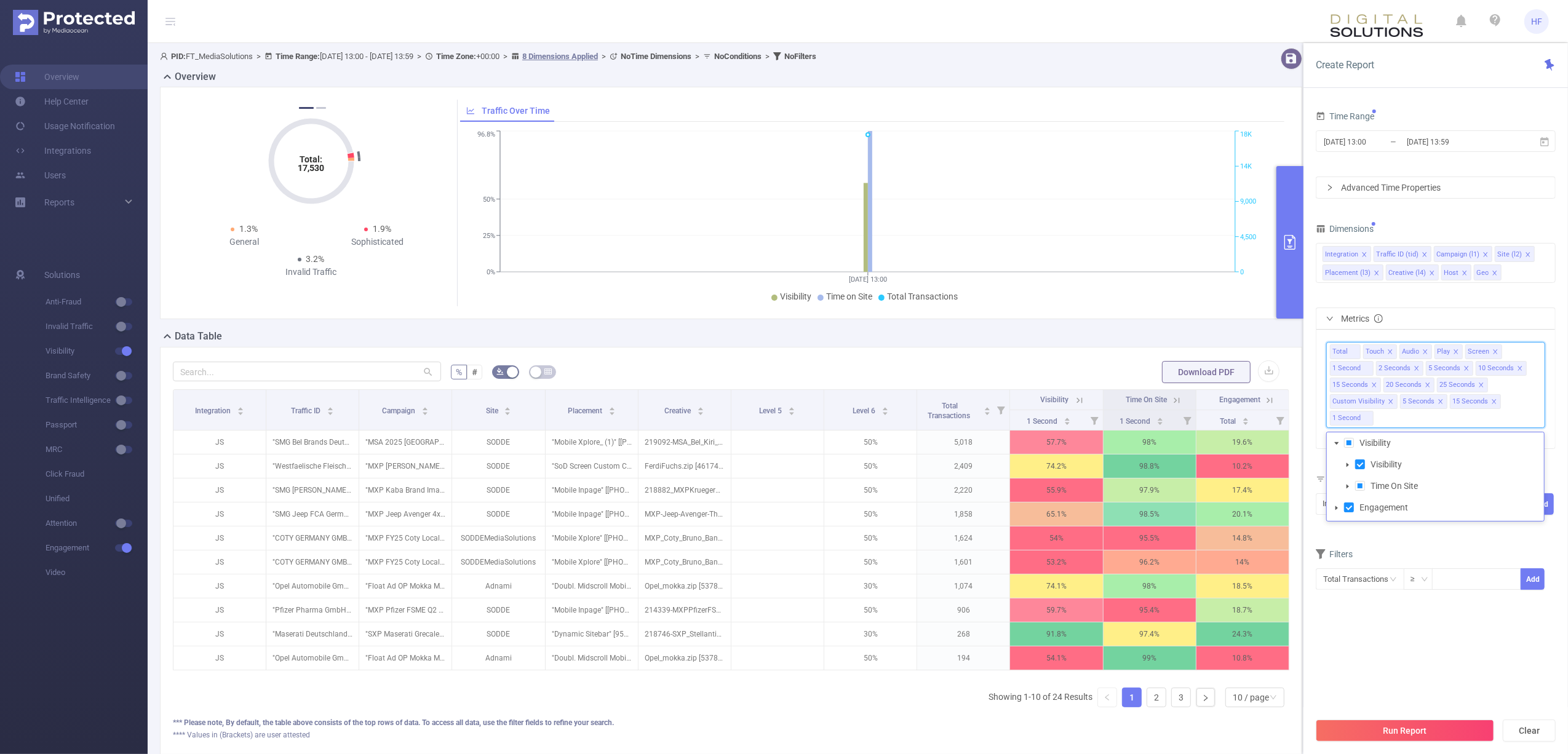 click at bounding box center (1348, 465) 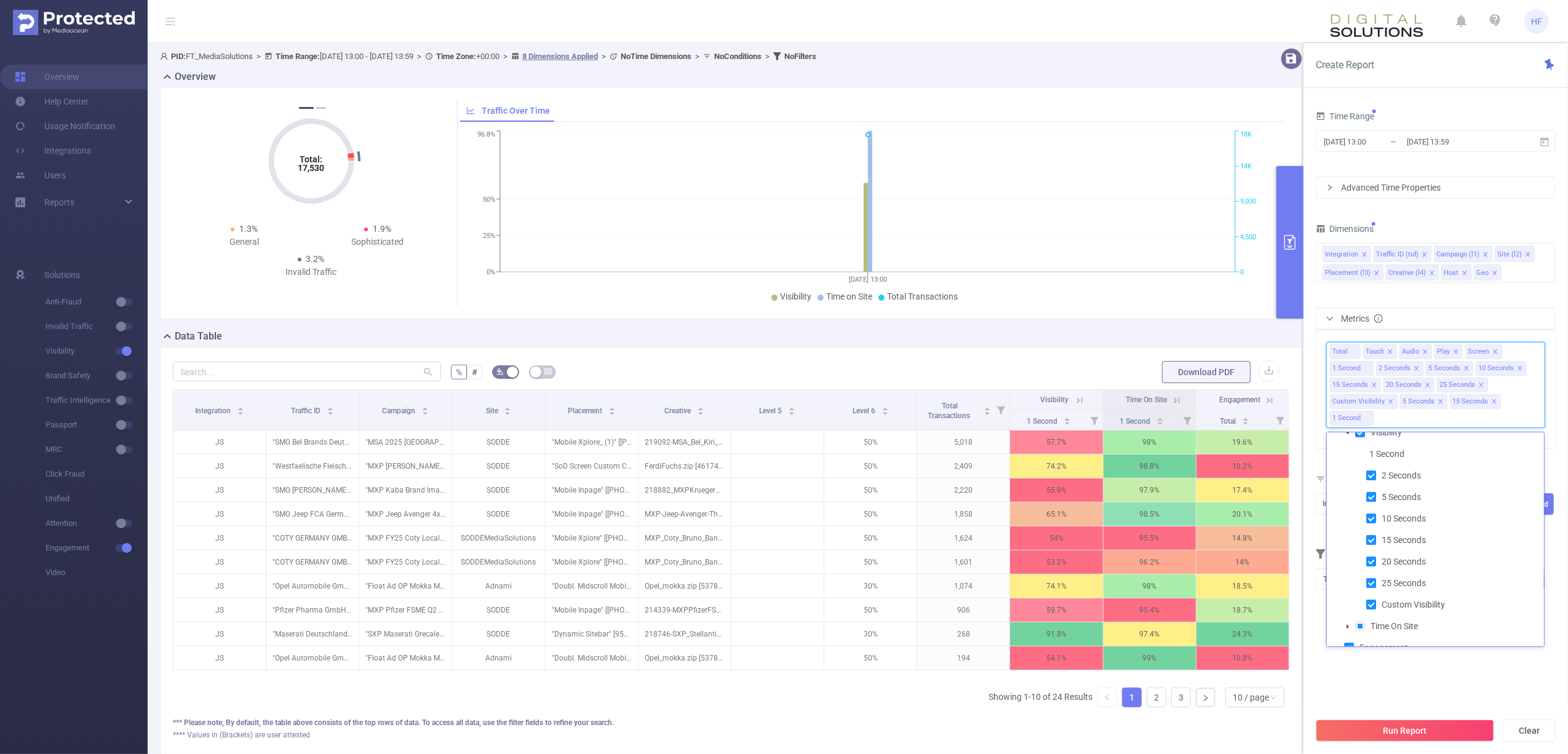 scroll, scrollTop: 47, scrollLeft: 0, axis: vertical 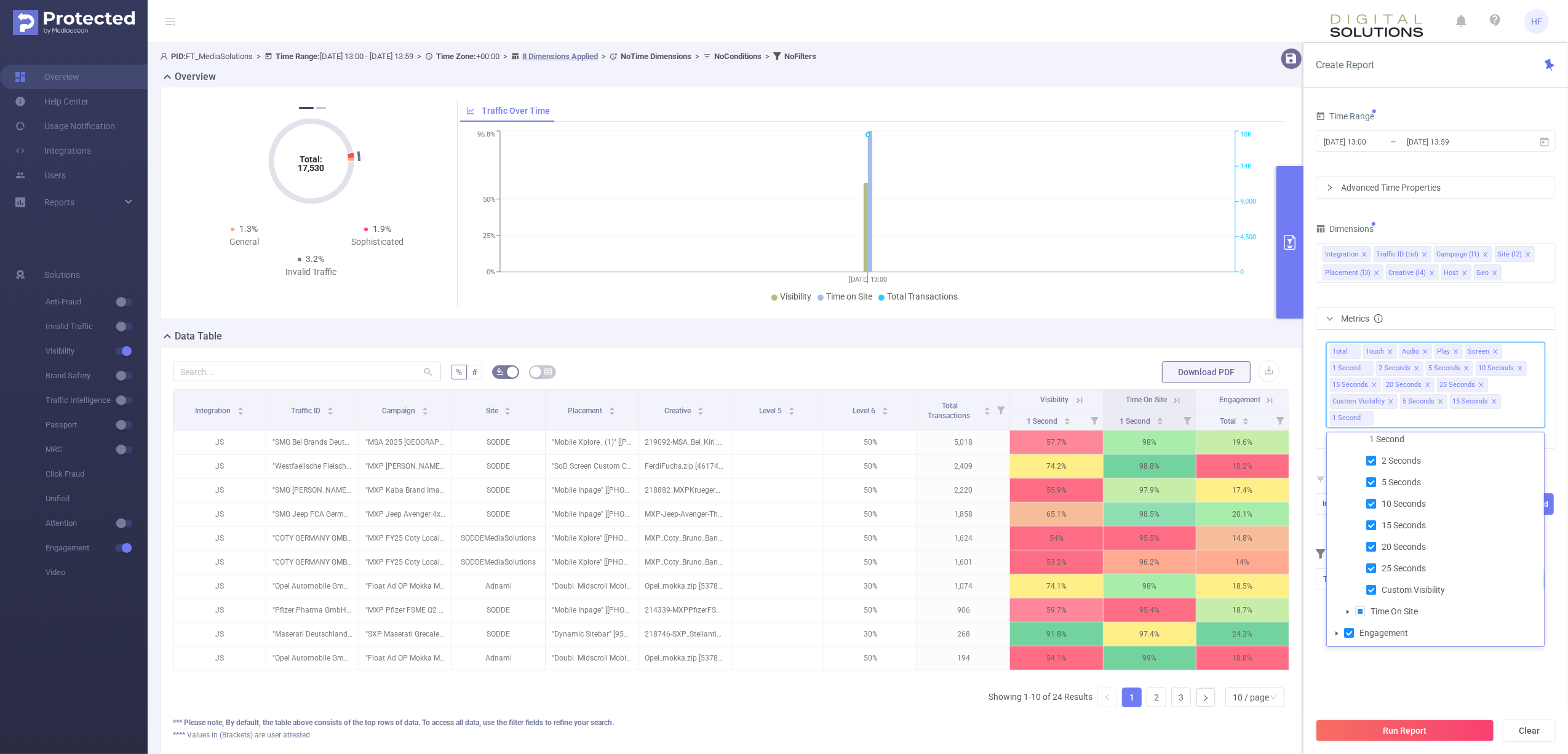 click 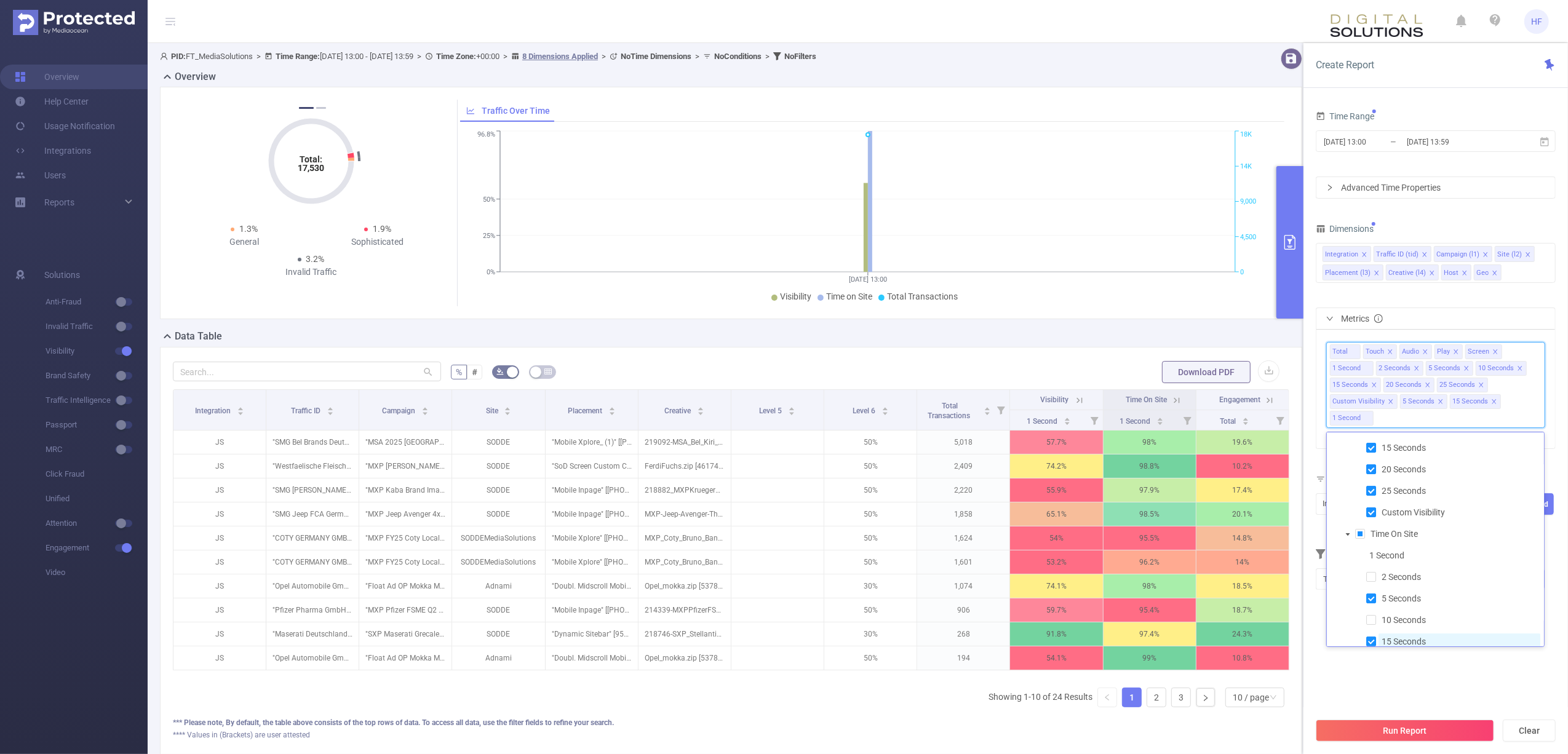 scroll, scrollTop: 197, scrollLeft: 0, axis: vertical 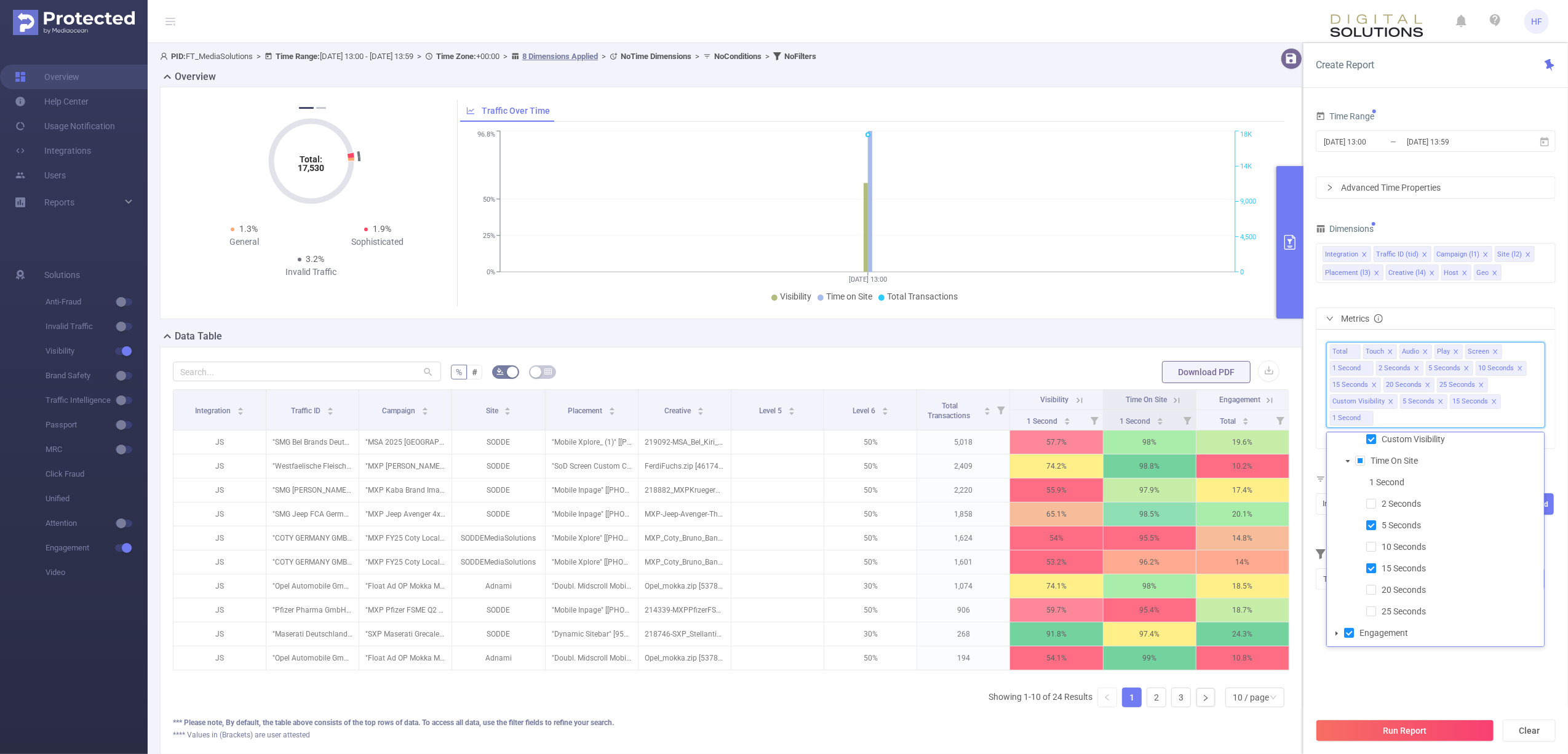 click at bounding box center [1371, 568] 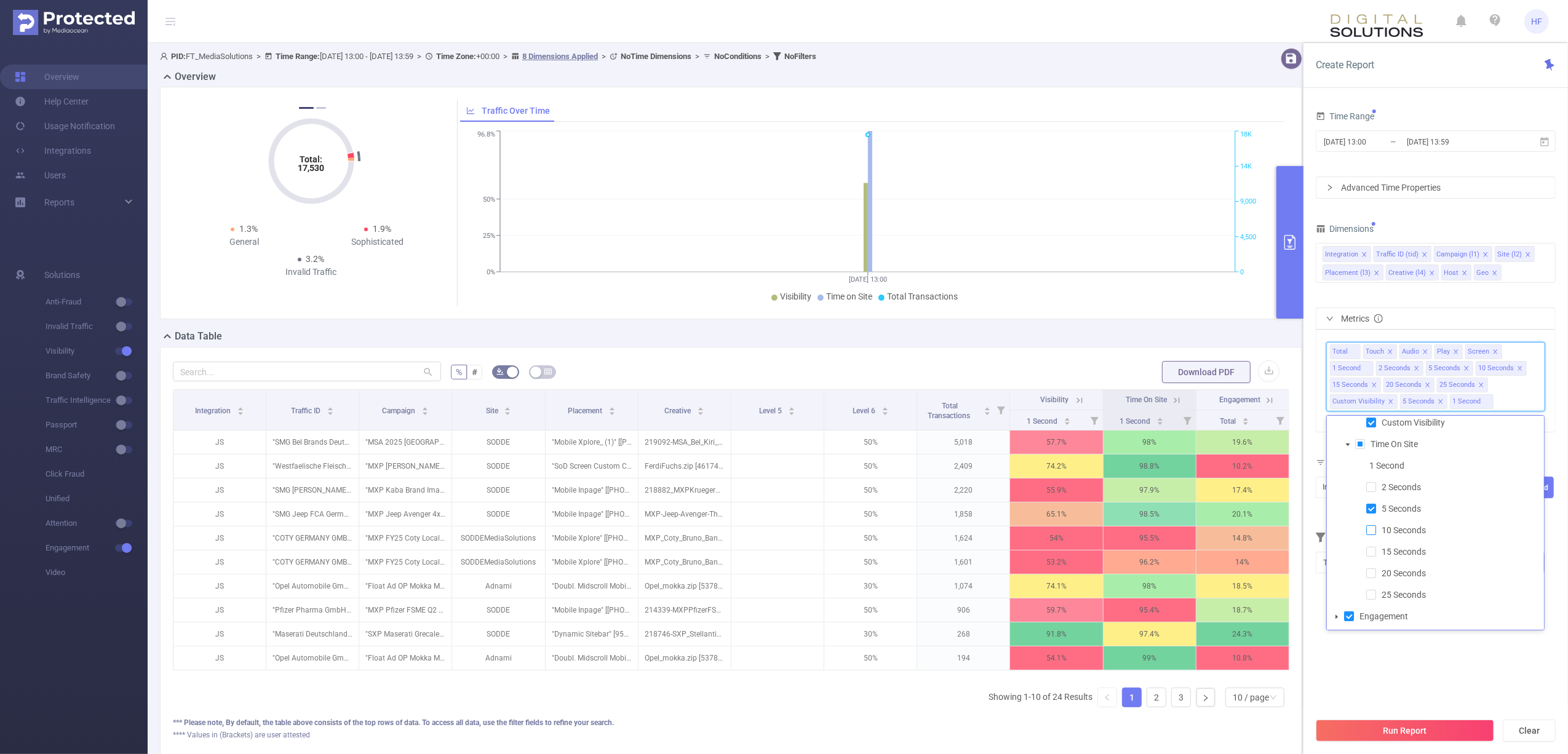 click at bounding box center (1371, 530) 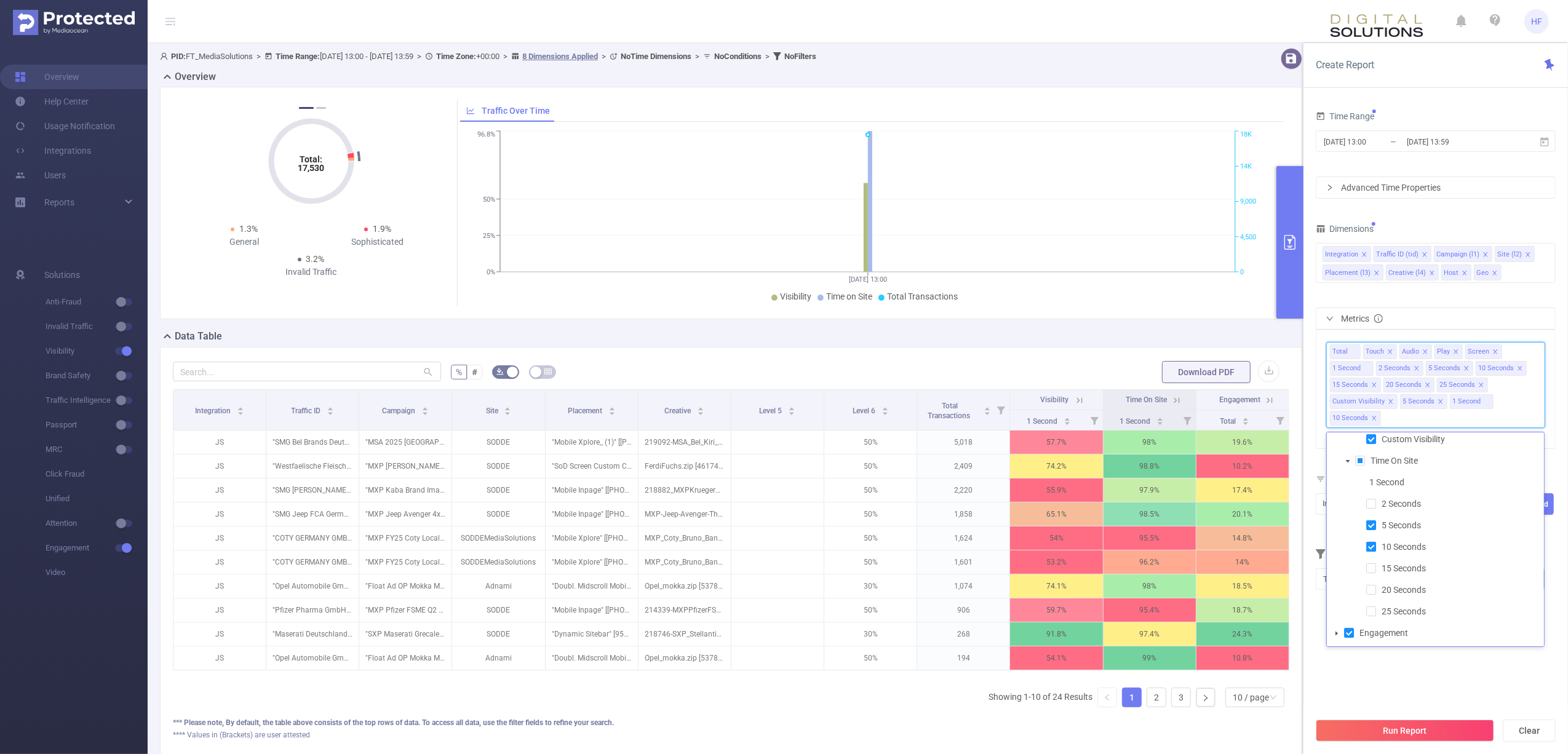 click at bounding box center [1371, 547] 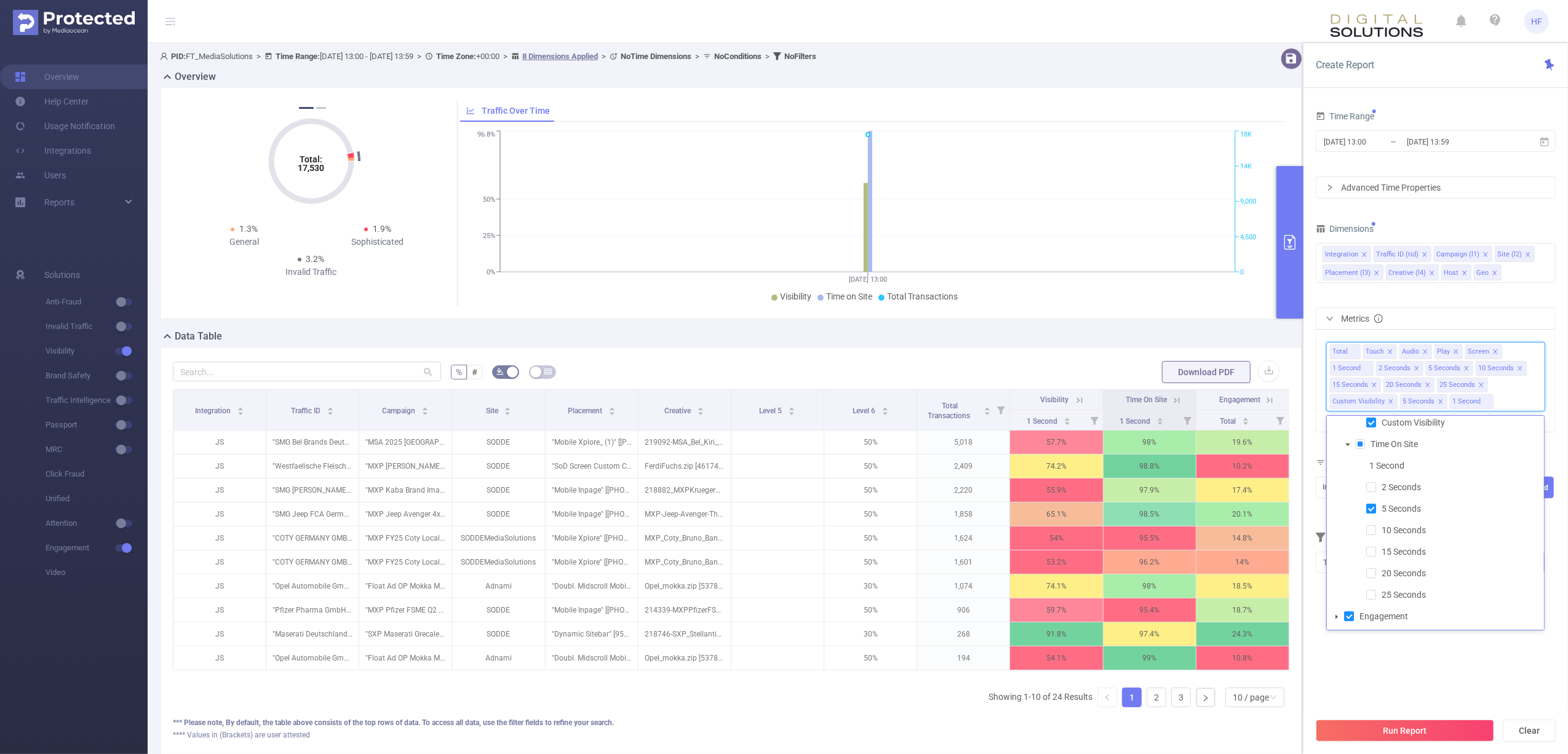 click on "10 Seconds" at bounding box center [1446, 530] 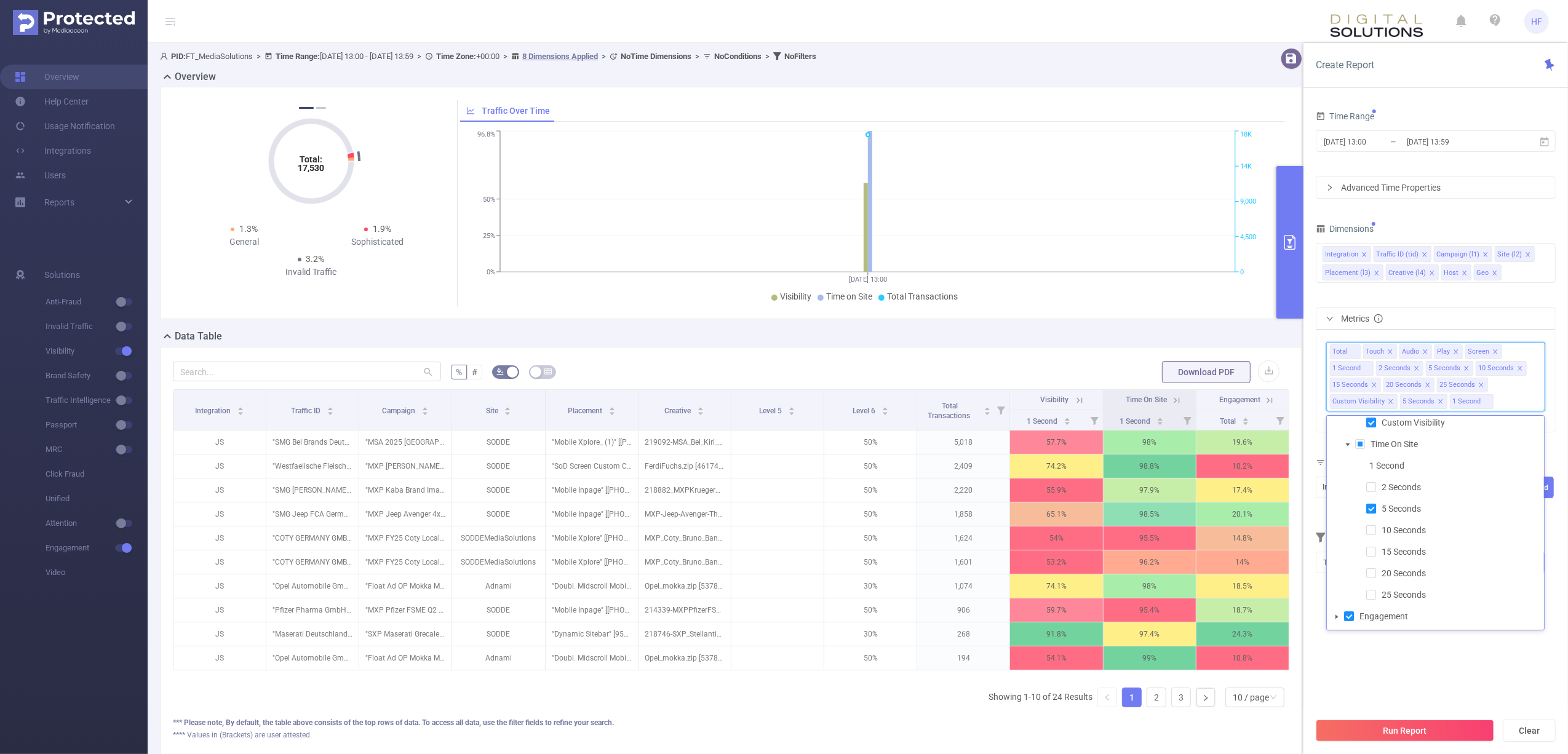 click at bounding box center (1371, 509) 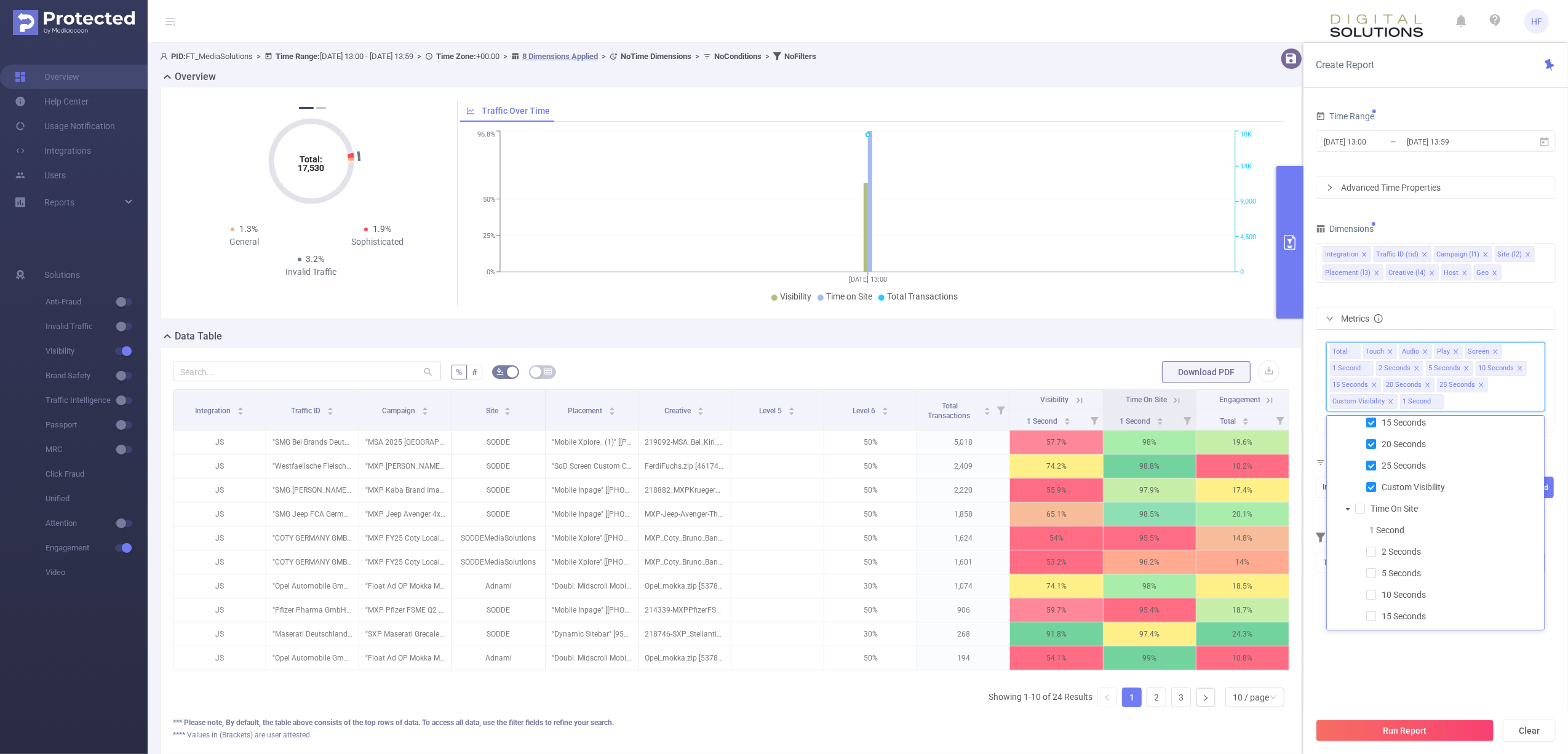 scroll, scrollTop: 33, scrollLeft: 0, axis: vertical 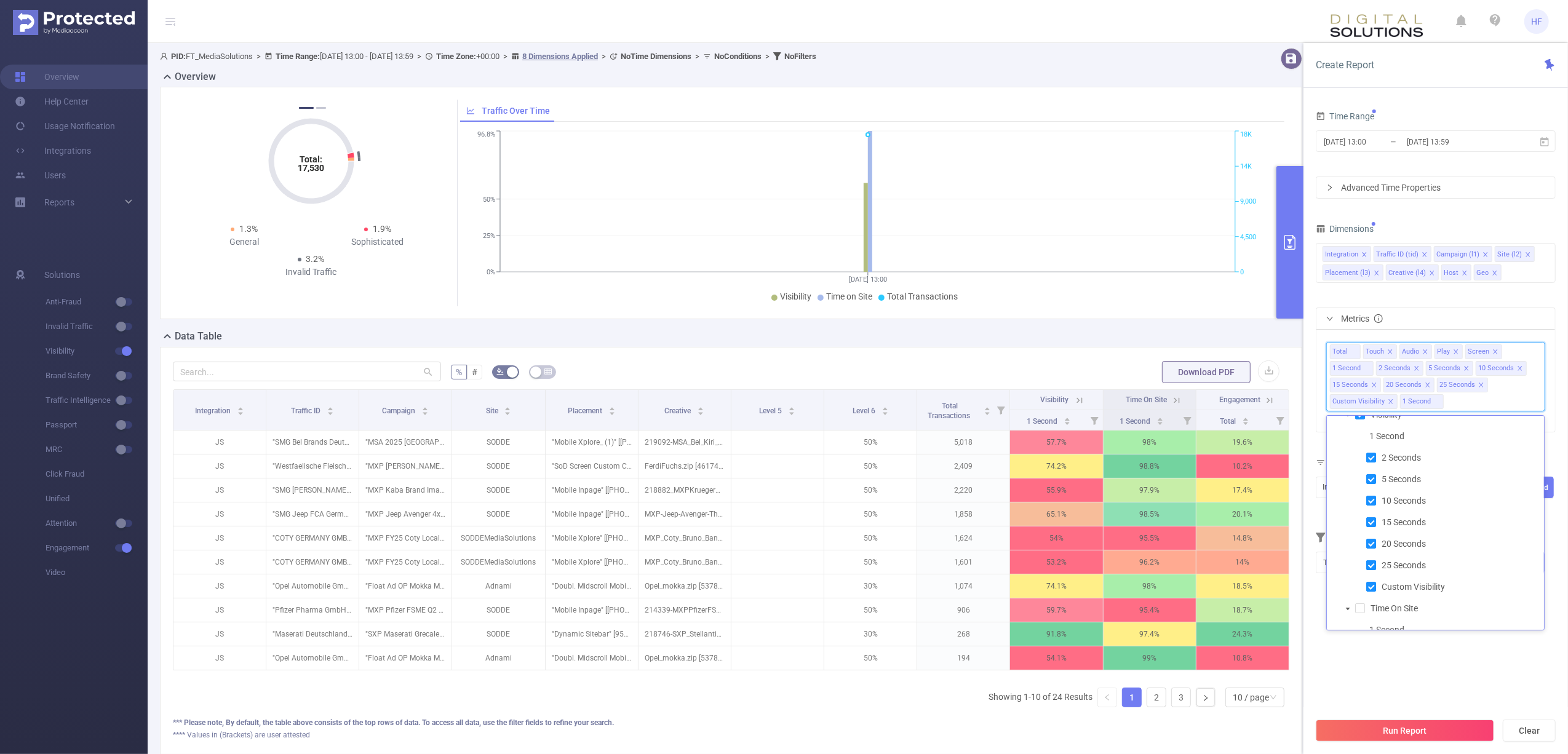 click at bounding box center [1371, 565] 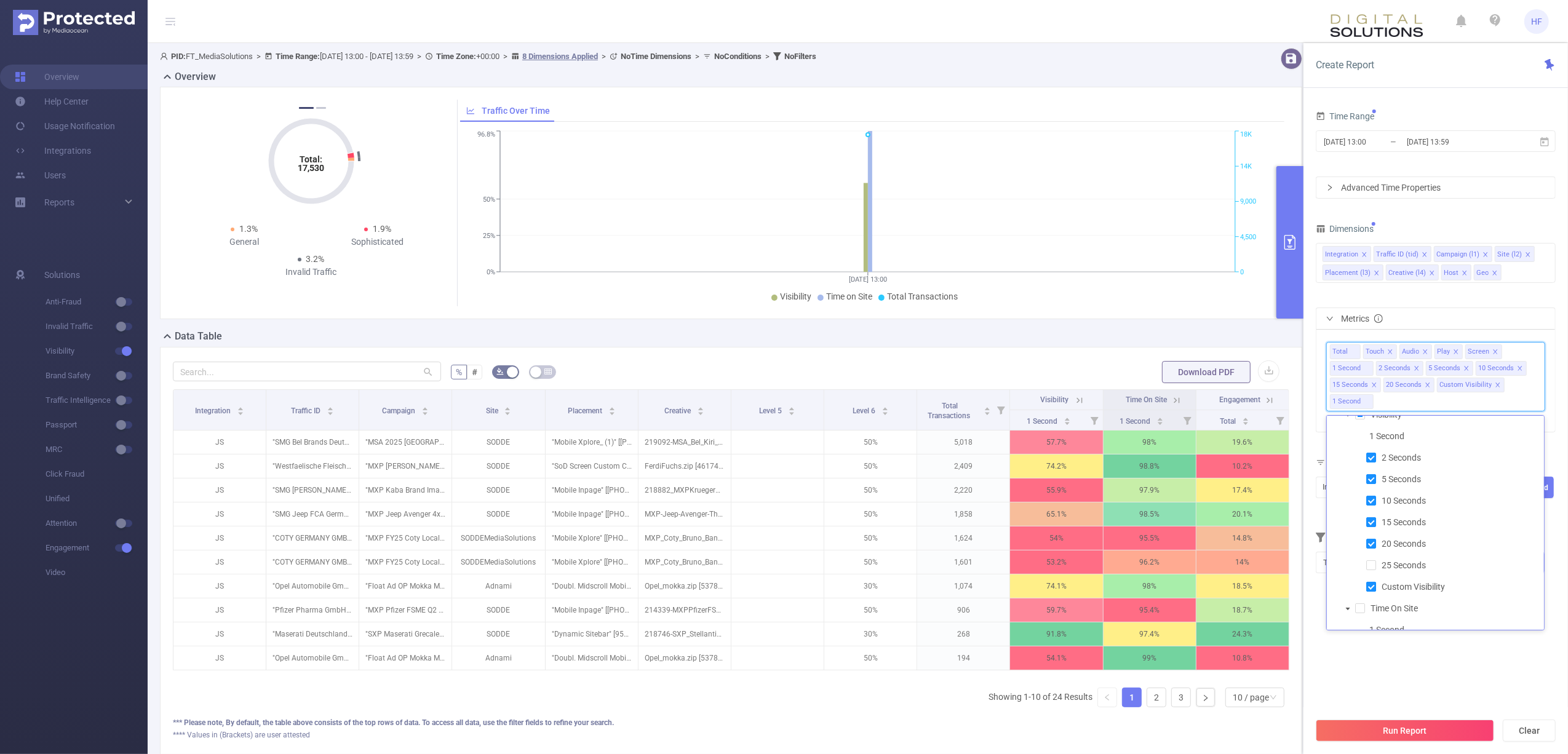 click on "Custom Visibility" at bounding box center (1446, 587) 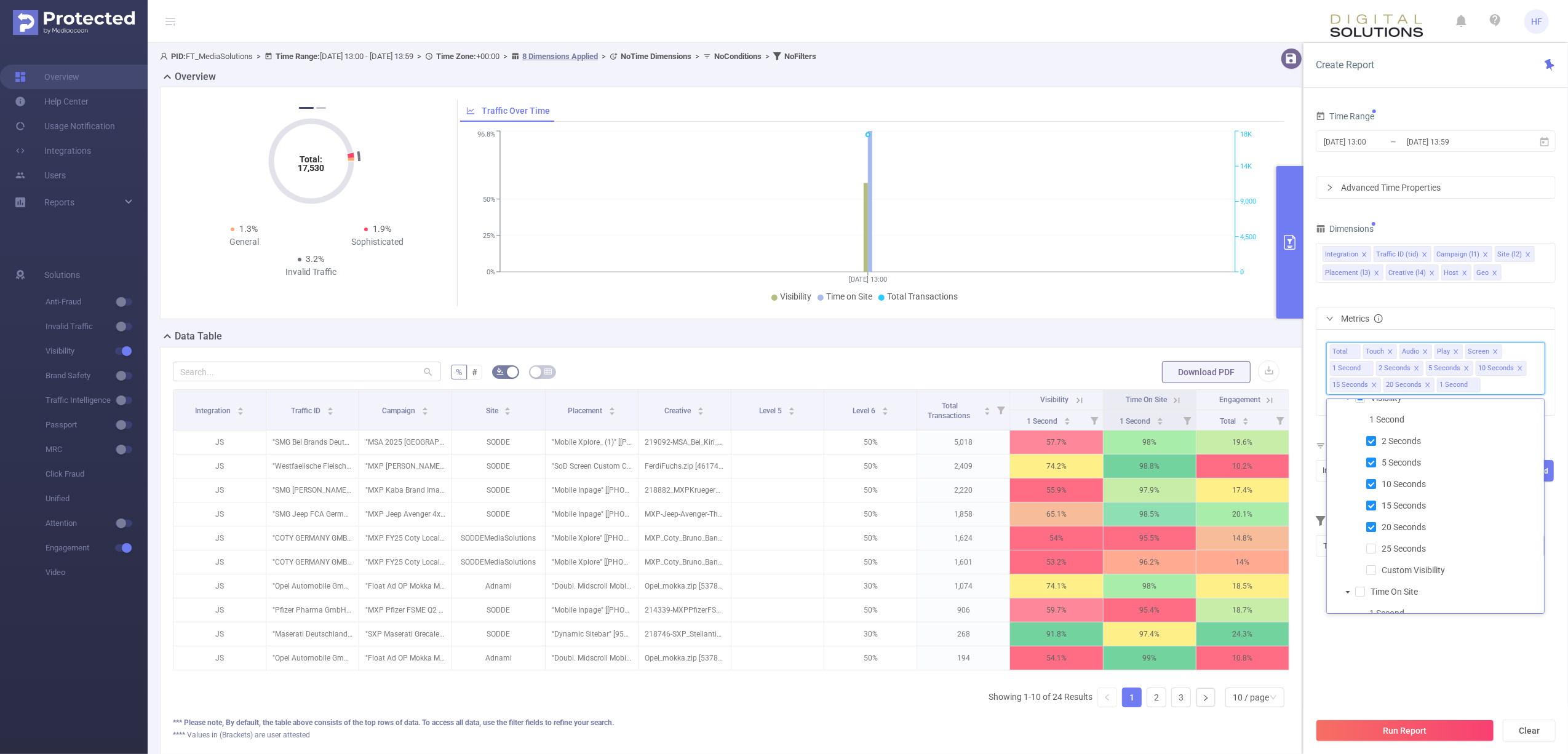 click at bounding box center (1371, 527) 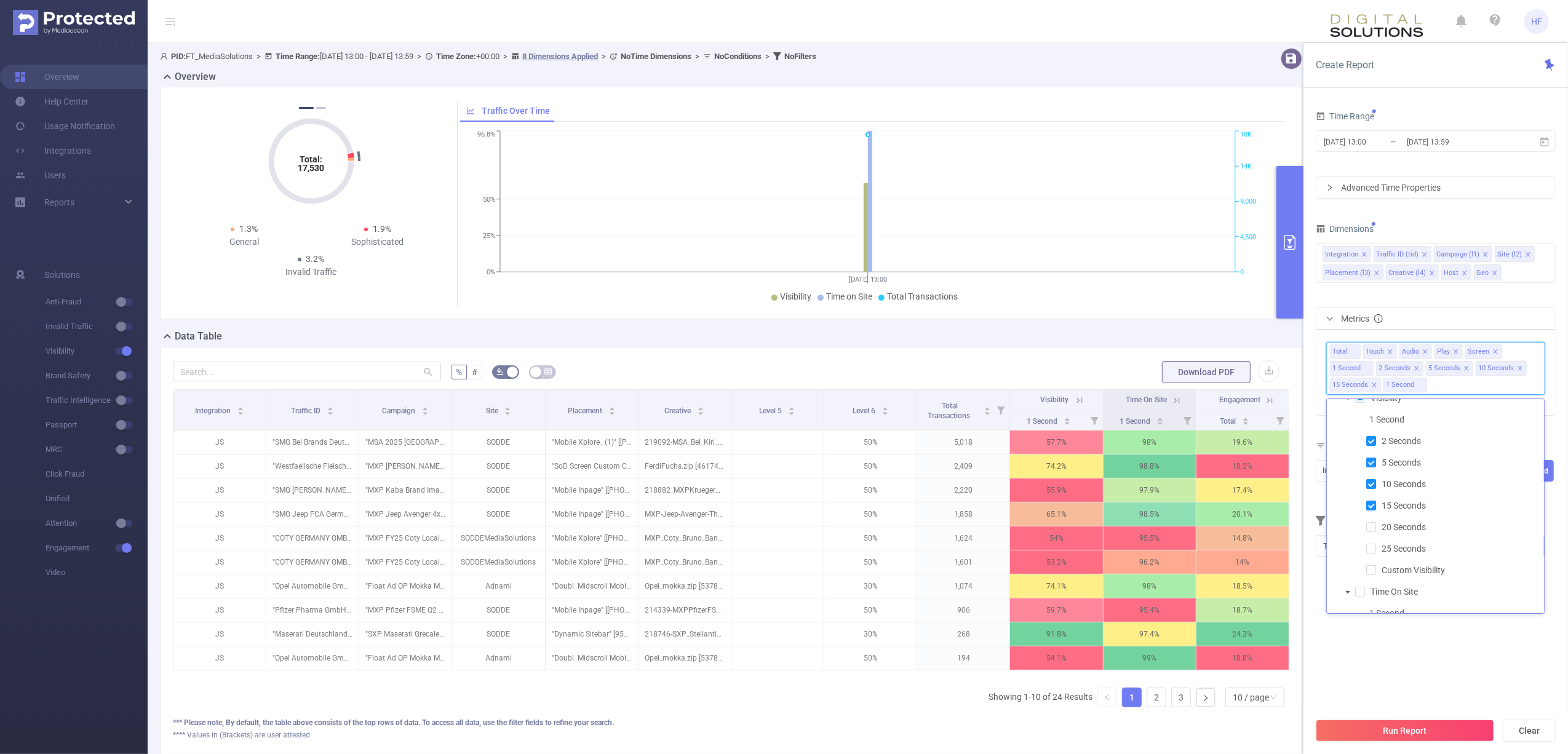 click on "15 Seconds" at bounding box center [1446, 506] 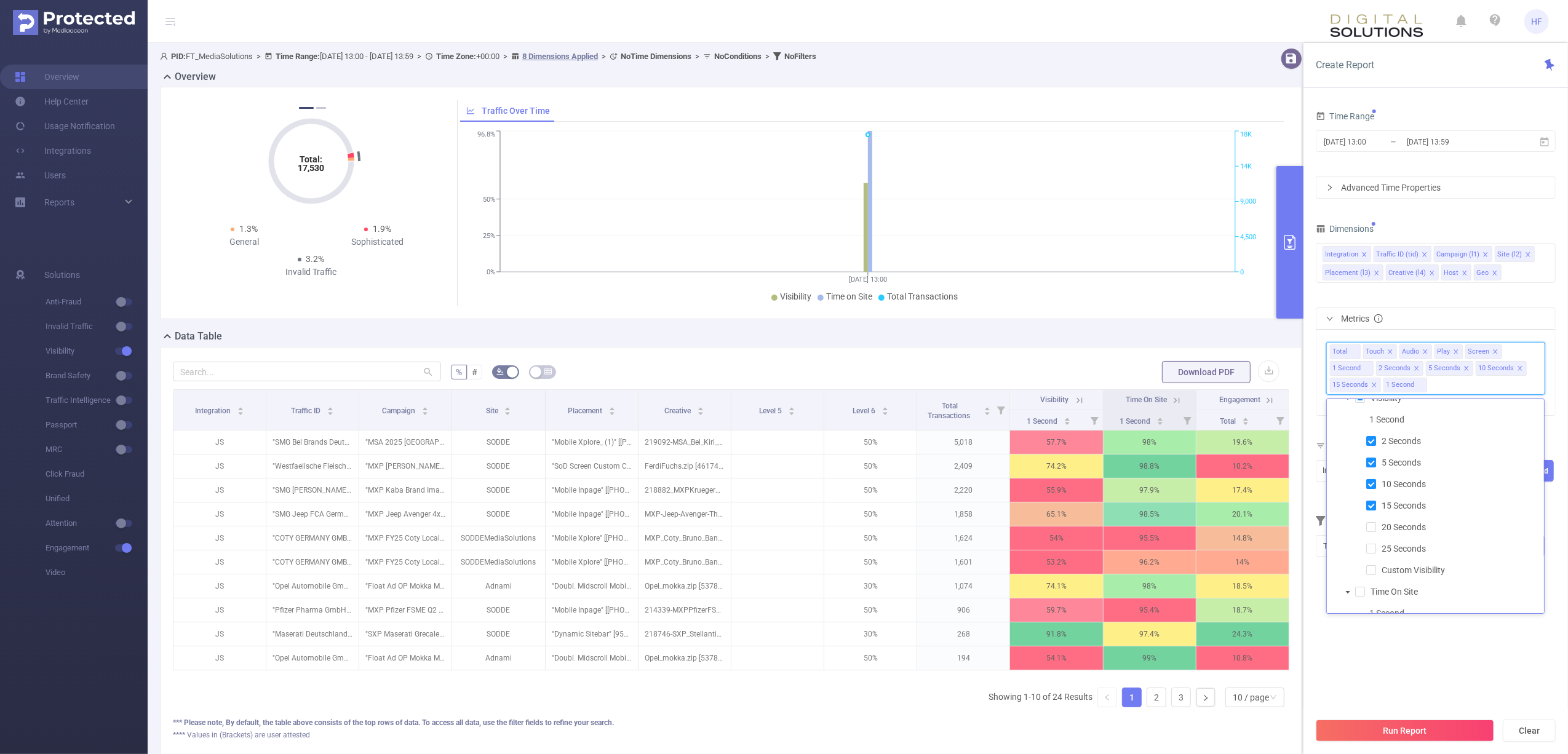 click at bounding box center (1371, 484) 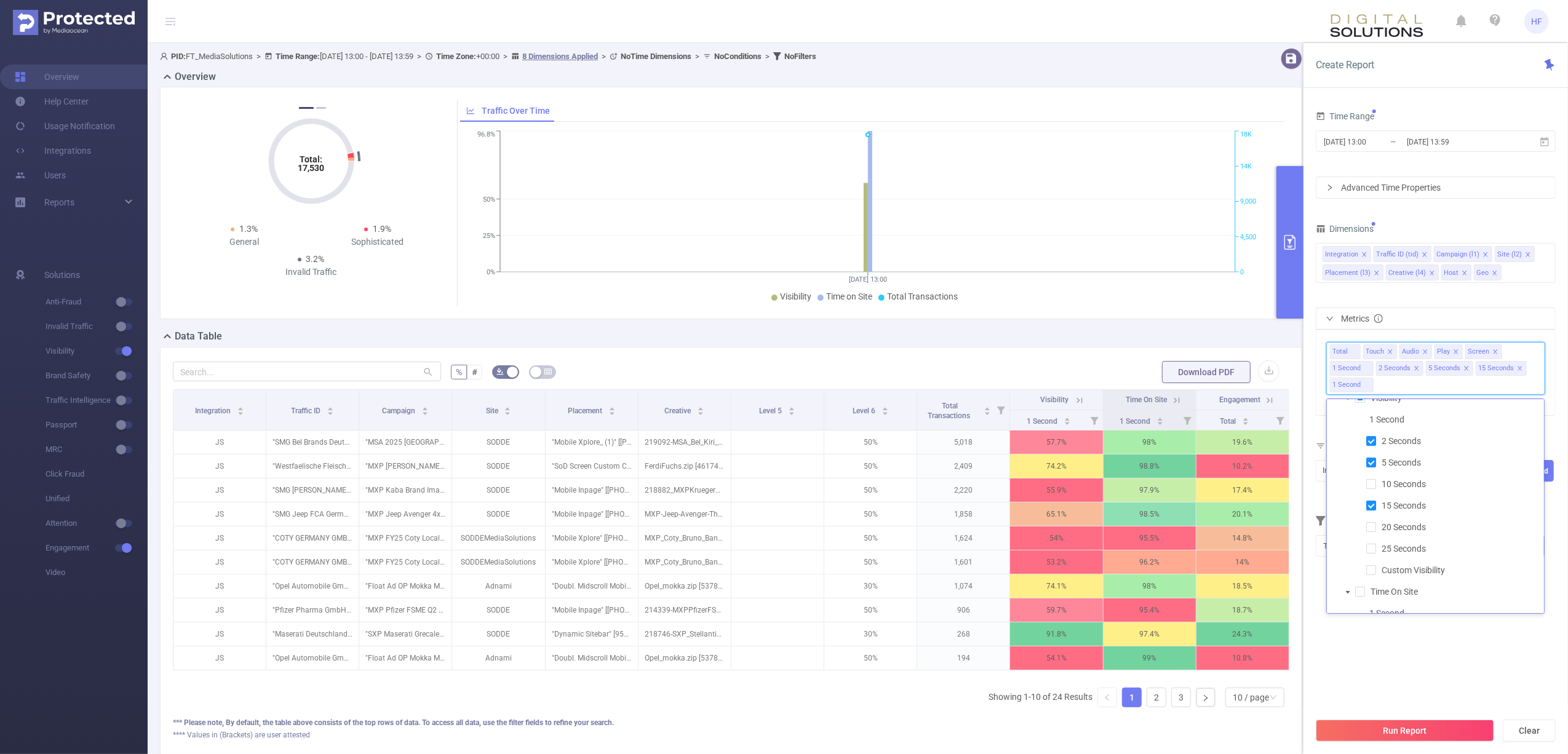 click on "15 Seconds" at bounding box center (1446, 506) 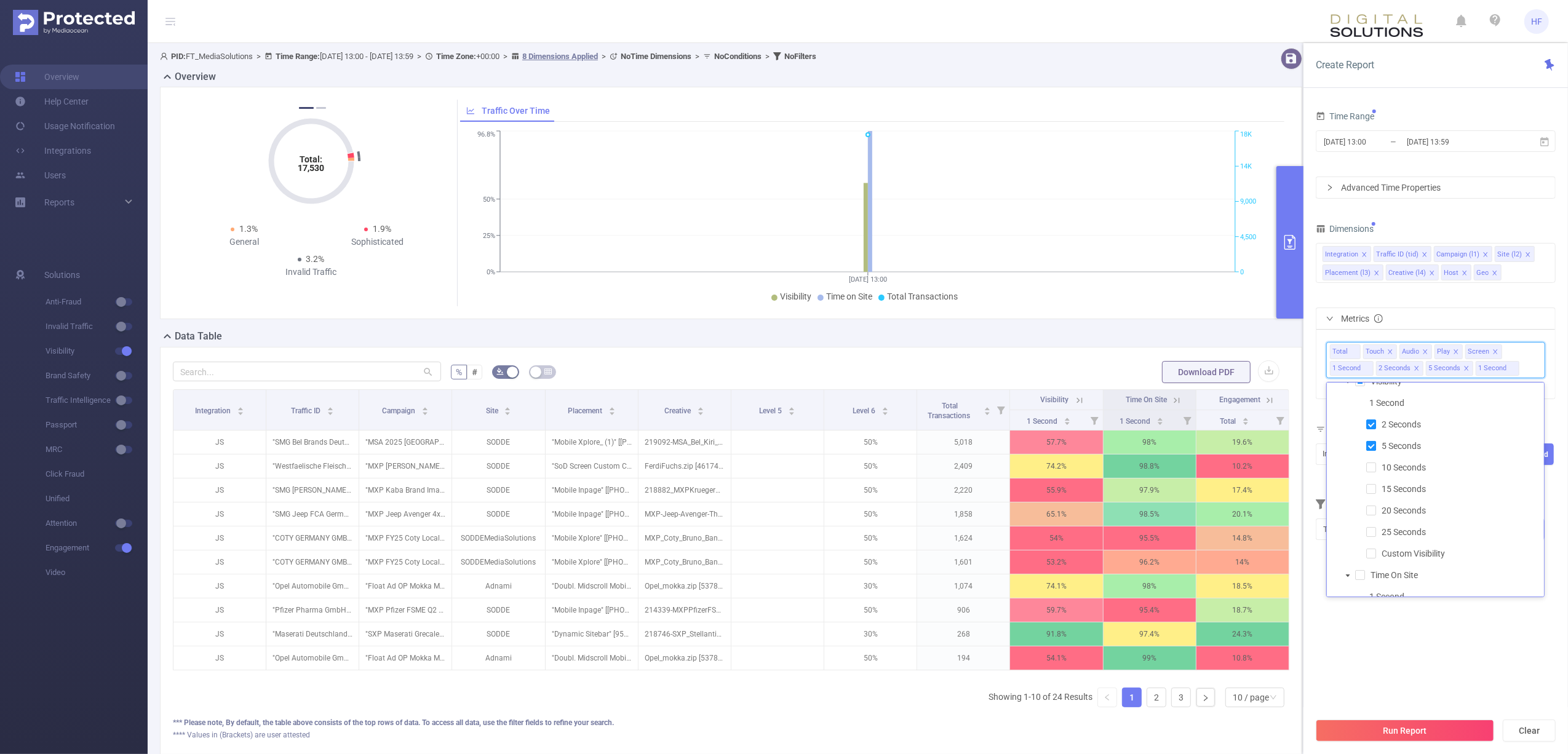 click at bounding box center [1371, 446] 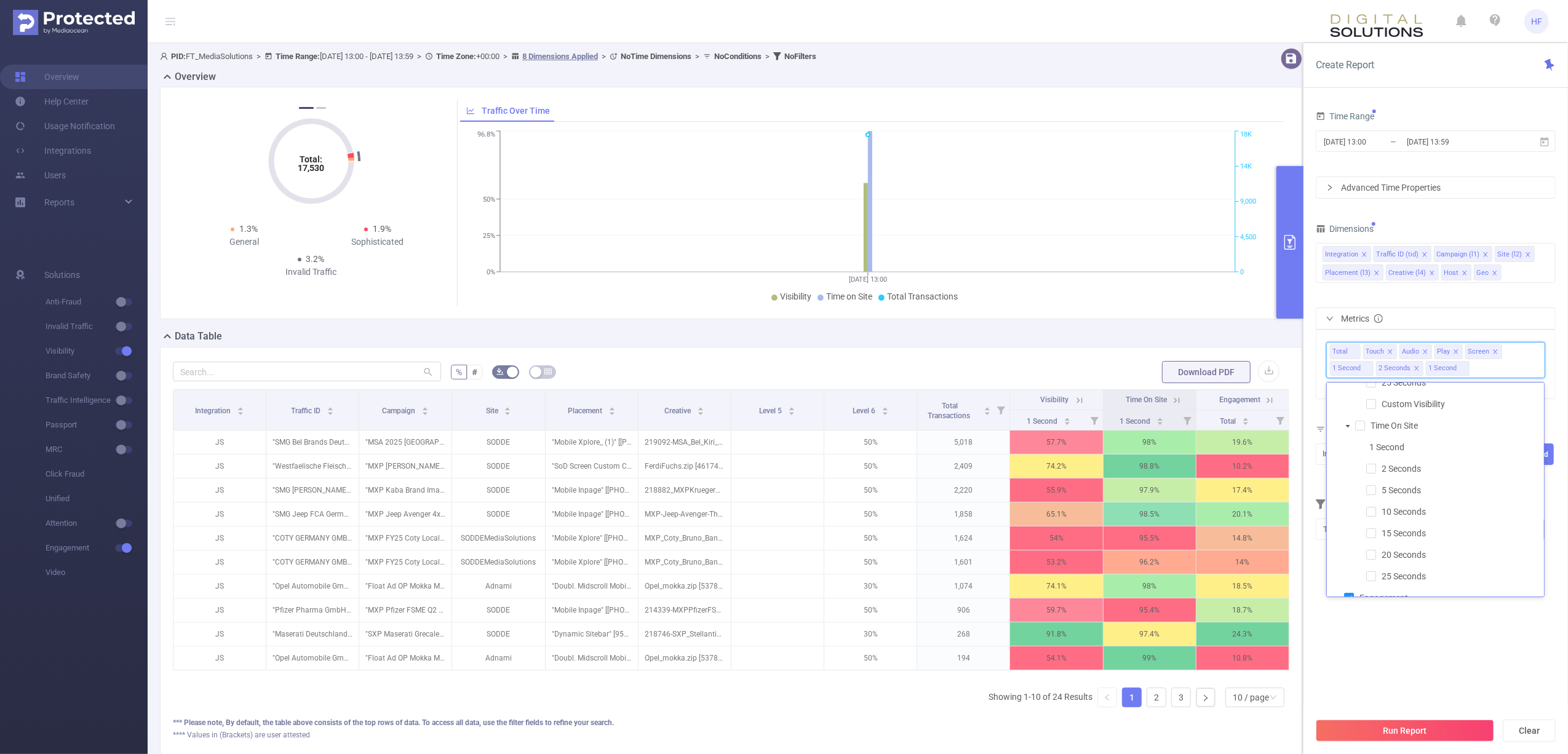 scroll, scrollTop: 197, scrollLeft: 0, axis: vertical 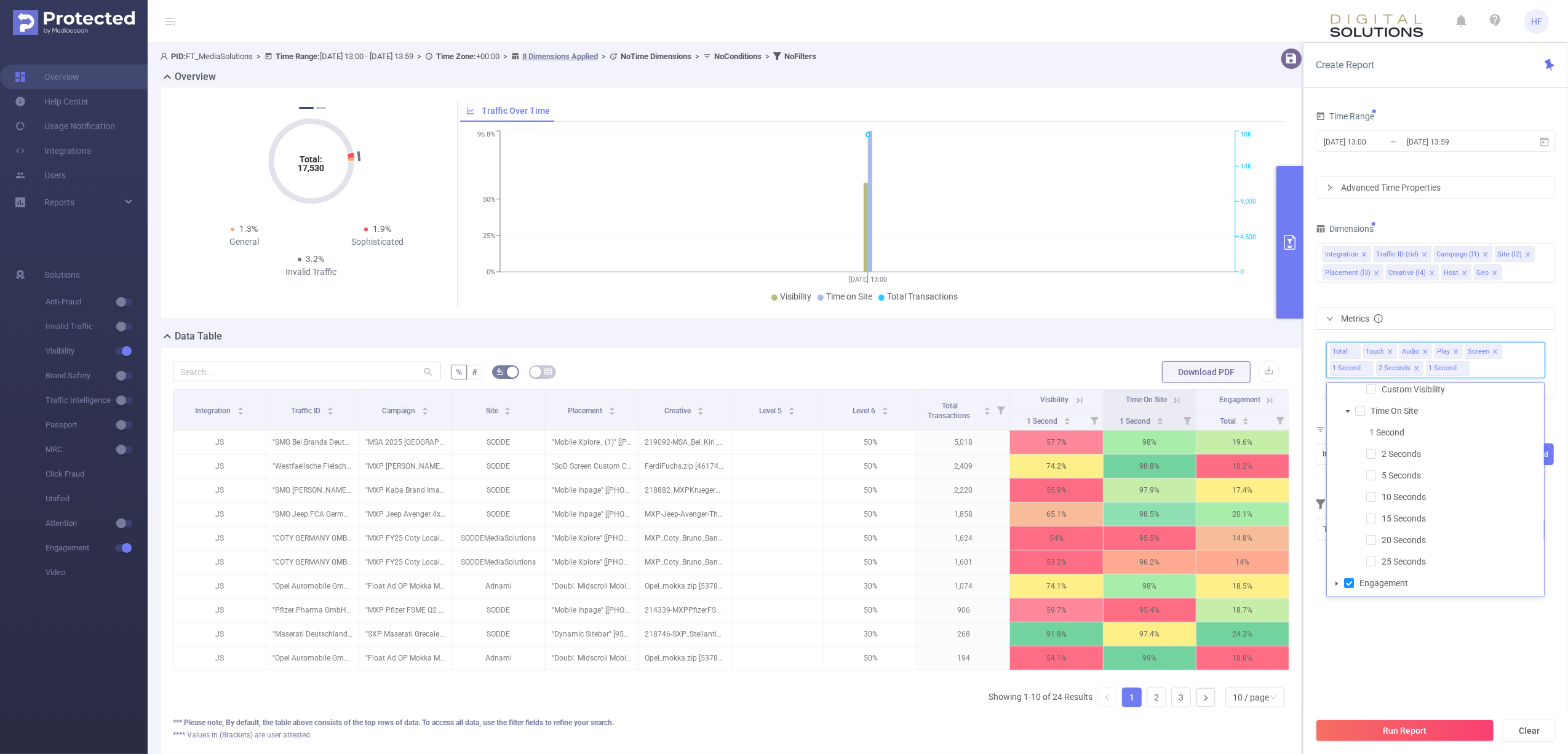 click 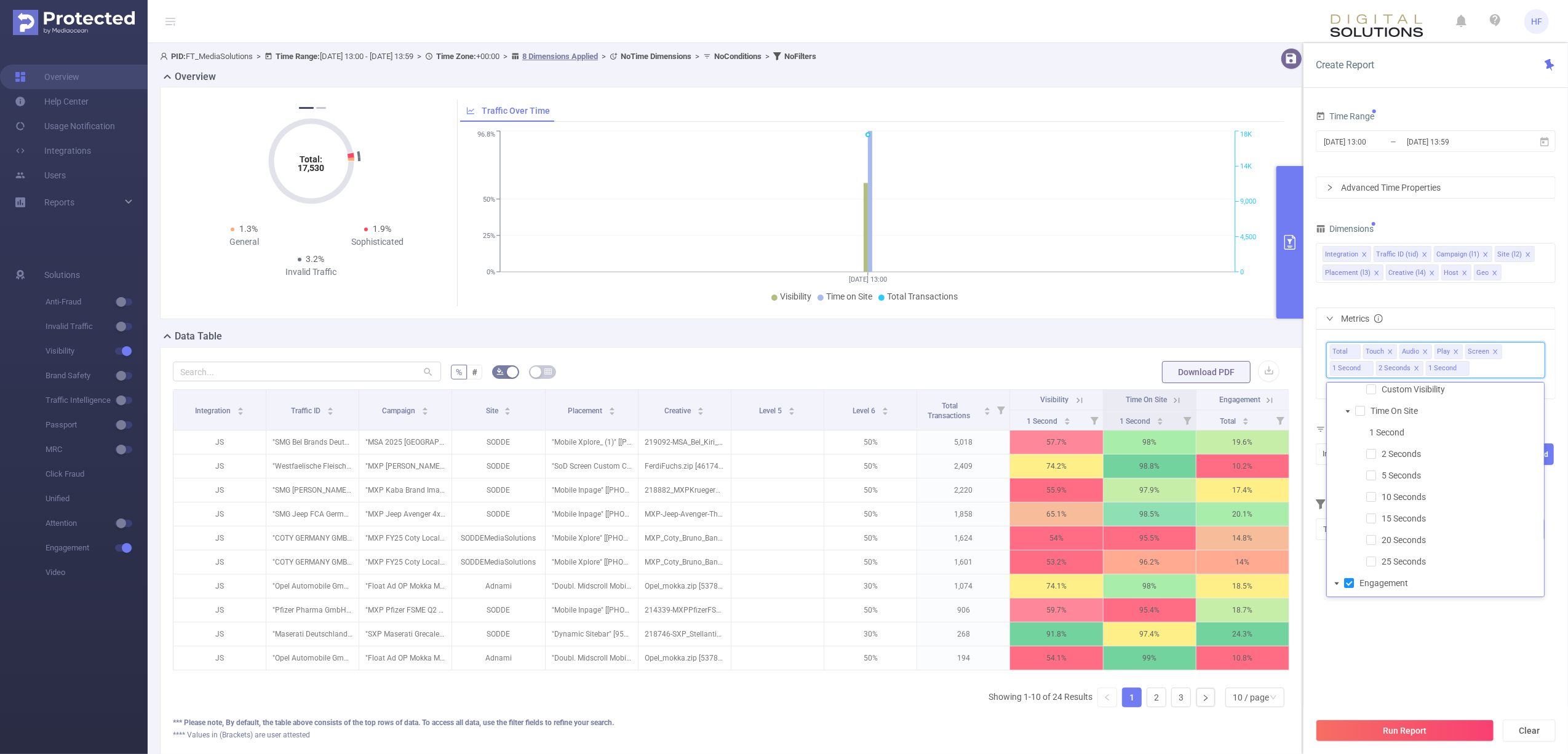 scroll, scrollTop: 219, scrollLeft: 0, axis: vertical 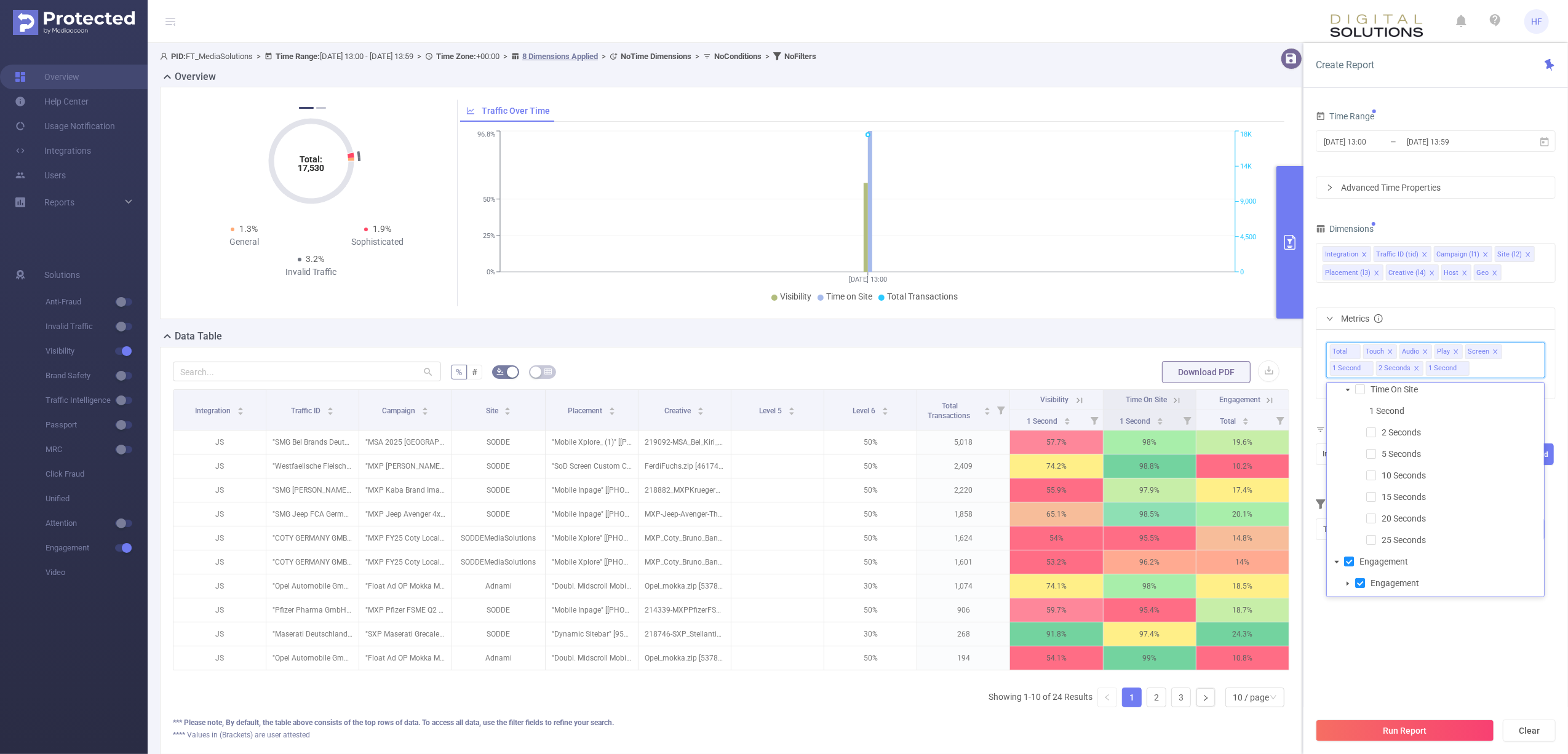 click 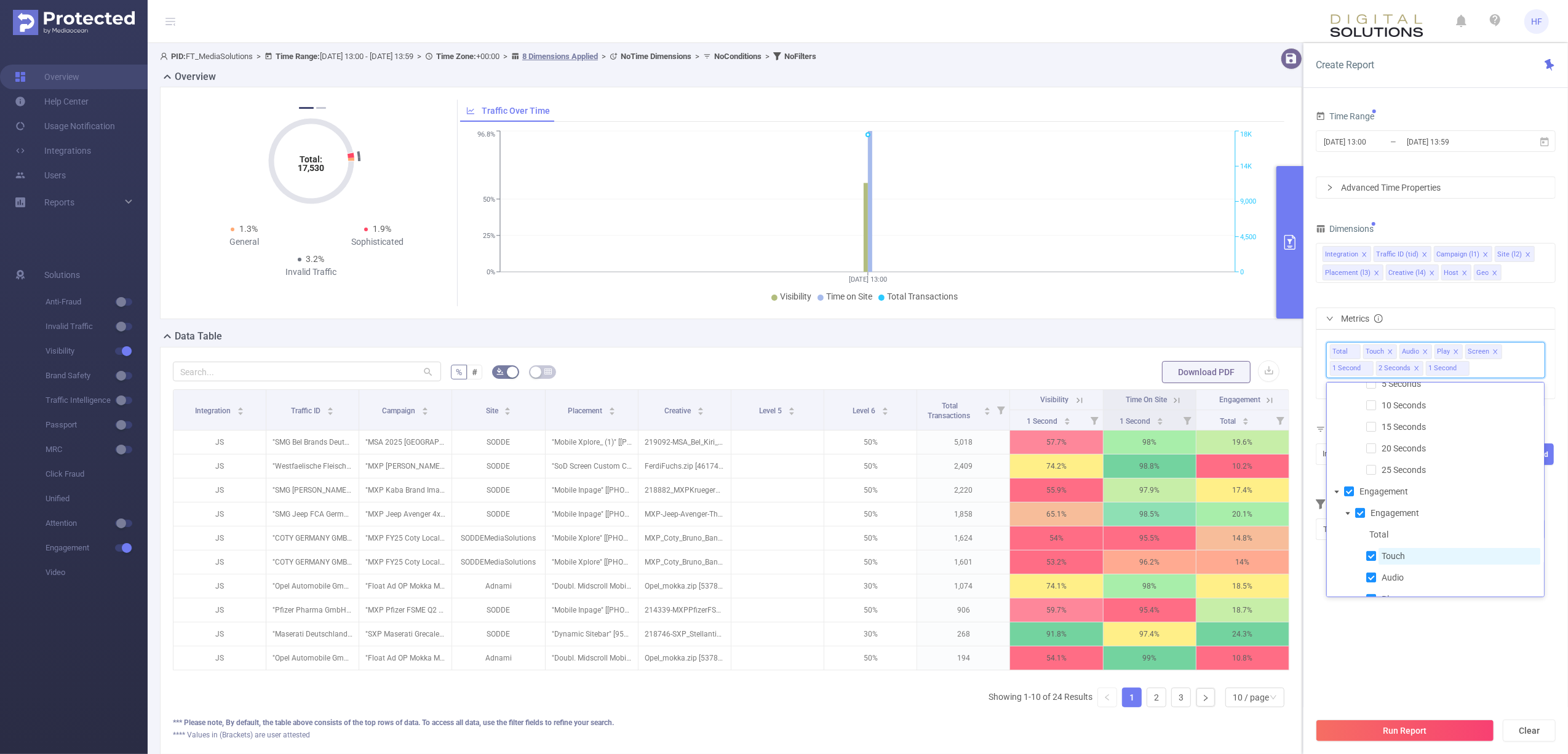 scroll, scrollTop: 326, scrollLeft: 0, axis: vertical 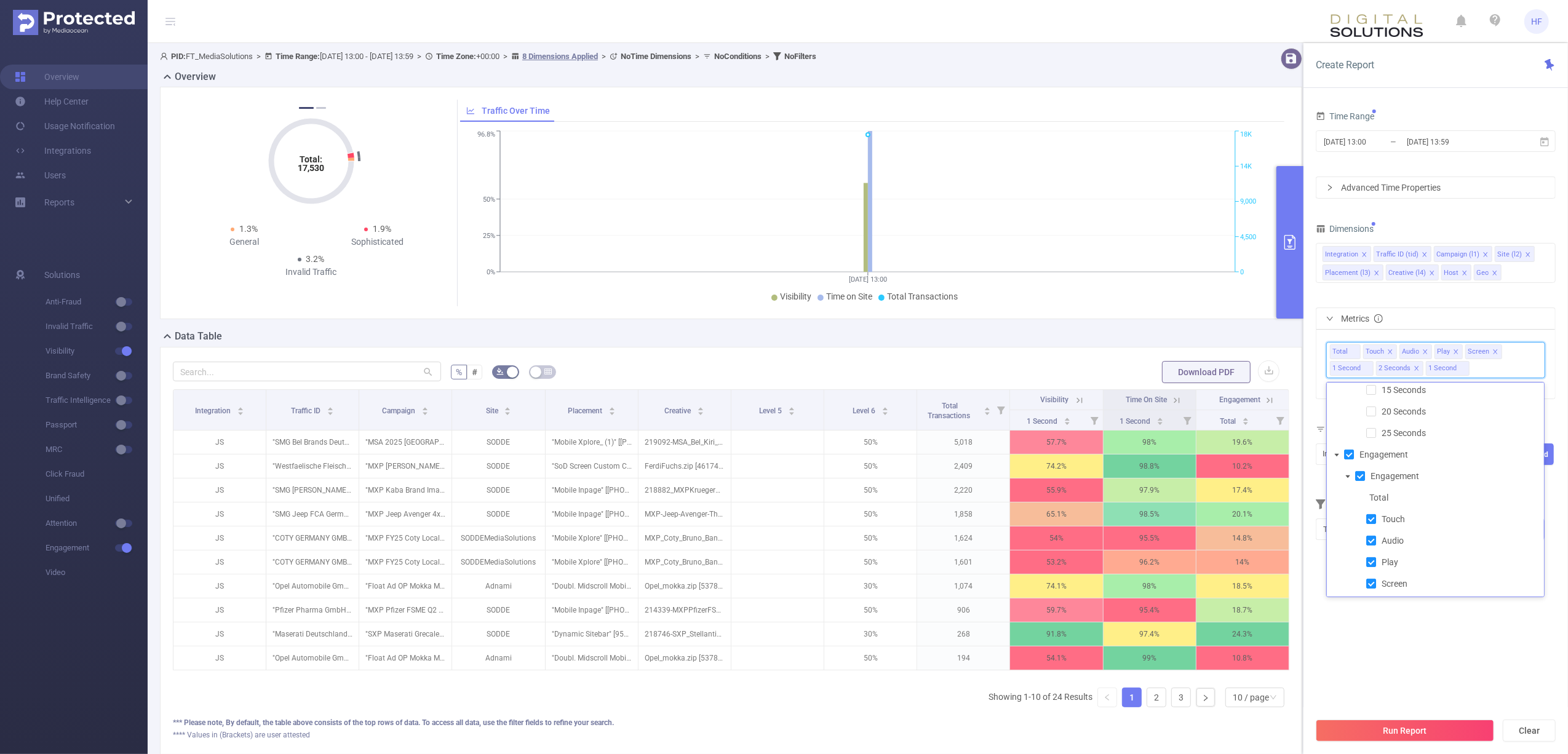 click on "Time Range [DATE] 13:00   _   [DATE] 13:59 Advanced Time Properties    Dimensions Integration Traffic ID (tid) Campaign (l1) Site (l2) Placement (l3) Creative (l4) Host Geo   Metrics Total Touch Audio Play Screen 1 Second 2 Seconds 1 Second      Conditions  Integration Contains   Add    Filters Total Transactions ≥ Add" at bounding box center (1436, 409) 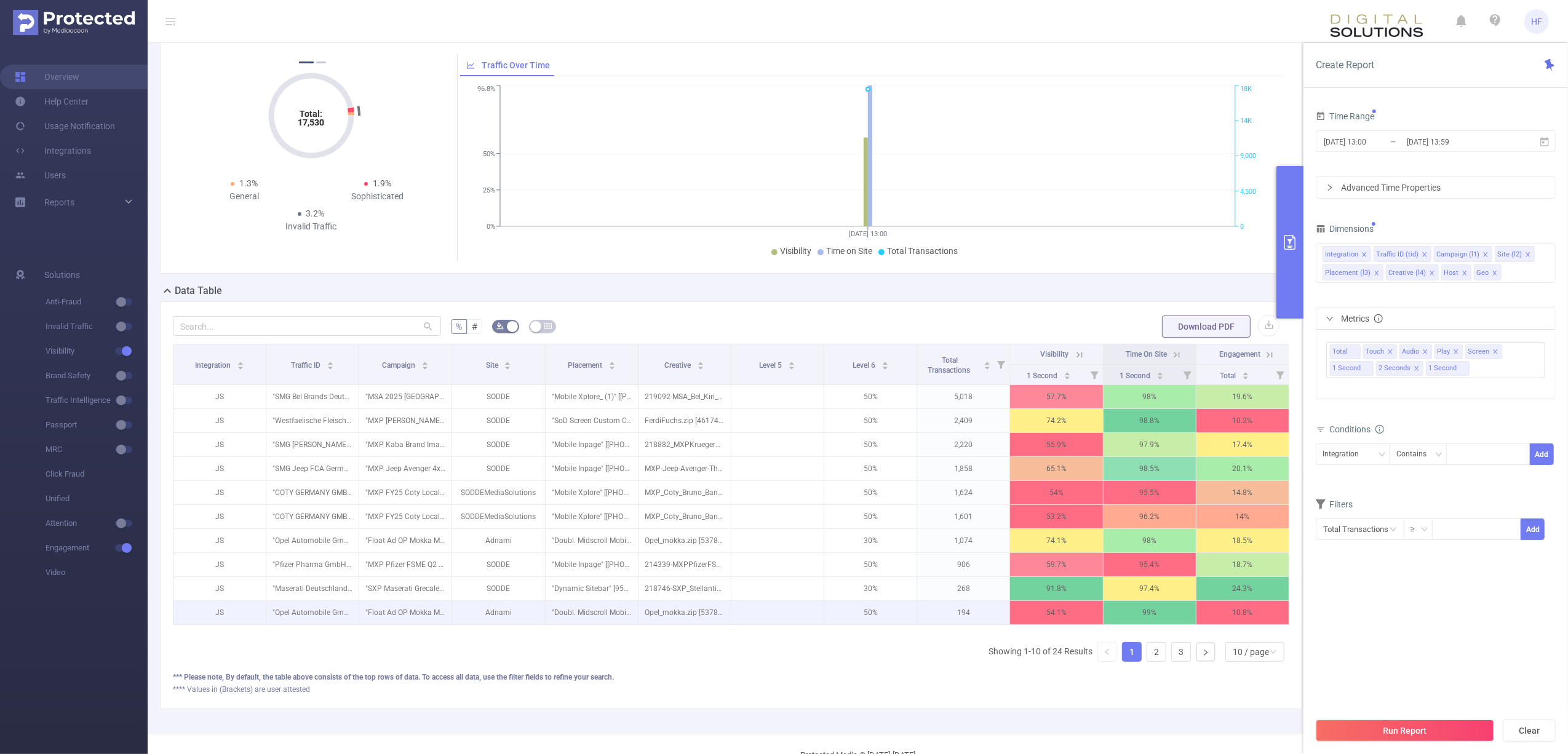 scroll, scrollTop: 93, scrollLeft: 0, axis: vertical 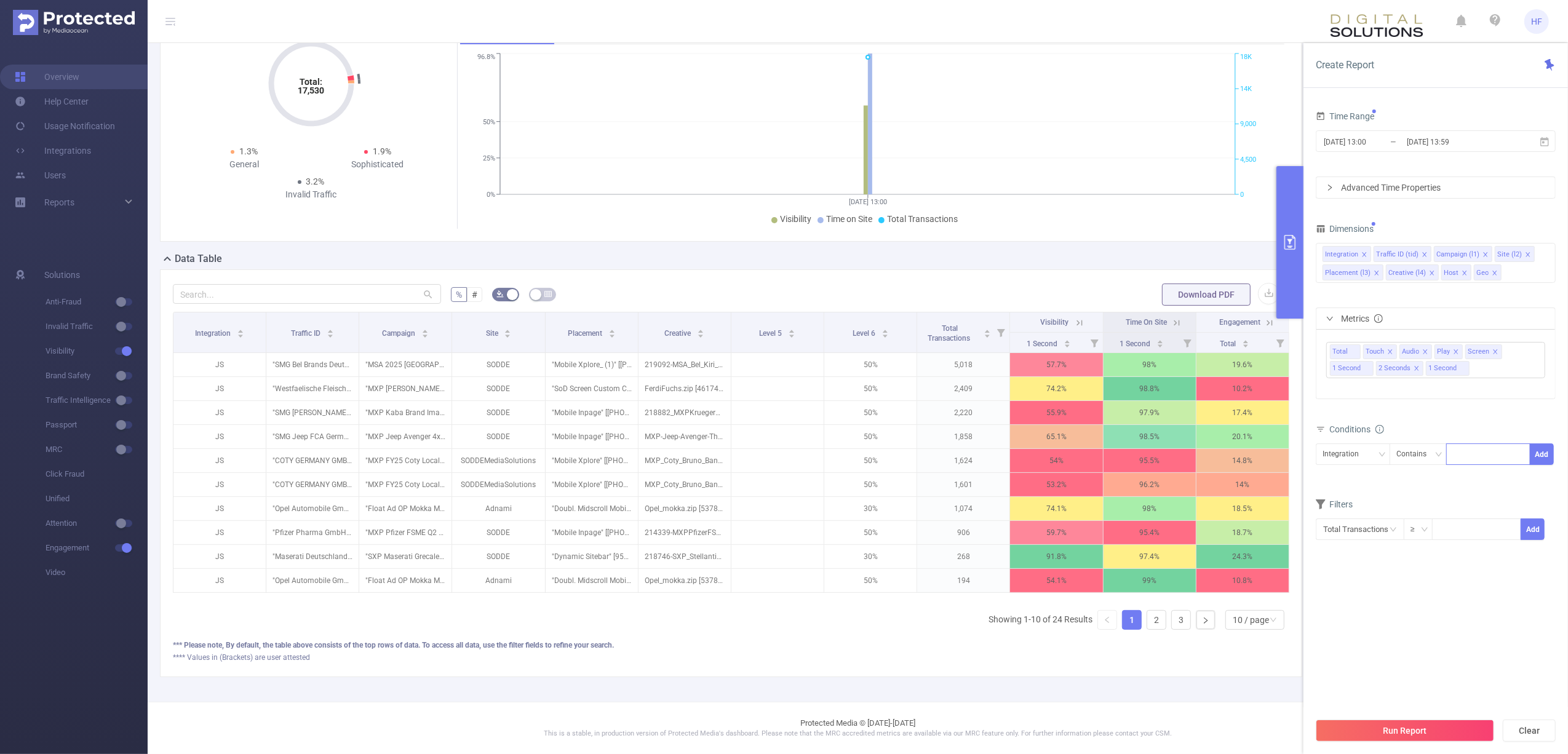click at bounding box center (1488, 454) 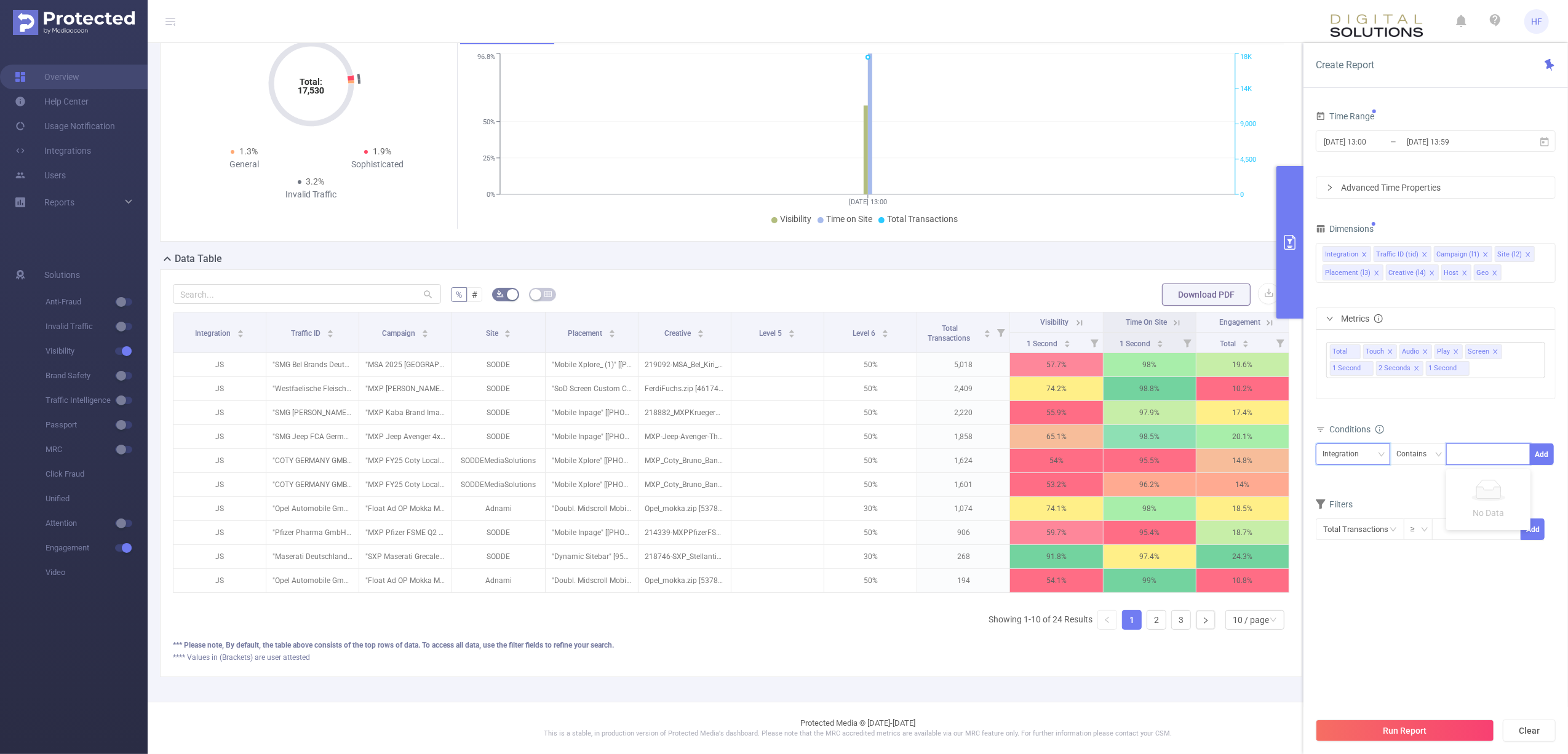 click 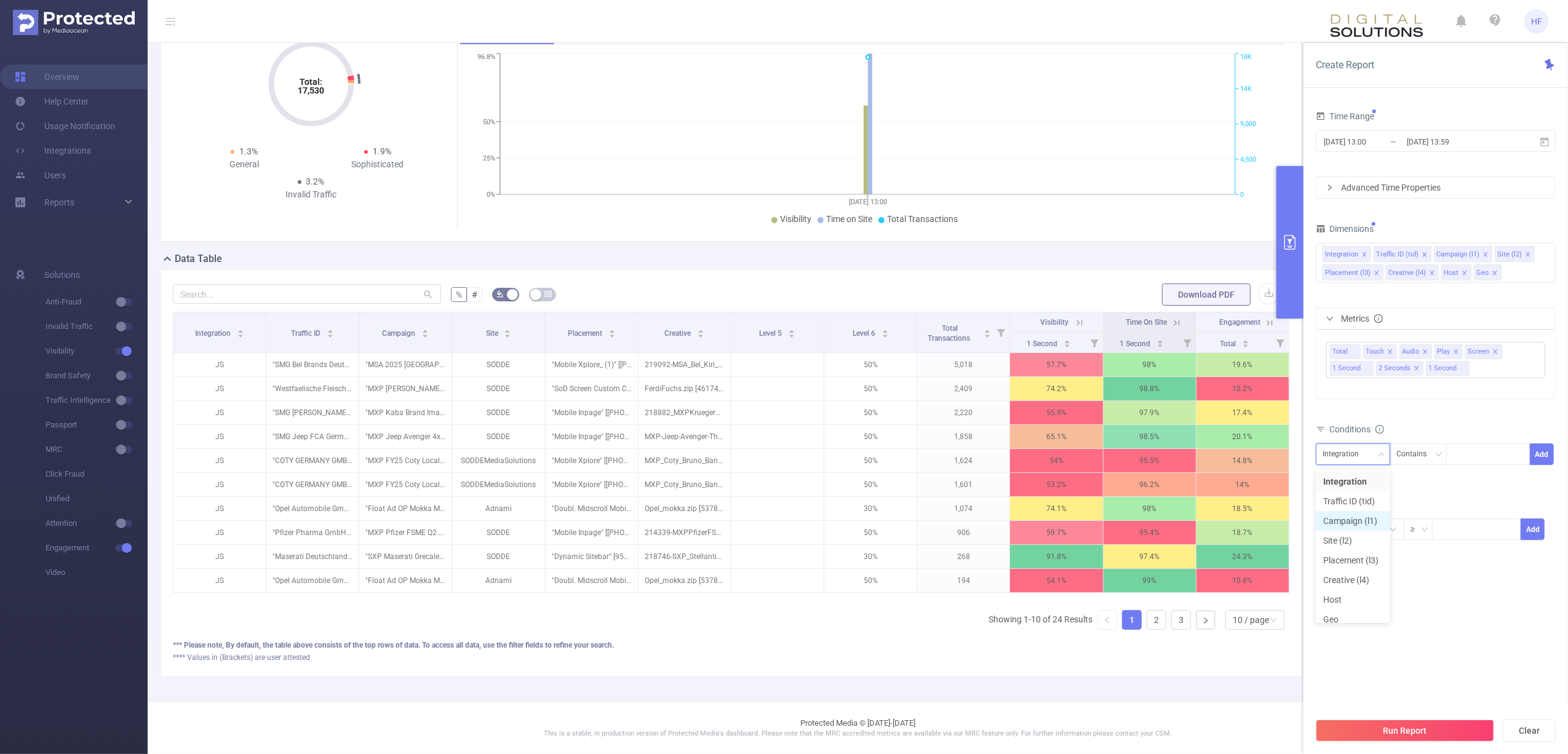 click on "Campaign (l1)" at bounding box center (1353, 521) 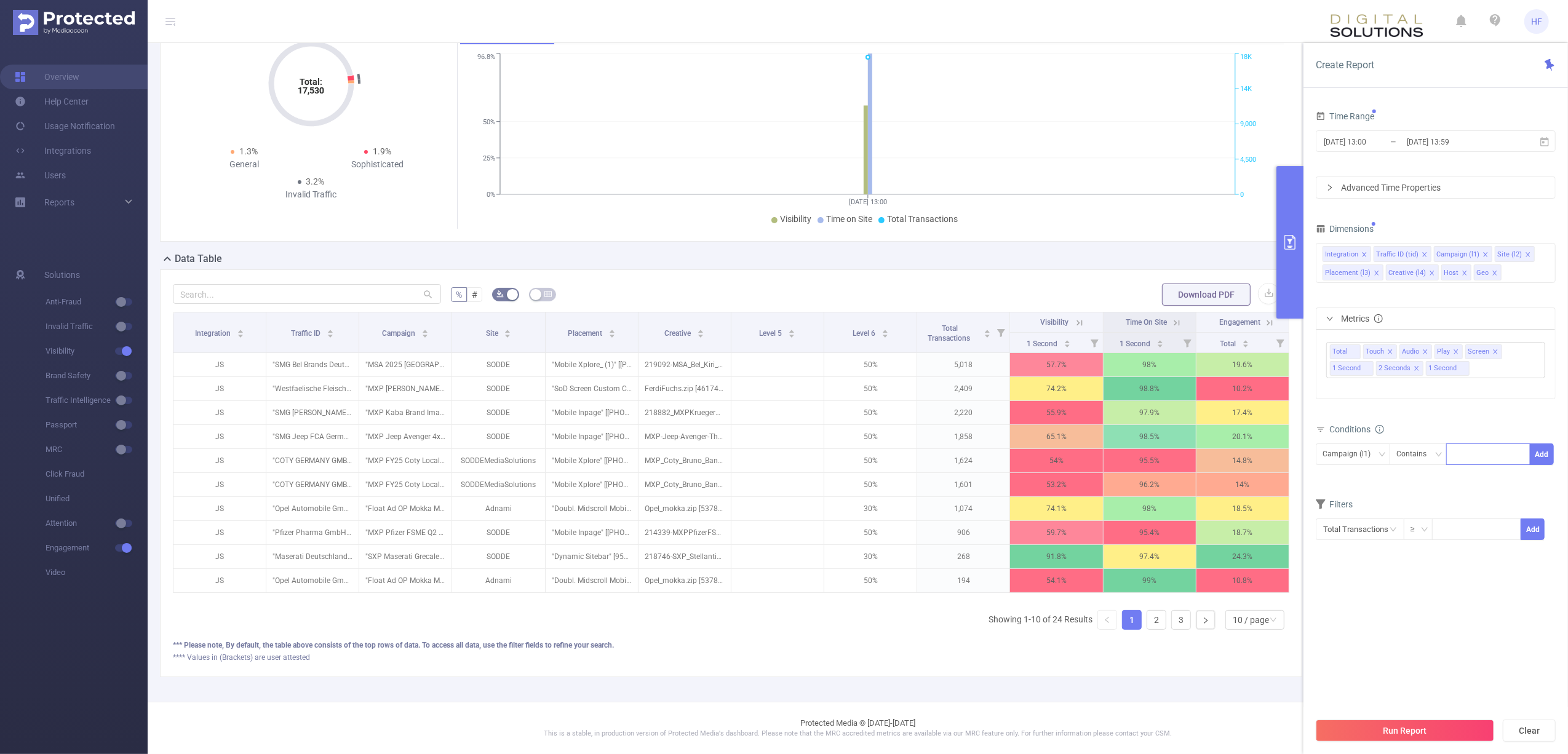 click at bounding box center (1488, 454) 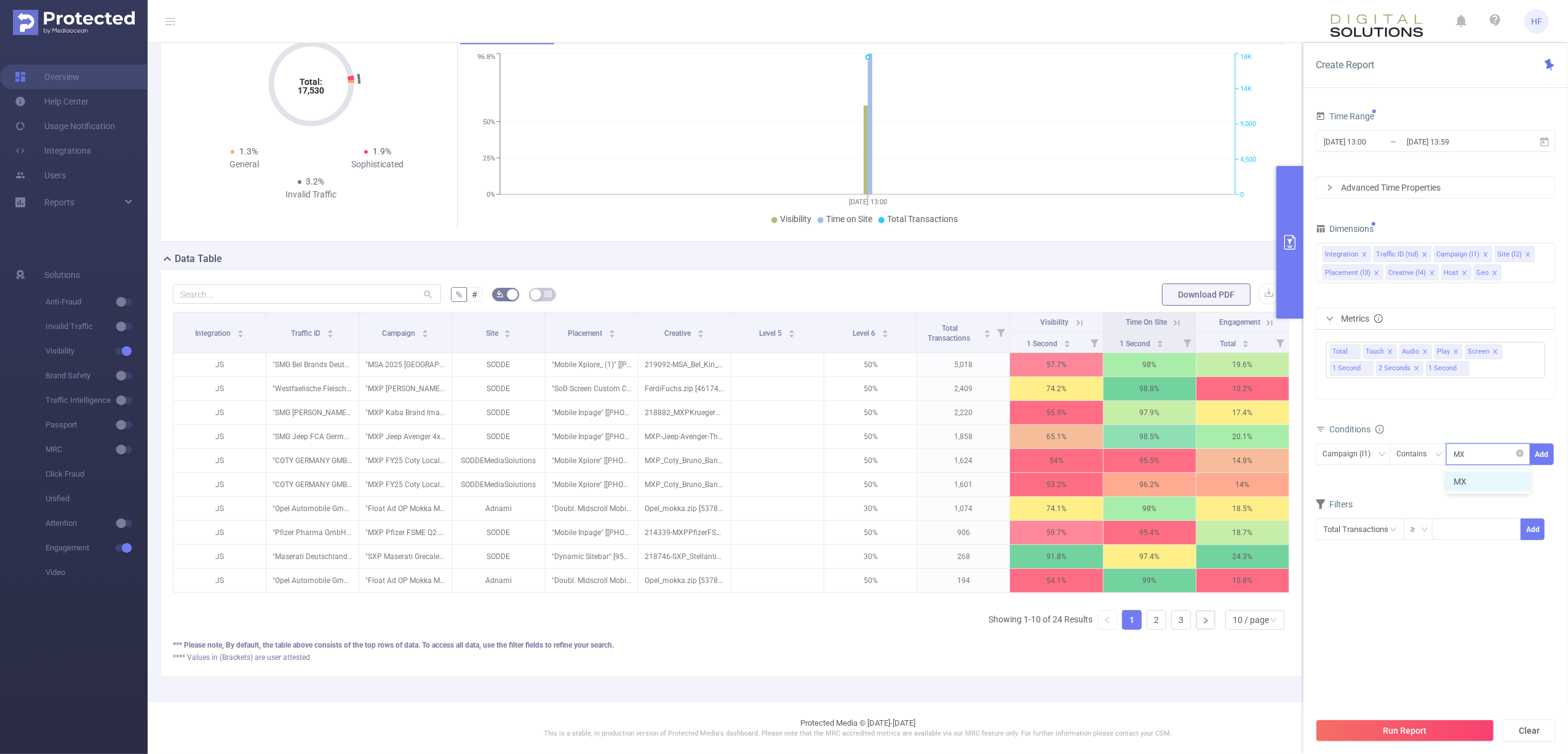 type on "MXP" 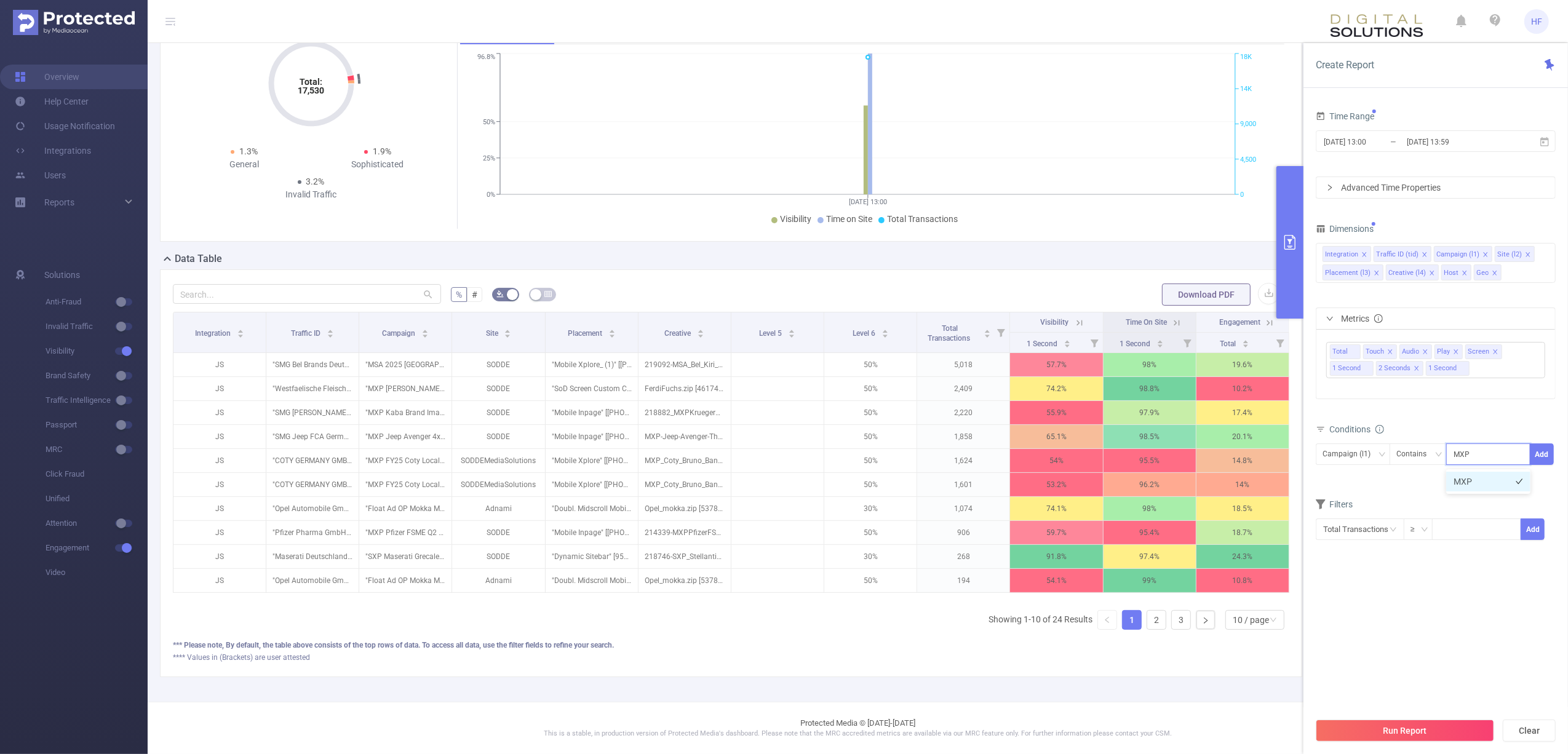 click on "MXP" at bounding box center [1488, 482] 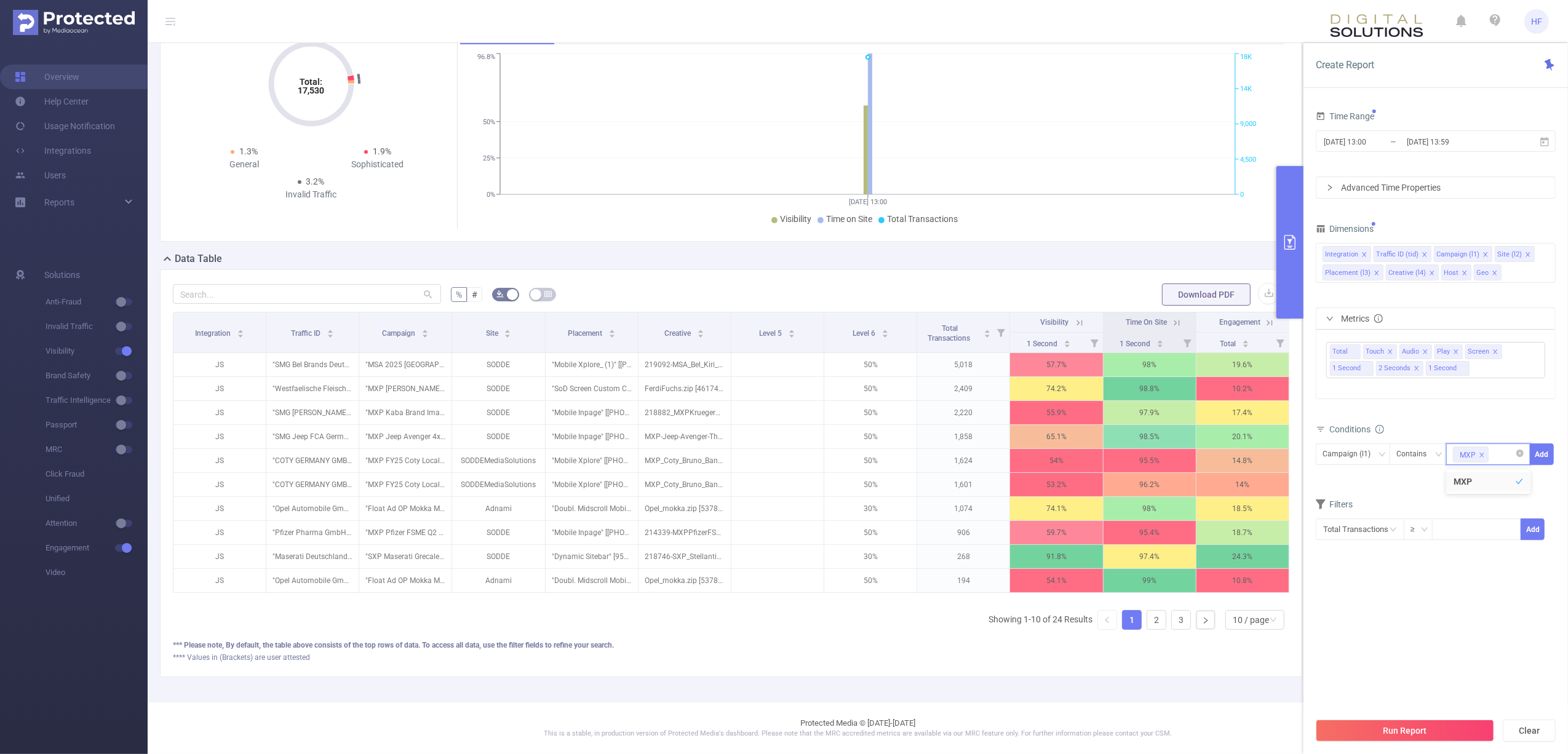 type on "S" 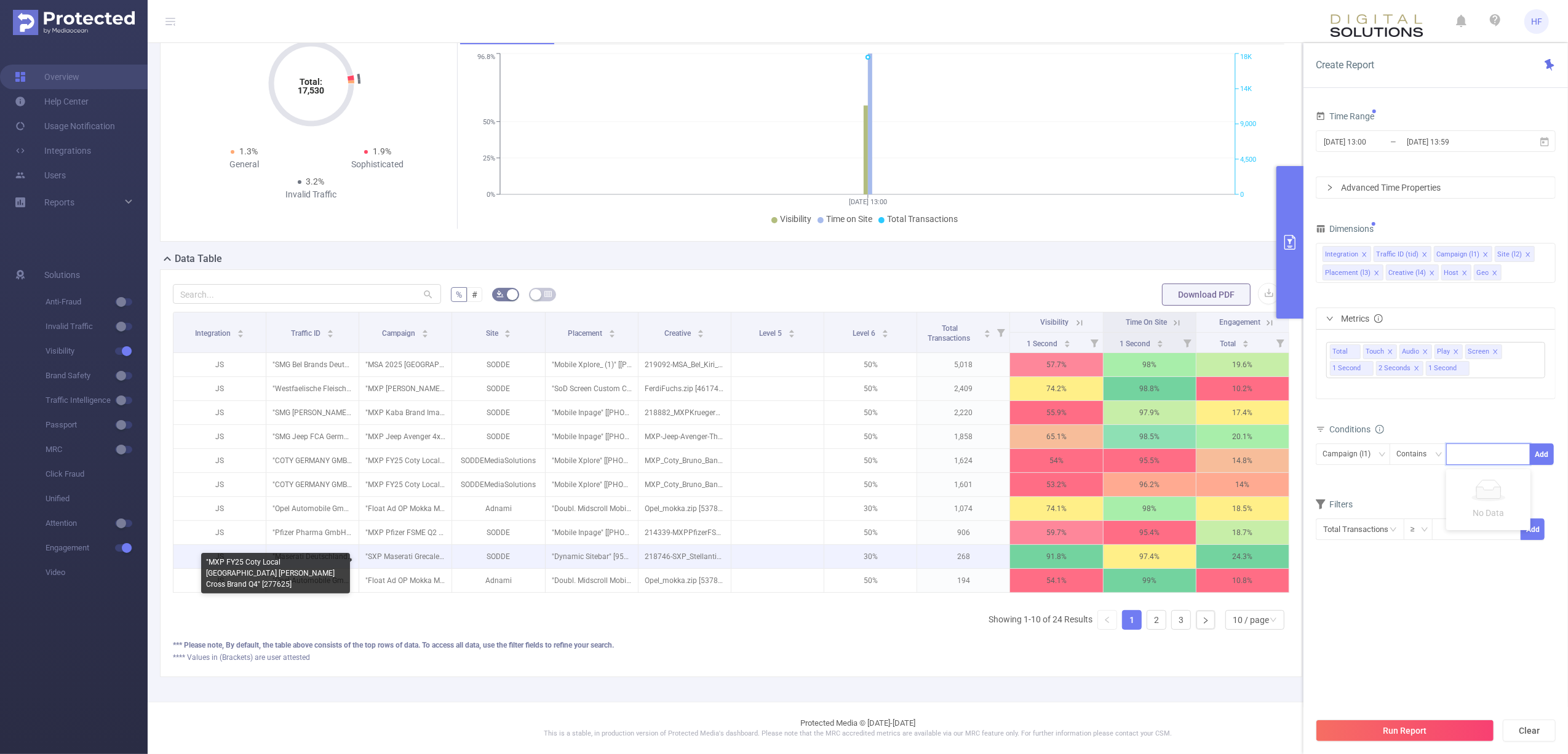 scroll, scrollTop: 93, scrollLeft: 0, axis: vertical 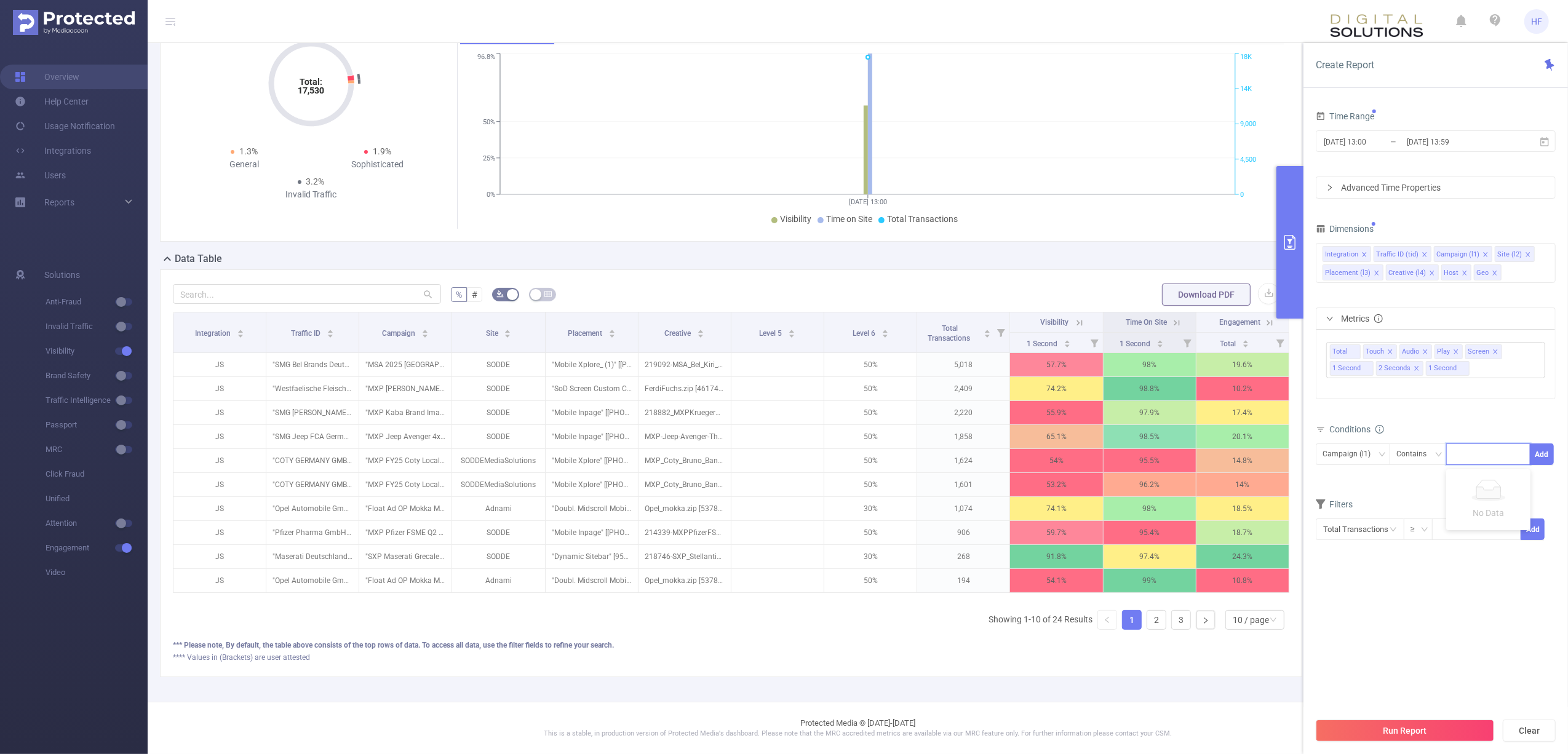 click at bounding box center (1455, 454) 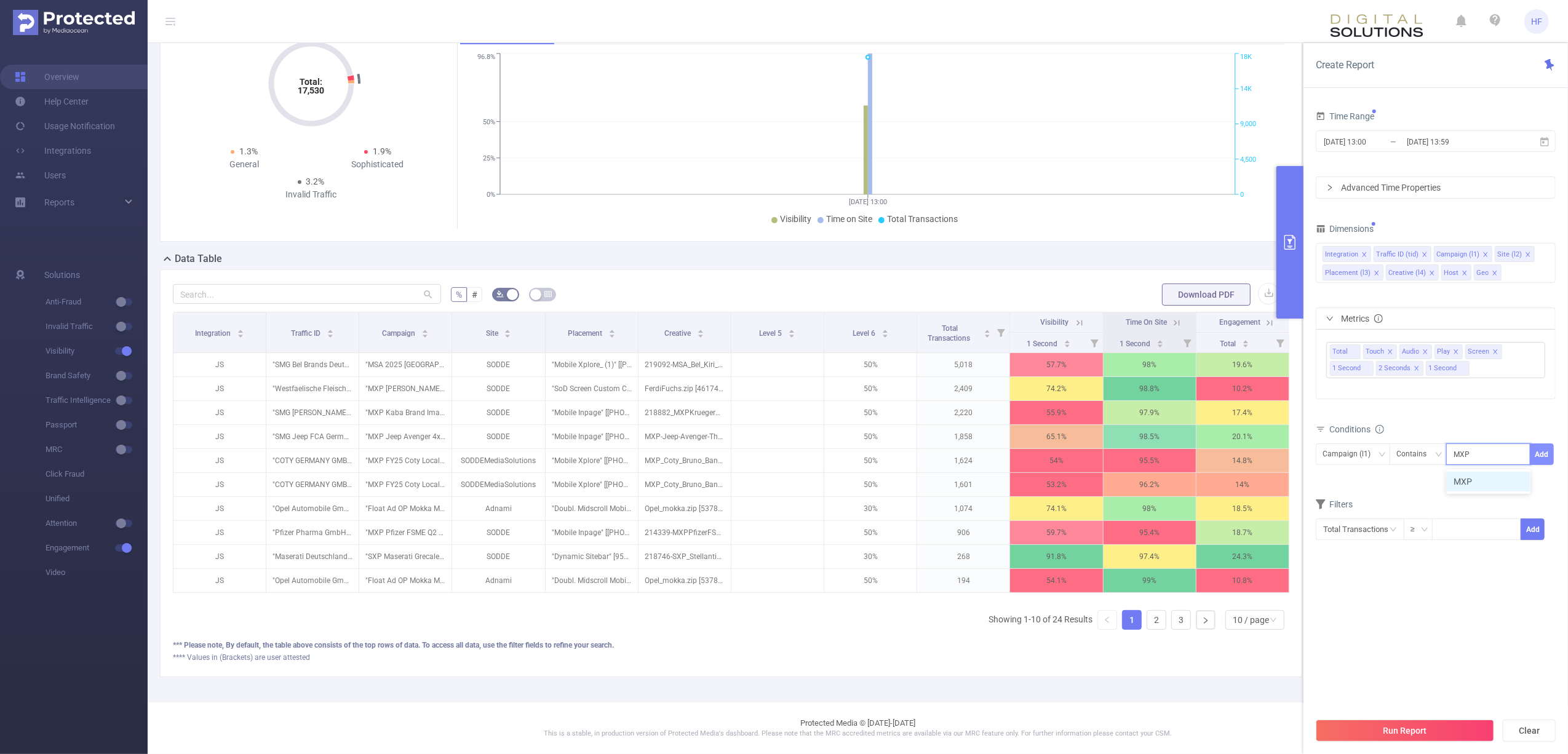 type on "MXP" 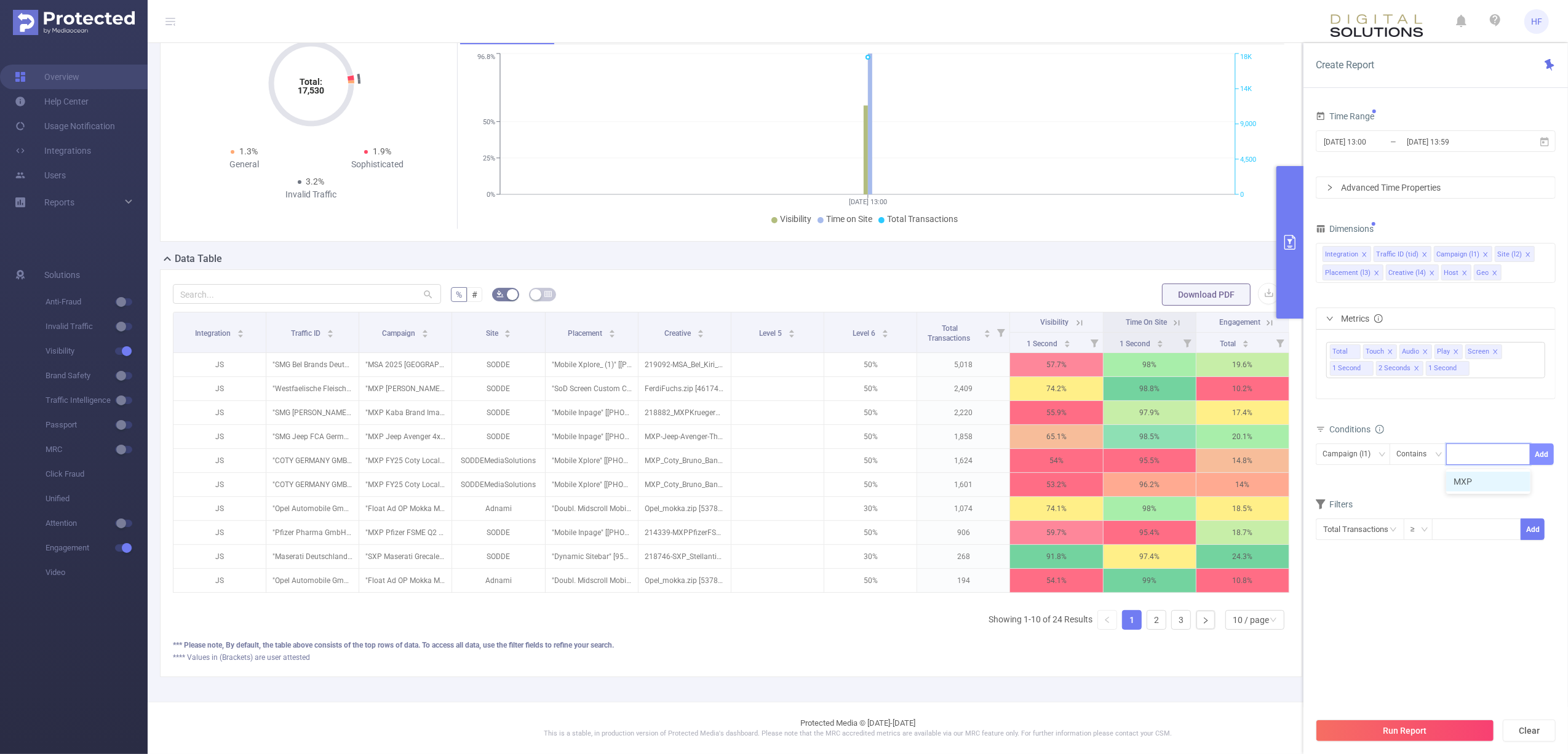 click on "Add" at bounding box center (1542, 454) 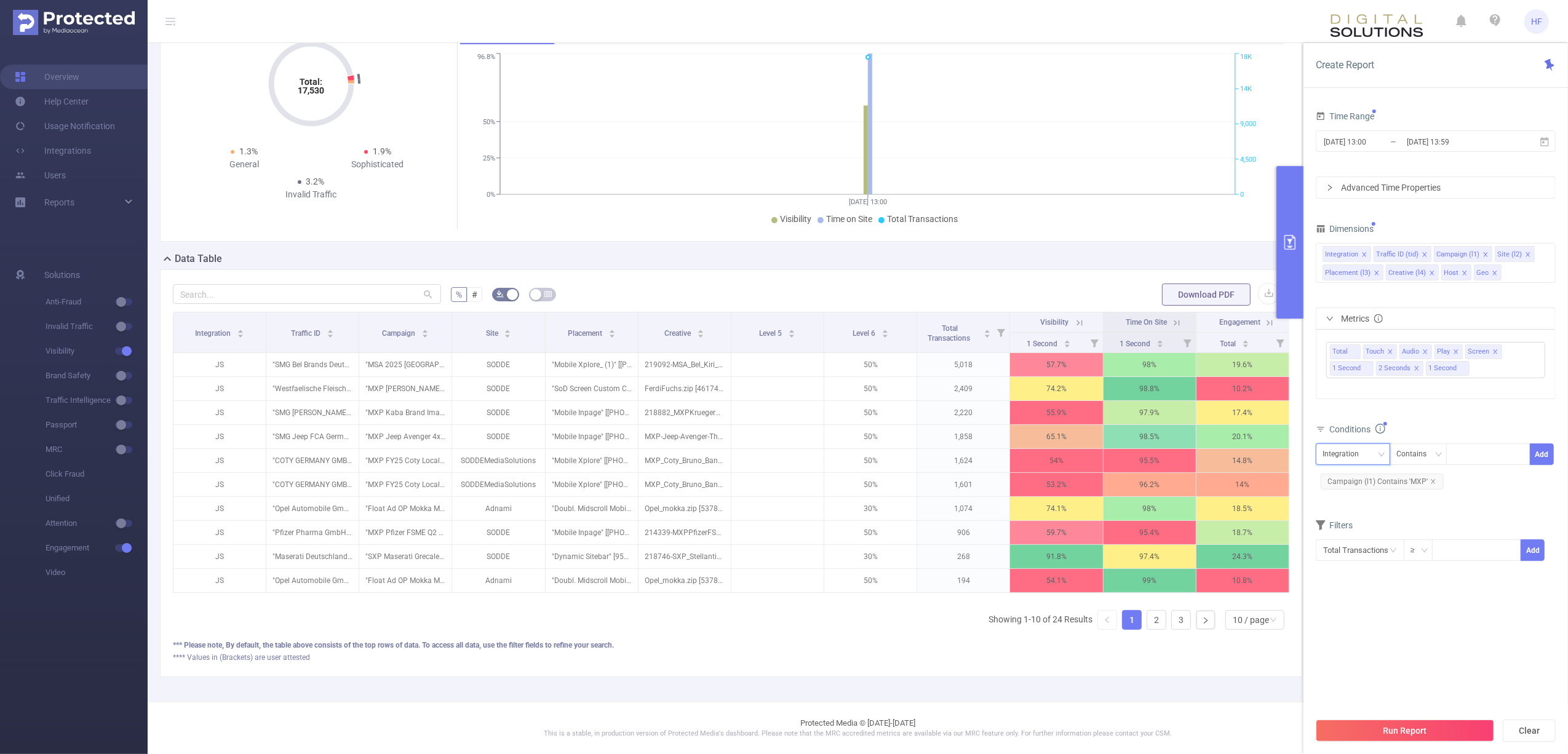 click 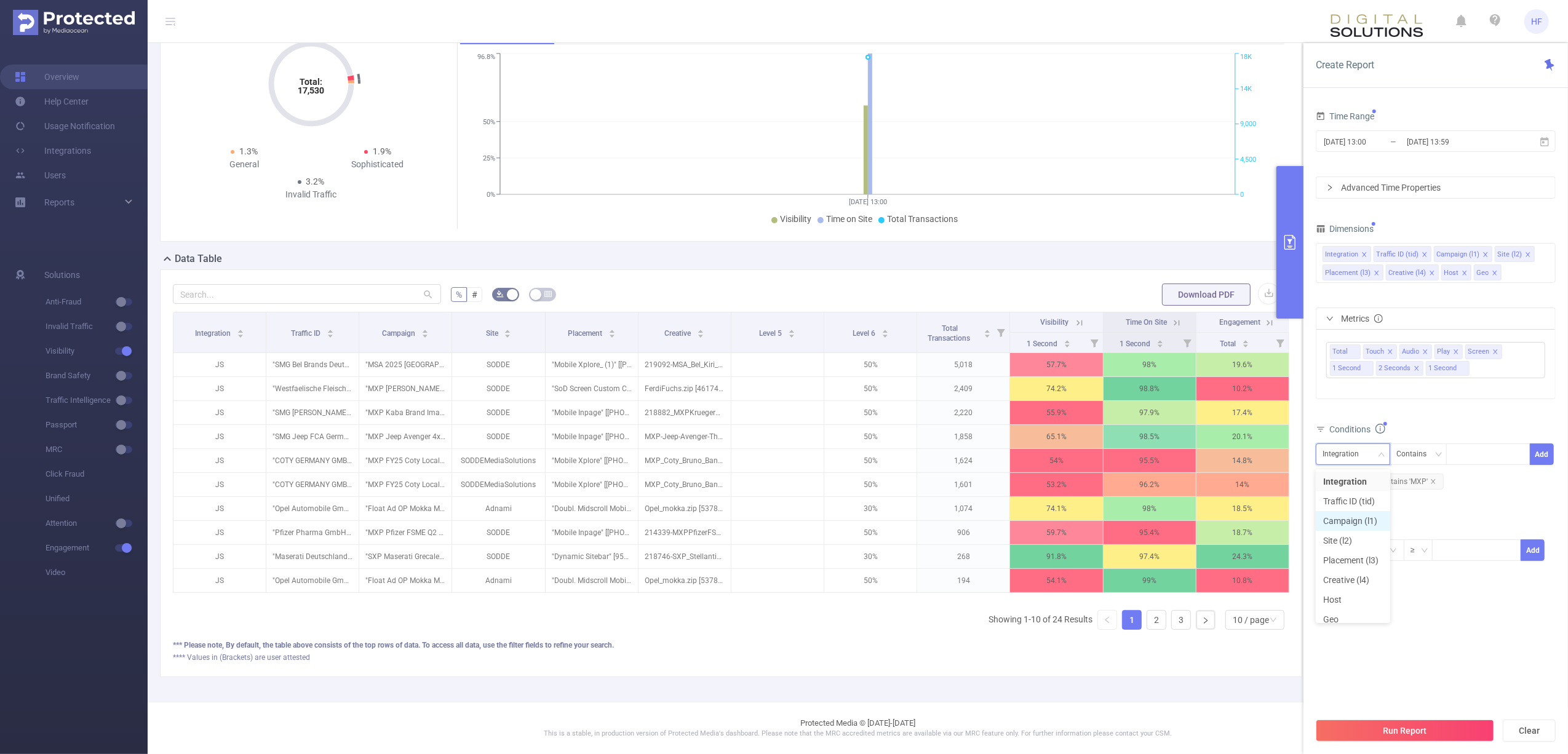 click on "Campaign (l1)" at bounding box center [1353, 521] 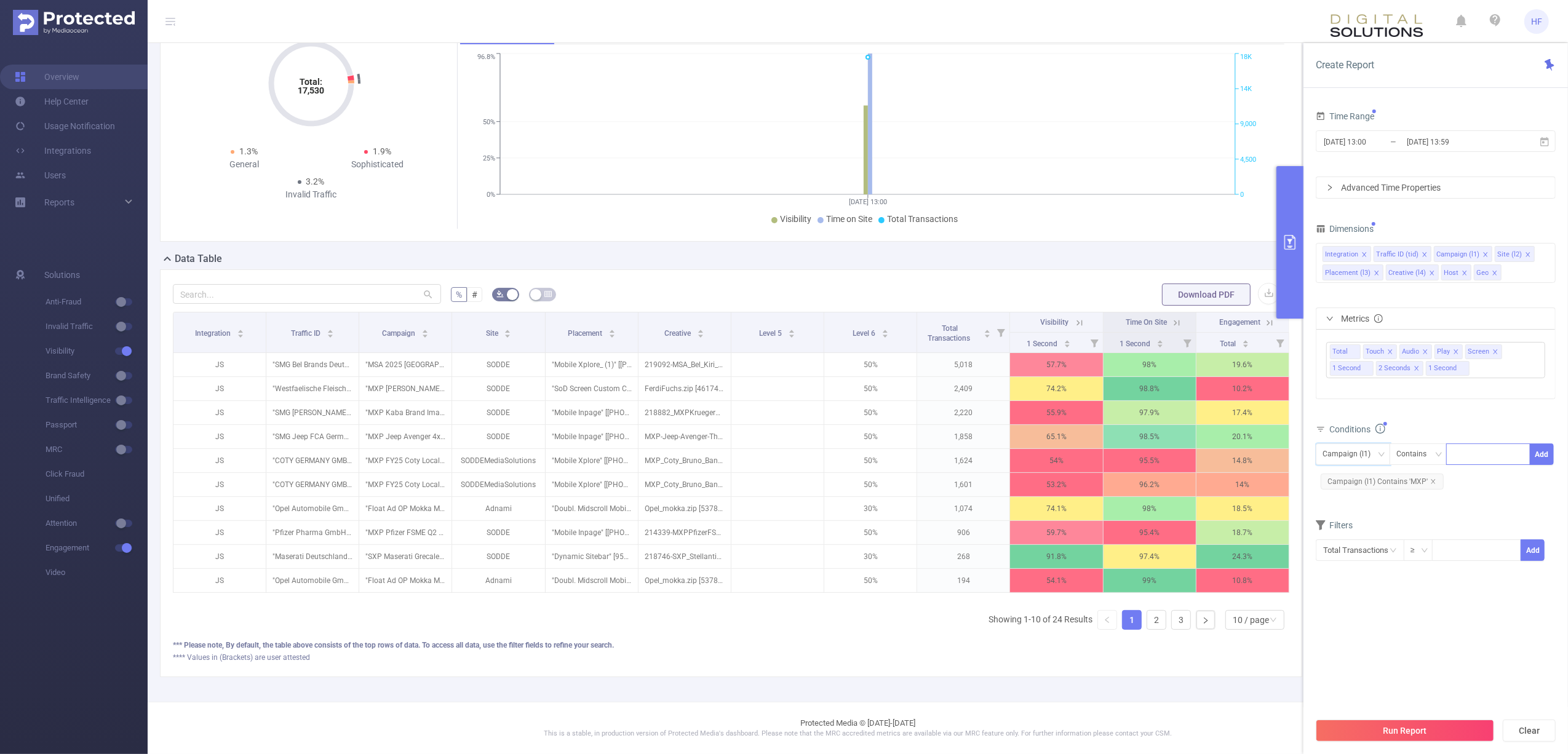 click at bounding box center (1488, 454) 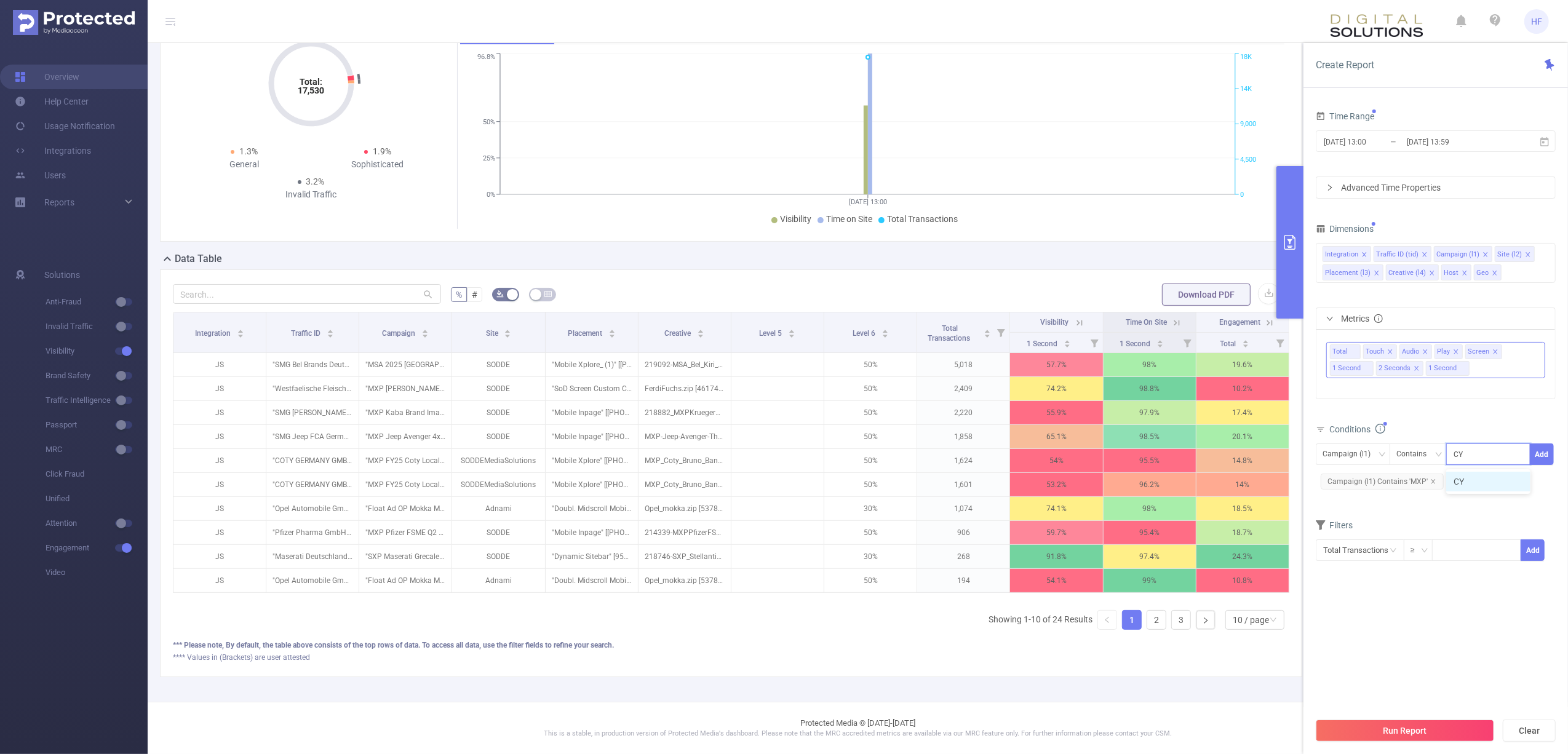 type on "CYS" 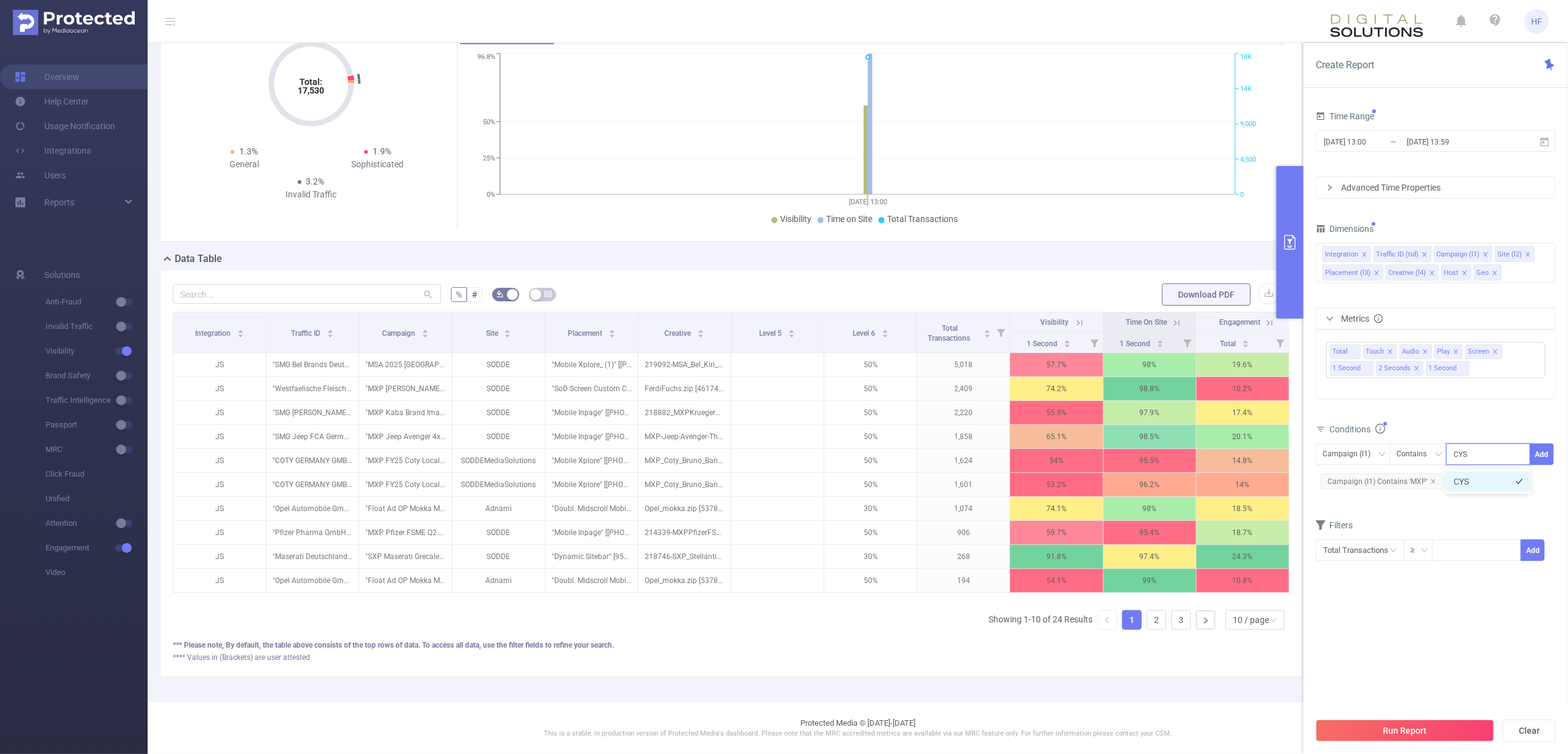 click on "CYS" at bounding box center (1488, 482) 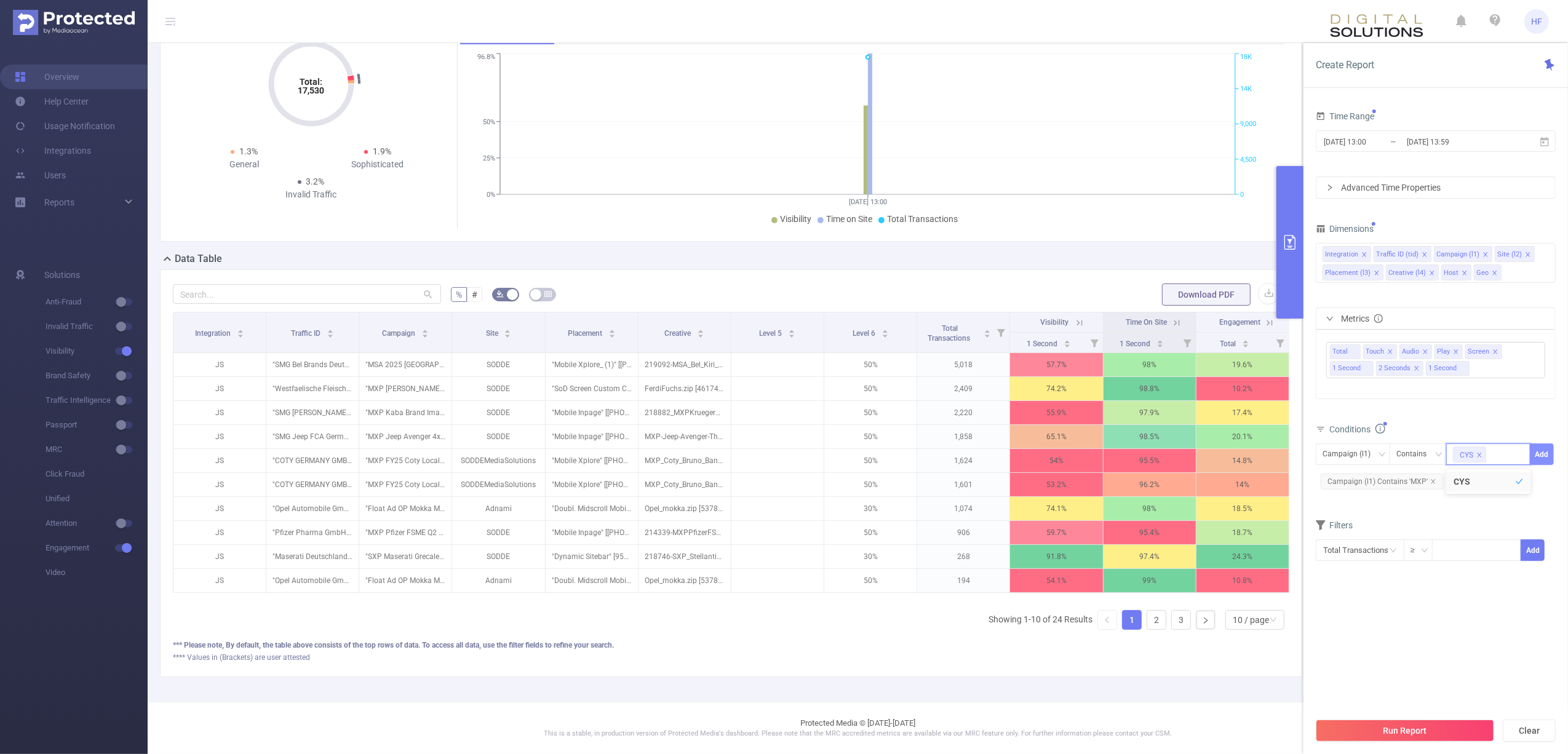 click on "Add" at bounding box center (1542, 454) 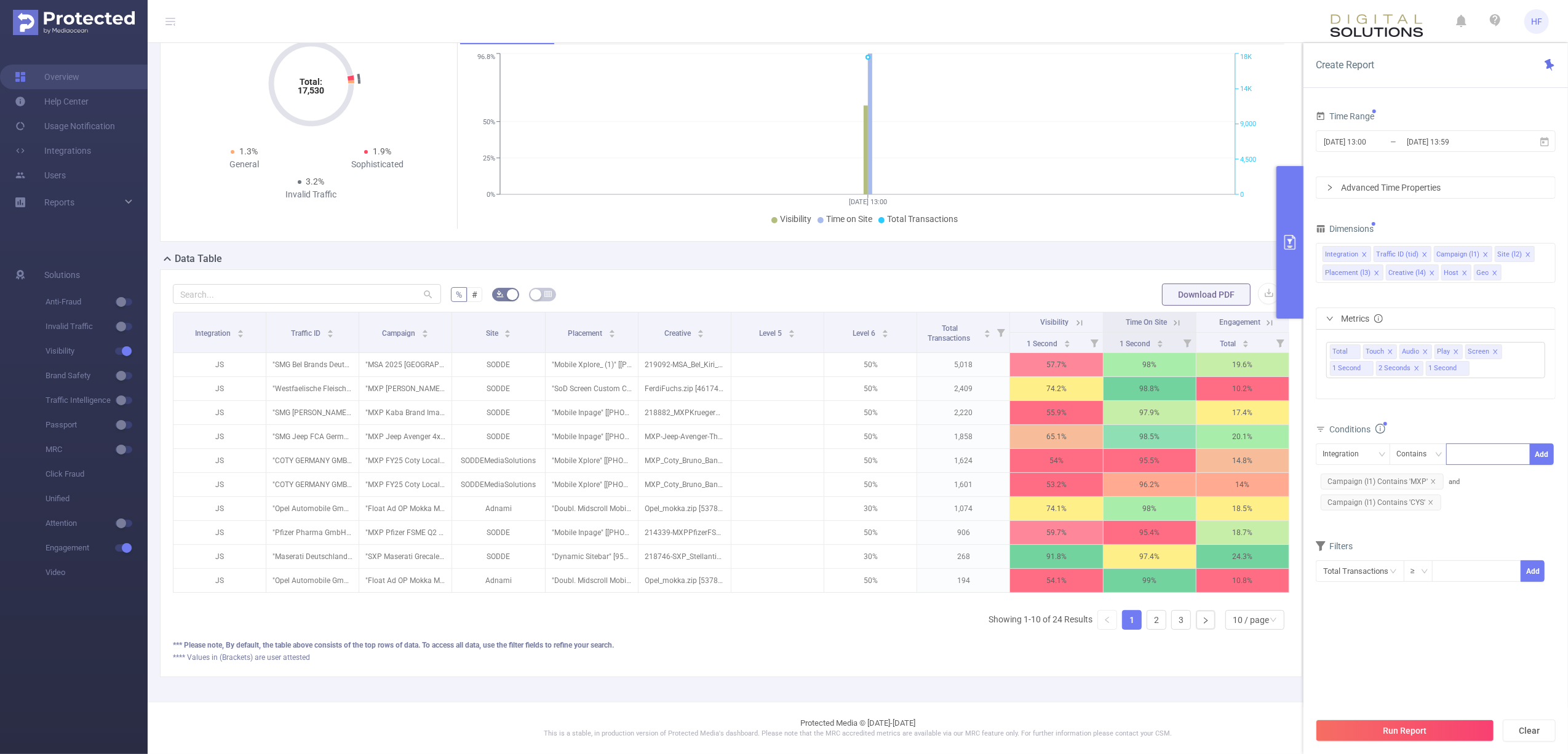 click at bounding box center [1488, 454] 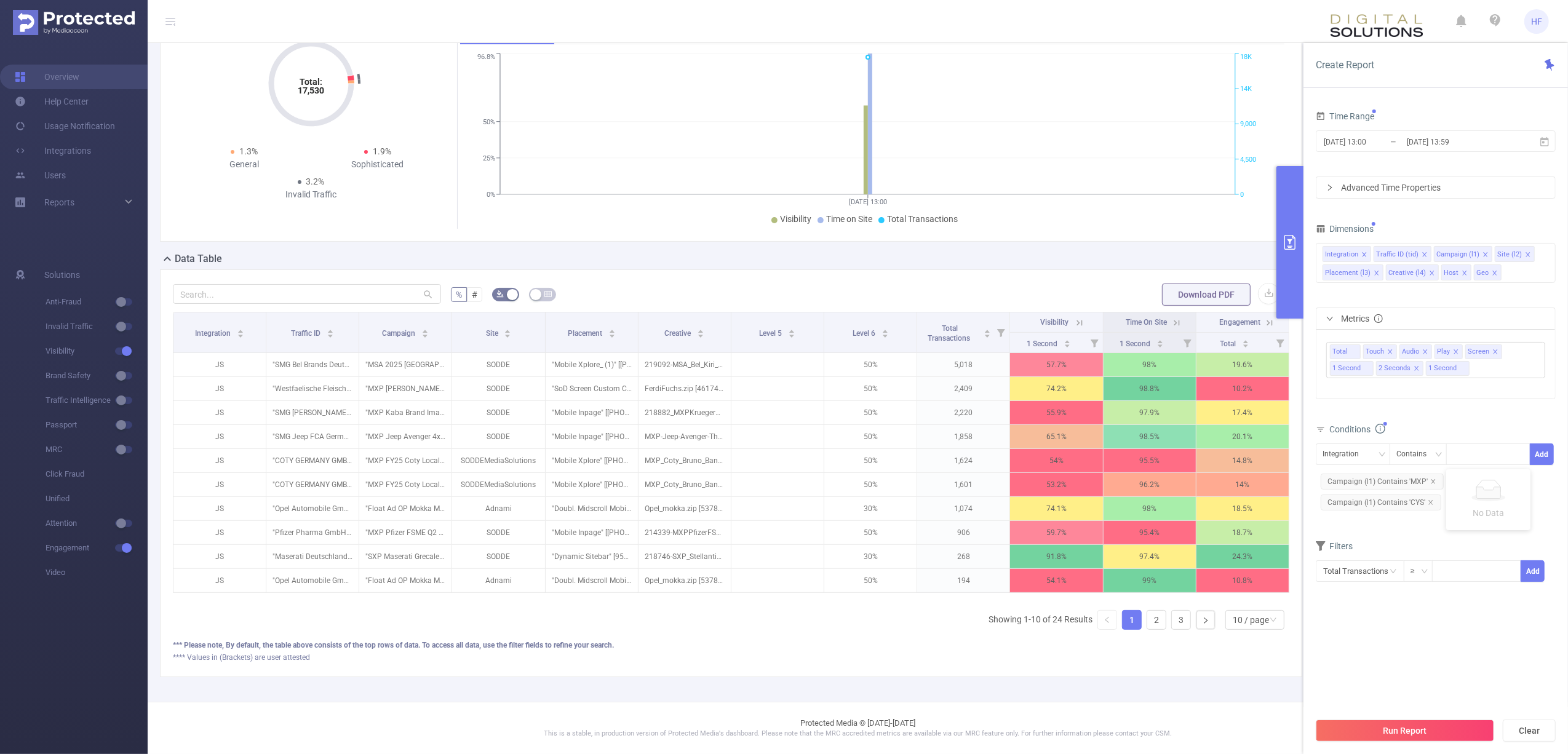 click on "*** Please note, By default, the table above consists of the top rows of data. To access all data, use the filter fields to refine your search." 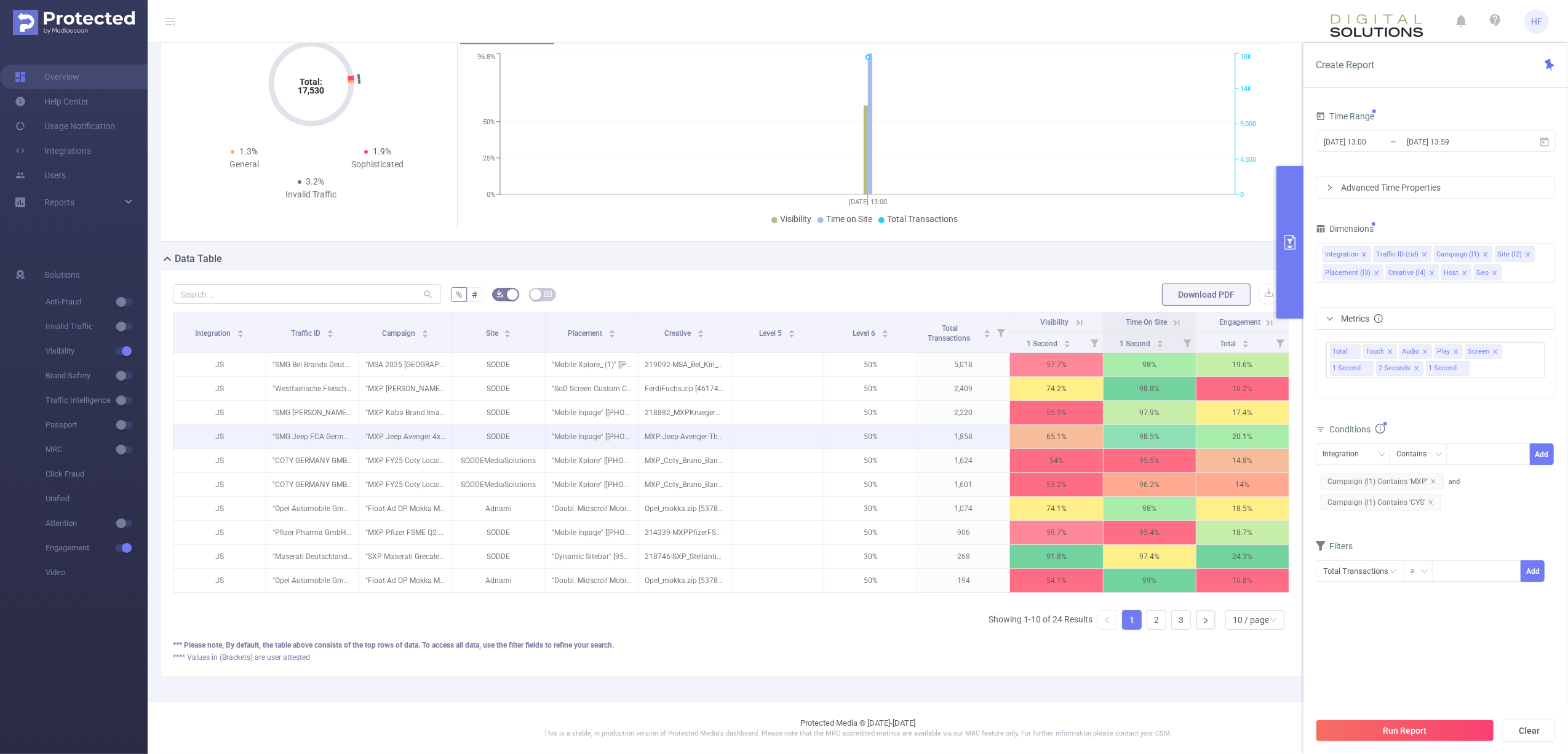scroll, scrollTop: 93, scrollLeft: 0, axis: vertical 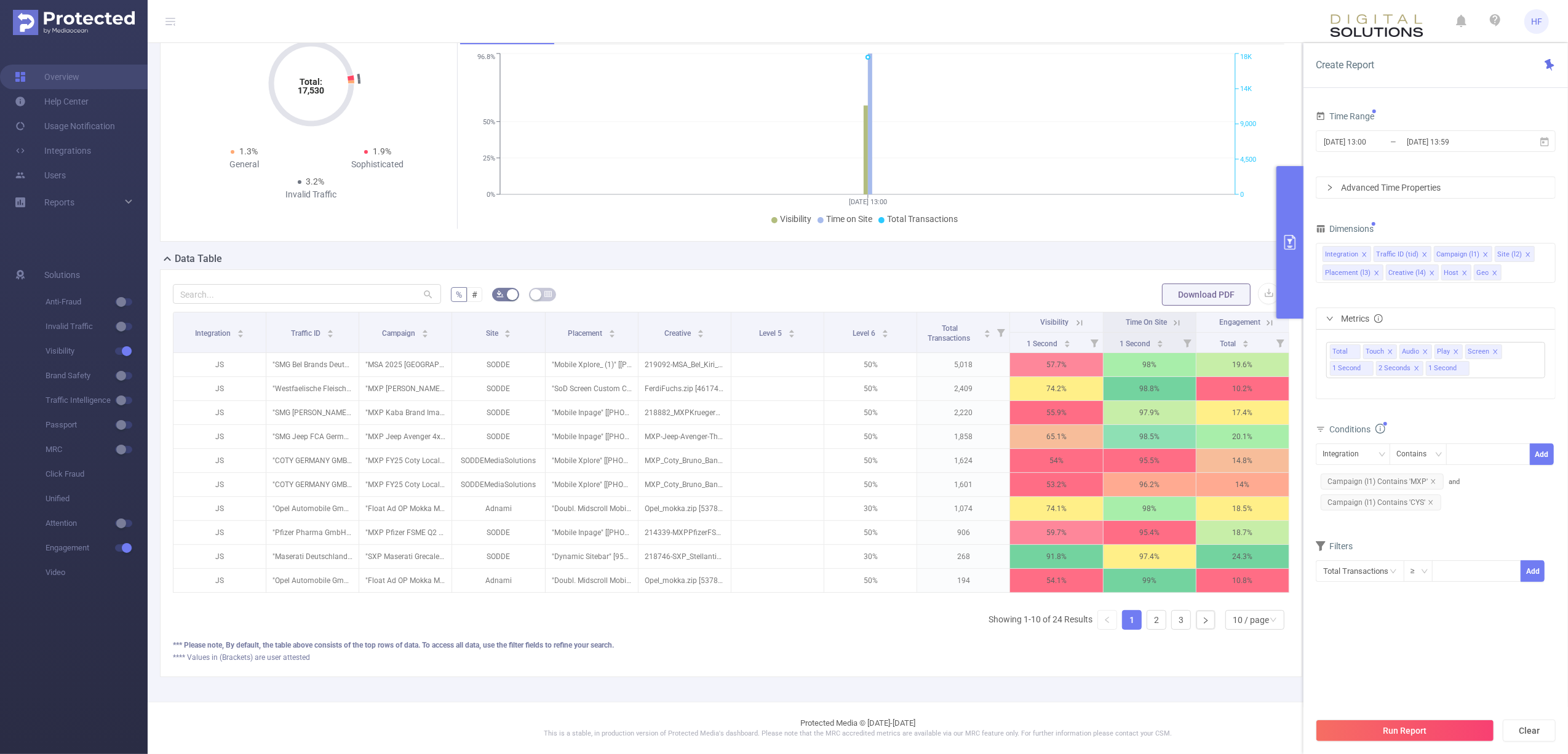 click on "Time Range [DATE] 13:00   _   [DATE] 13:59 Advanced Time Properties    Dimensions Integration Traffic ID (tid) Campaign (l1) Site (l2) Placement (l3) Creative (l4) Host Geo   Metrics Total Touch Audio Play Screen 1 Second 2 Seconds 1 Second      Conditions  Integration Contains   Add Campaign (l1) Contains 'MXP' and Campaign (l1) Contains 'CYS'    Filters Total Transactions ≥ Add" at bounding box center [1436, 409] 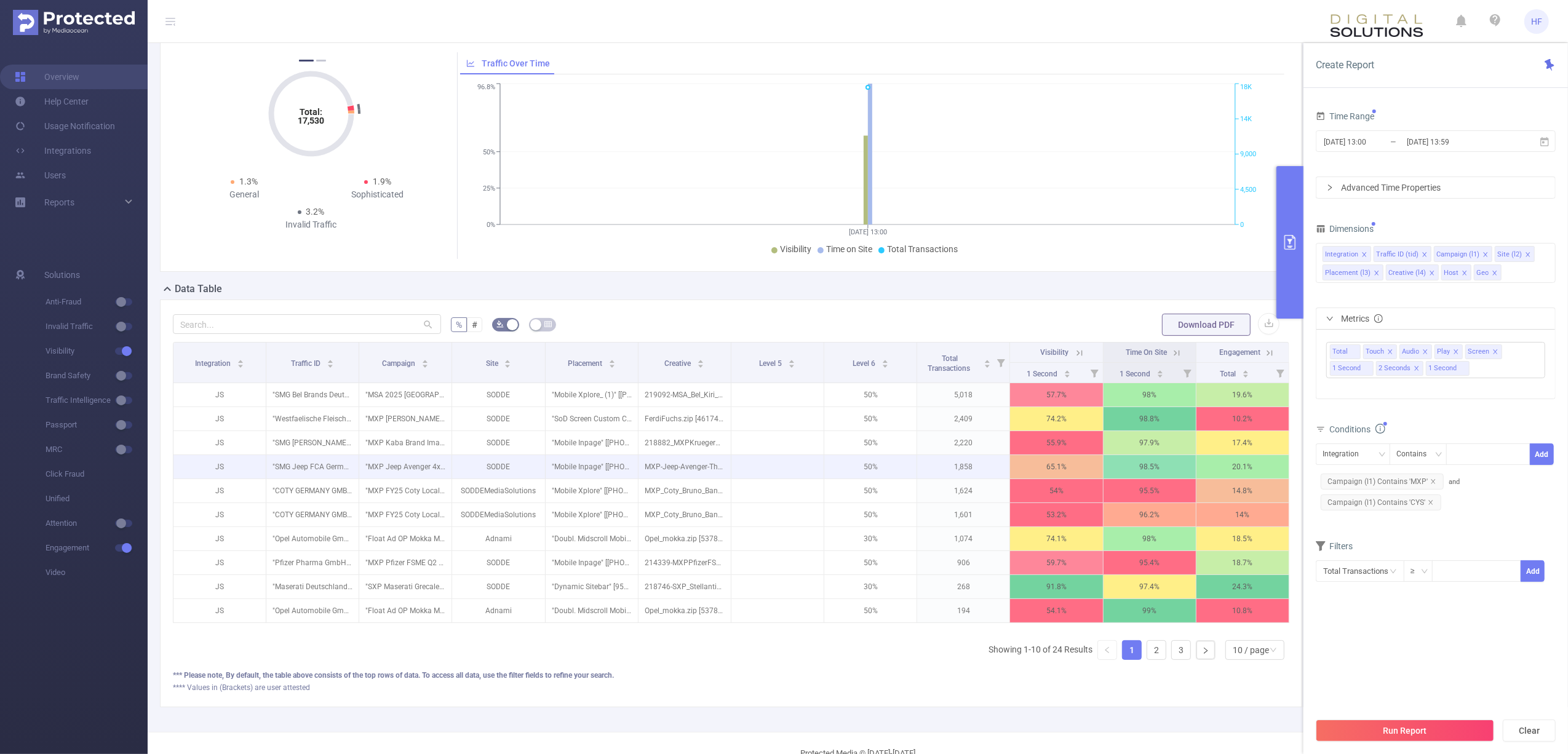 scroll, scrollTop: 0, scrollLeft: 0, axis: both 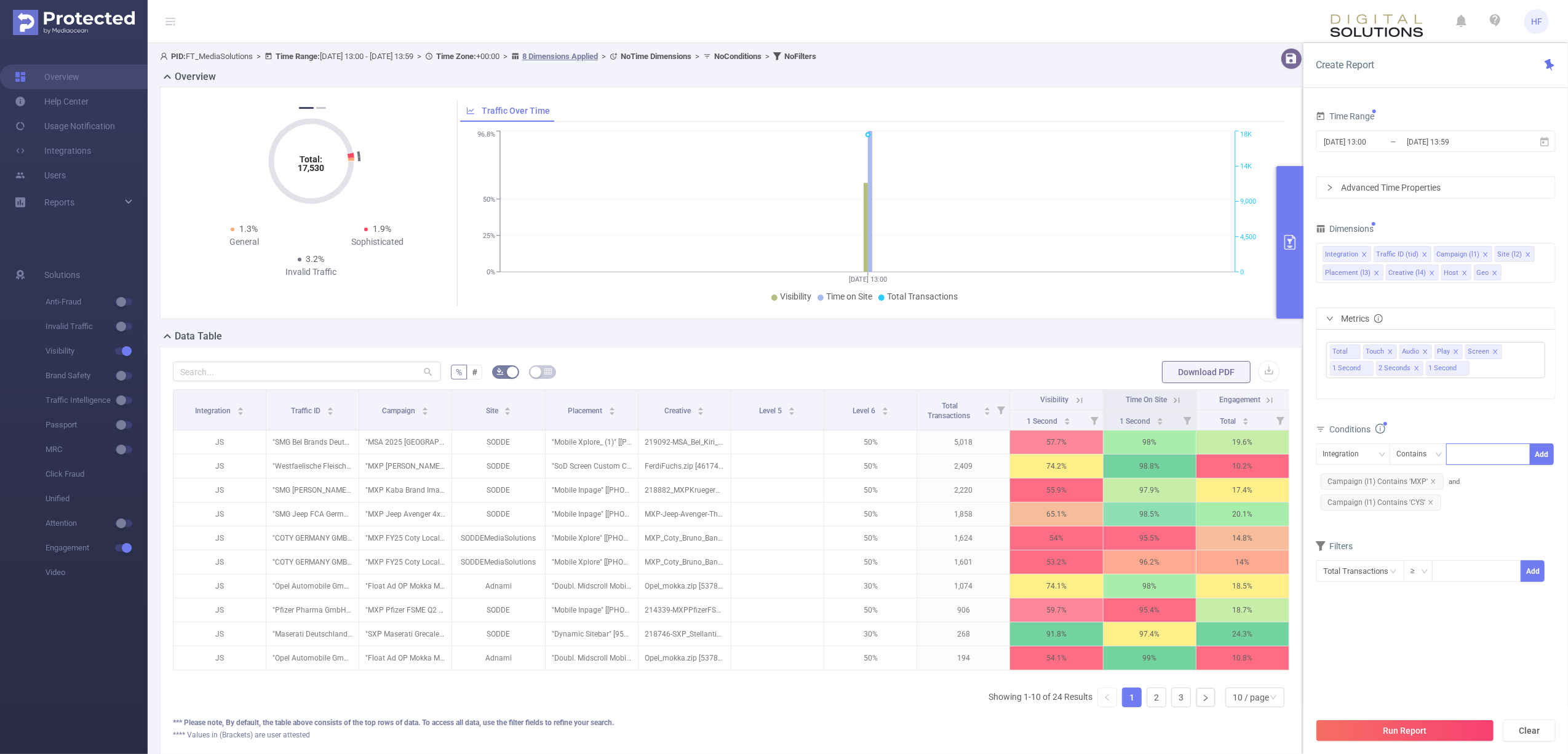 click at bounding box center (1488, 454) 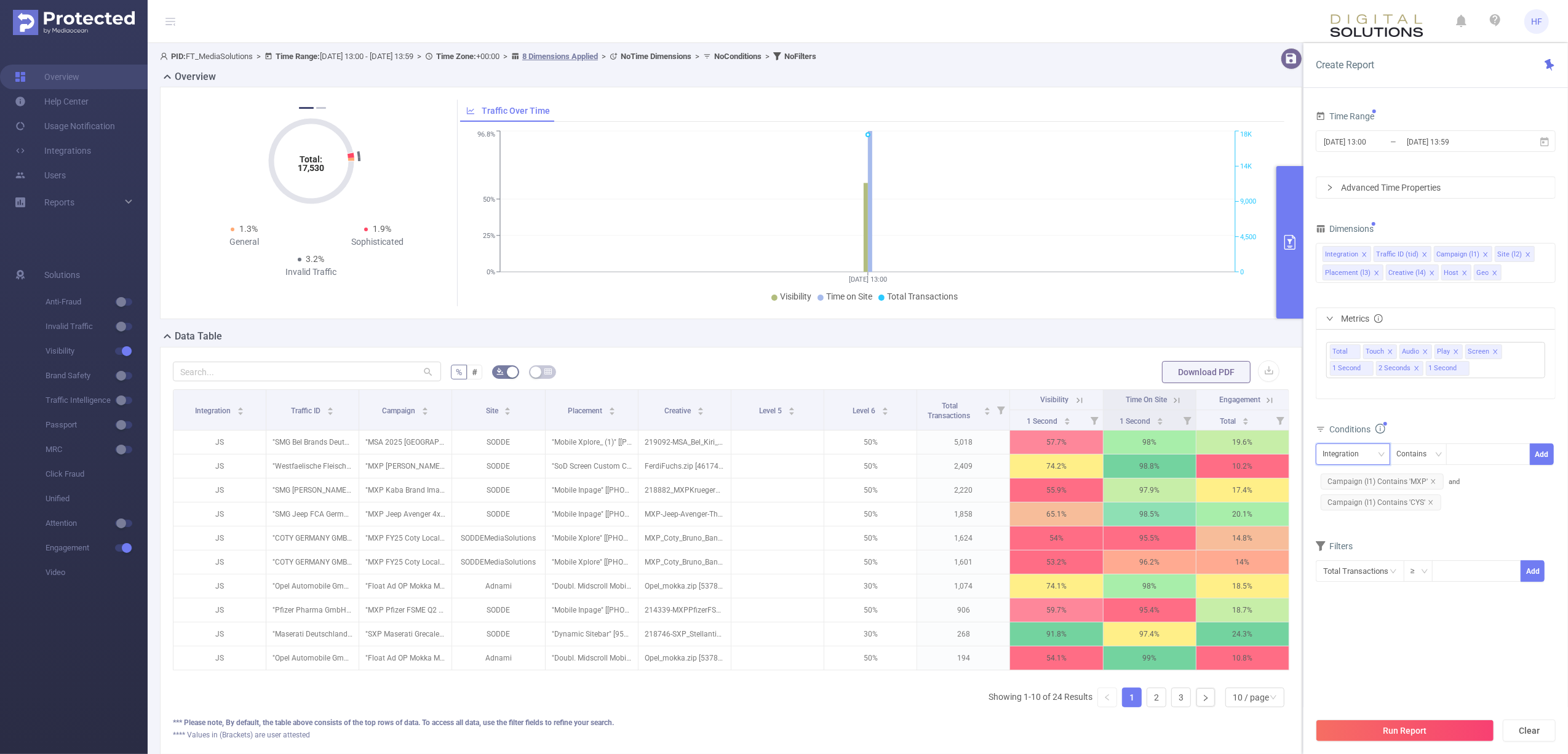 click on "Integration" at bounding box center [1345, 454] 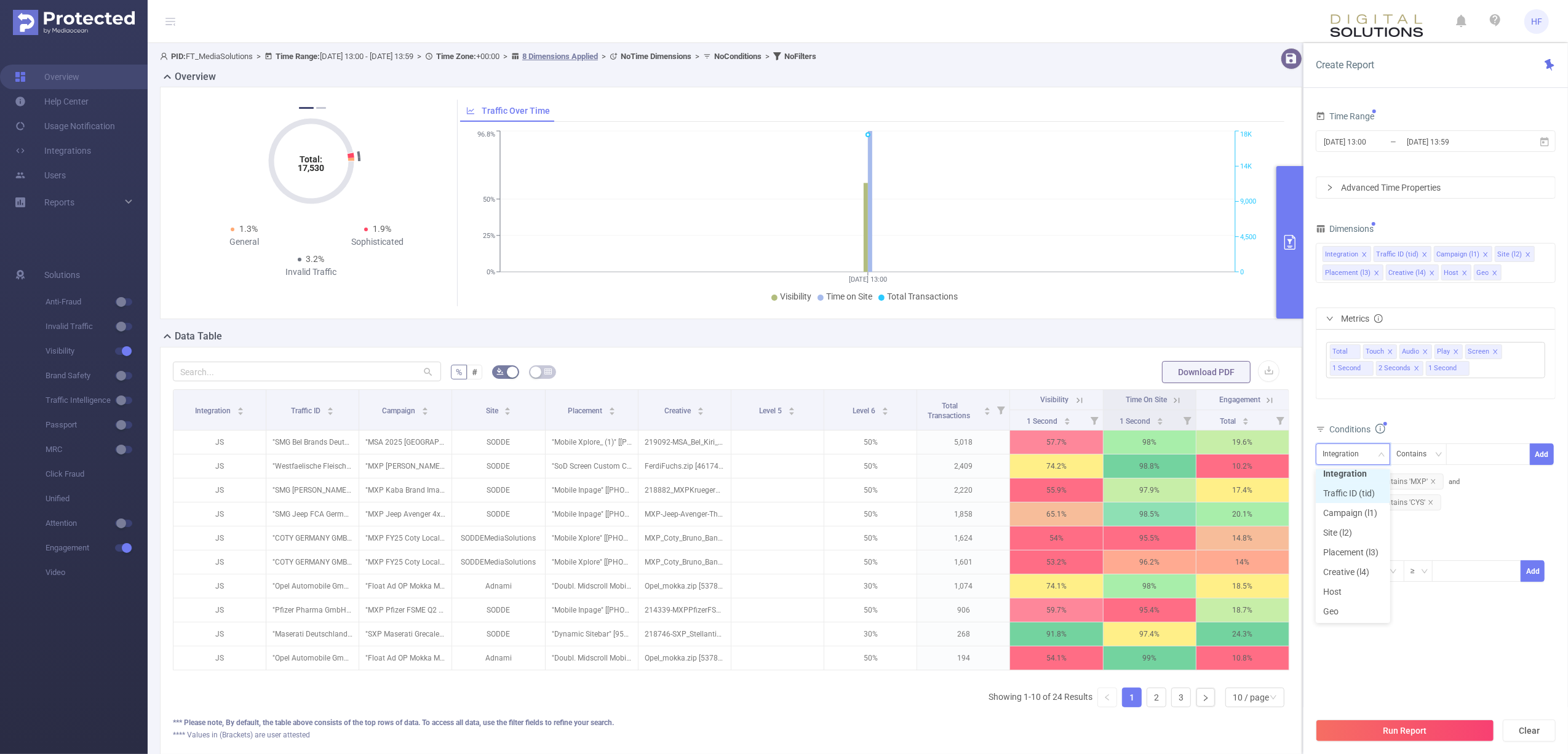 scroll, scrollTop: 2, scrollLeft: 0, axis: vertical 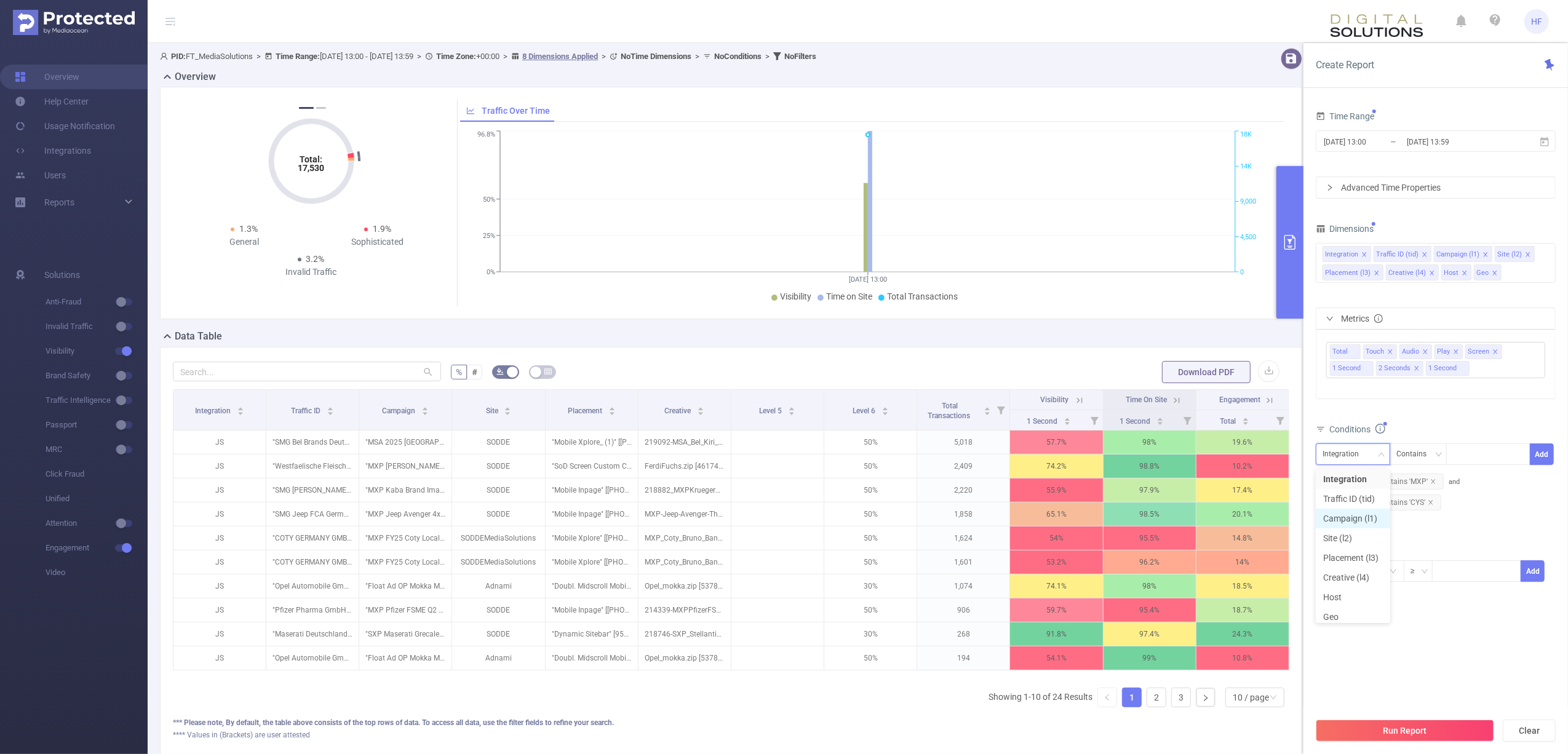 click on "Campaign (l1)" at bounding box center [1353, 518] 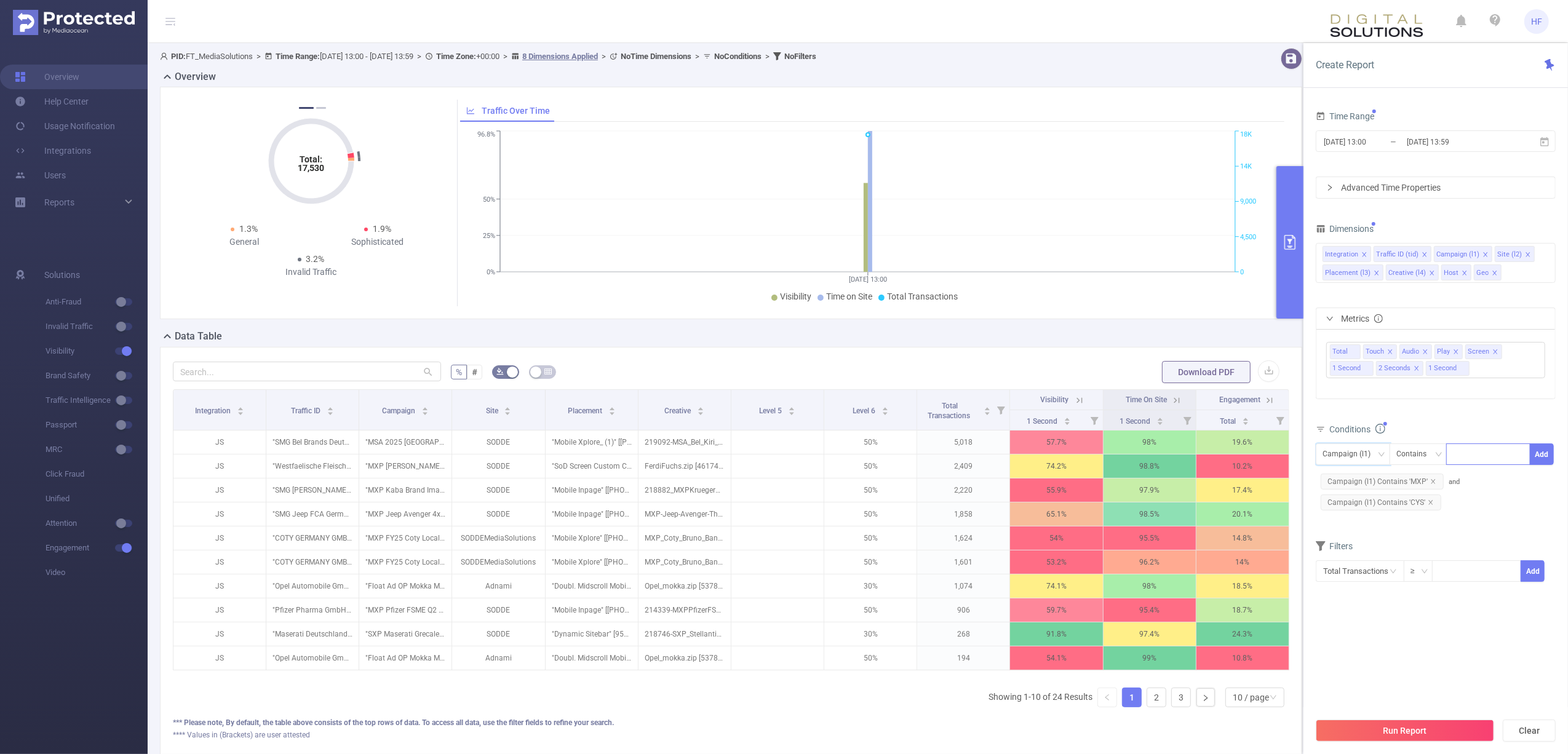 click at bounding box center (1488, 454) 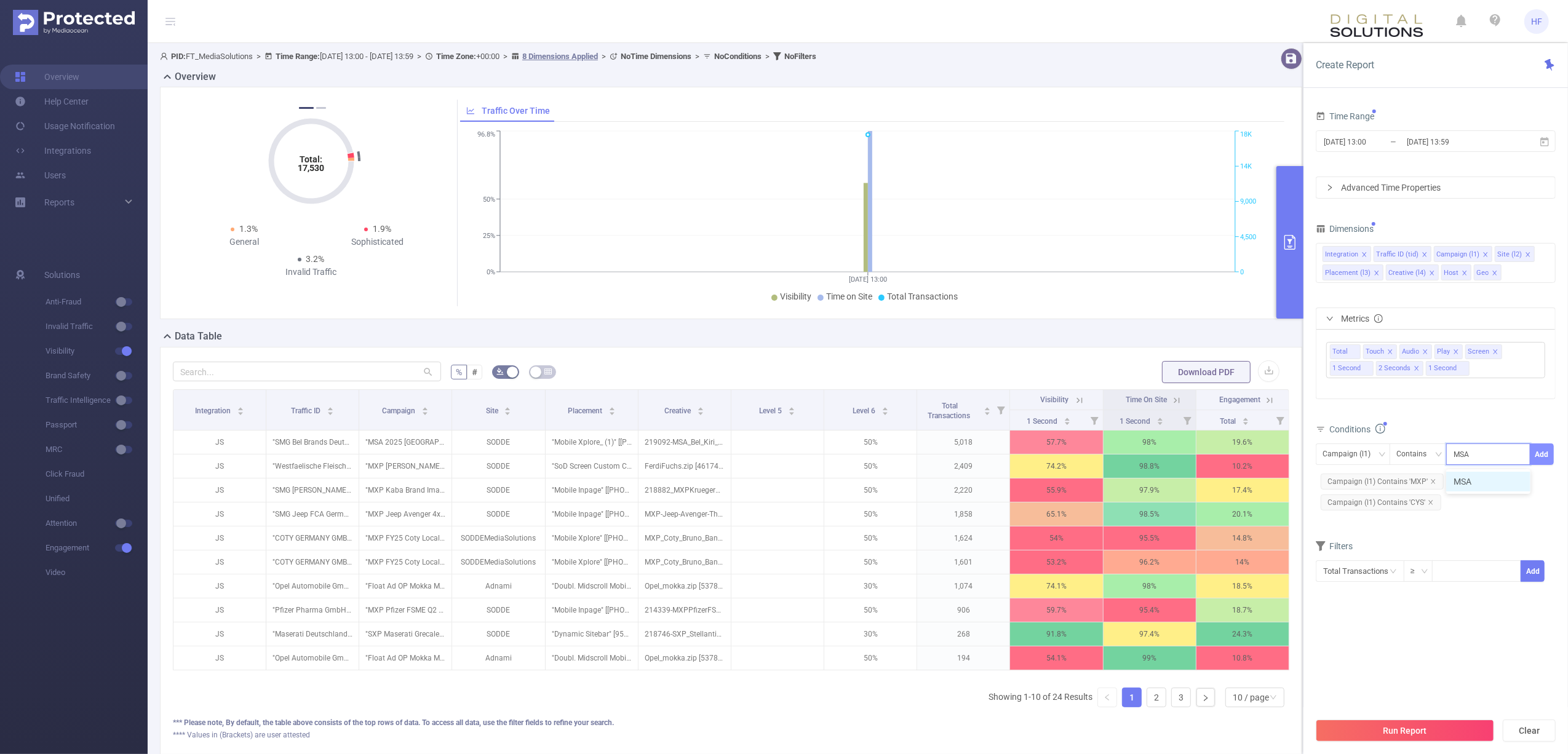 type on "MSA" 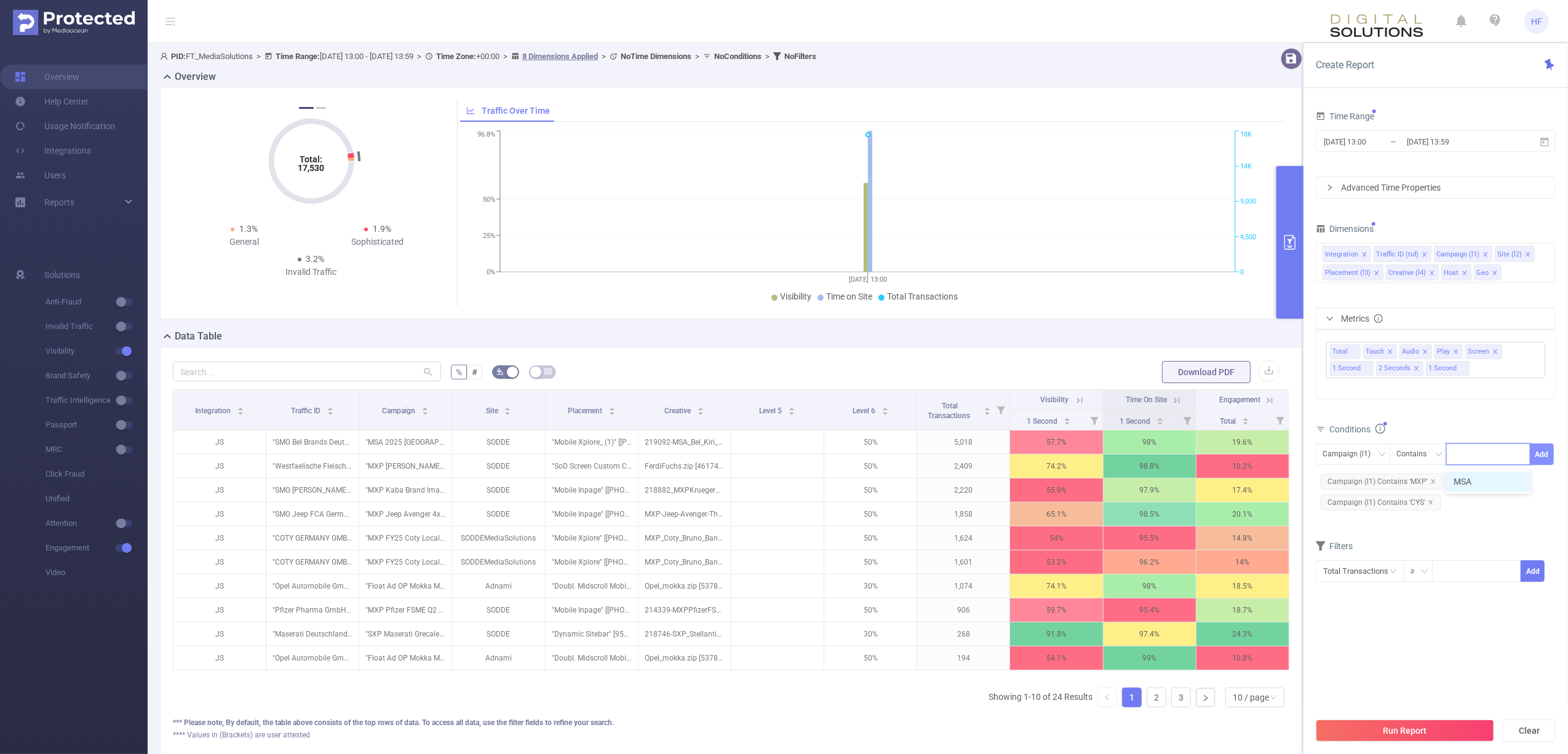 click on "Add" at bounding box center [1542, 454] 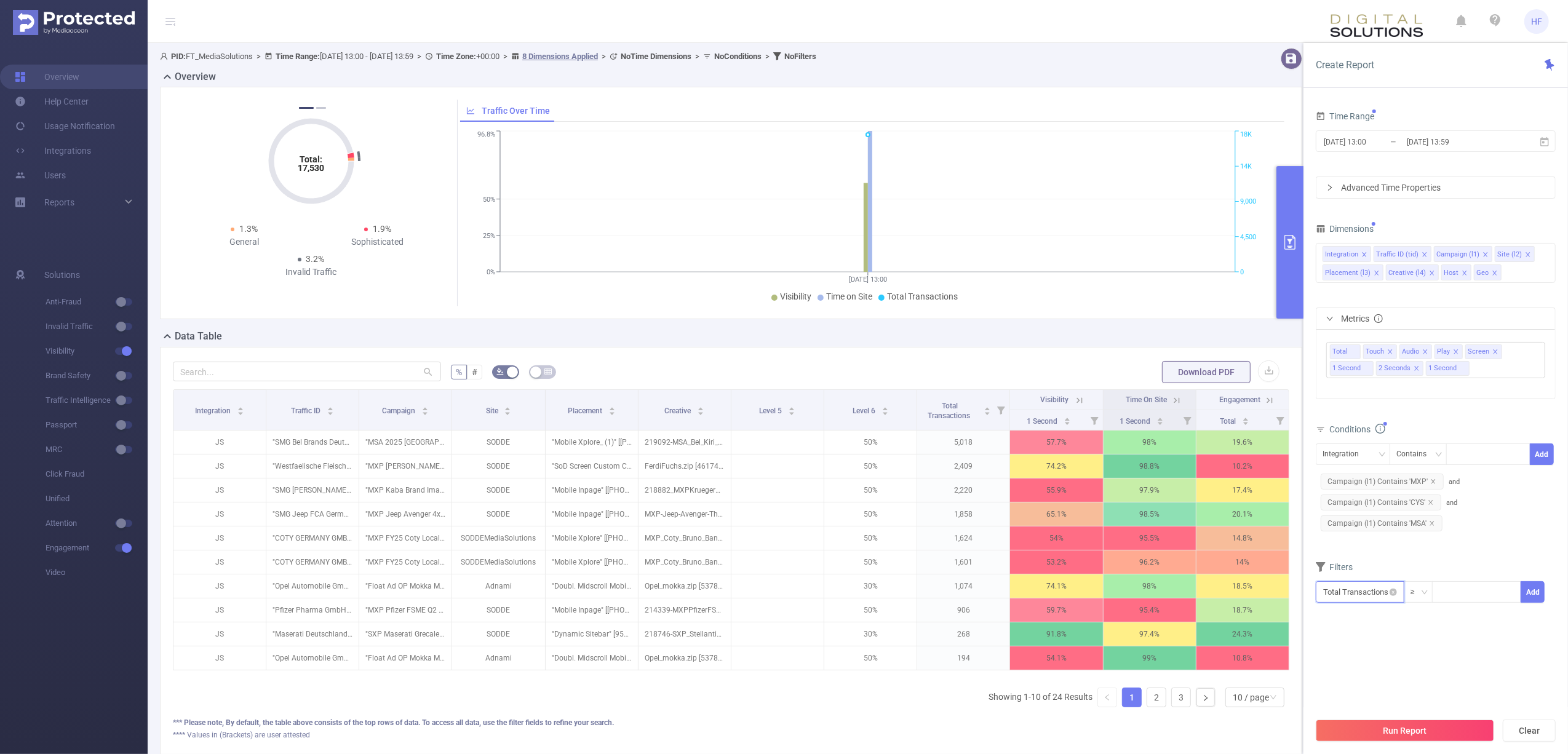 click at bounding box center [1360, 592] 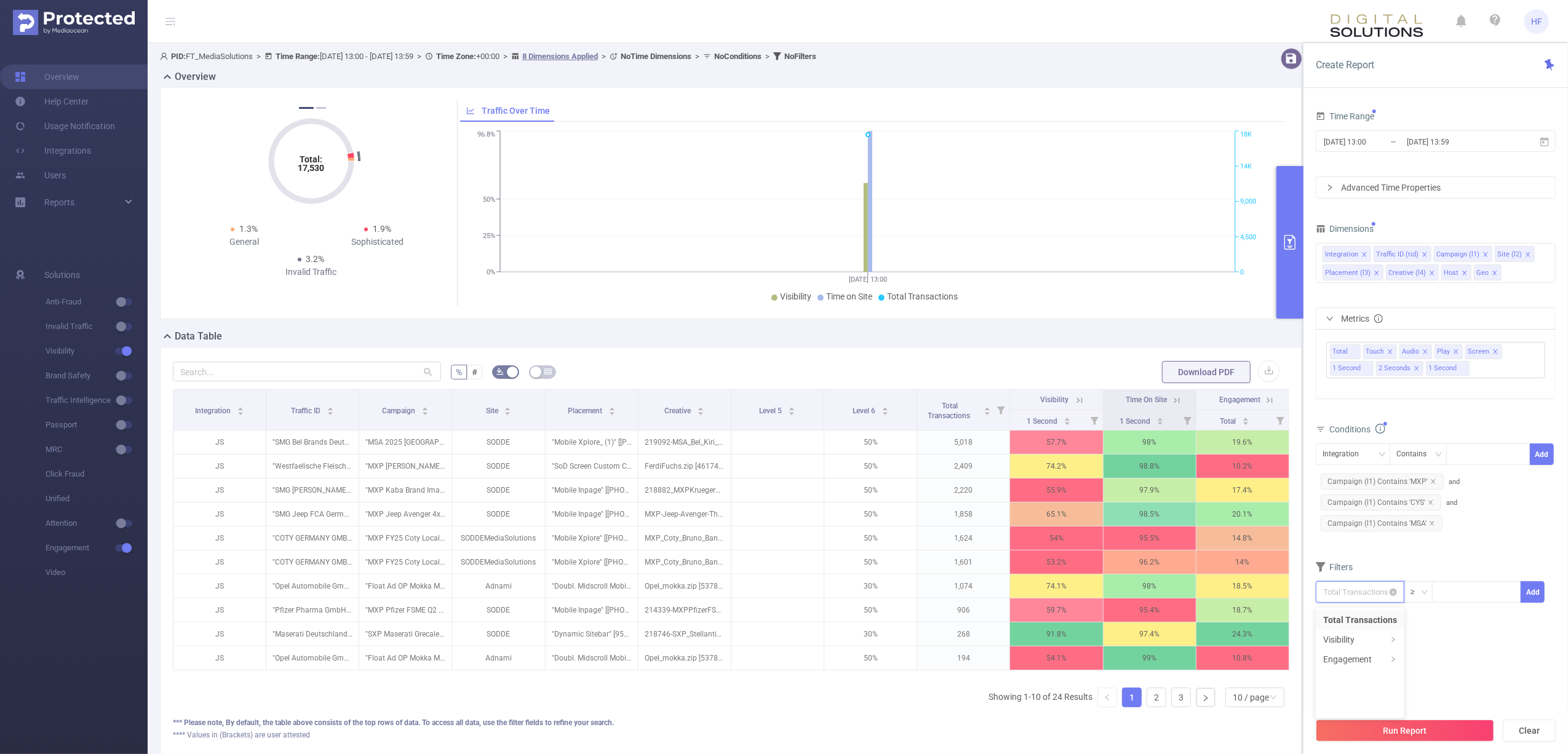 click at bounding box center (1360, 592) 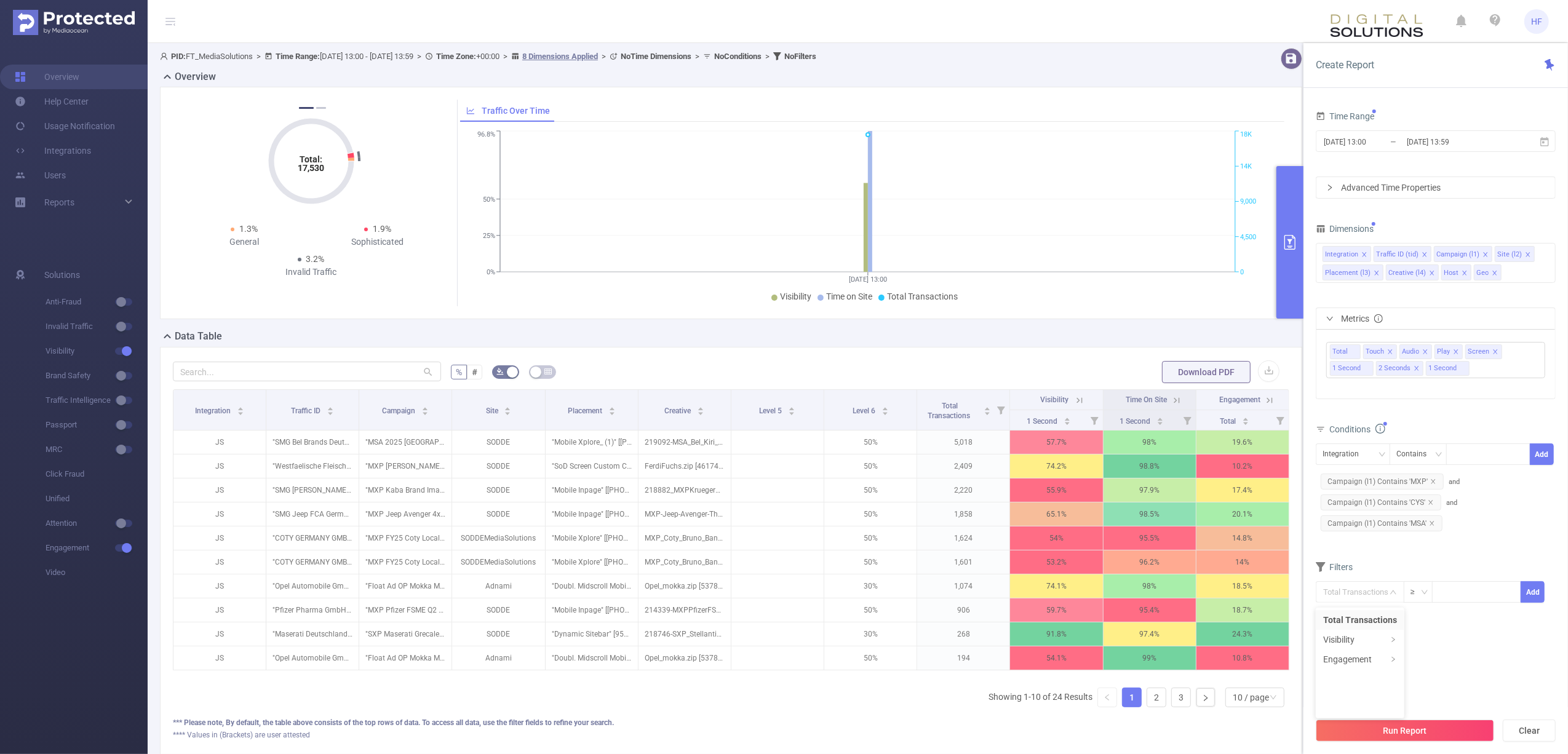 click on "Dimensions Integration Traffic ID (tid) Campaign (l1) Site (l2) Placement (l3) Creative (l4) Host Geo   Metrics Total Touch Audio Play Screen 1 Second 2 Seconds 1 Second      Conditions  Integration Contains   Add Campaign (l1) Contains 'MXP' and Campaign (l1) Contains 'CYS' and Campaign (l1) Contains 'MSA'    Filters Total Transactions ≥ Add" at bounding box center (1436, 419) 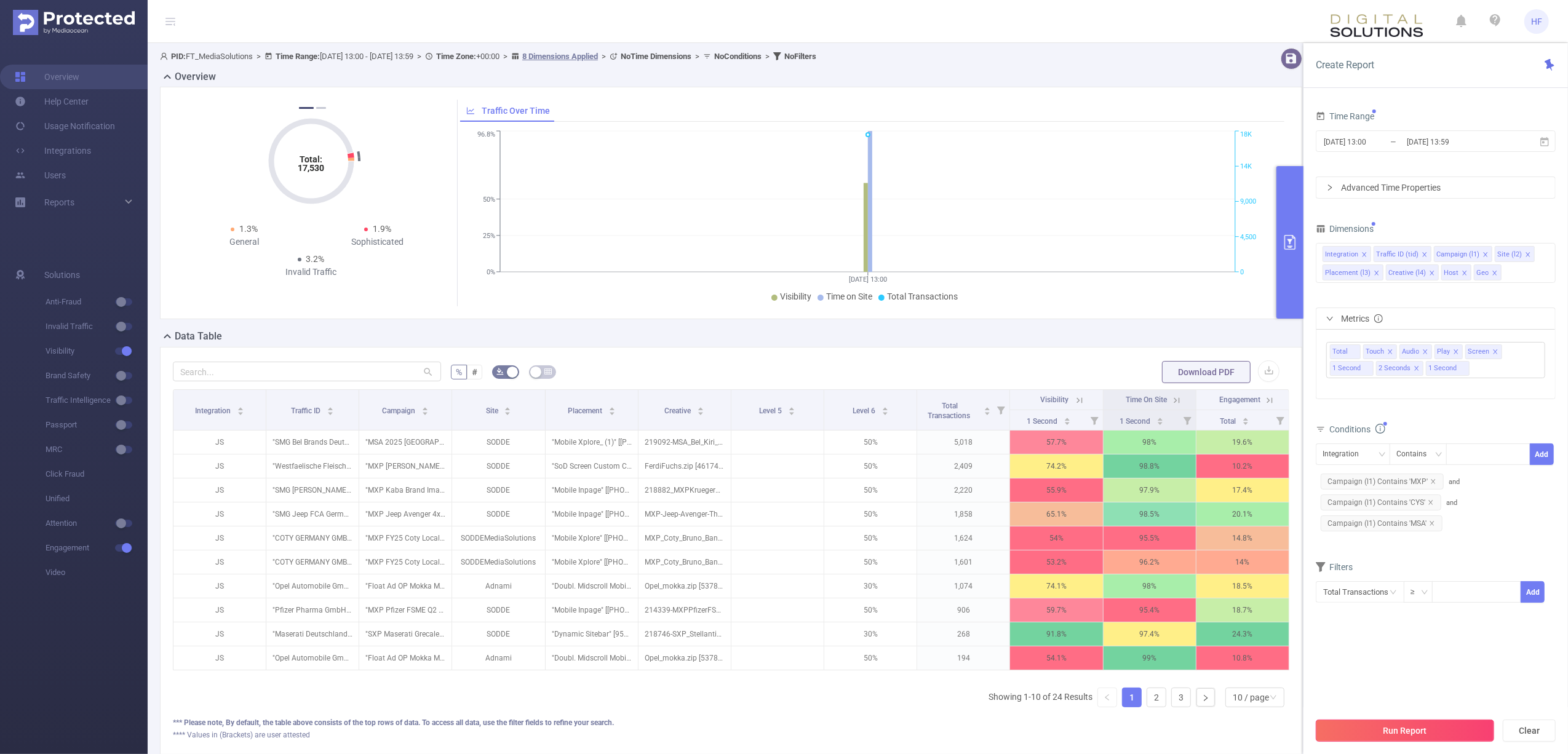 click on "Run Report" at bounding box center [1405, 731] 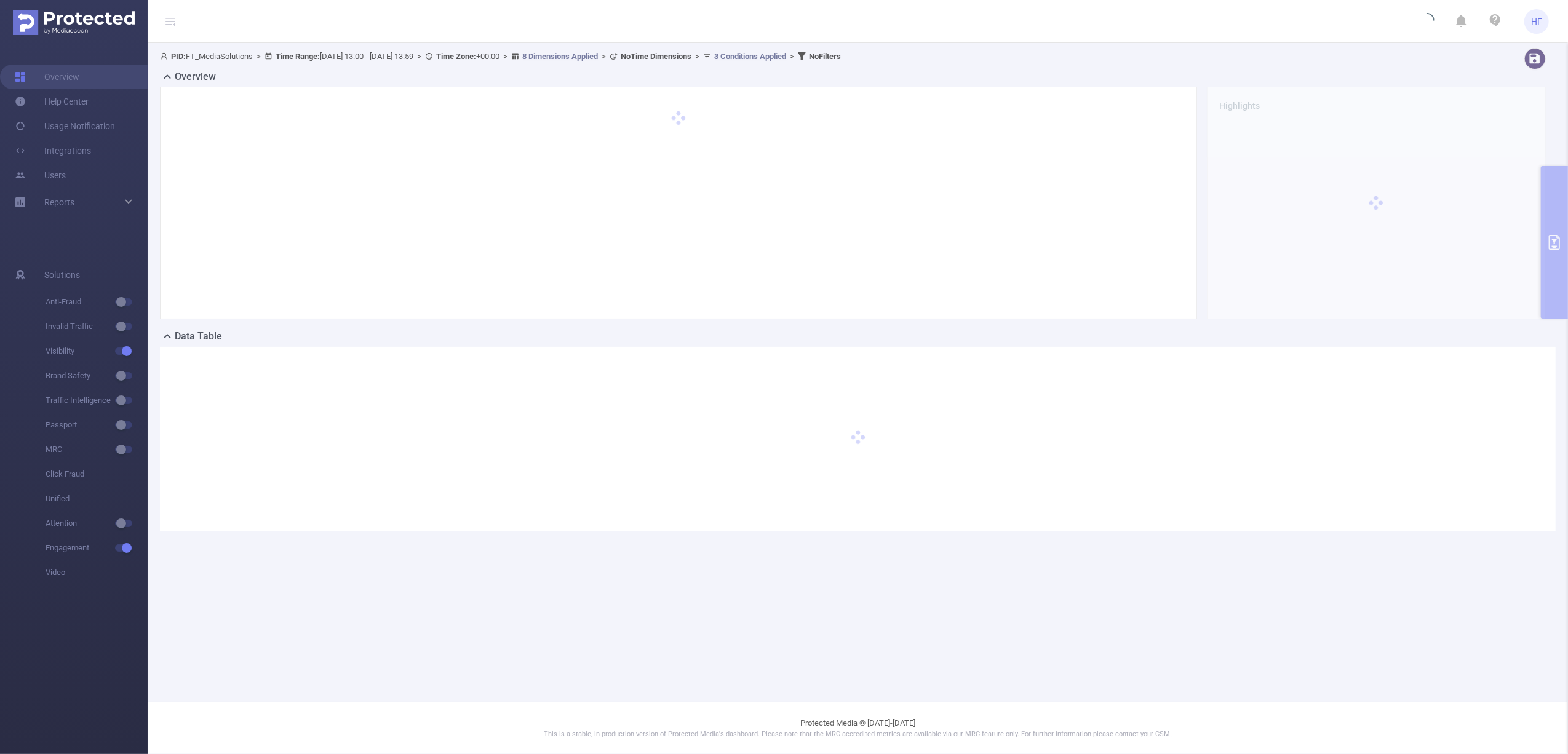 click on "PID:  FT_MediaSolutions  >  Time Range:  [DATE] 13:00 -
[DATE] 13:59  >  Time Zone:  +00:00  >  8 Dimensions Applied  >  No  Time Dimensions  >  3 Conditions Applied  >  No  Filters  Overview   Highlights    Data Table" at bounding box center [858, 300] 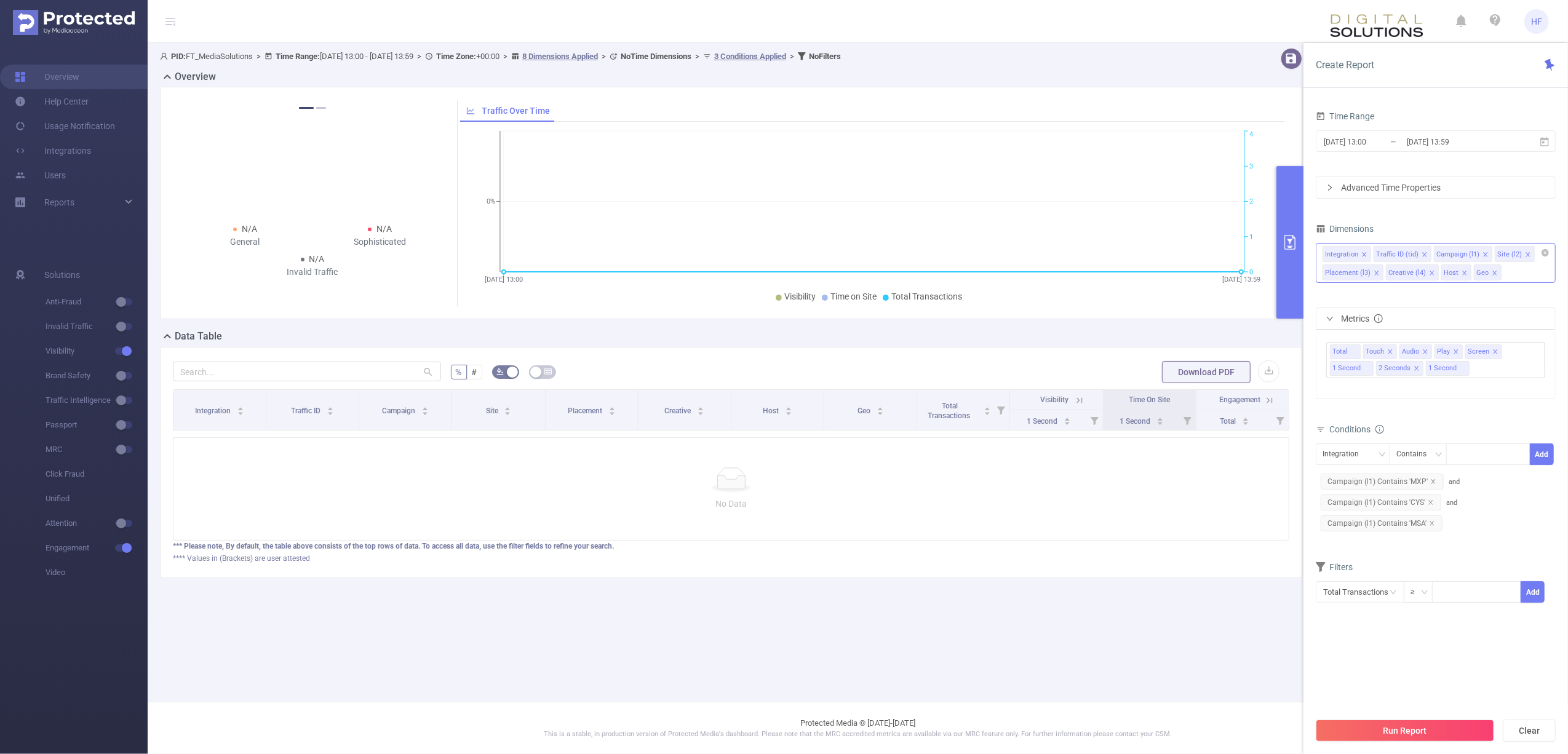 click on "Integration Traffic ID (tid) Campaign (l1) Site (l2) Placement (l3) Creative (l4) Host Geo" at bounding box center (1436, 264) 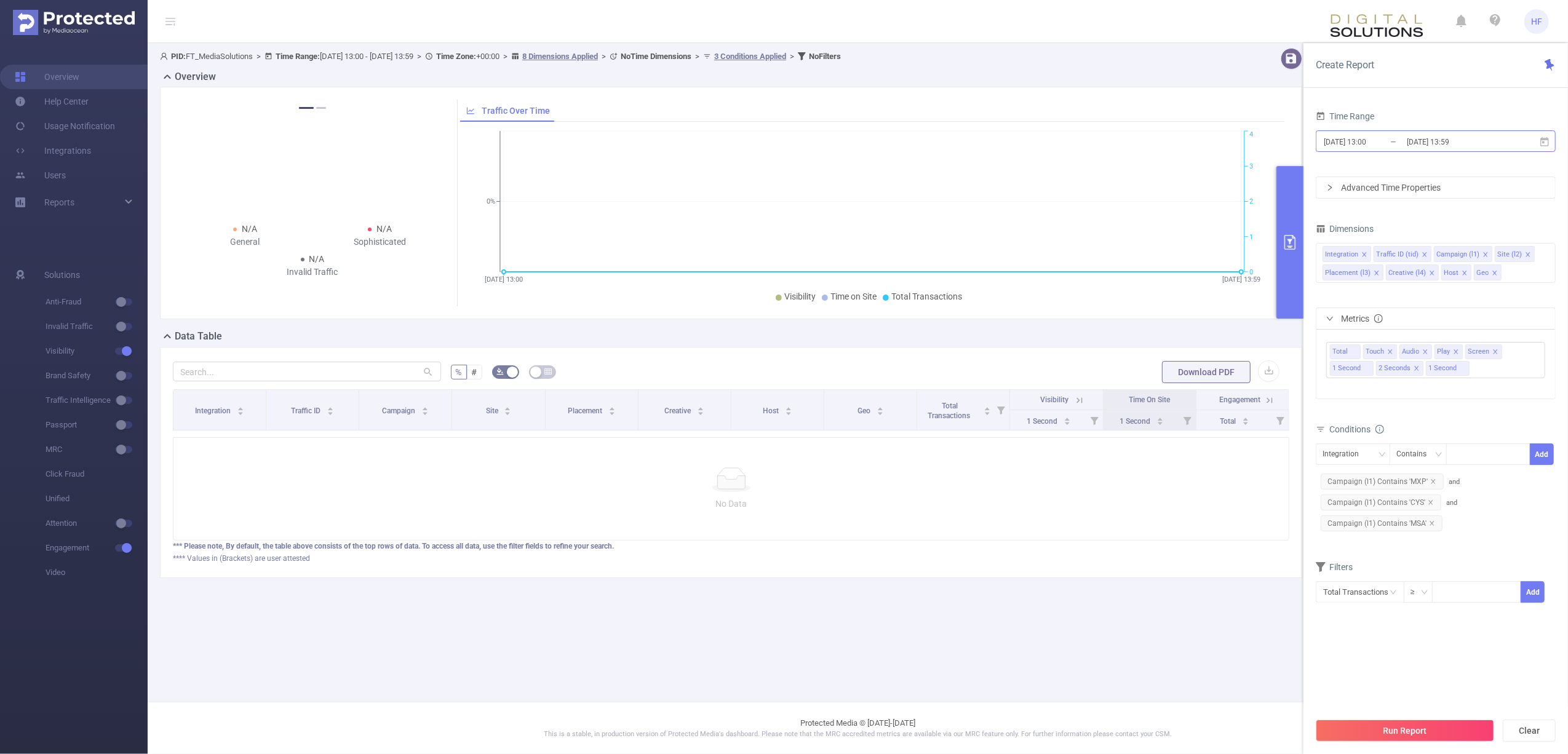 click on "[DATE] 13:00" at bounding box center [1372, 141] 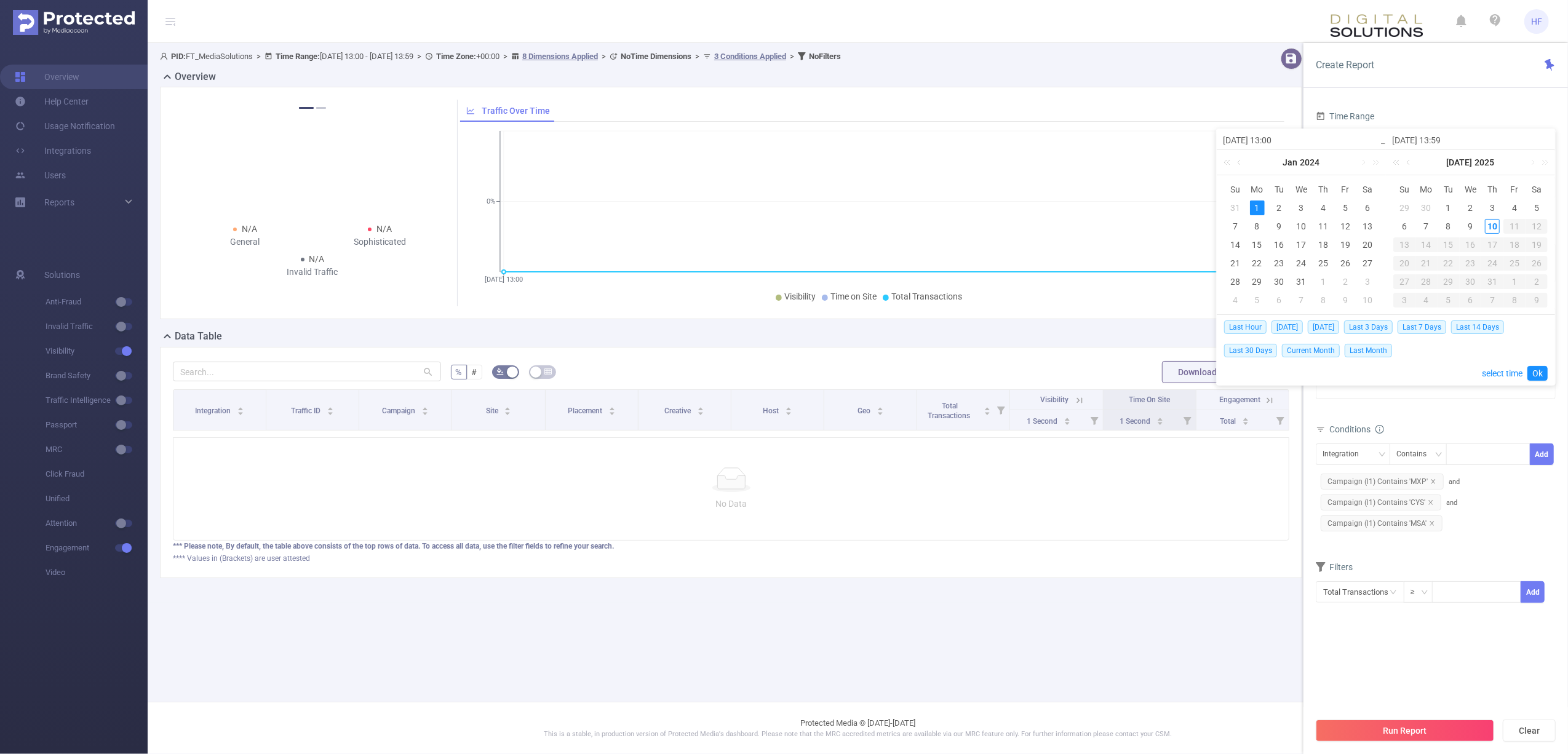 click on "1" at bounding box center (1257, 208) 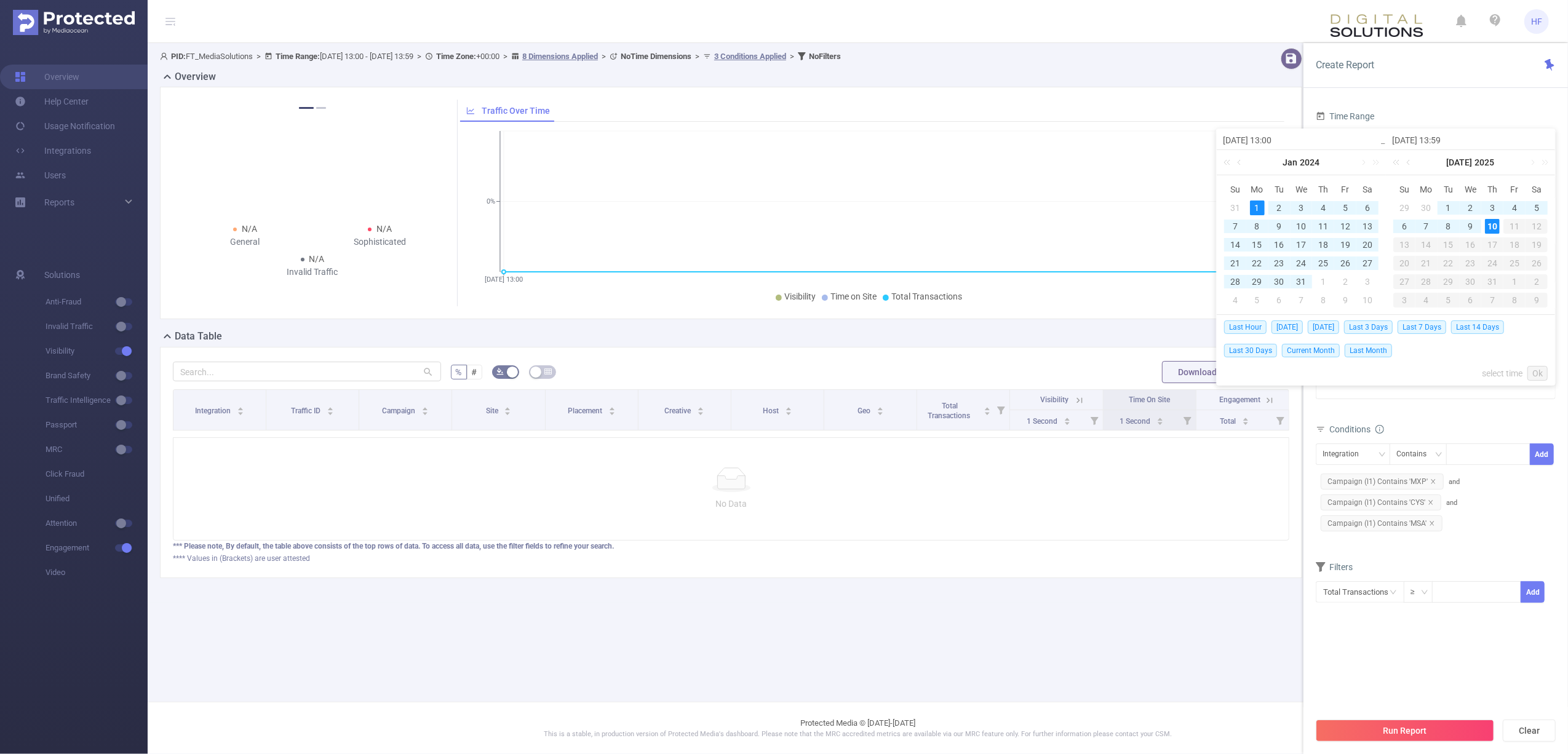 click on "10" at bounding box center (1492, 226) 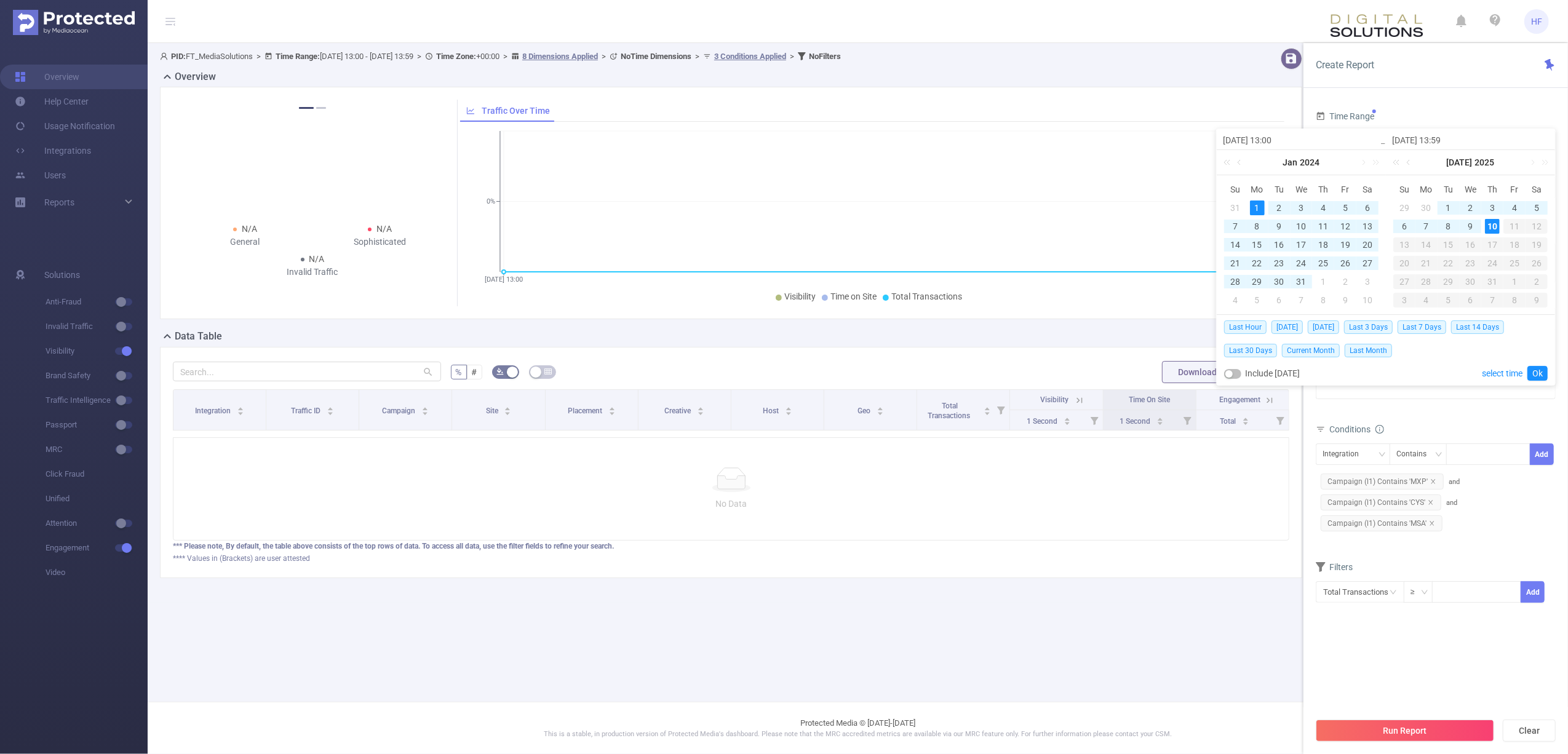 click on "Dimensions Integration Traffic ID (tid) Campaign (l1) Site (l2) Placement (l3) Creative (l4) Host Geo   Metrics Total Touch Audio Play Screen 1 Second 2 Seconds 1 Second      Conditions  Integration Contains   Add Campaign (l1) Contains 'MXP' and Campaign (l1) Contains 'CYS' and Campaign (l1) Contains 'MSA'    Filters Total Transactions ≥ Add" at bounding box center [1436, 419] 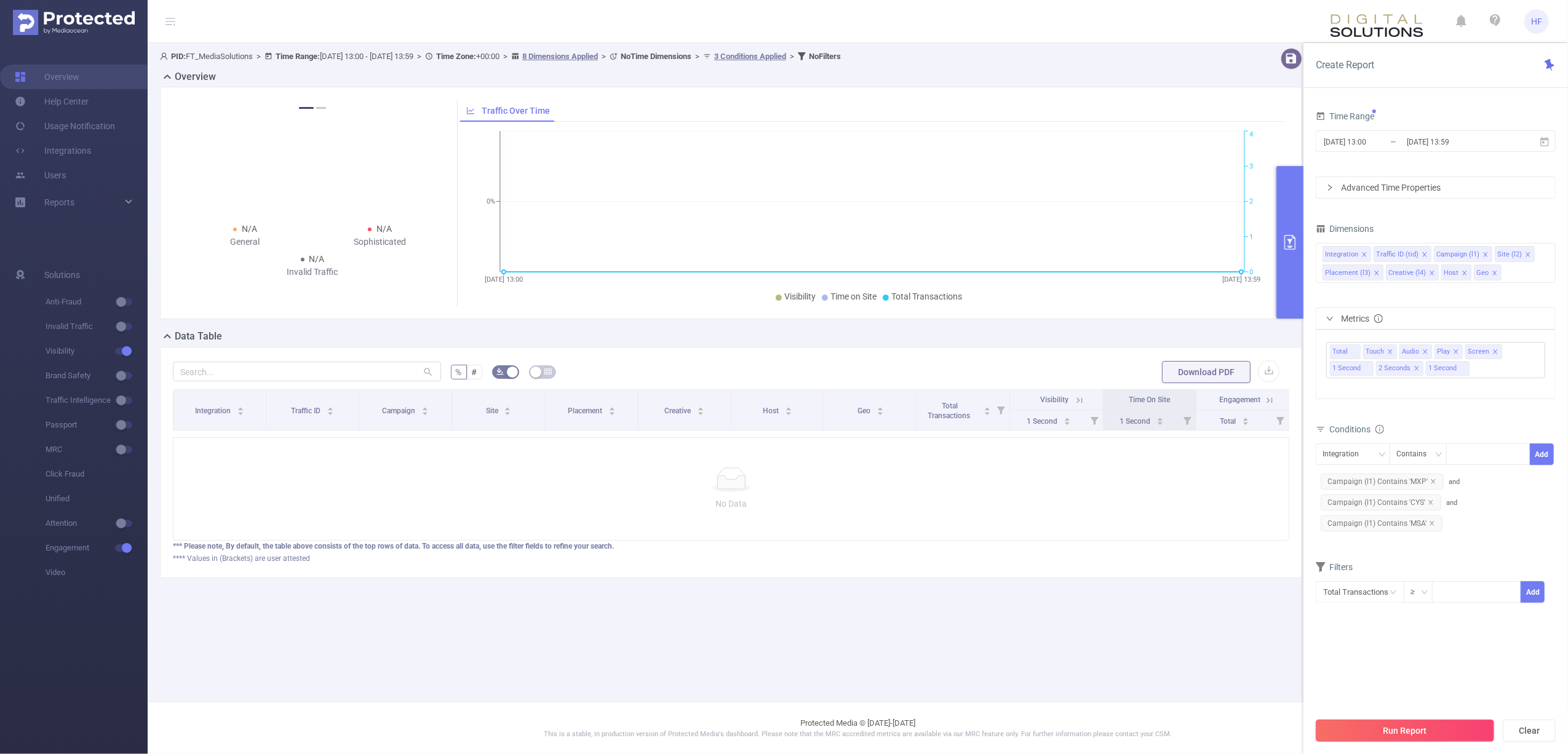 click on "Run Report" at bounding box center [1405, 731] 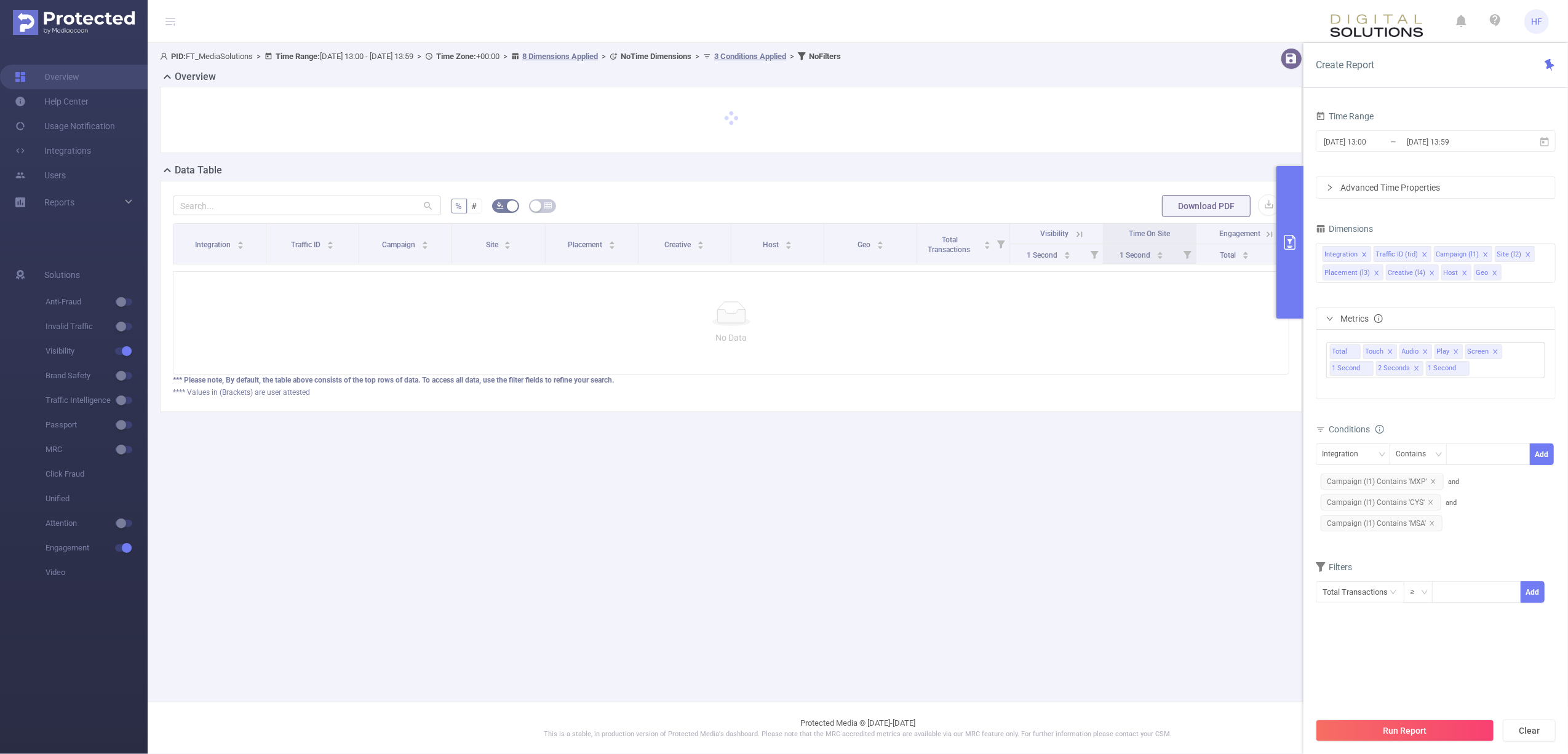 click on "This is a stable, in production version of Protected Media's dashboard. Please note that the MRC accredited metrics are available via our MRC feature only. For further information please contact your CSM." at bounding box center [858, 734] 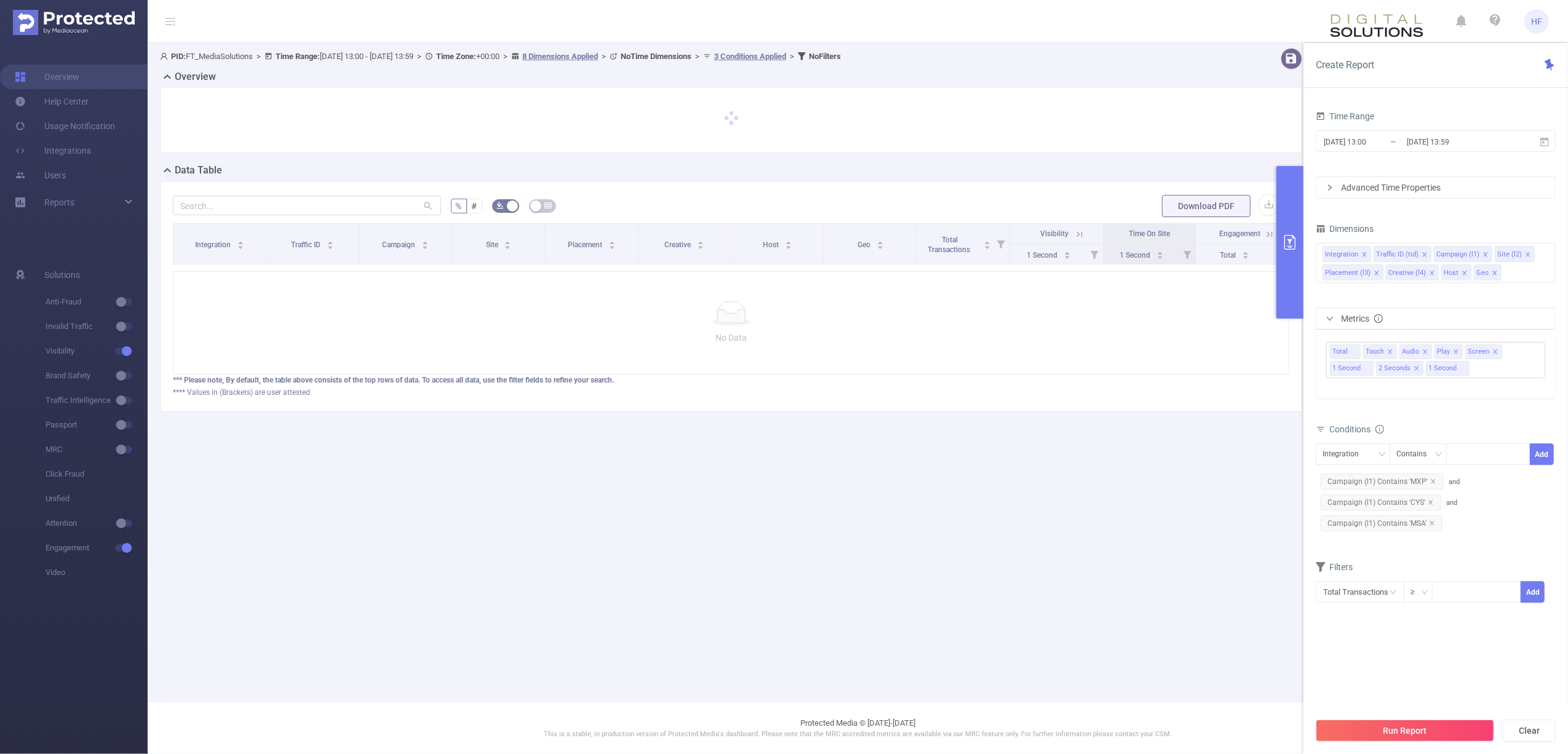 drag, startPoint x: 749, startPoint y: 507, endPoint x: 658, endPoint y: 555, distance: 102.88343 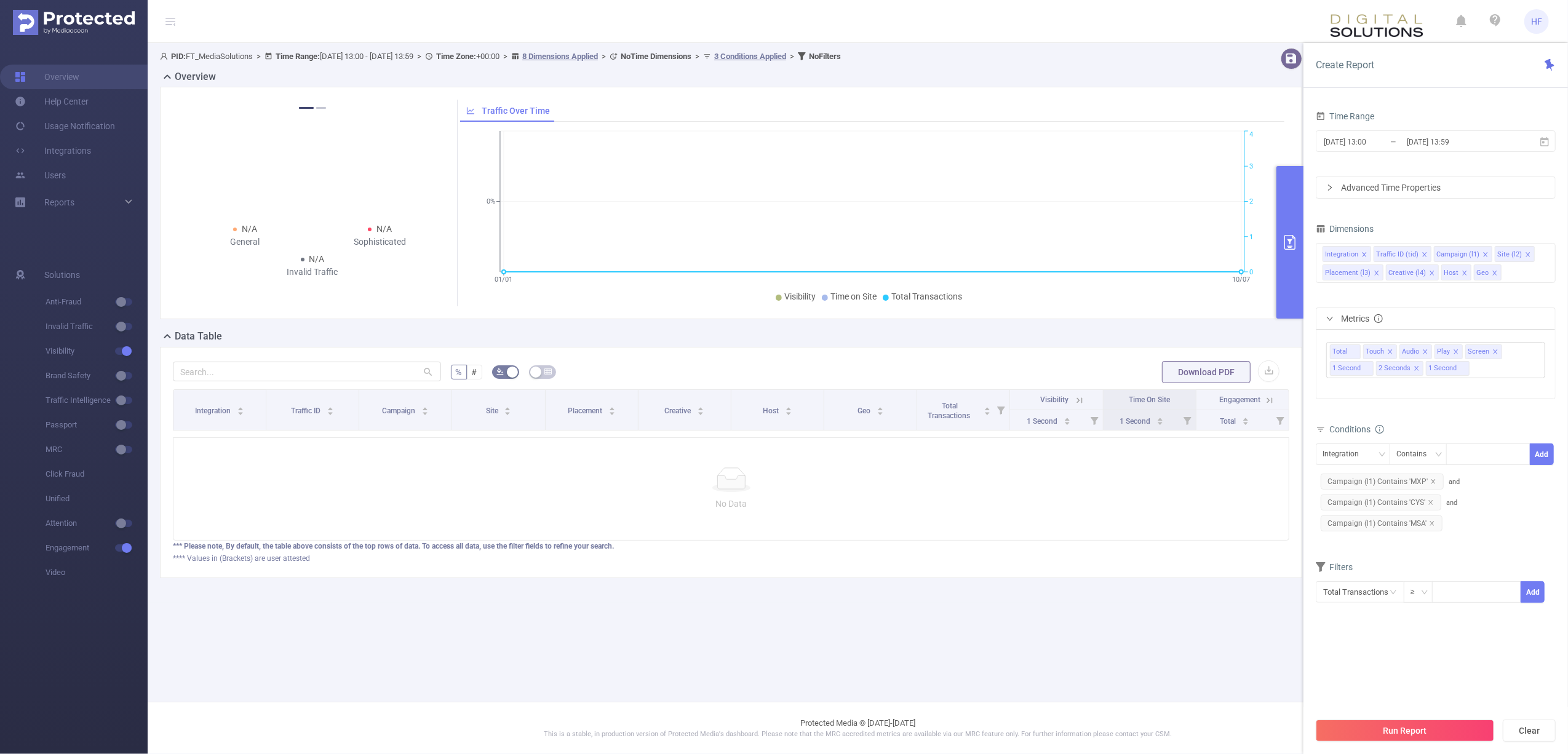scroll, scrollTop: 0, scrollLeft: 2, axis: horizontal 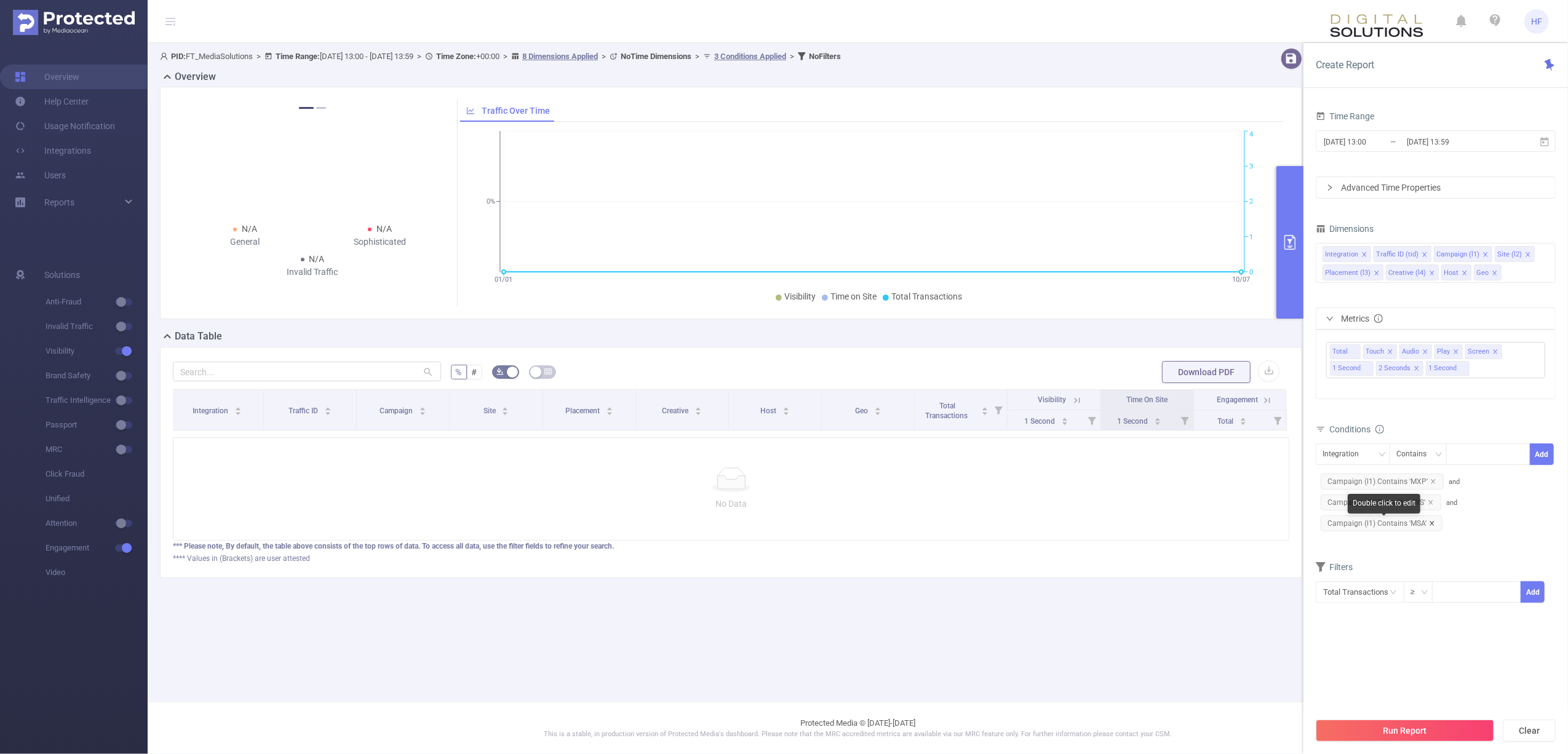 click 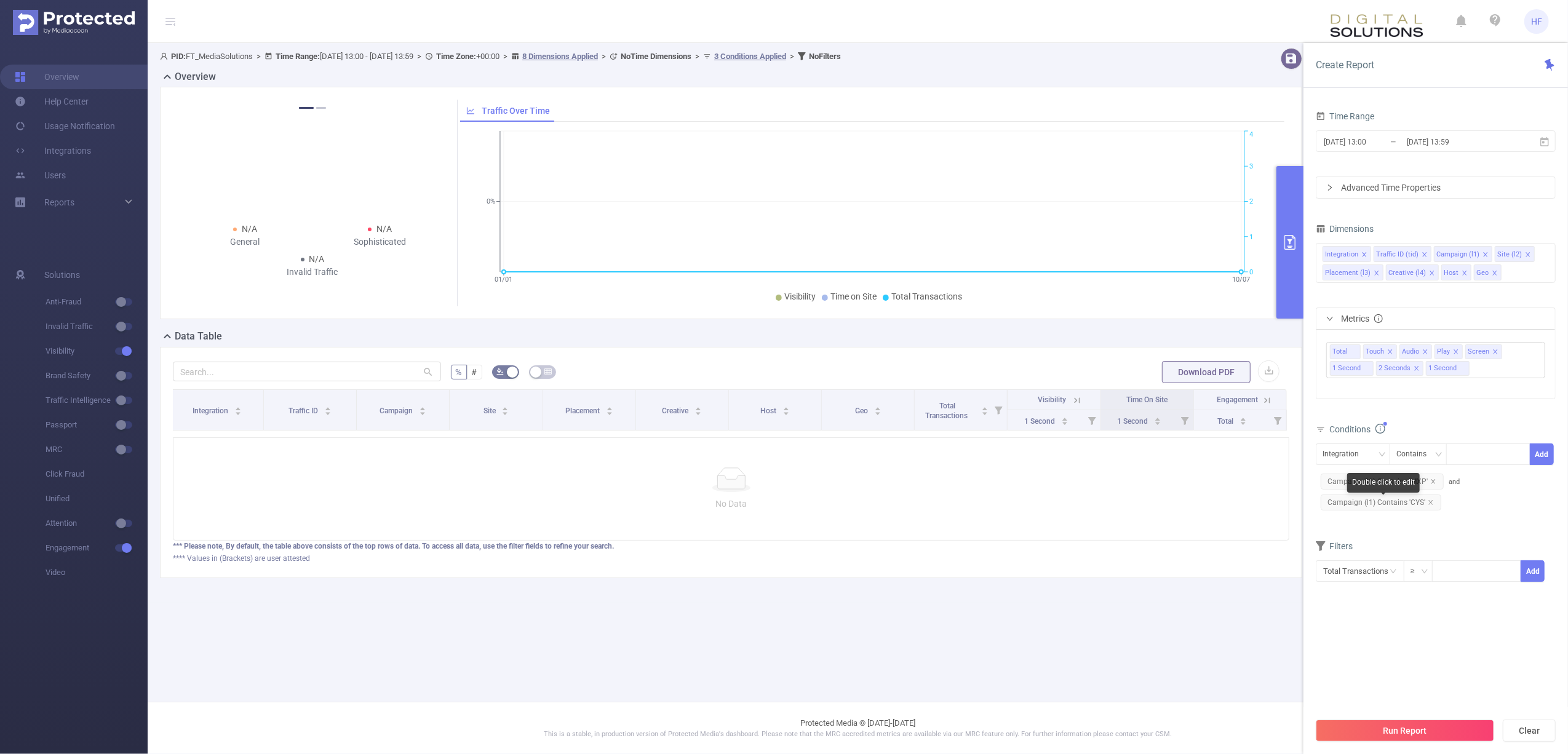 click on "Campaign (l1) Contains 'CYS'" at bounding box center (1381, 502) 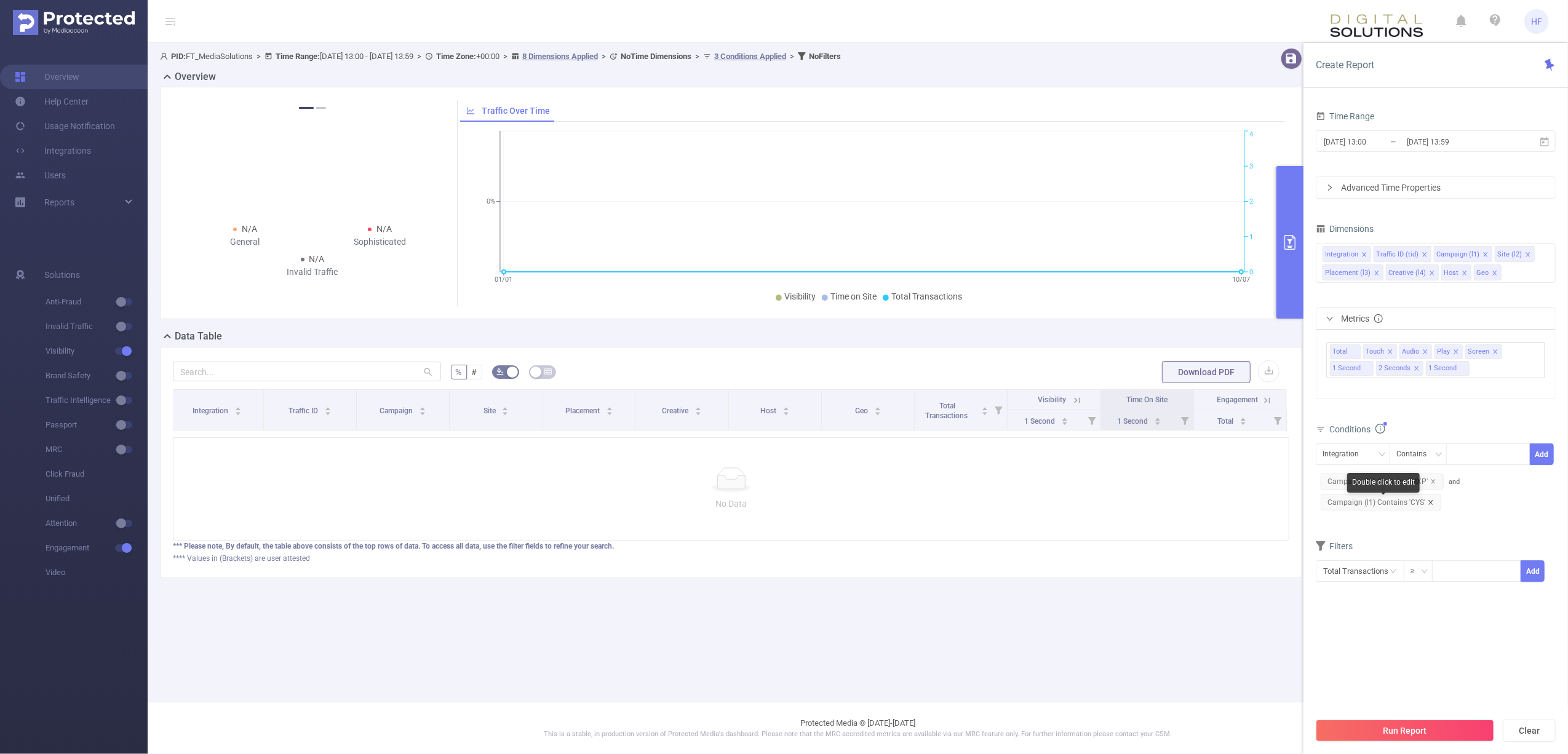 click 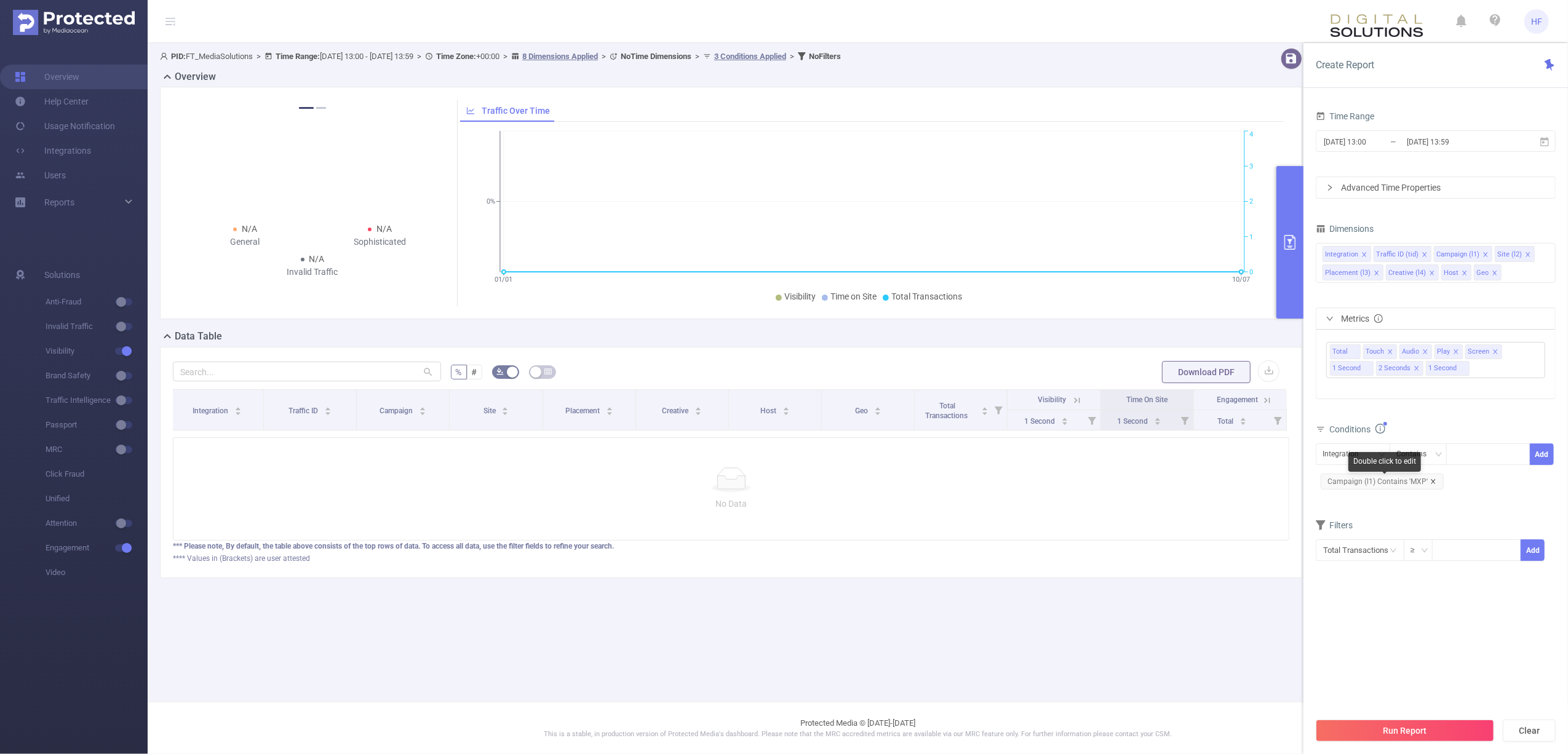 click 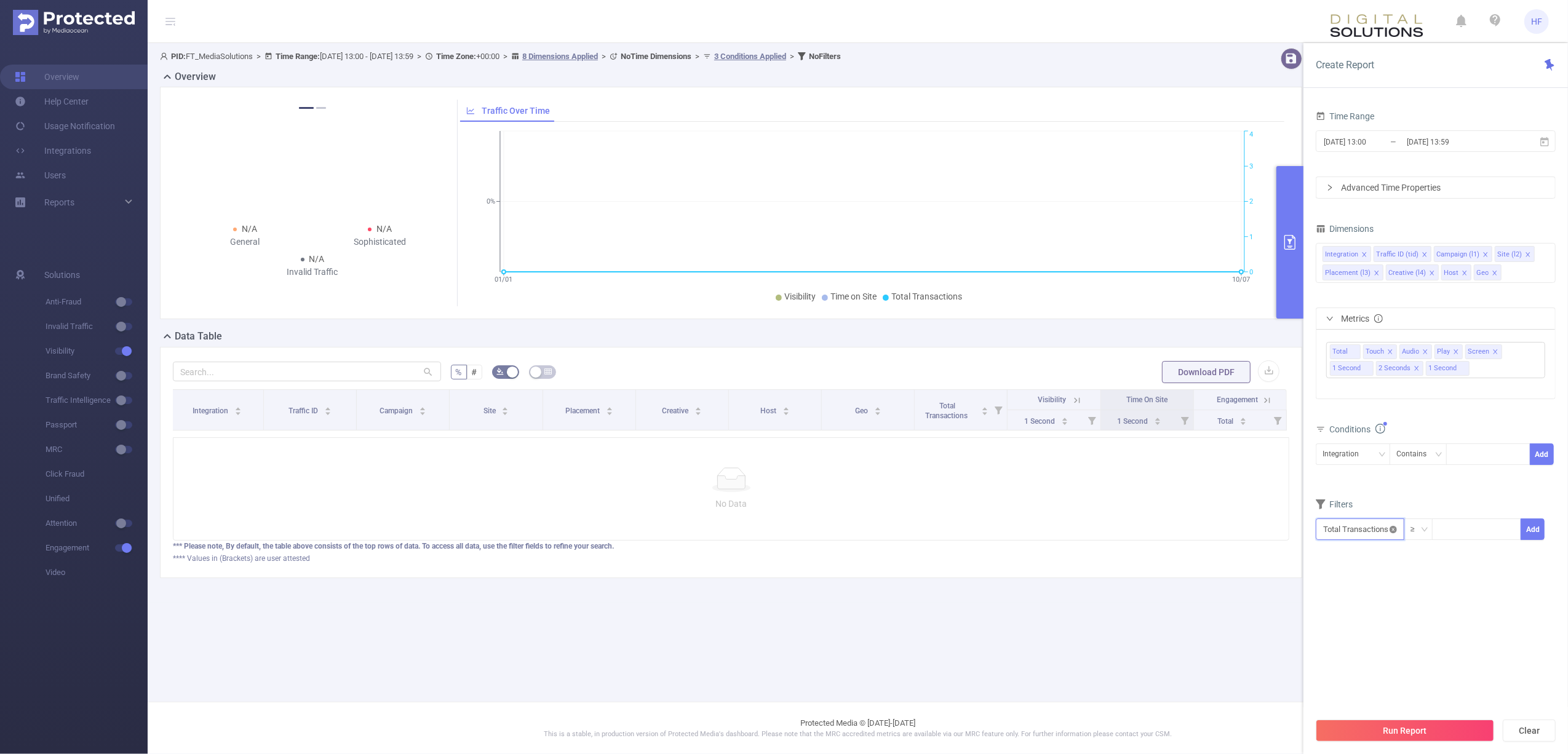click on "Total Transactions" at bounding box center (1360, 529) 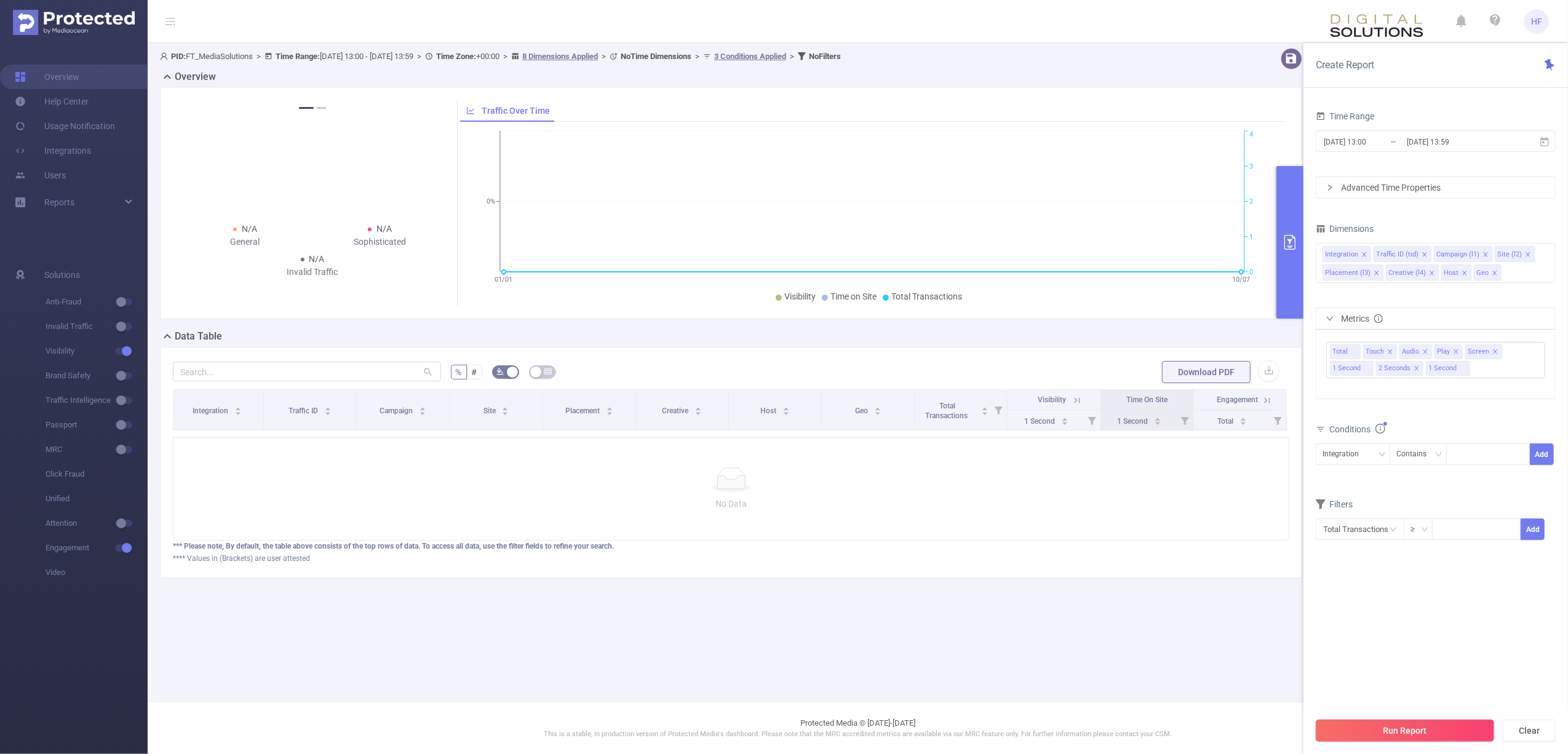 click on "Run Report" at bounding box center [1405, 731] 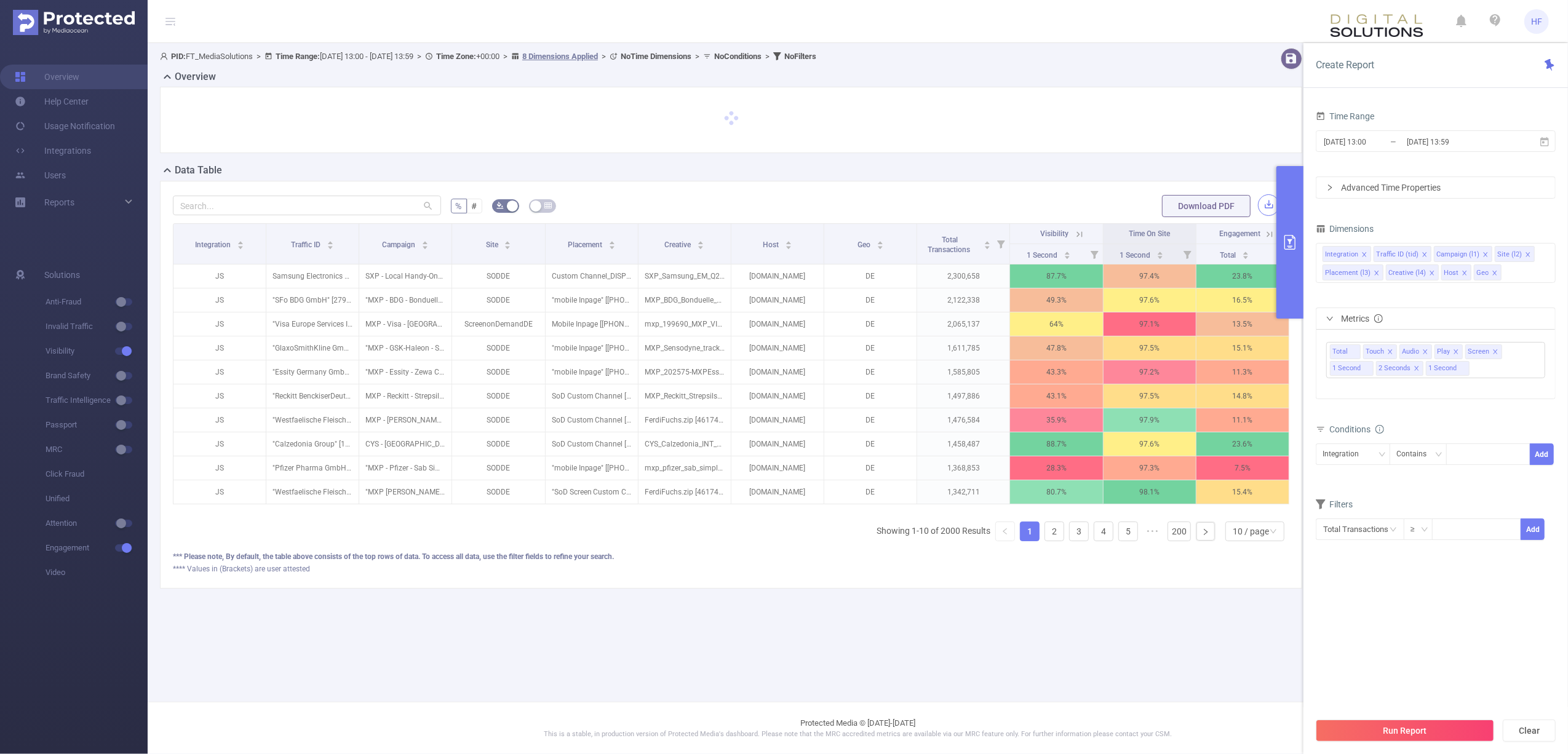 click at bounding box center [1268, 205] 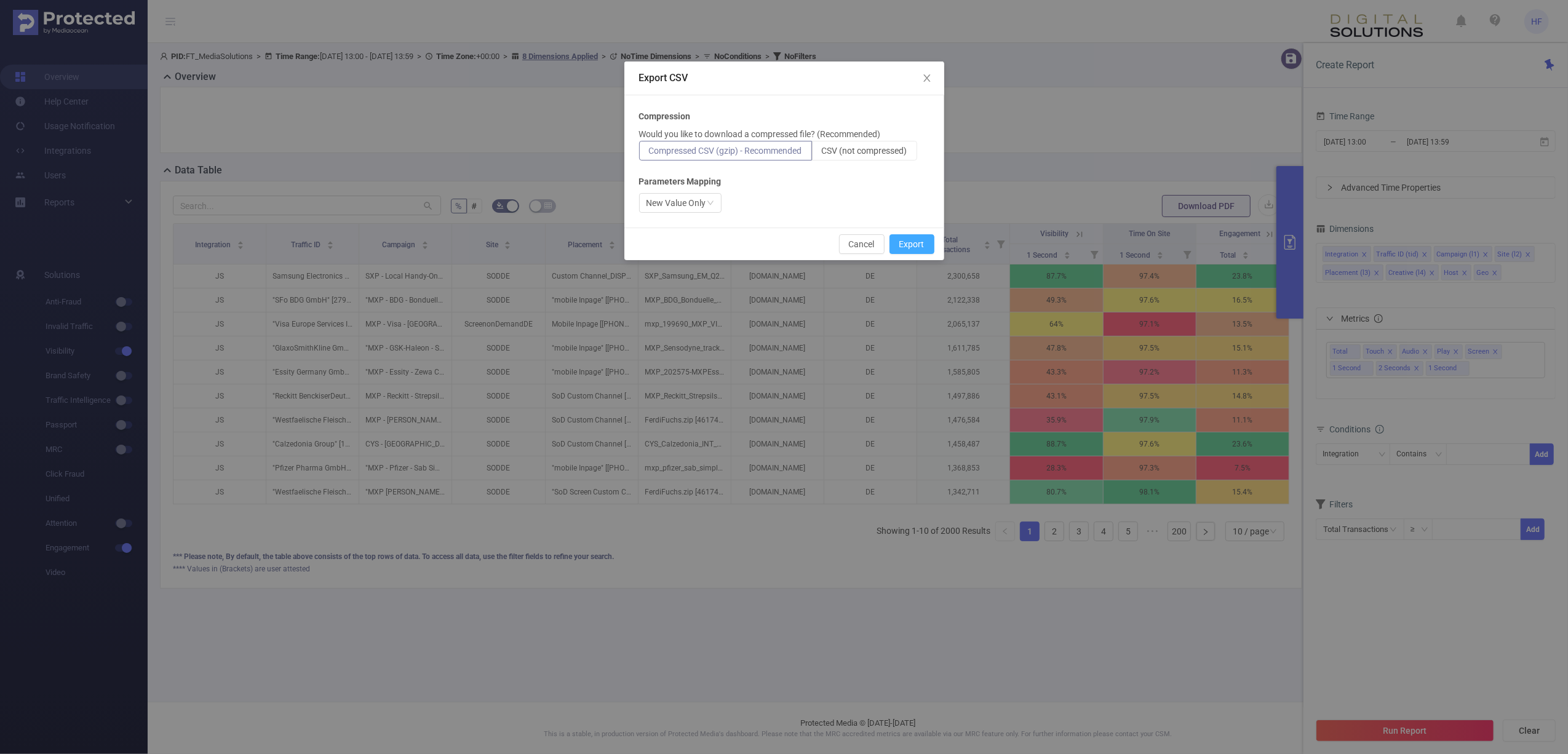click on "Export" at bounding box center (912, 244) 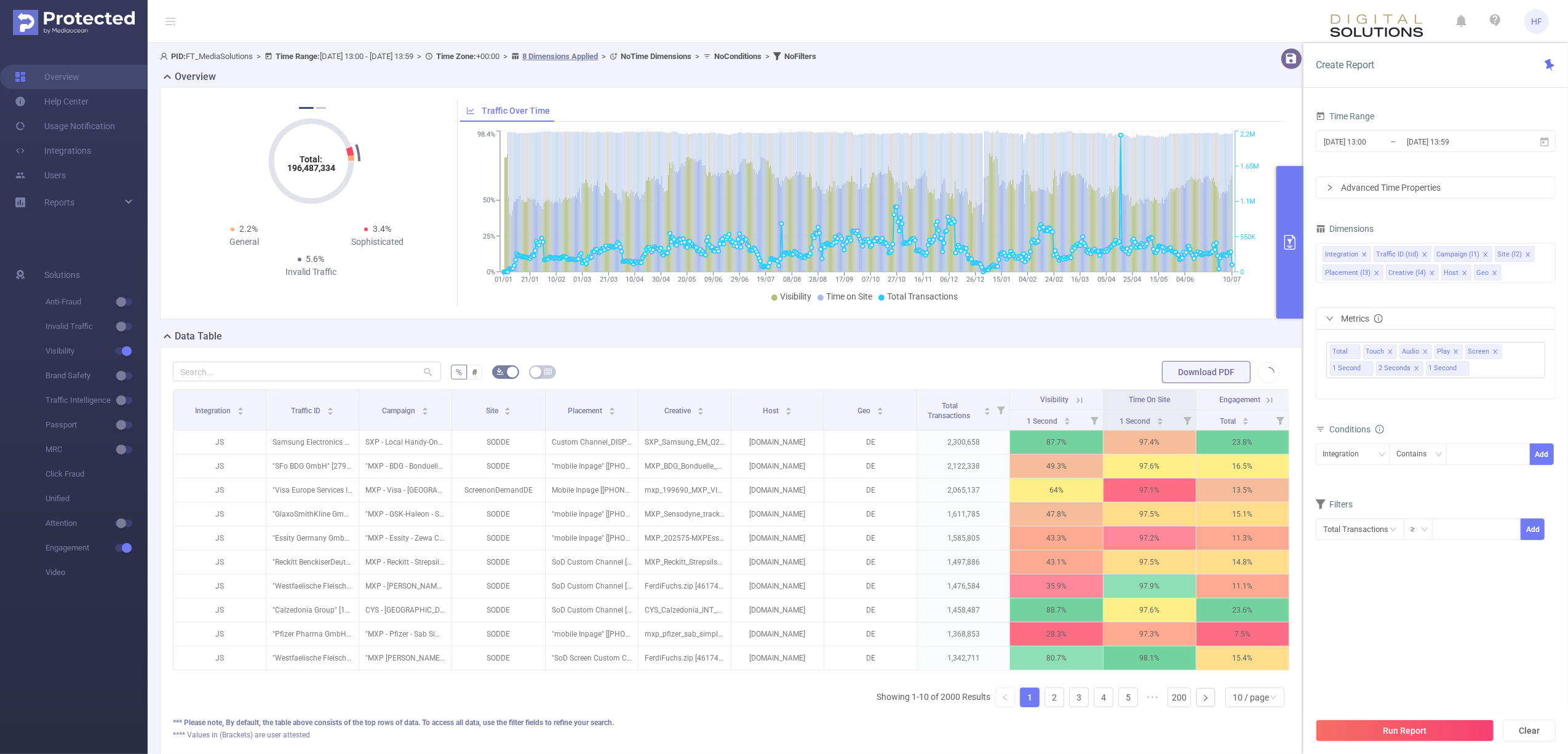 click on "% # Download PDF" at bounding box center [731, 372] 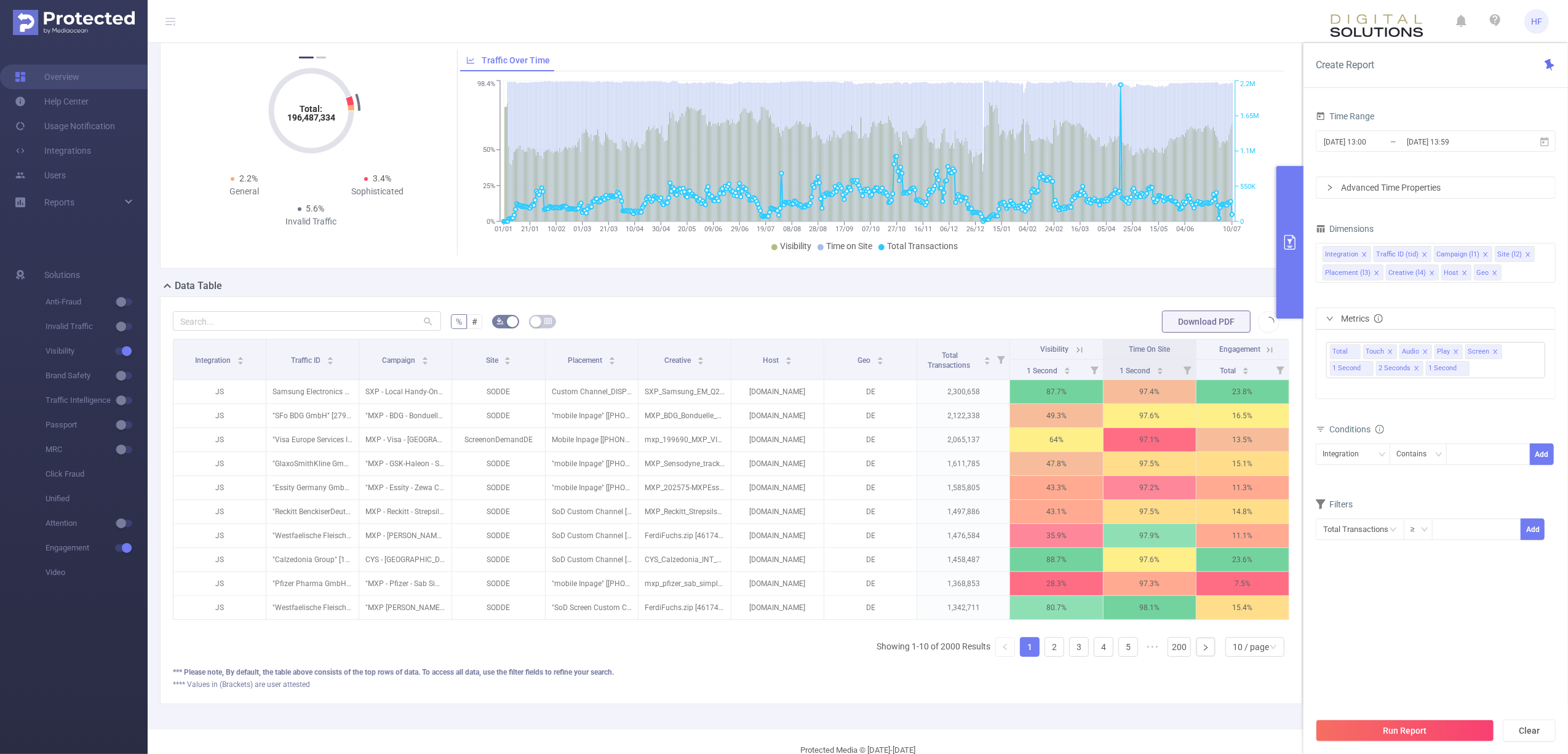scroll, scrollTop: 11, scrollLeft: 0, axis: vertical 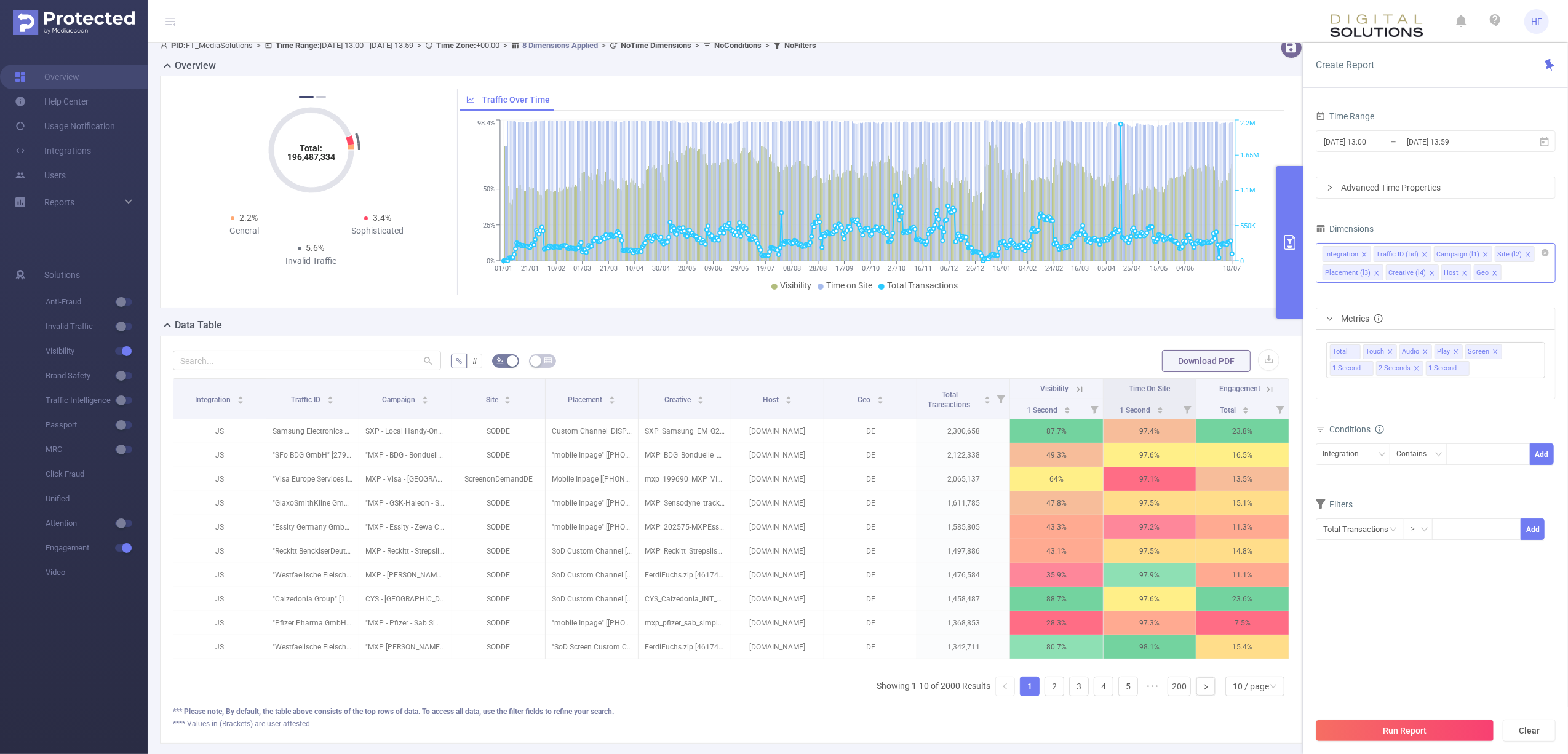 click on "Integration Traffic ID (tid) Campaign (l1) Site (l2) Placement (l3) Creative (l4) Host Geo" at bounding box center [1436, 263] 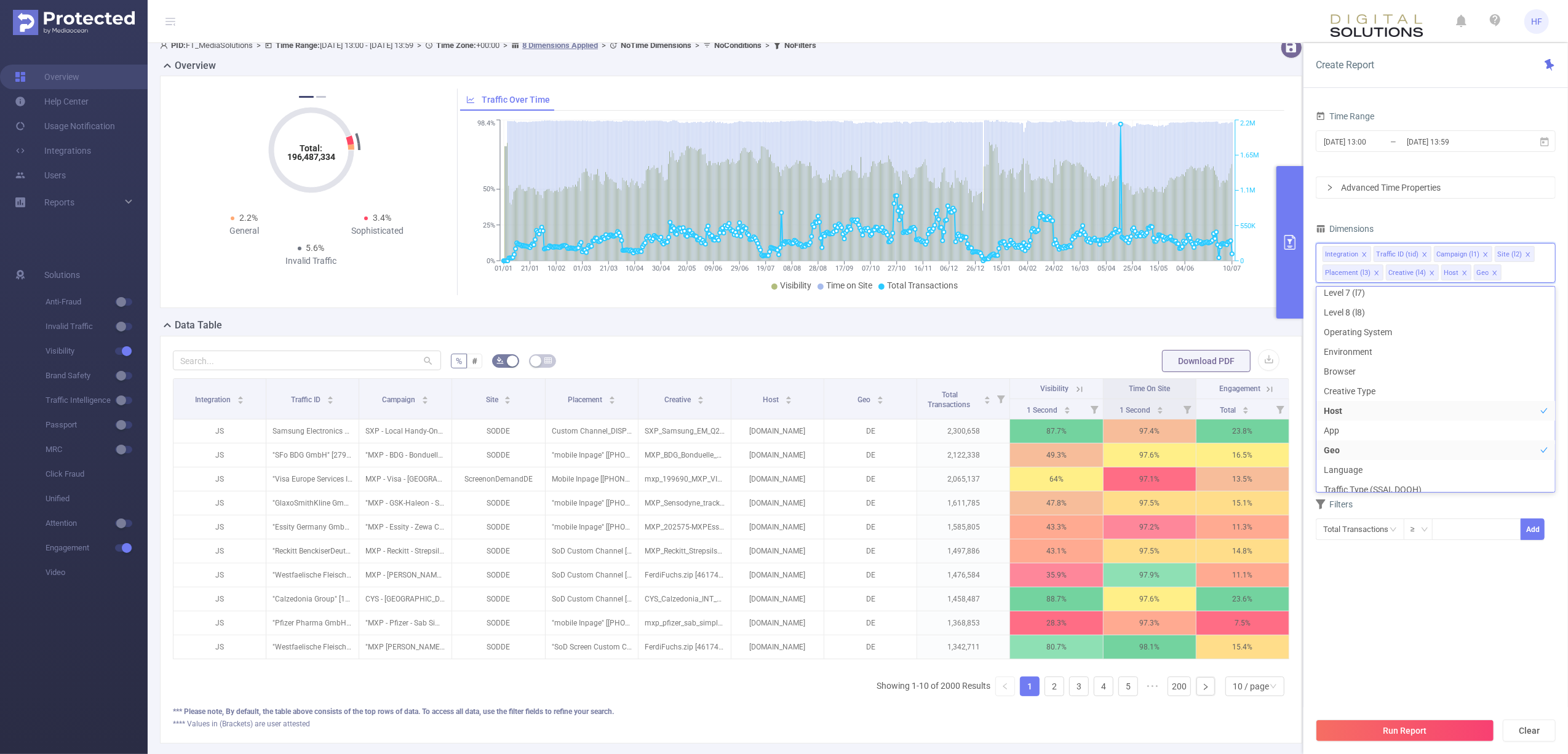 scroll, scrollTop: 171, scrollLeft: 0, axis: vertical 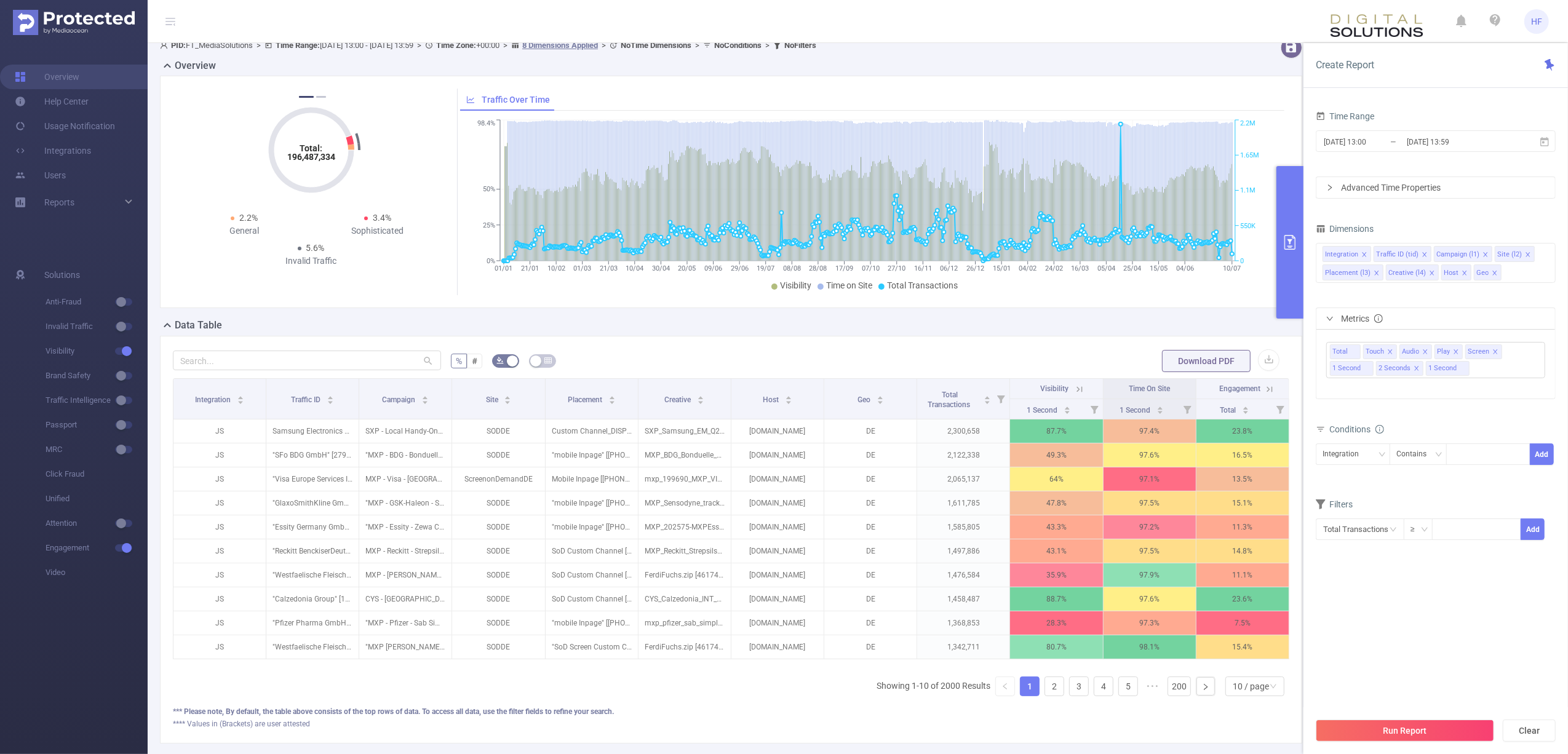 click on "Time Range [DATE] 13:00   _   [DATE] 13:59 Advanced Time Properties    Dimensions Integration Traffic ID (tid) Campaign (l1) Site (l2) Placement (l3) Creative (l4) Host Geo   Metrics Total Touch Audio Play Screen 1 Second 2 Seconds 1 Second      Conditions  Integration Contains   Add    Filters Total Transactions ≥ Add" at bounding box center (1436, 409) 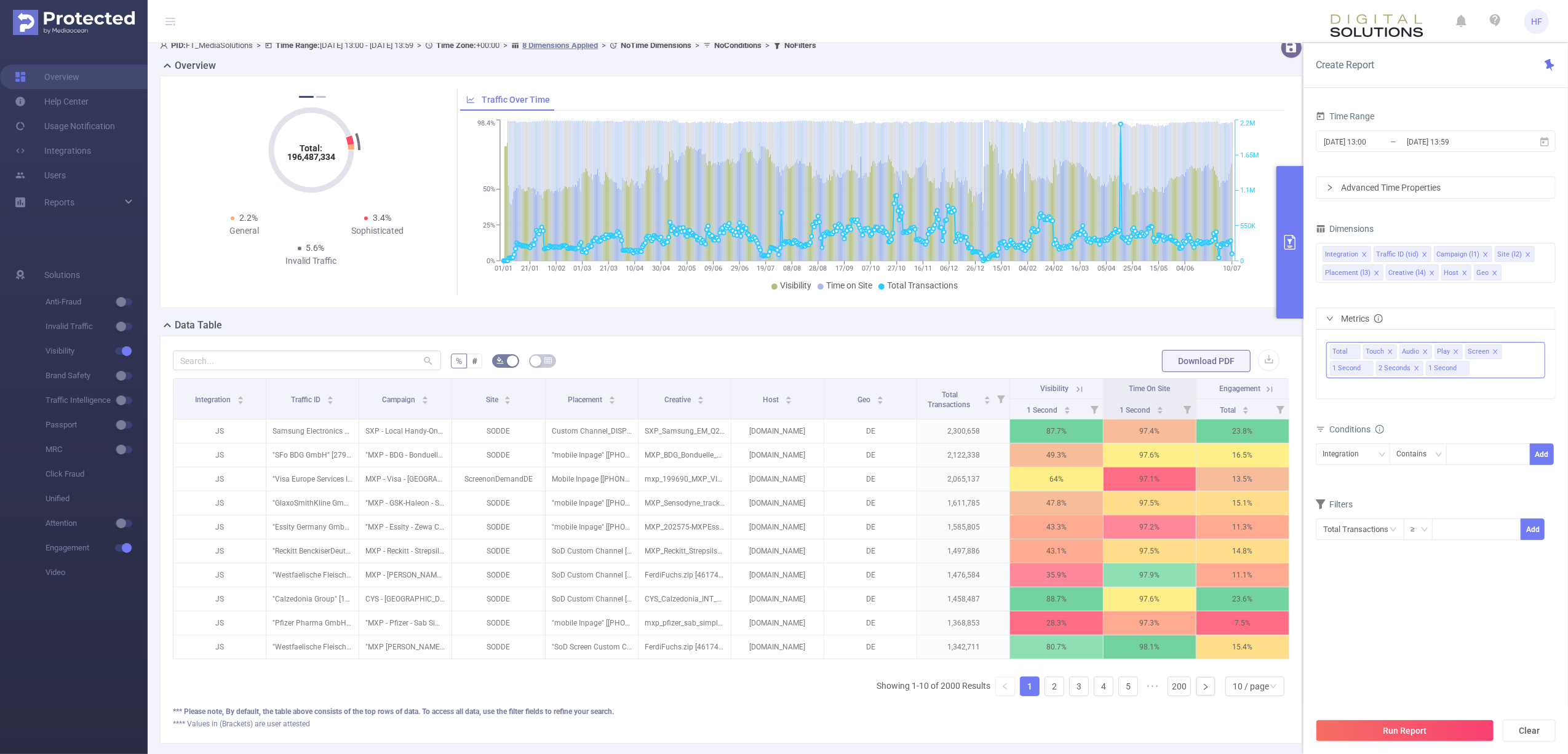 click on "Total Touch Audio Play Screen 1 Second 2 Seconds 1 Second" at bounding box center [1436, 360] 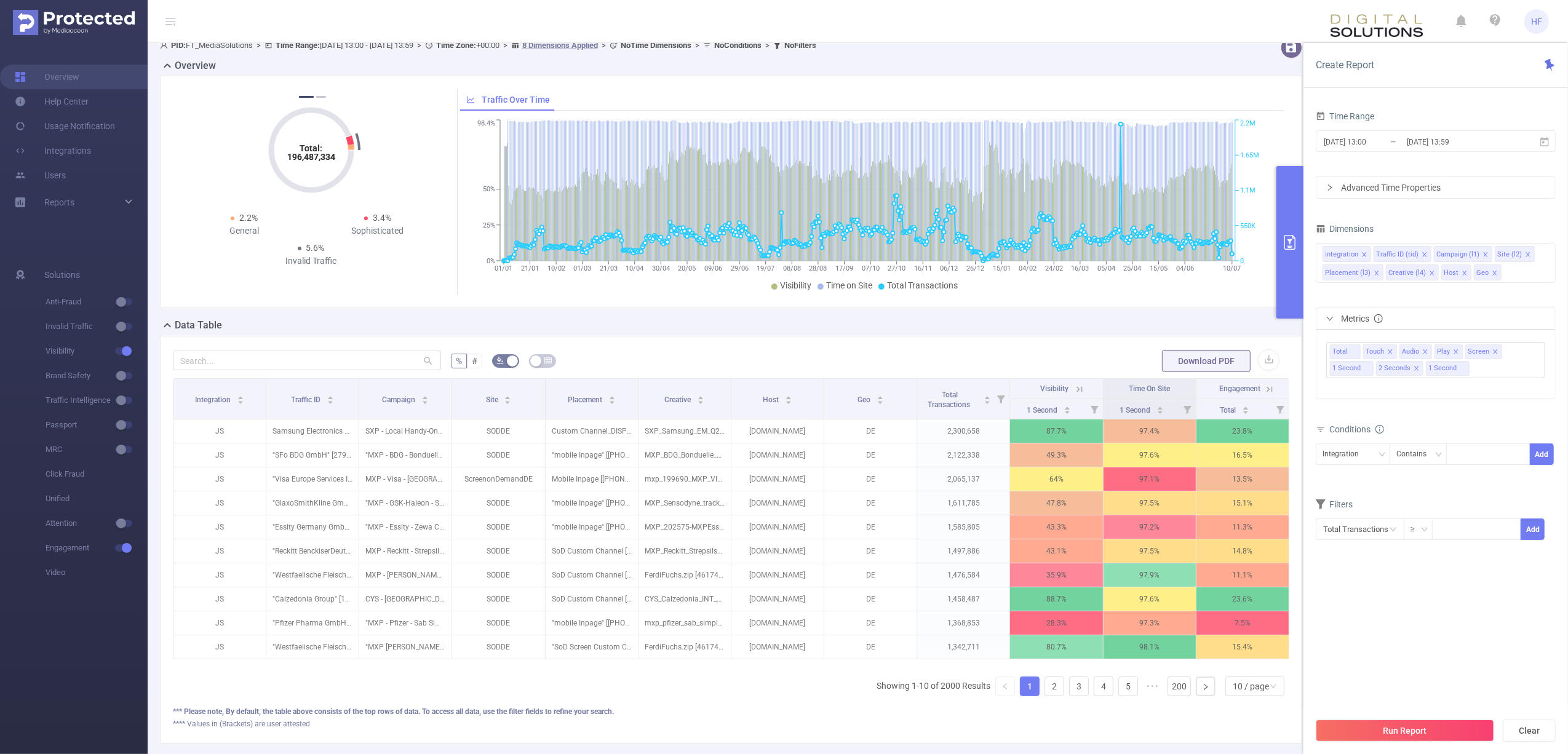 click on "Dimensions Integration Traffic ID (tid) Campaign (l1) Site (l2) Placement (l3) Creative (l4) Host Geo   Metrics Total Touch Audio Play Screen 1 Second 2 Seconds 1 Second      Conditions  Integration Contains   Add    Filters Total Transactions ≥ Add" at bounding box center [1436, 388] 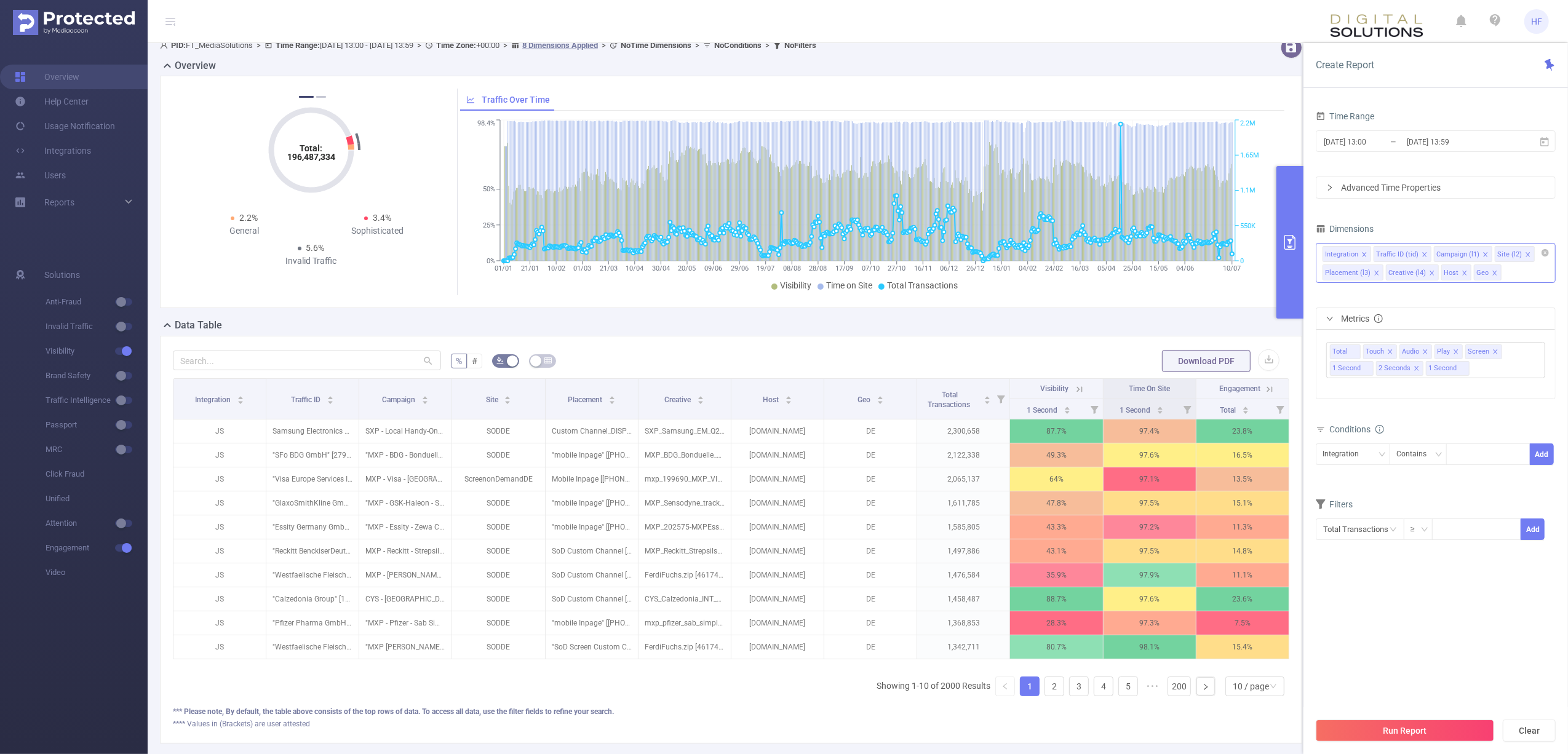 click on "Integration Traffic ID (tid) Campaign (l1) Site (l2) Placement (l3) Creative (l4) Host Geo" at bounding box center (1436, 263) 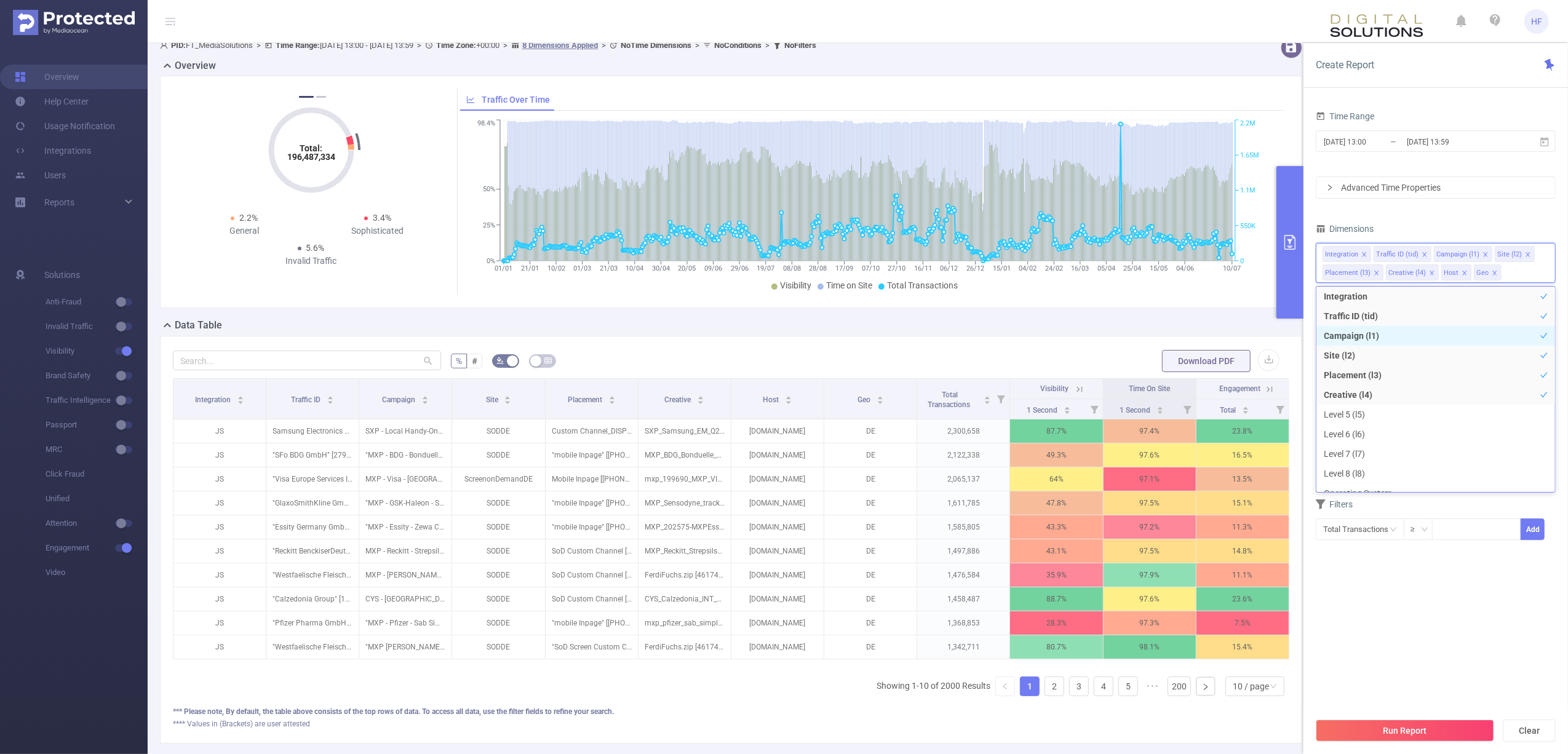 scroll, scrollTop: 0, scrollLeft: 0, axis: both 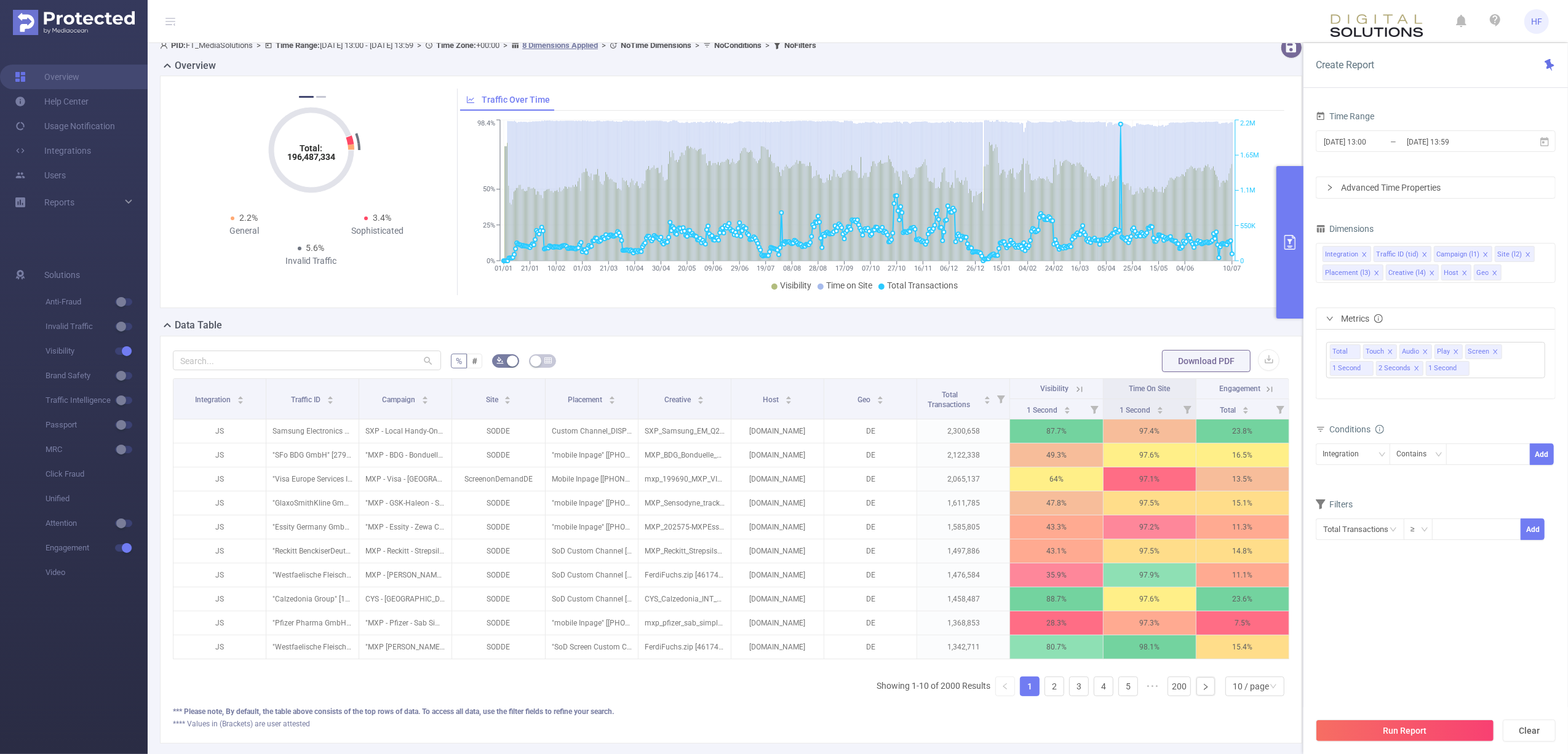 click 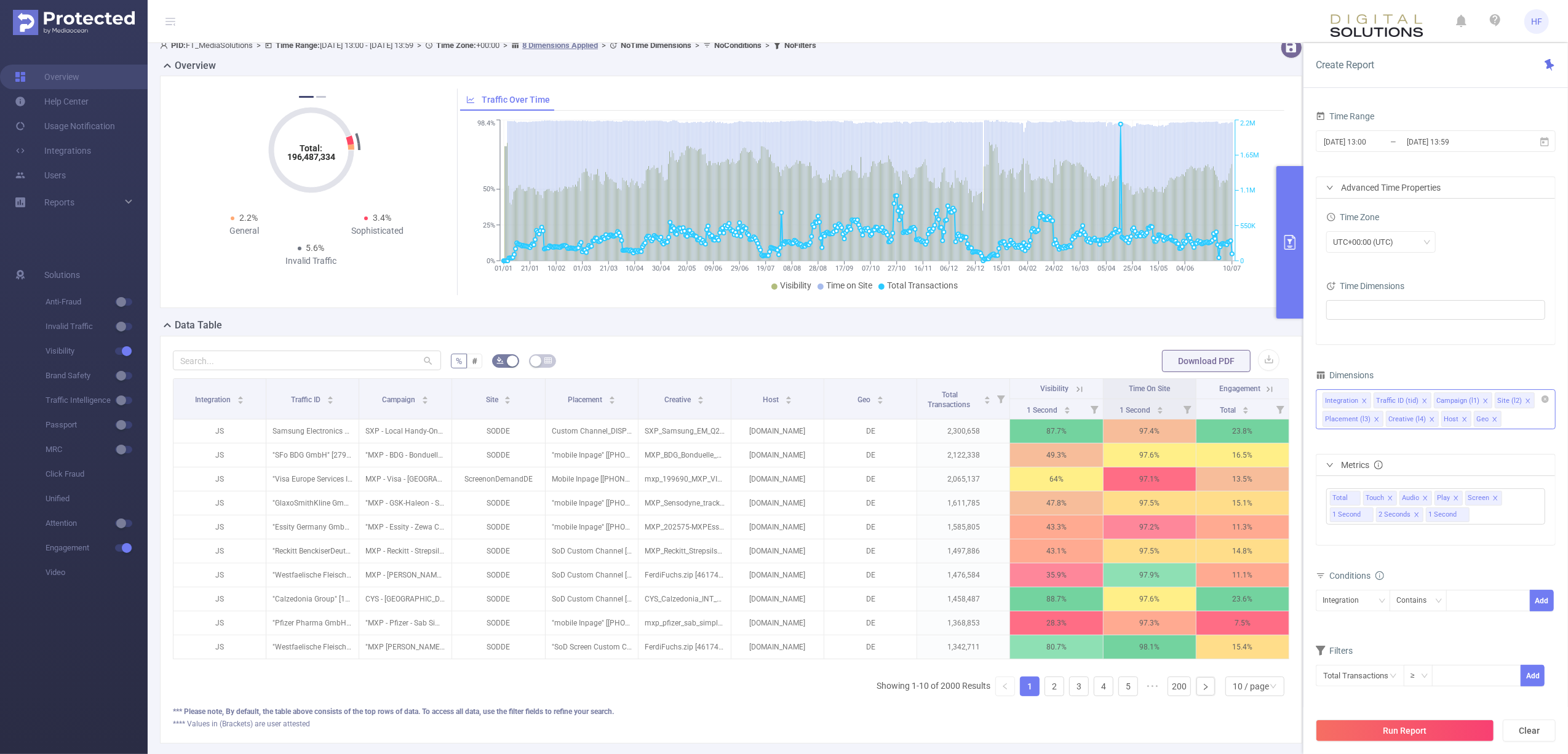 click on "Integration Traffic ID (tid) Campaign (l1) Site (l2) Placement (l3) Creative (l4) Host Geo" at bounding box center (1436, 409) 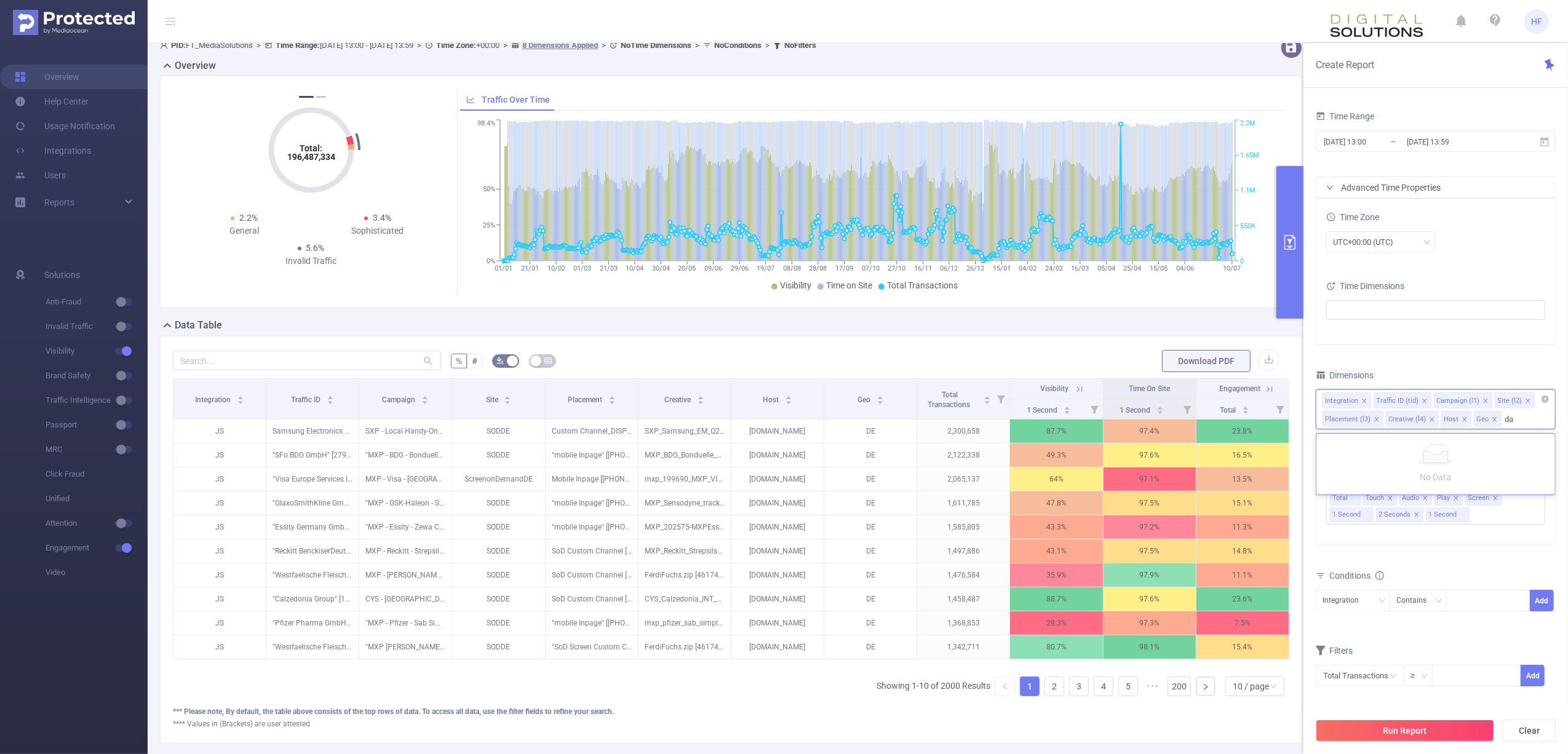 type on "d" 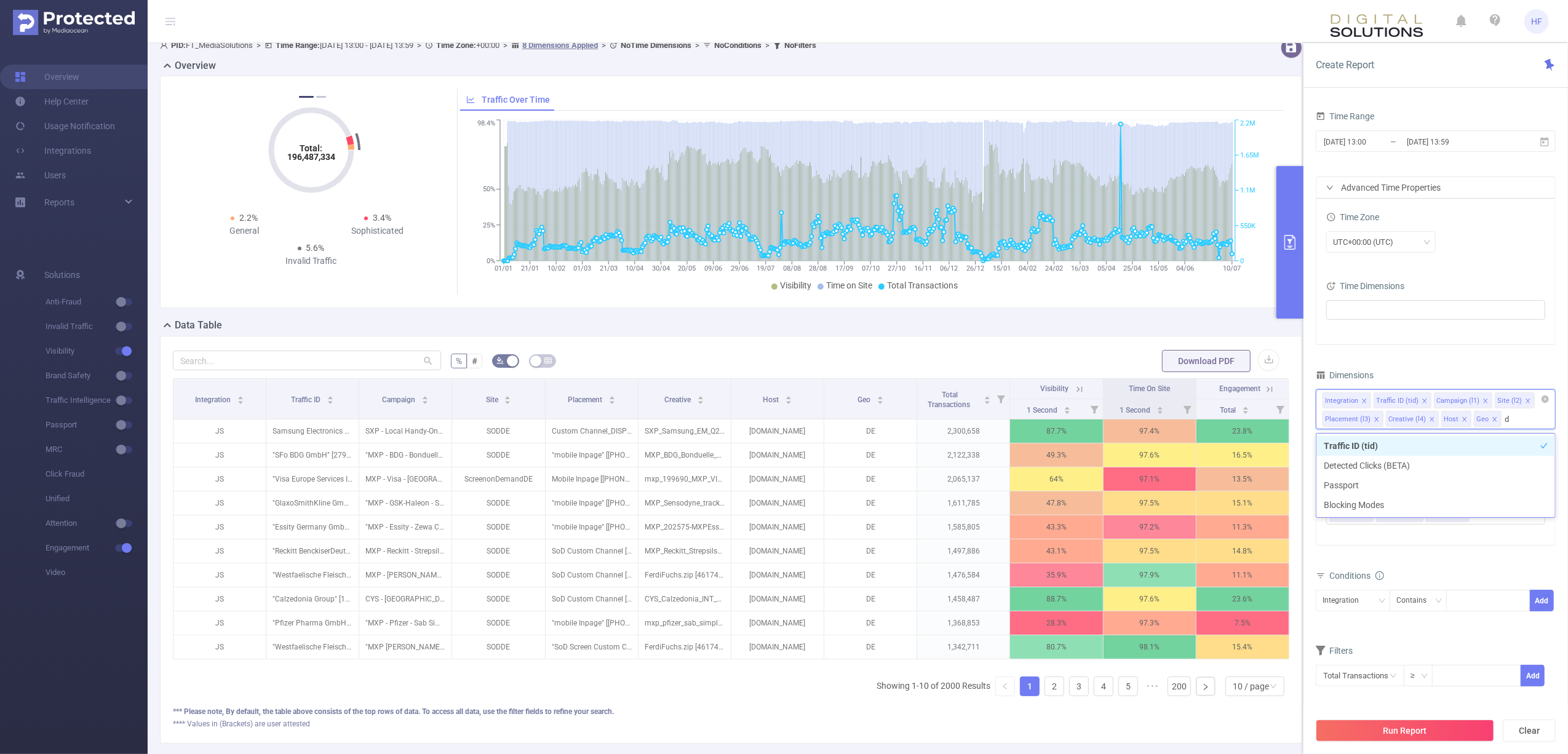 type 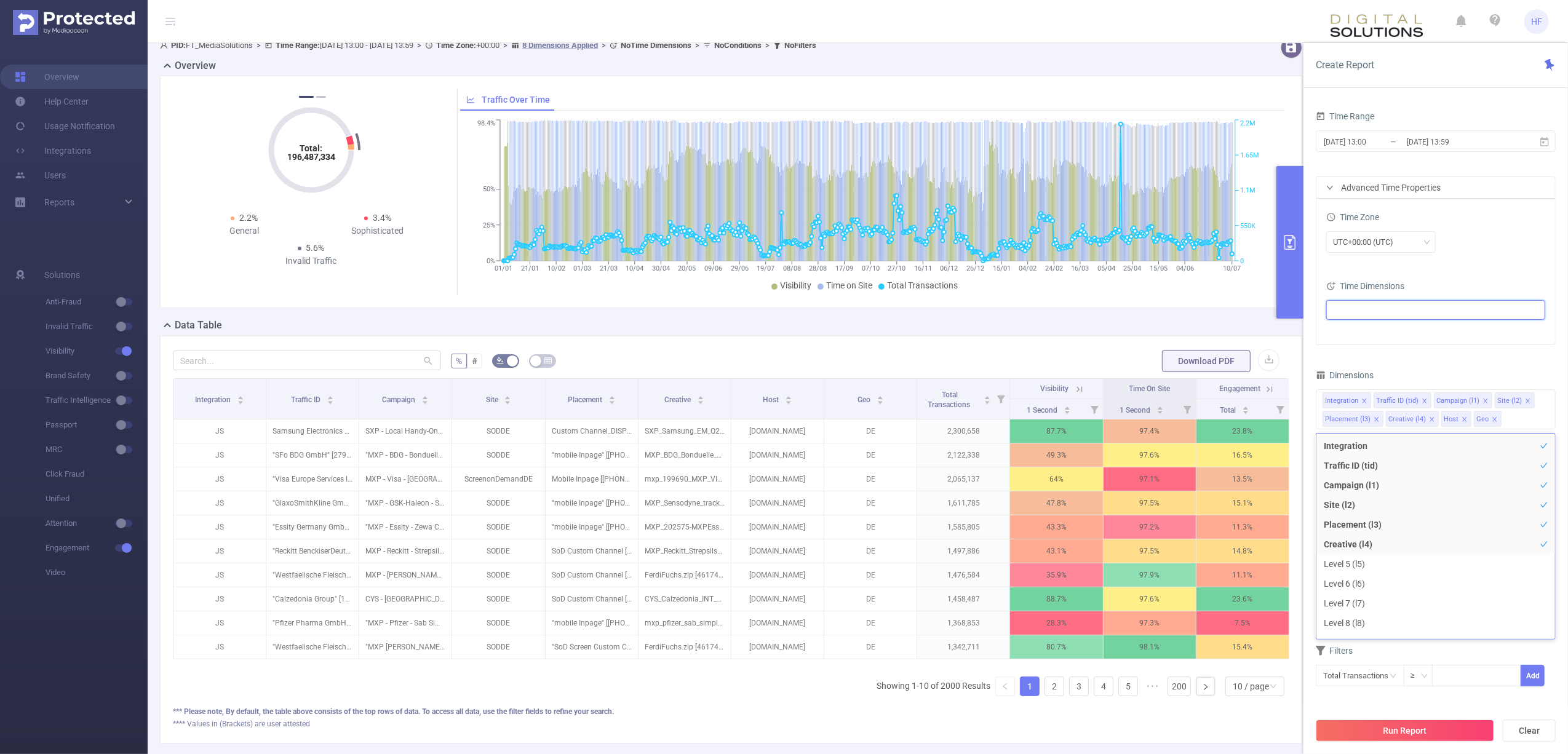 click at bounding box center (1431, 310) 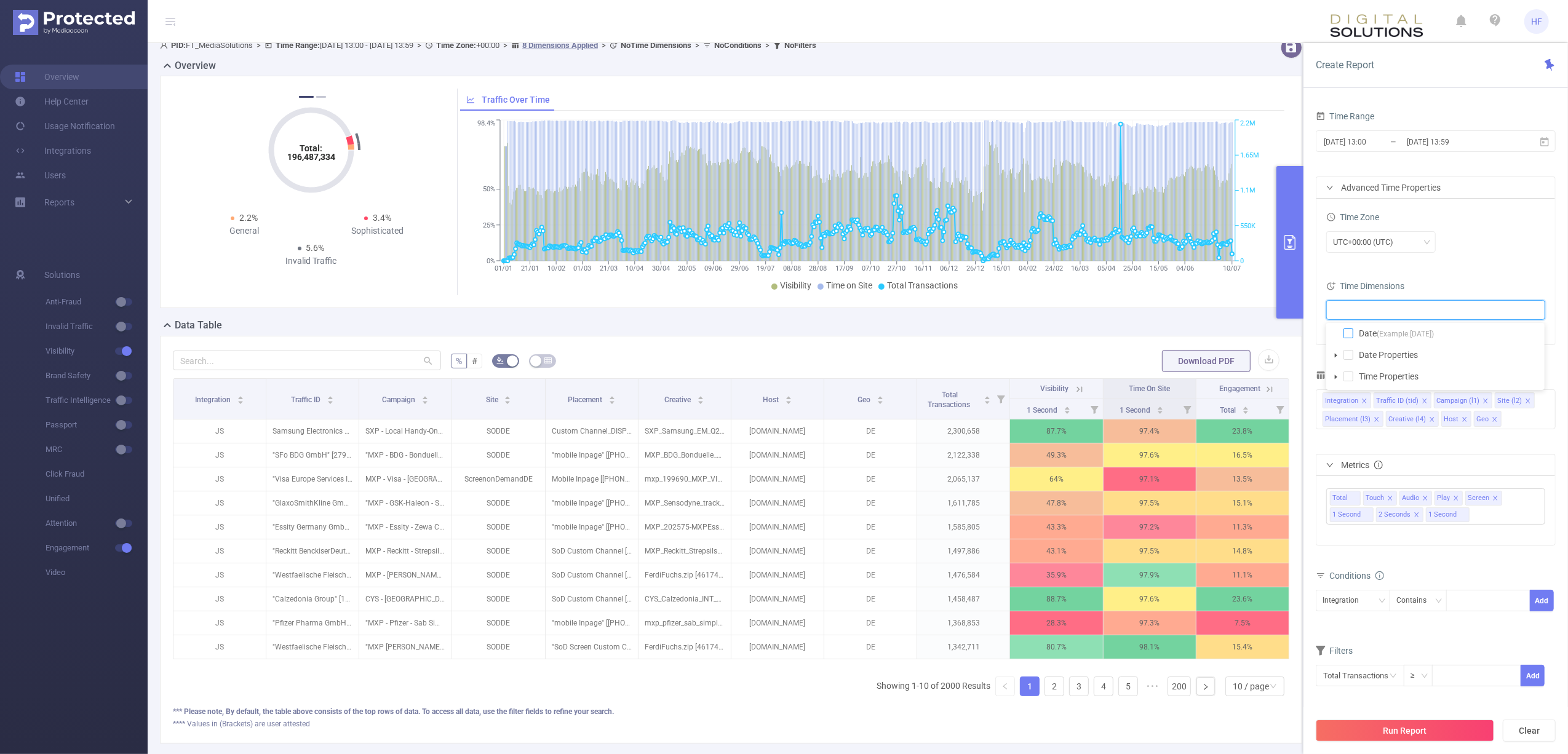 click at bounding box center (1348, 333) 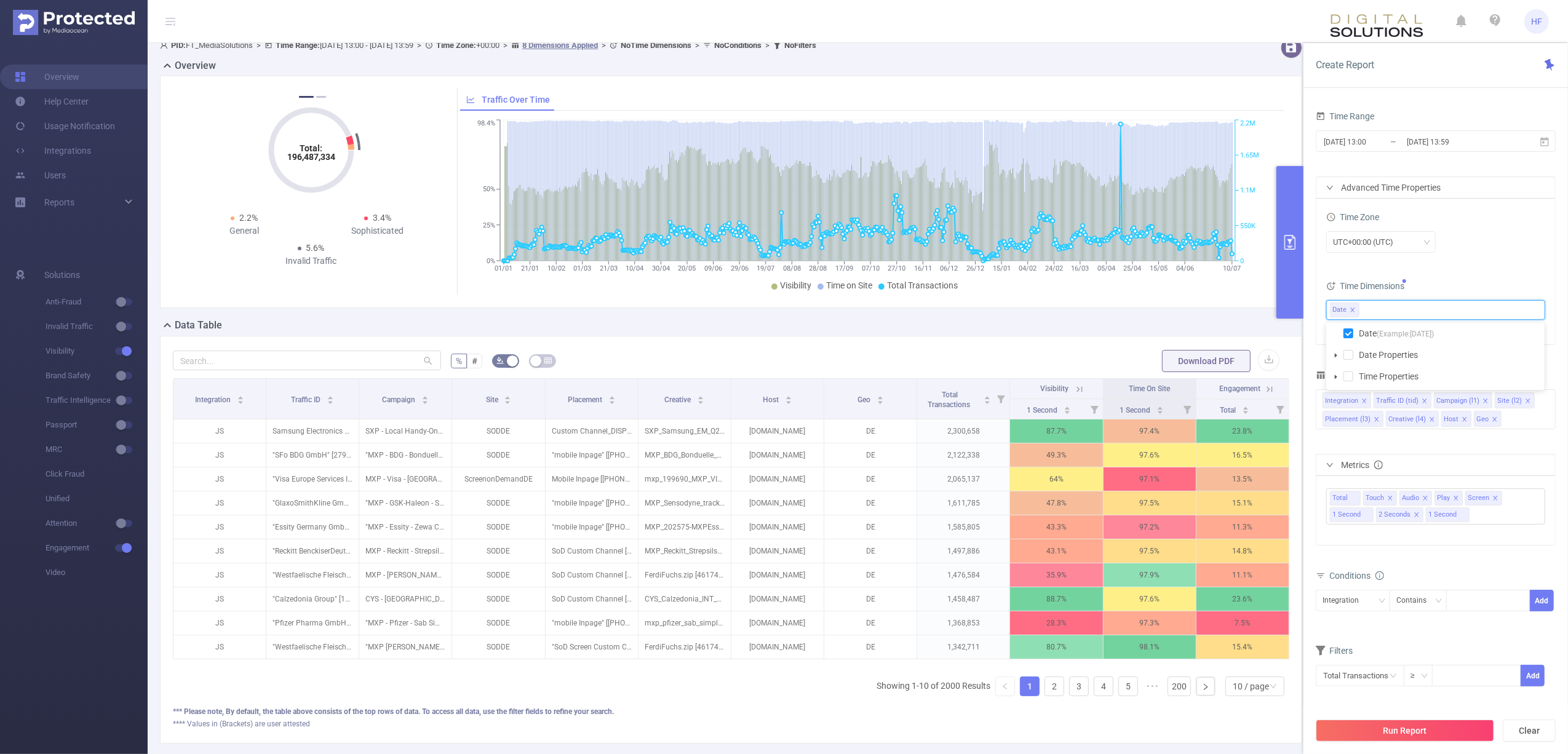 click 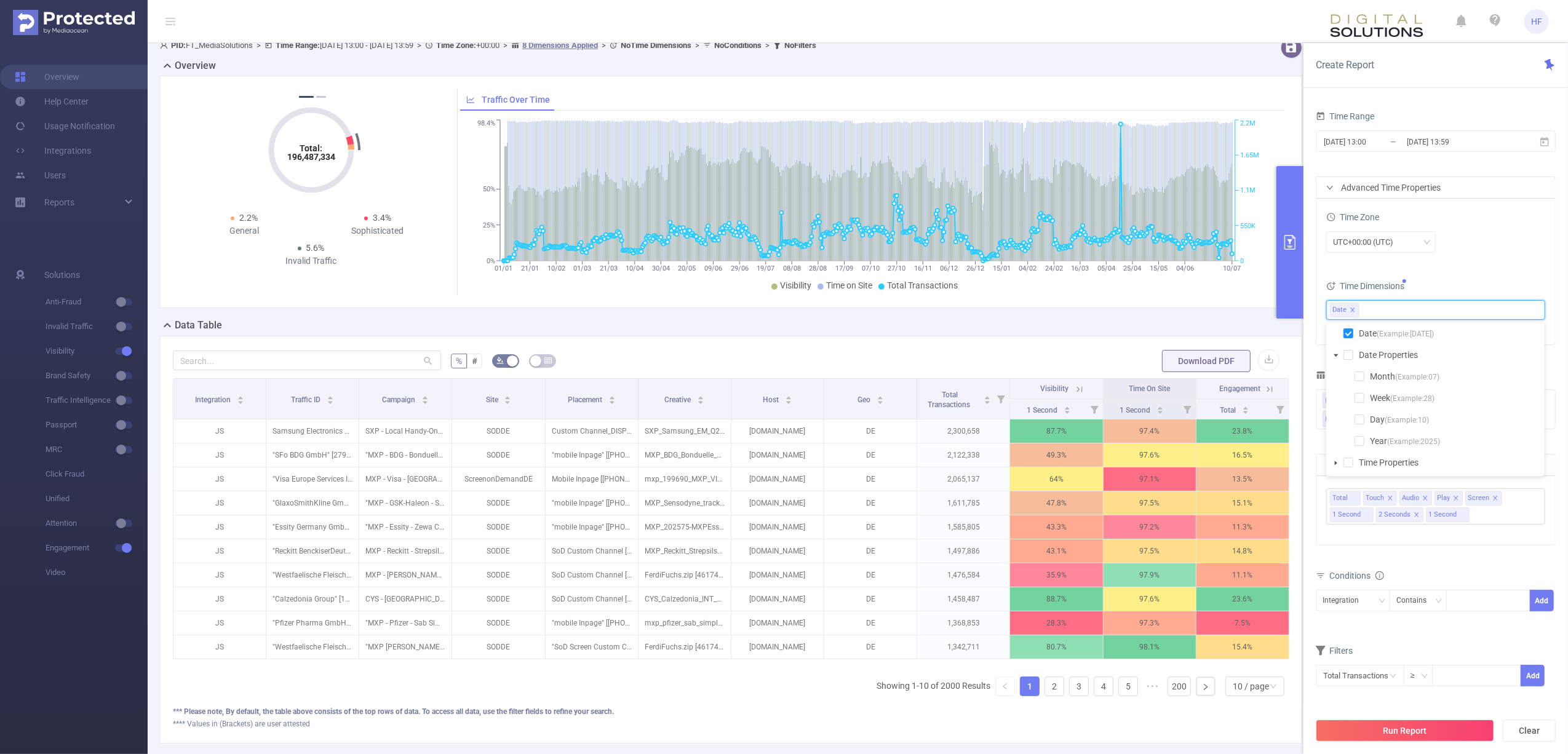 click on "Date  (Example:  [DATE] ) Date Properties Month  (Example:  07 ) Week  (Example:  28 ) Day  (Example:  10 ) Year  (Example:  2025 ) Time Properties" at bounding box center [1435, 398] 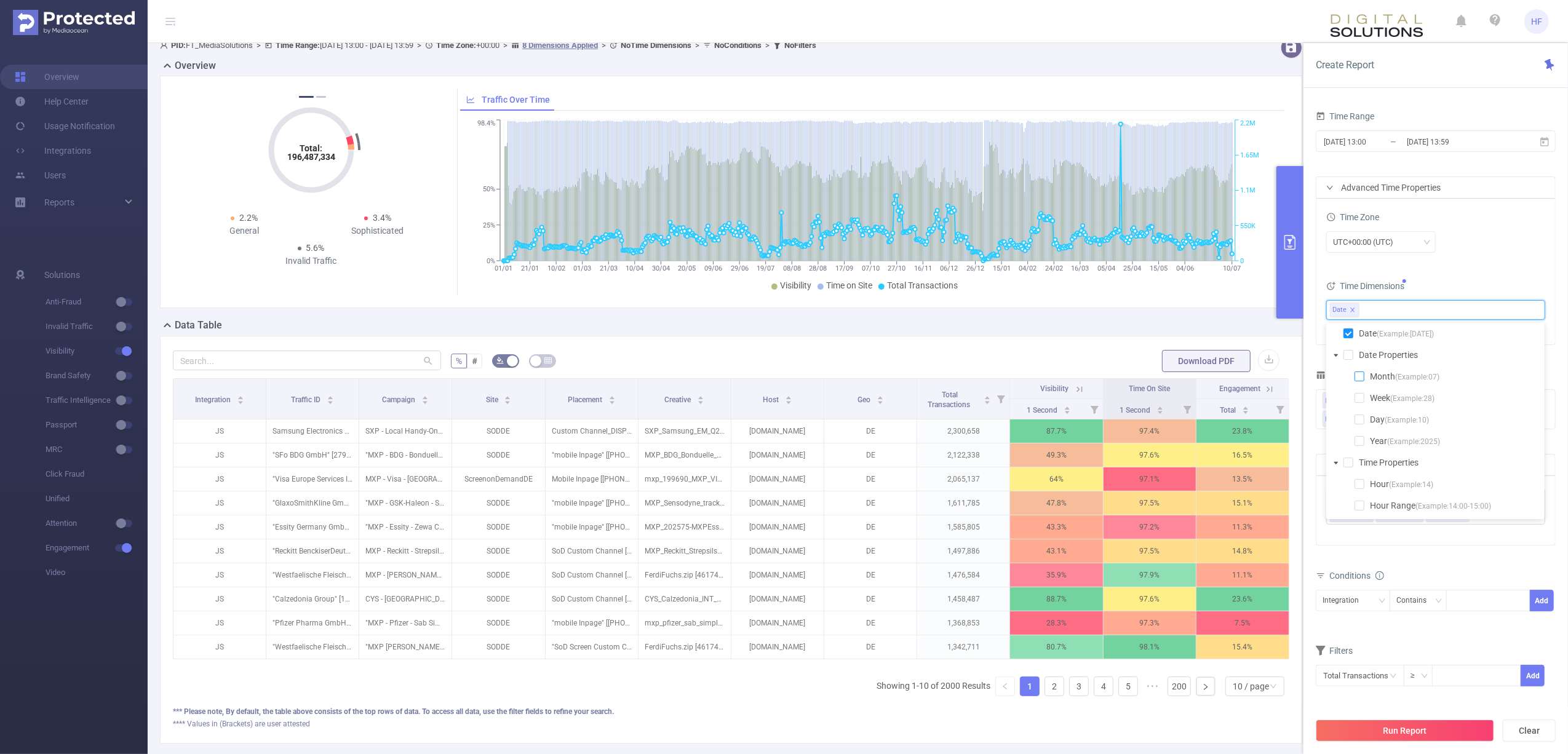 click at bounding box center [1359, 376] 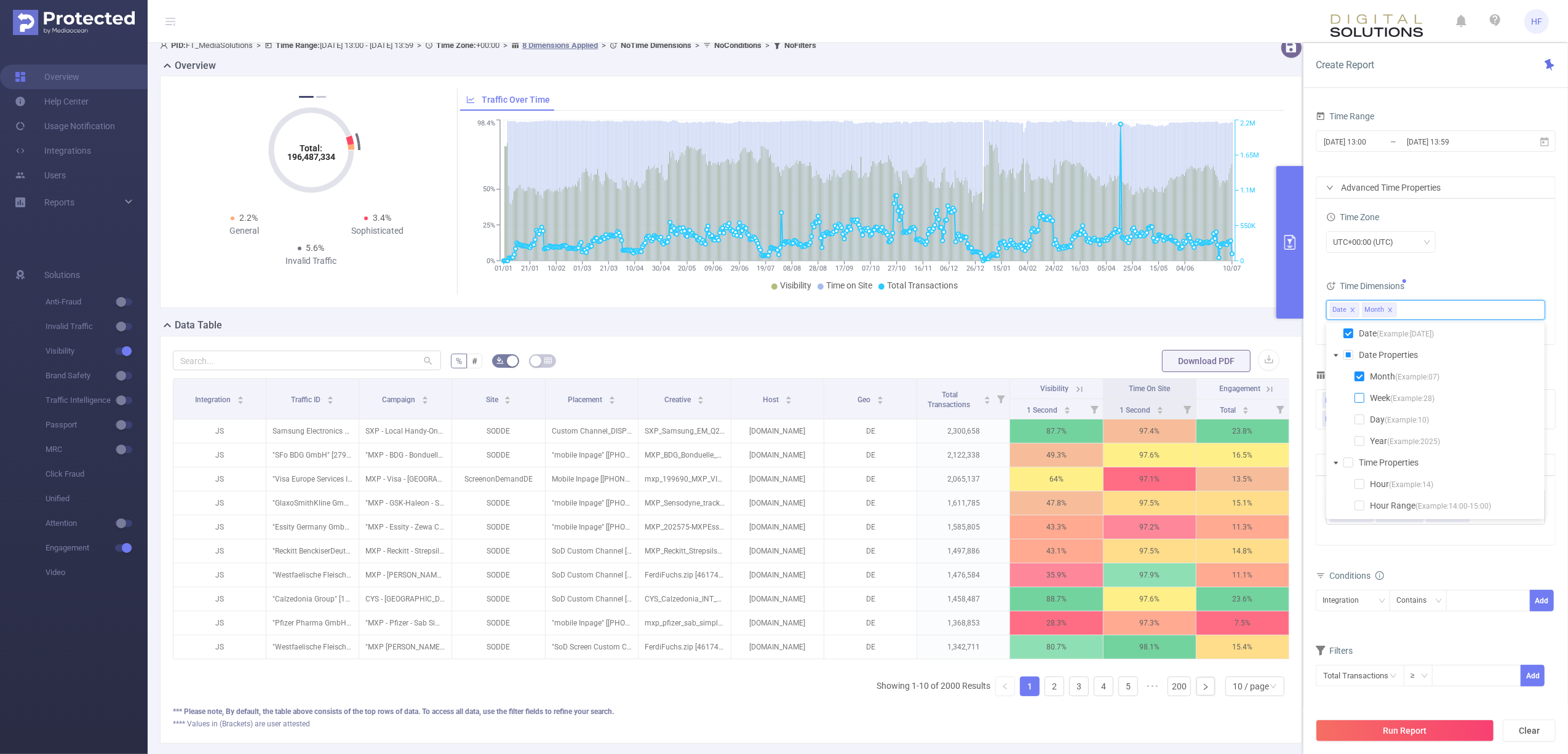 click at bounding box center [1359, 398] 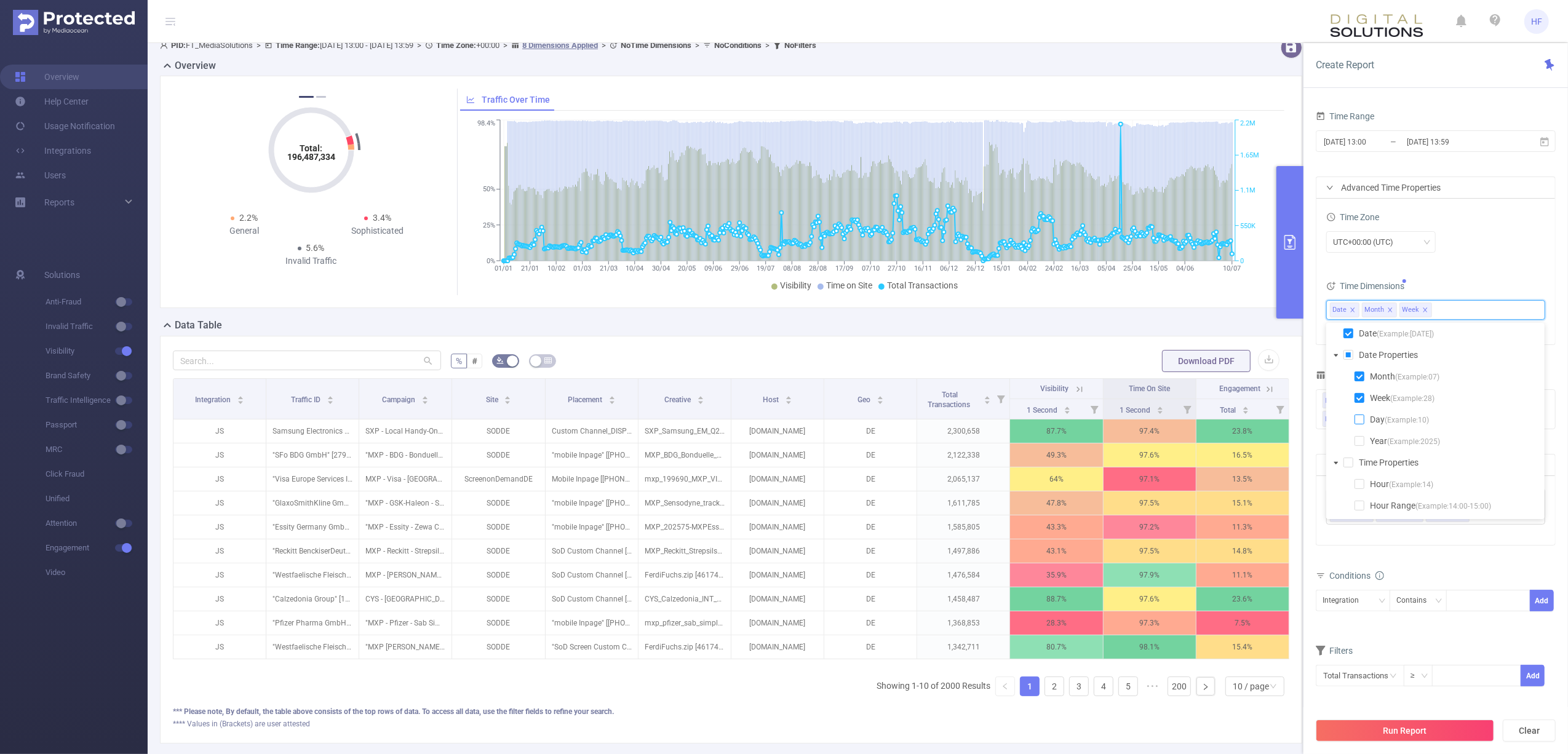click at bounding box center (1359, 419) 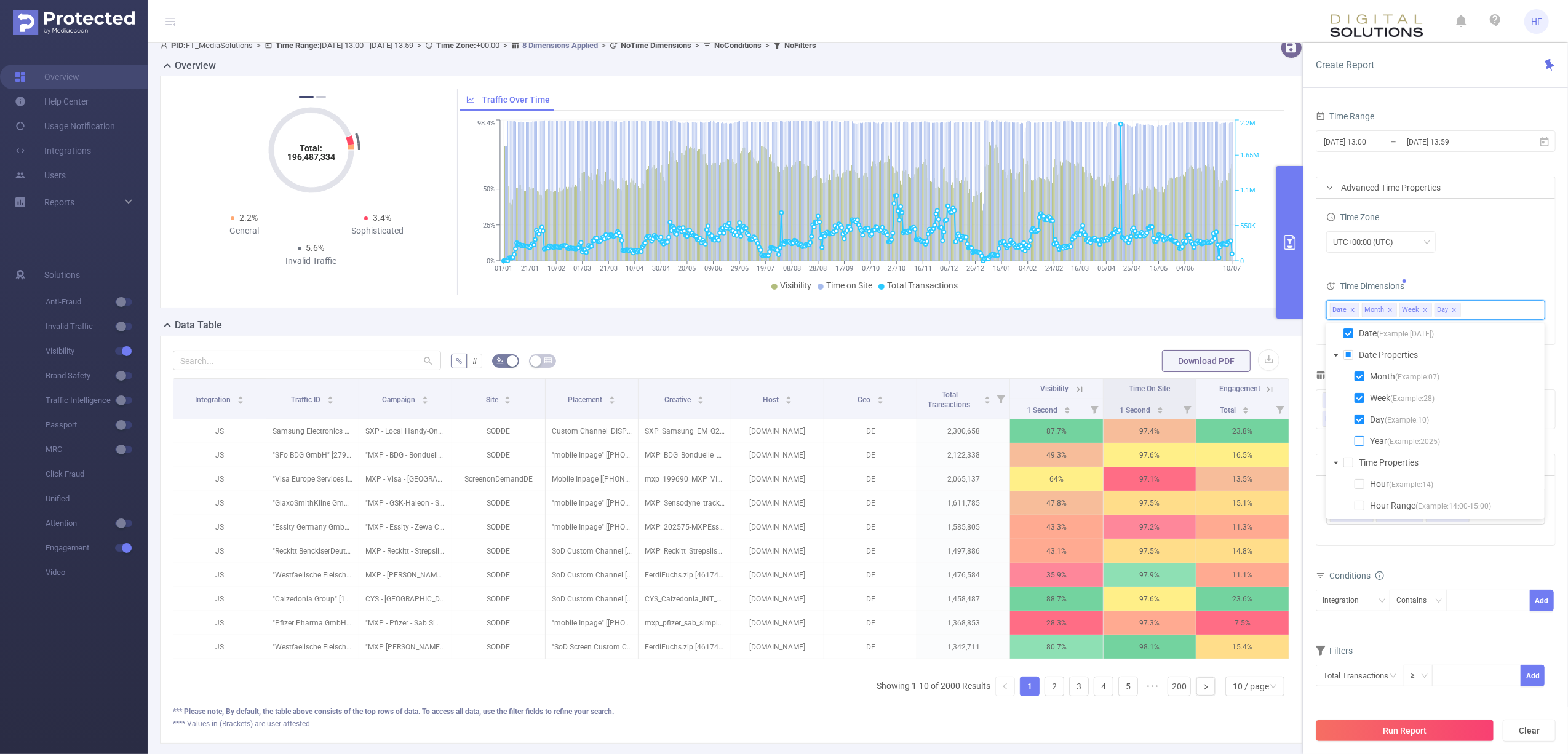 click at bounding box center (1359, 441) 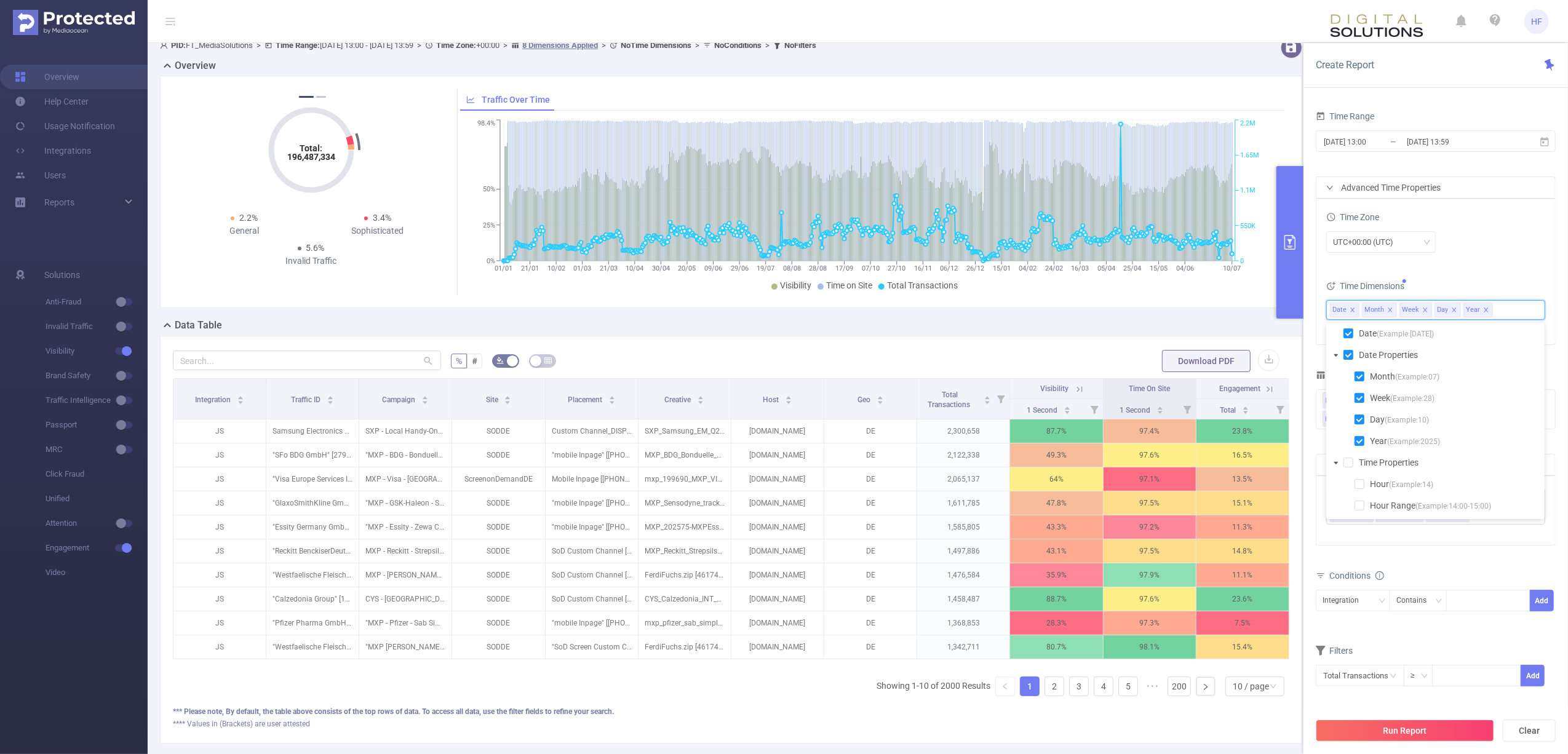 click on "Dimensions Integration Traffic ID (tid) Campaign (l1) Site (l2) Placement (l3) Creative (l4) Host Geo   Metrics Total Touch Audio Play Screen 1 Second 2 Seconds 1 Second      Conditions  Integration Contains   Add    Filters Total Transactions ≥ Add" at bounding box center (1436, 534) 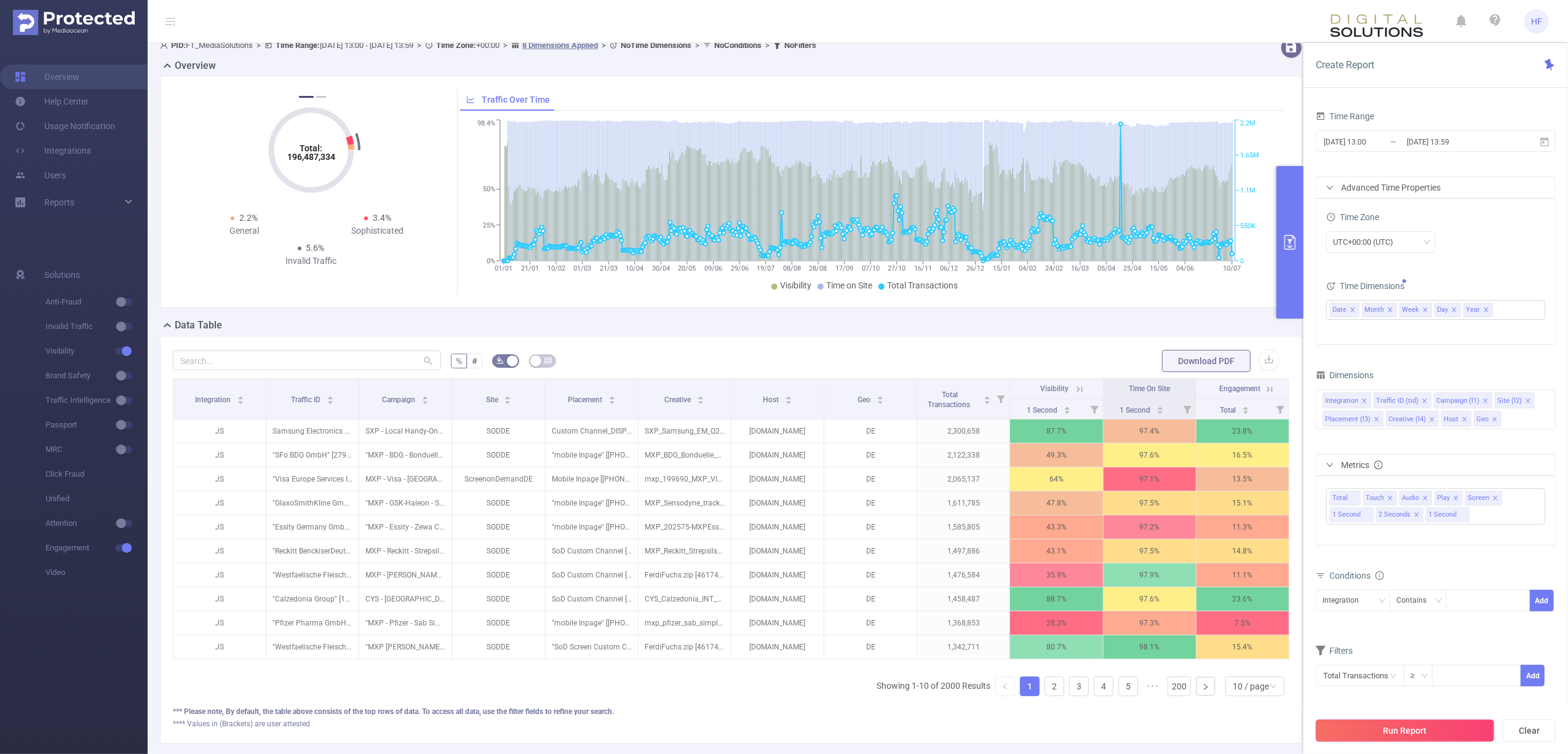 click on "Run Report" at bounding box center (1405, 731) 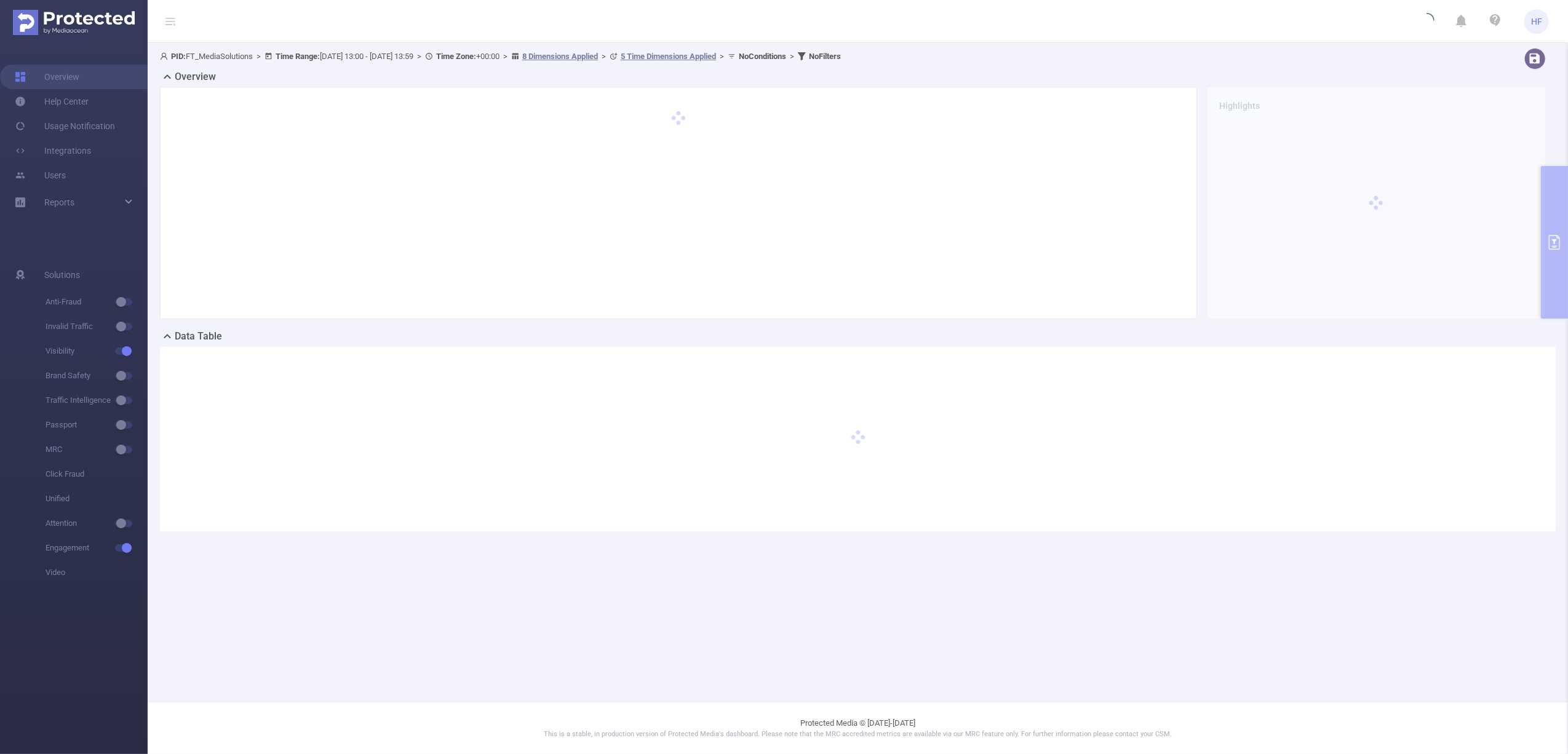 scroll, scrollTop: 0, scrollLeft: 0, axis: both 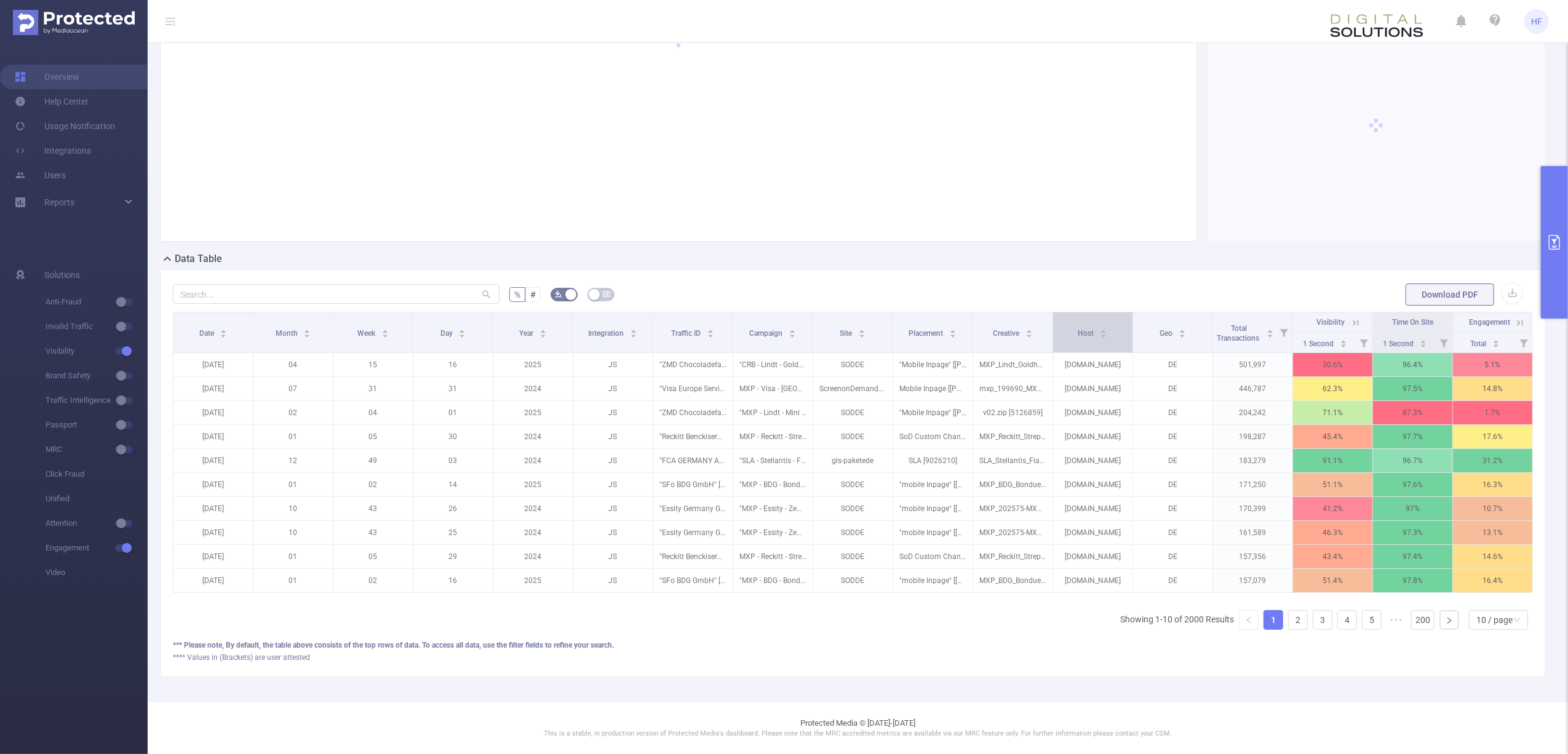 click 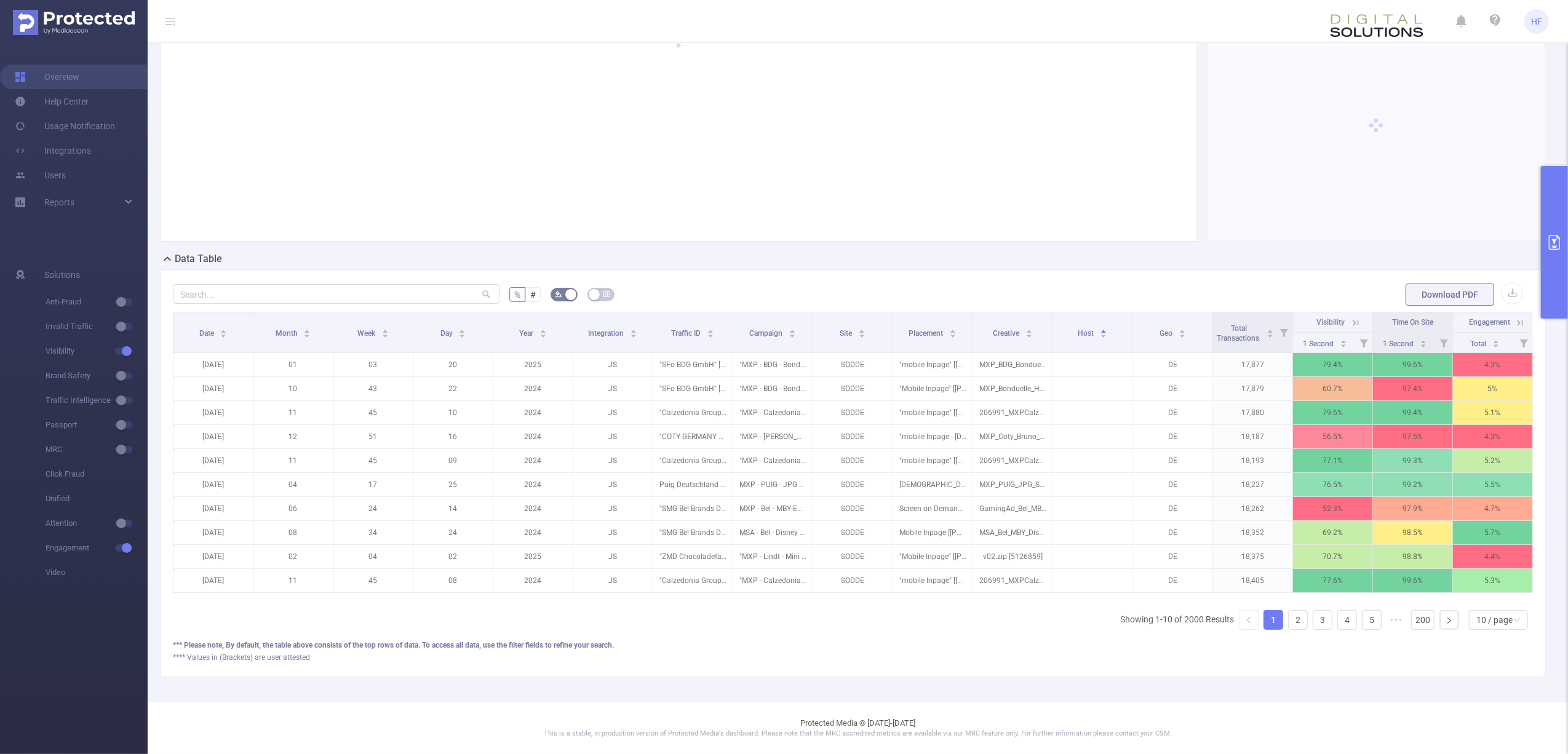 drag, startPoint x: 966, startPoint y: 317, endPoint x: 987, endPoint y: 222, distance: 97.29337 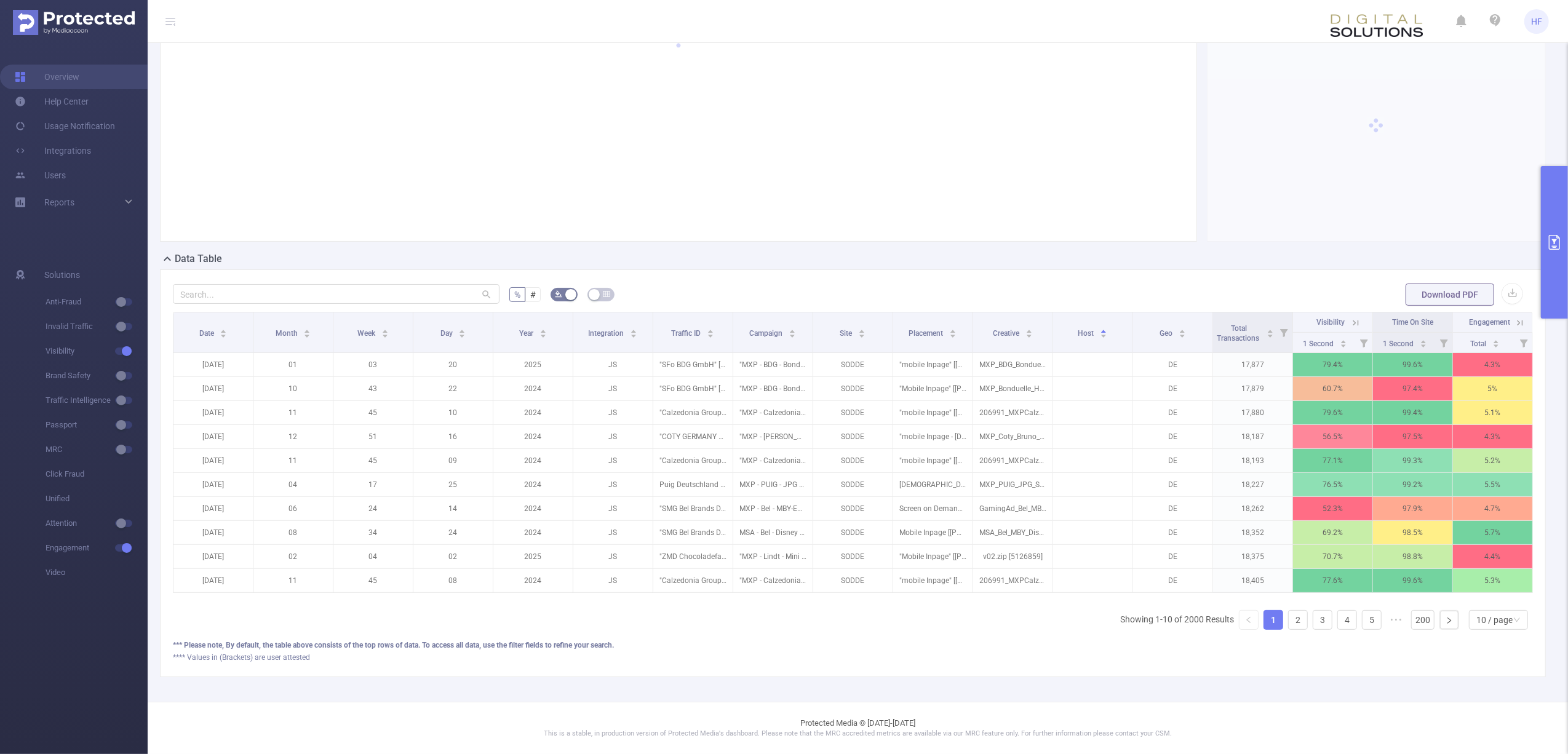 click on "Overview   Highlights    Data Table % # Download PDF Date   Month   Week   Day   Year   Integration   Traffic ID   Campaign   Site   Placement   Creative   Host   Geo   Total Transactions   Visibility Time On Site Engagement 1 Second   1 Second   Total   [DATE] 01 [DATE] JS "SFo BDG GmbH" [27908] "MXP - BDG -  Bonduelle  FY25 Veganuary 2025 Q1" [262976] SODDE "mobile Inpage" [[PHONE_NUMBER]] MXP_BDG_Bonduelle_Veganuary_Q1_2025.zip [5089333] DE 17,877 79.4% 99.6% 4.3% [DATE] 10 43 22 2024 JS "SFo BDG GmbH" [27908] "MXP - BDG - Bonduelle FY25 Herbstpromo 2024 Q4" [253648] SODDE "Mobile Inpage" [[PHONE_NUMBER]] MXP_Bonduelle_Herbstpromo_Q4_2024_V2.zip [4947512] DE 17,879 60.7% 97.4% 5% [DATE] 11 45 10 2024 JS "Calzedonia Group" [19165] "MXP - [GEOGRAPHIC_DATA] - Sculpt Tights 2024 Q4" [255570] SODDE "mobile Inpage" [[PHONE_NUMBER]] 206991_MXPCalzedoniaSculptTightsQ42024.zip [4982536] DE 17,880 79.6% 99.4% 5.1% [DATE] 12 51 16 2024 JS "COTY GERMANY GMBH" [6004] SODDE "mobile Inpage - [DEMOGRAPHIC_DATA]" [9082131] DE" at bounding box center [858, 335] 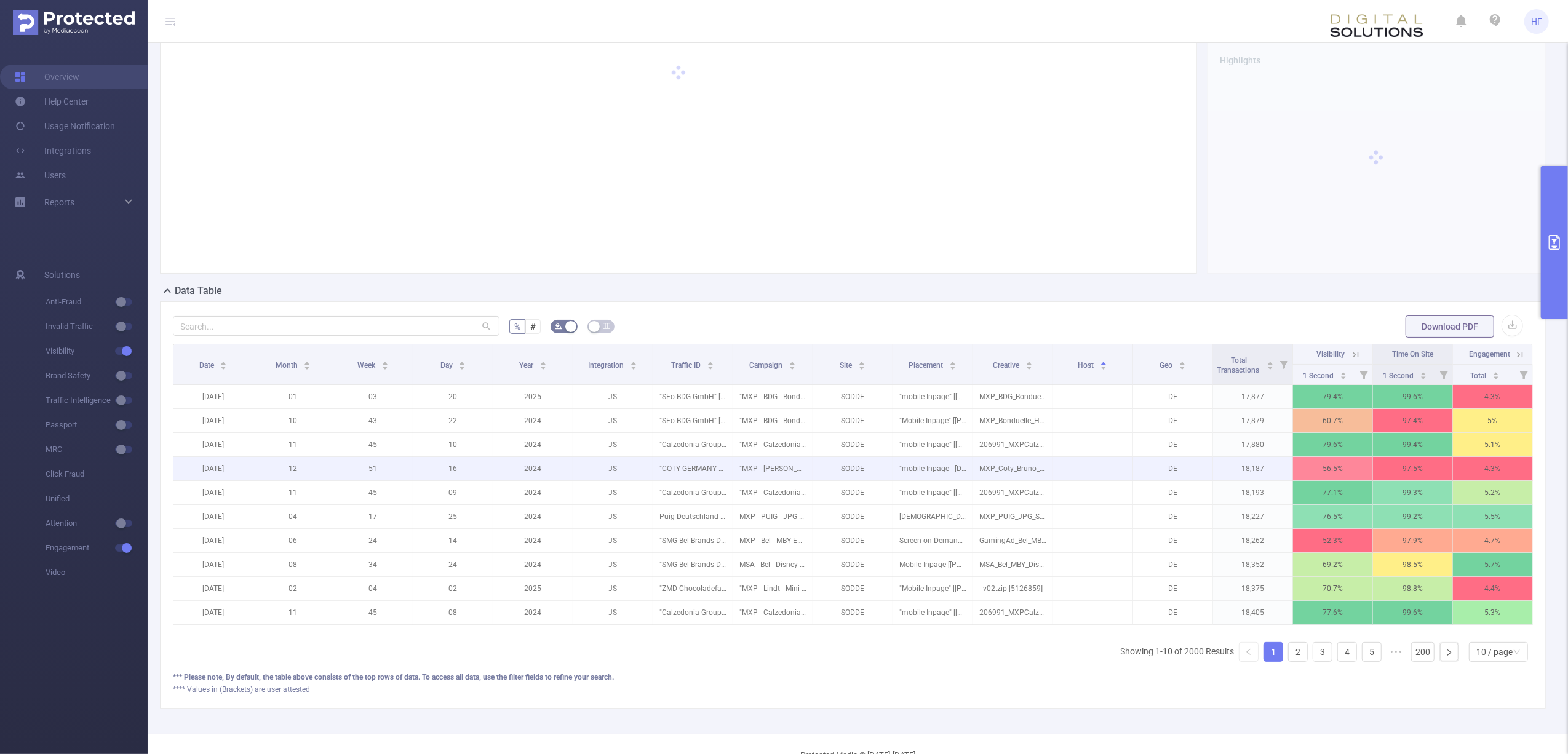 scroll, scrollTop: 0, scrollLeft: 0, axis: both 